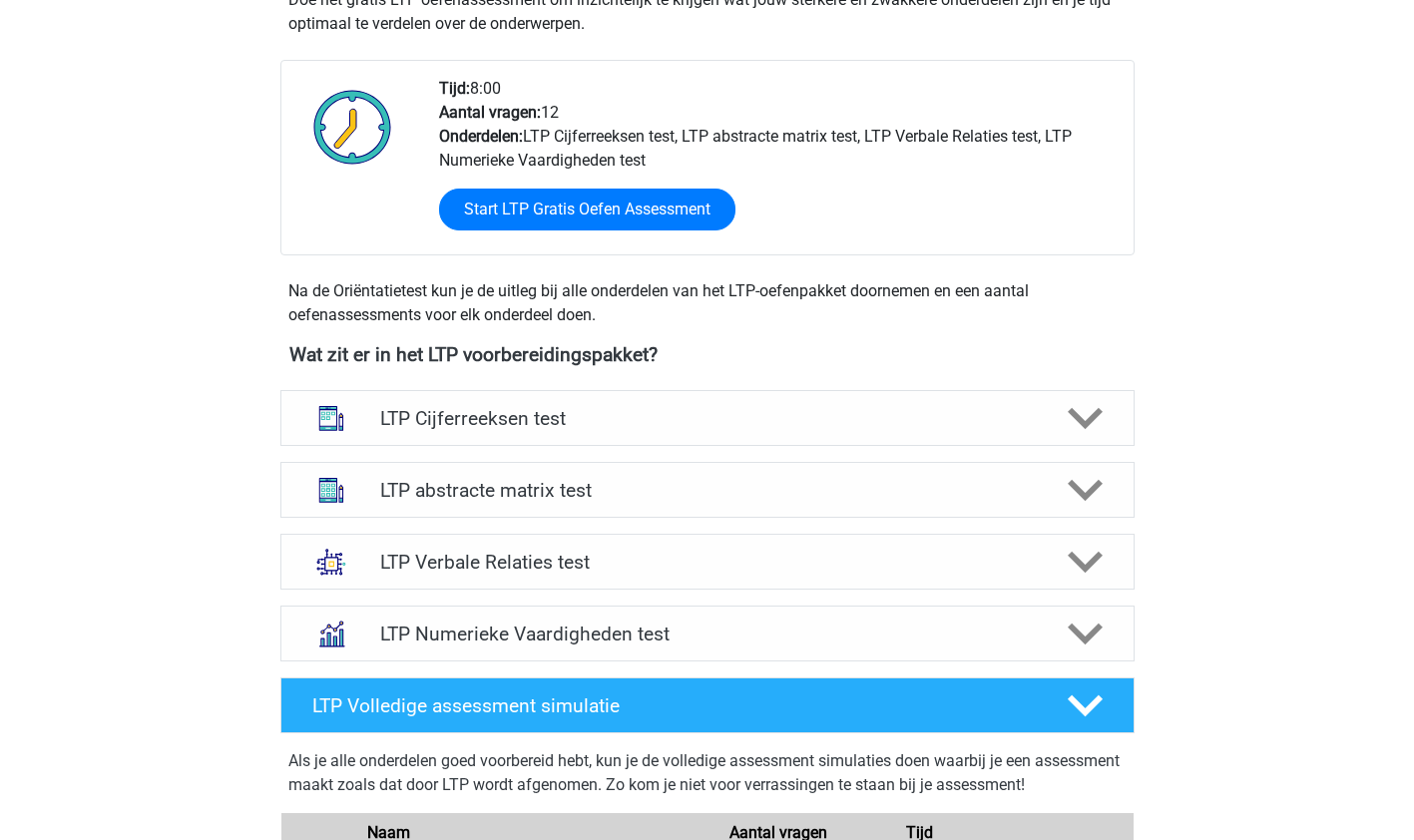 scroll, scrollTop: 462, scrollLeft: 0, axis: vertical 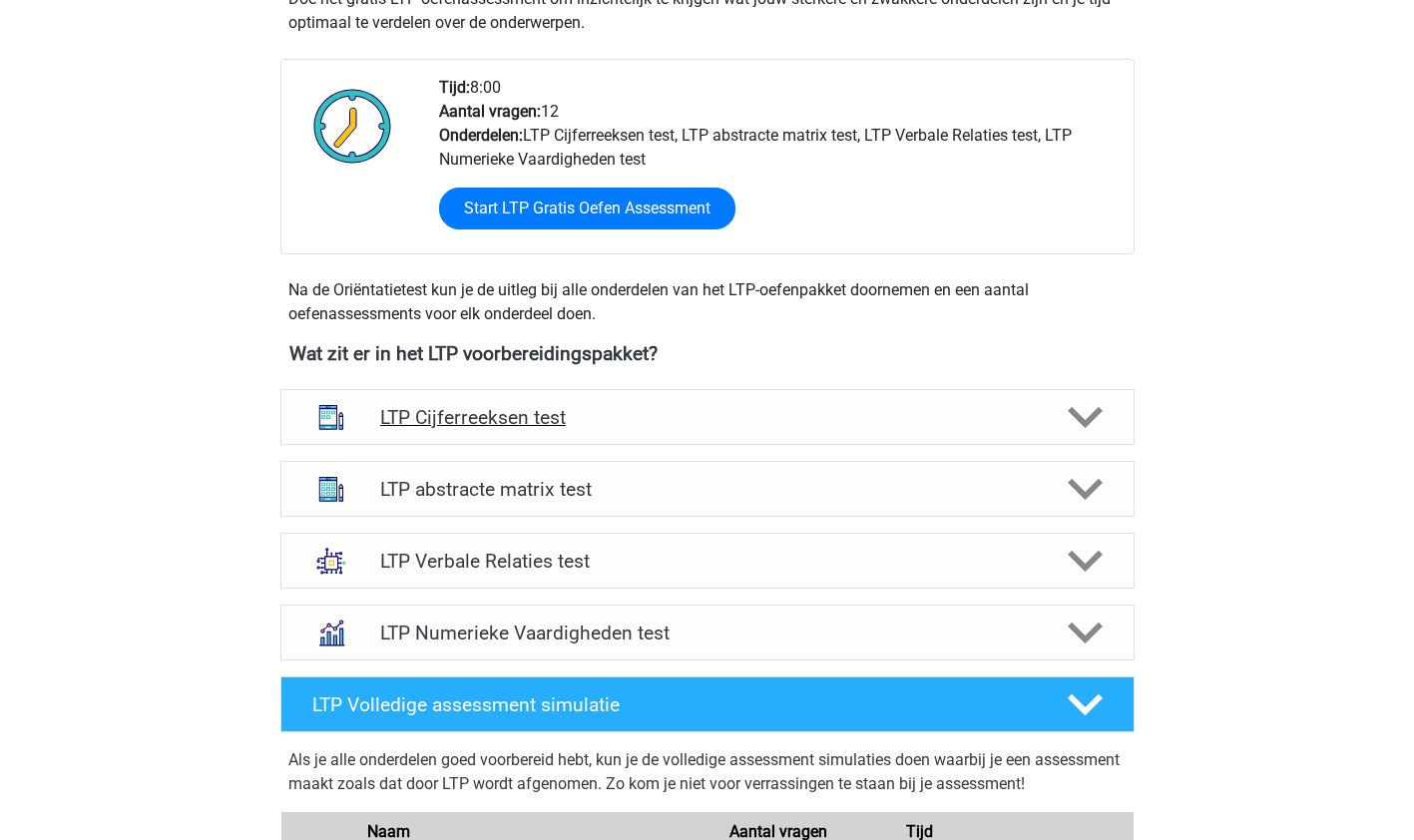 click on "LTP Cijferreeksen test" at bounding box center [707, 417] 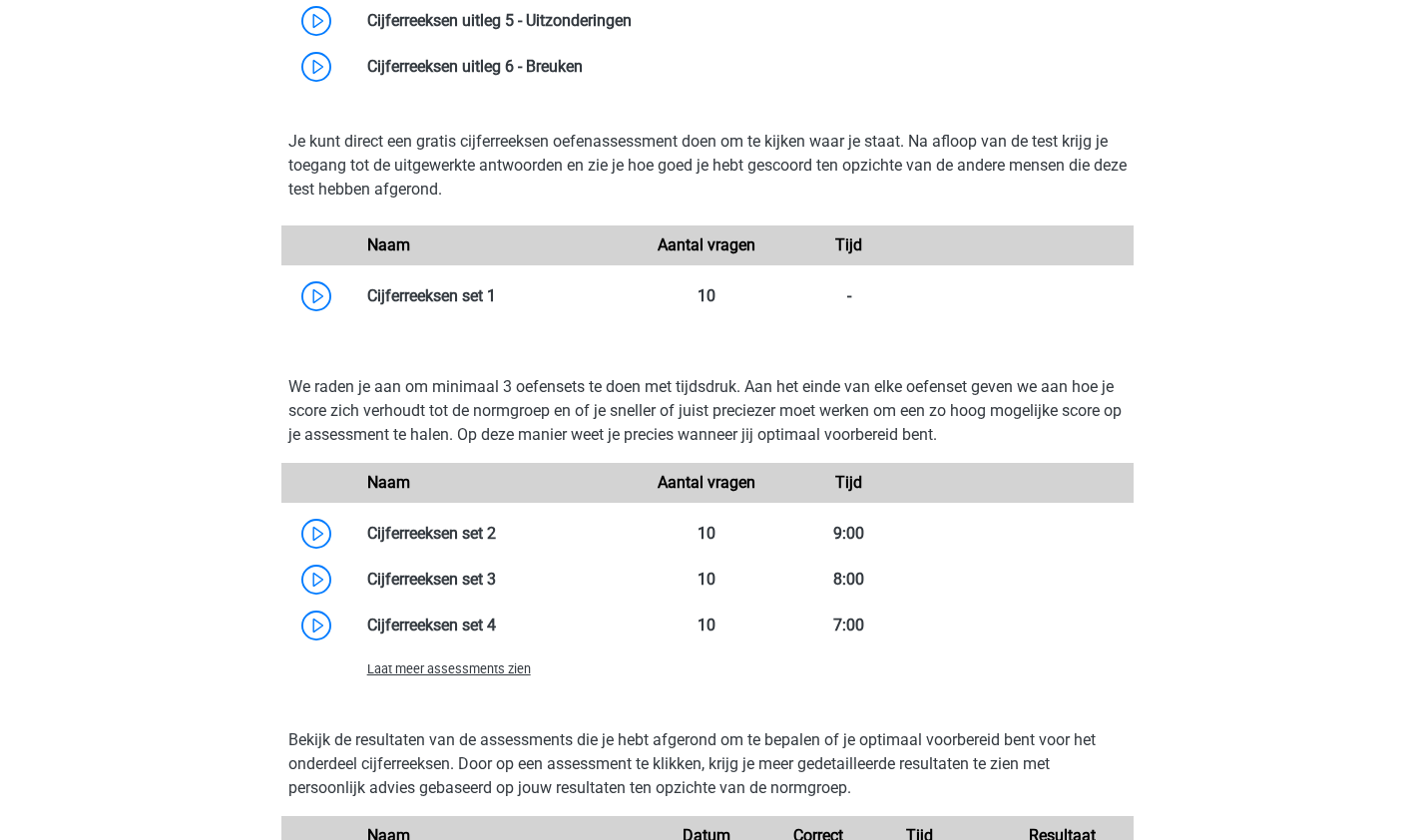 scroll, scrollTop: 1200, scrollLeft: 0, axis: vertical 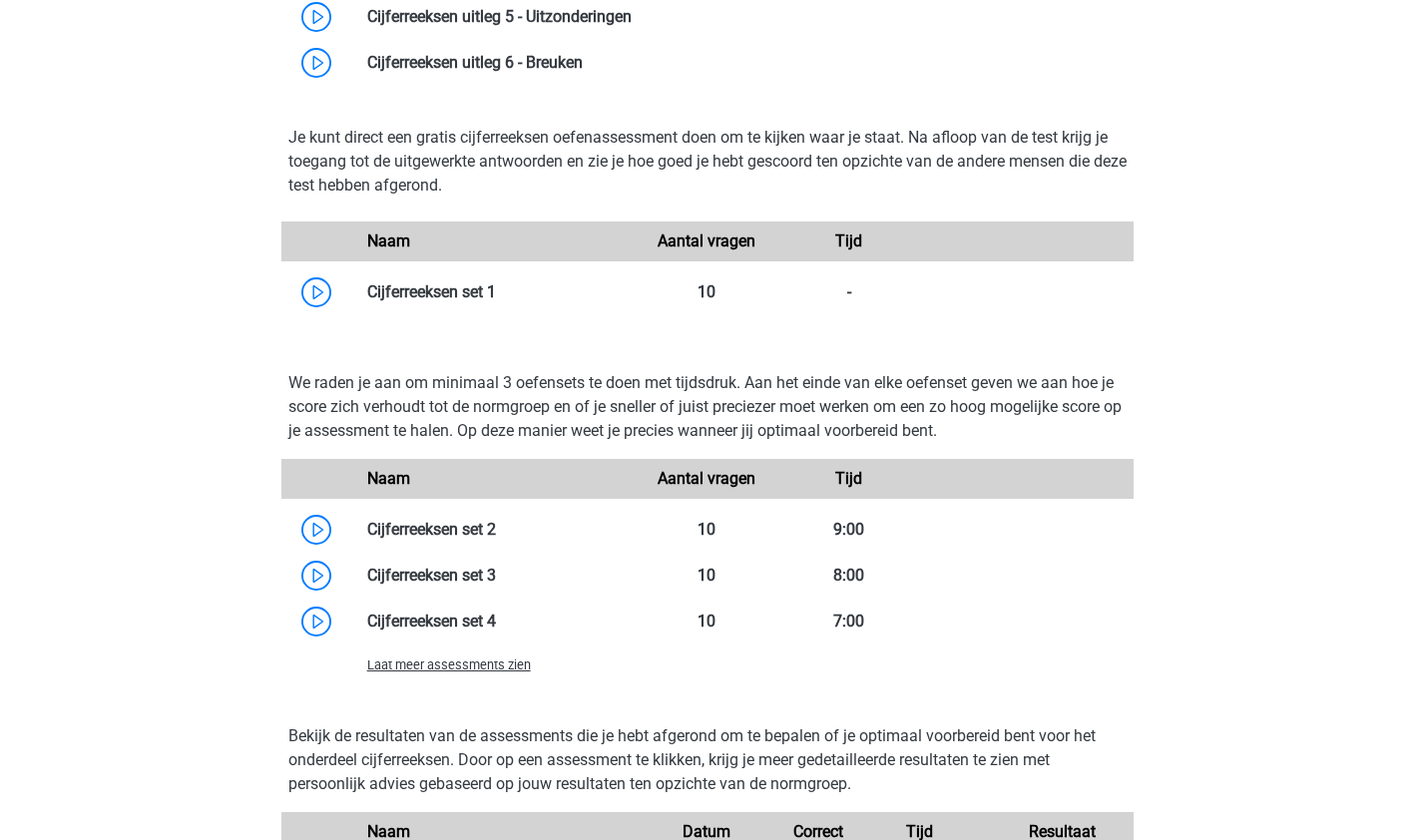 click on "Laat meer assessments zien" at bounding box center [449, 664] 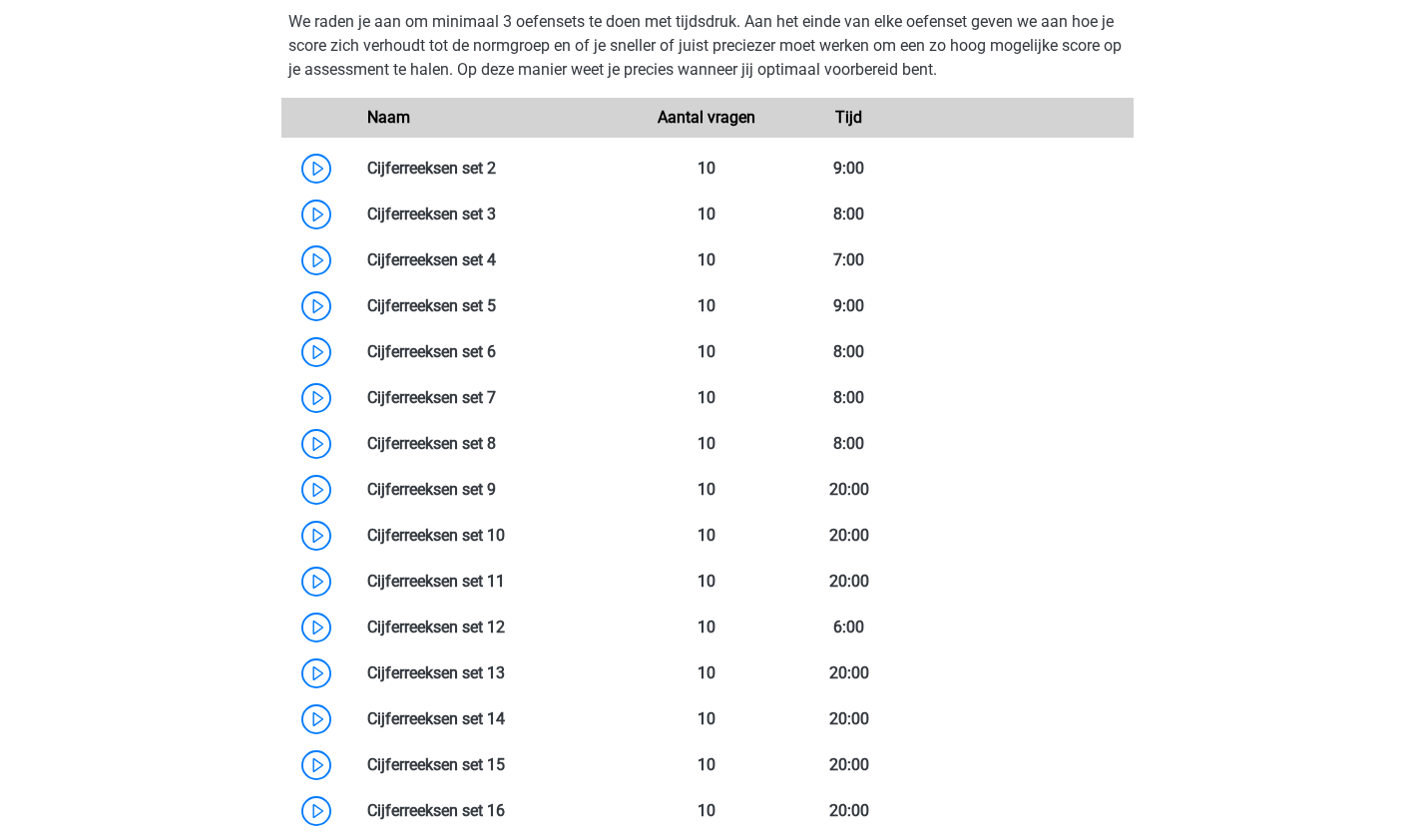 scroll, scrollTop: 1562, scrollLeft: 0, axis: vertical 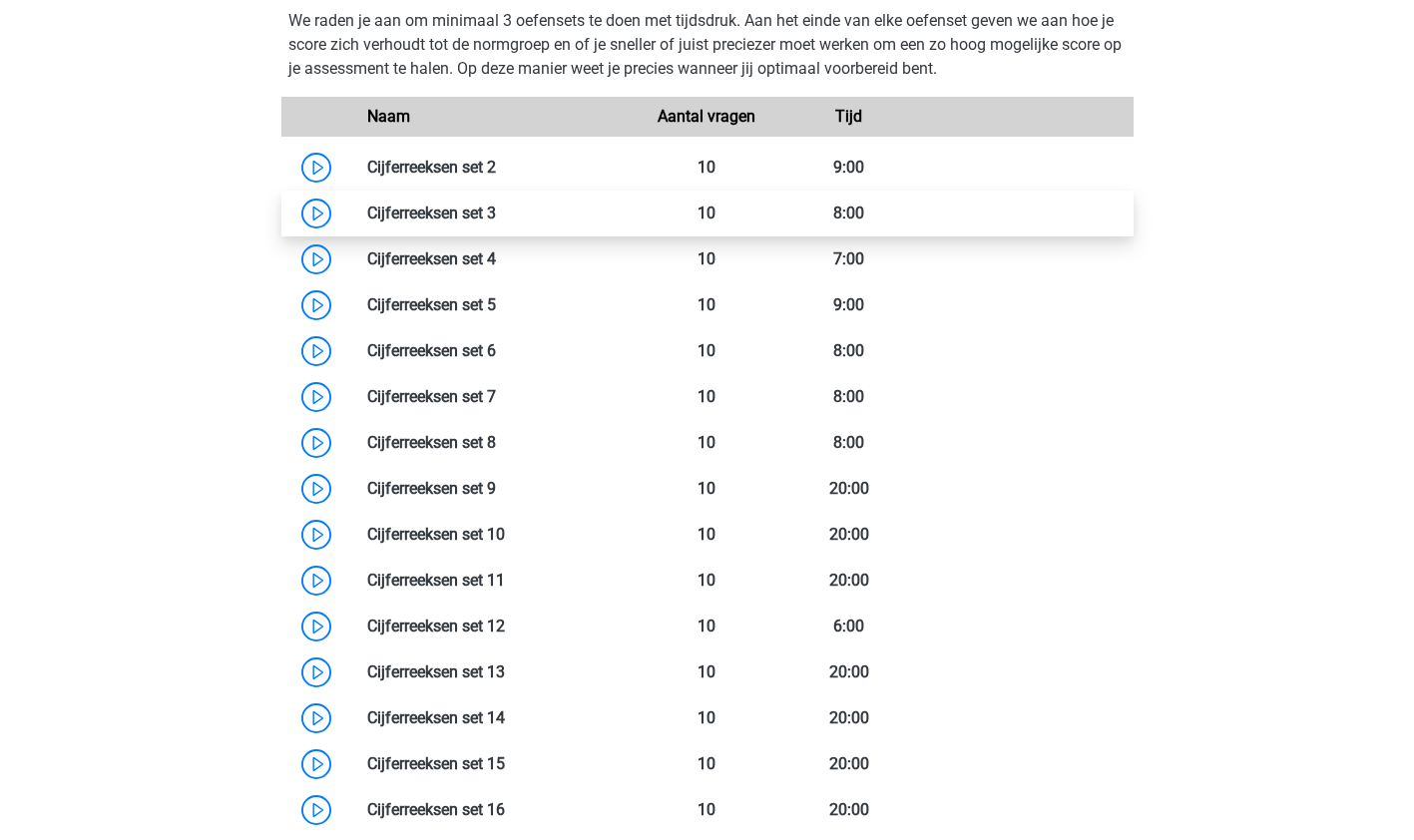 click at bounding box center [496, 212] 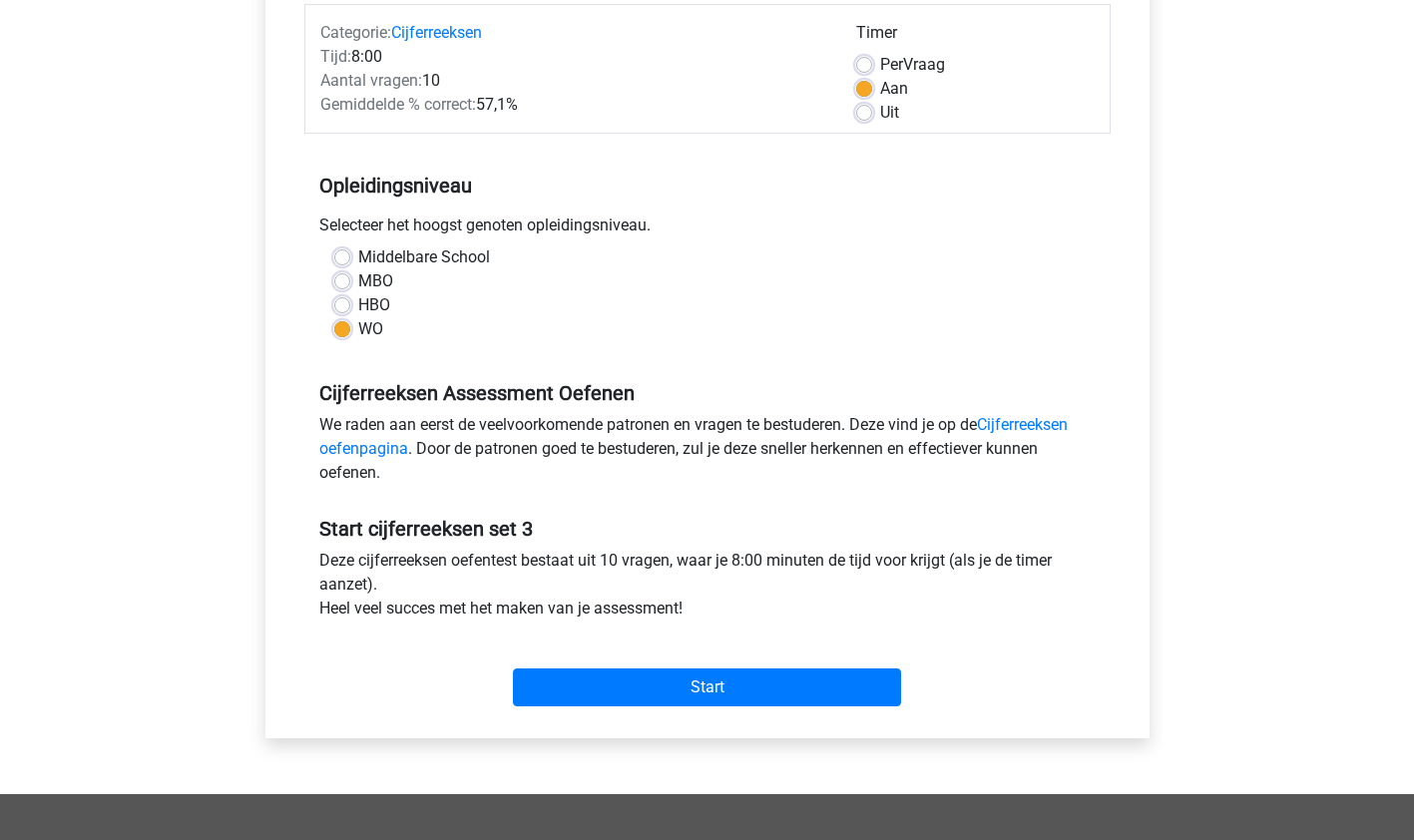 scroll, scrollTop: 325, scrollLeft: 0, axis: vertical 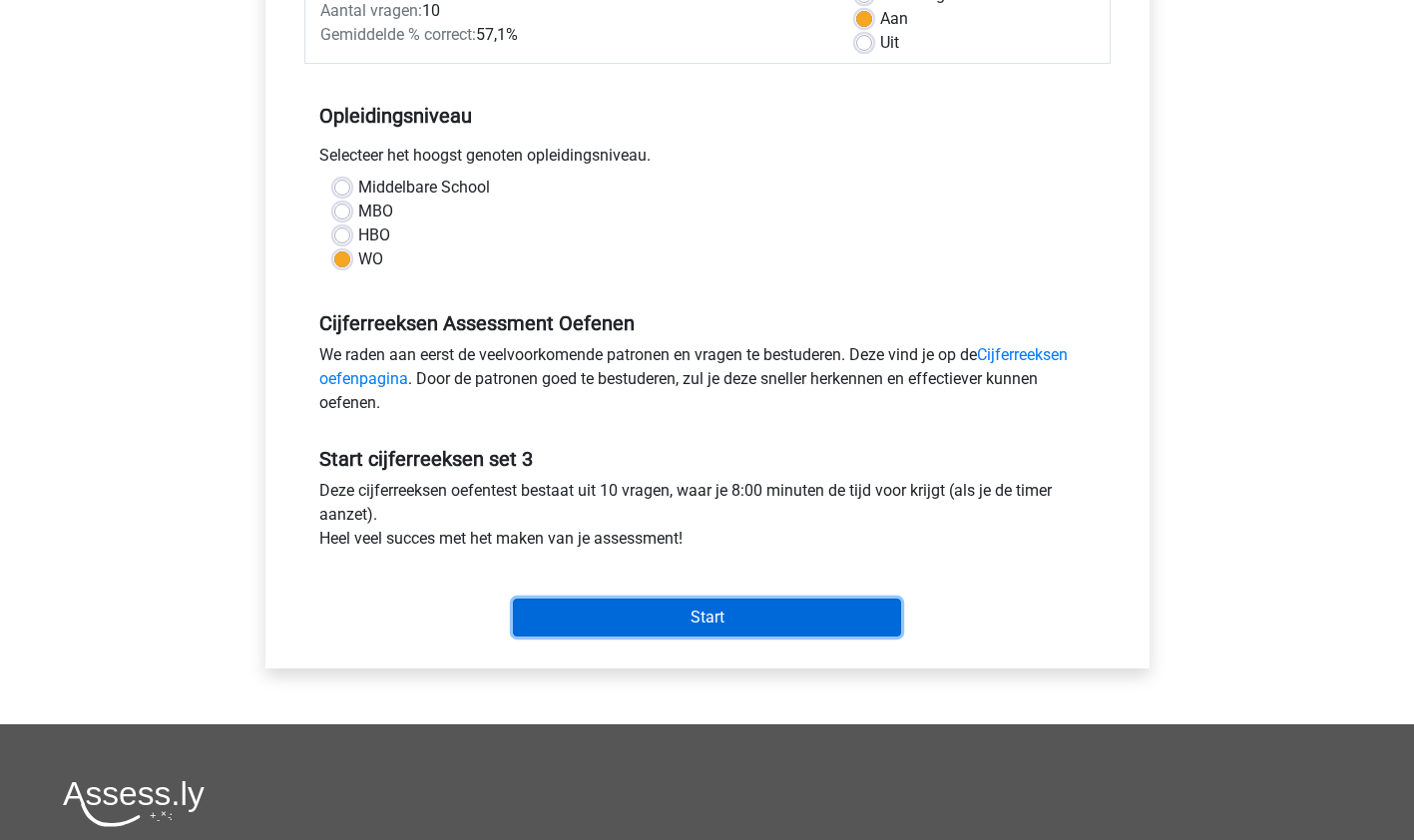 click on "Start" at bounding box center (707, 618) 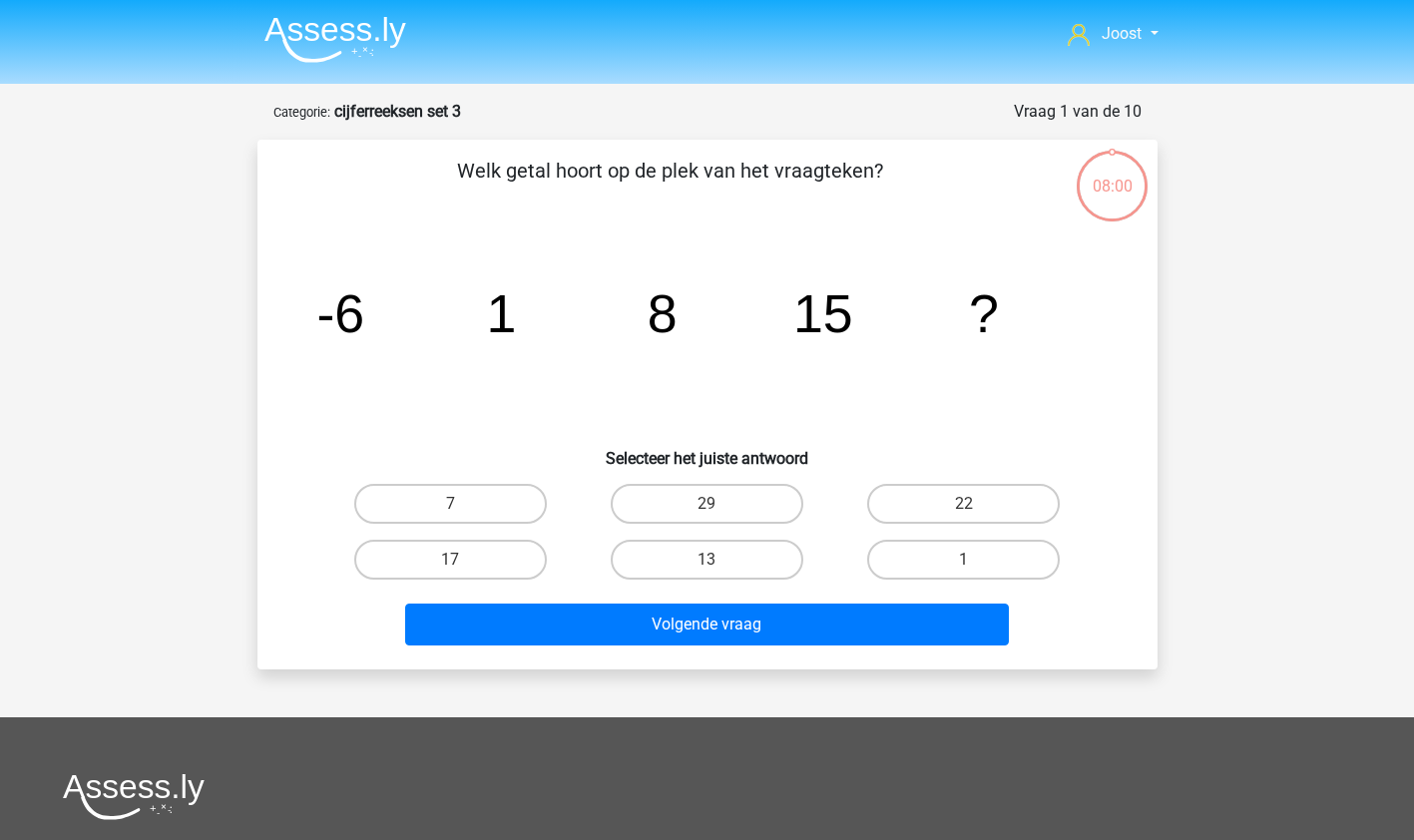 scroll, scrollTop: 0, scrollLeft: 0, axis: both 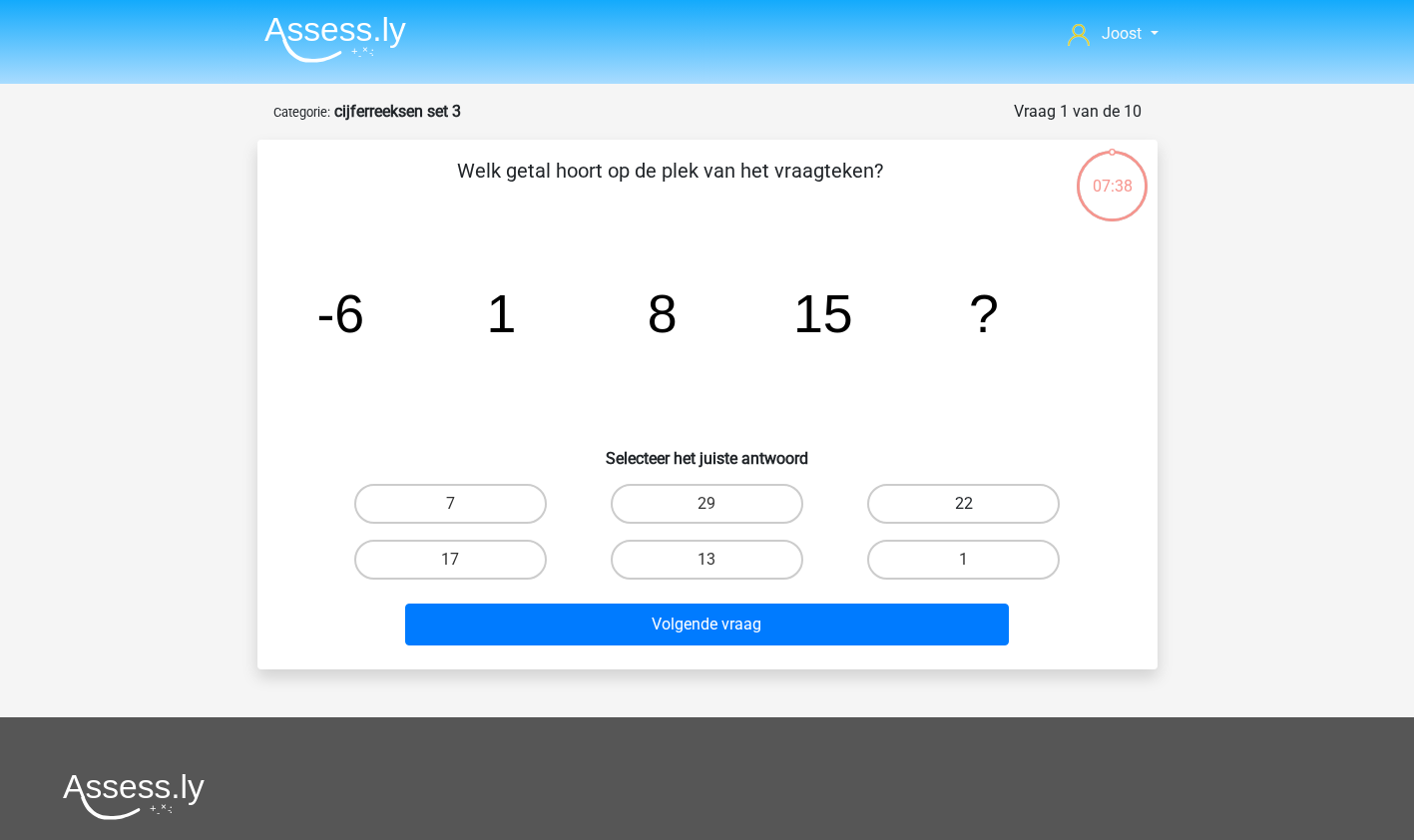 click on "22" at bounding box center (963, 504) 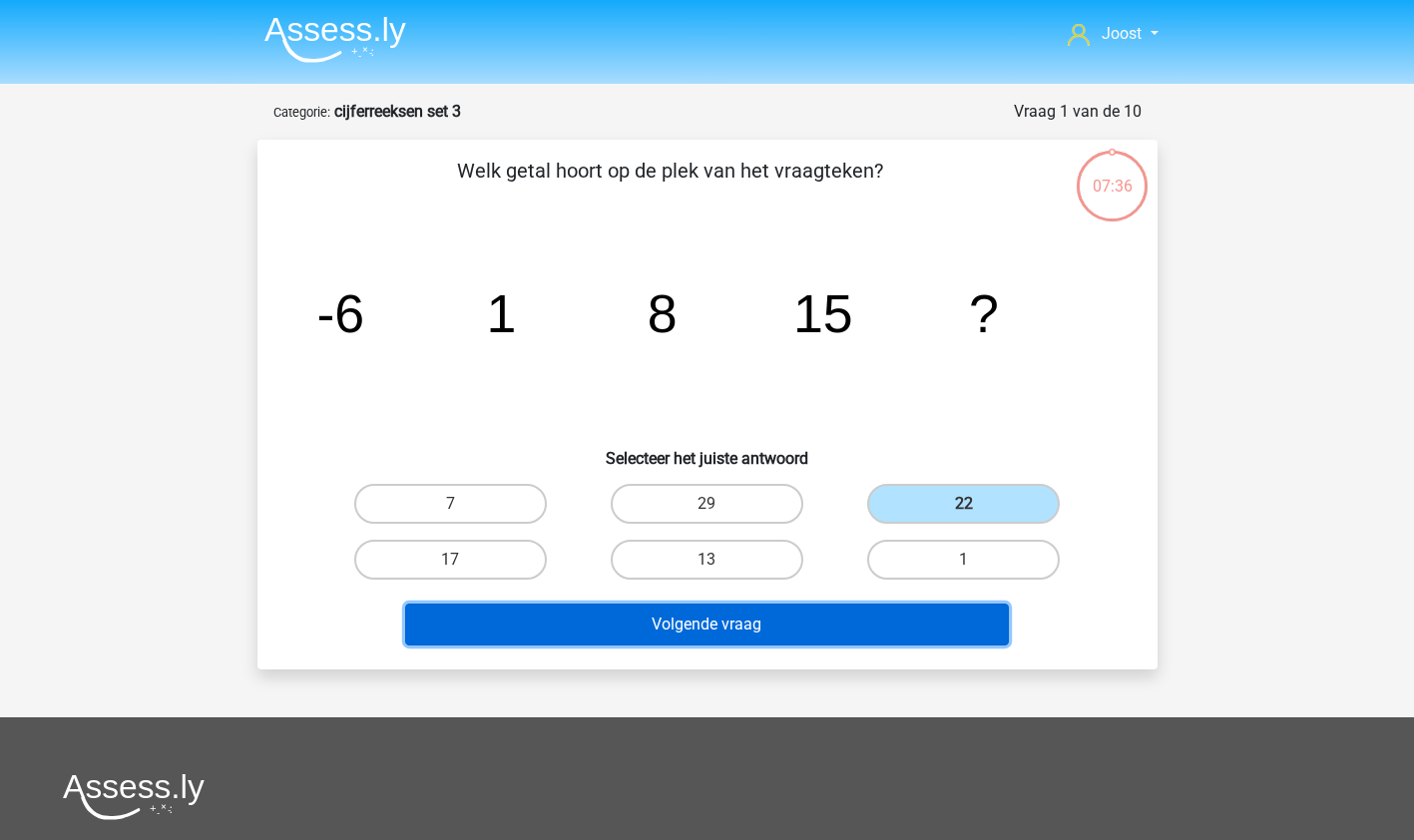 click on "Volgende vraag" at bounding box center (707, 625) 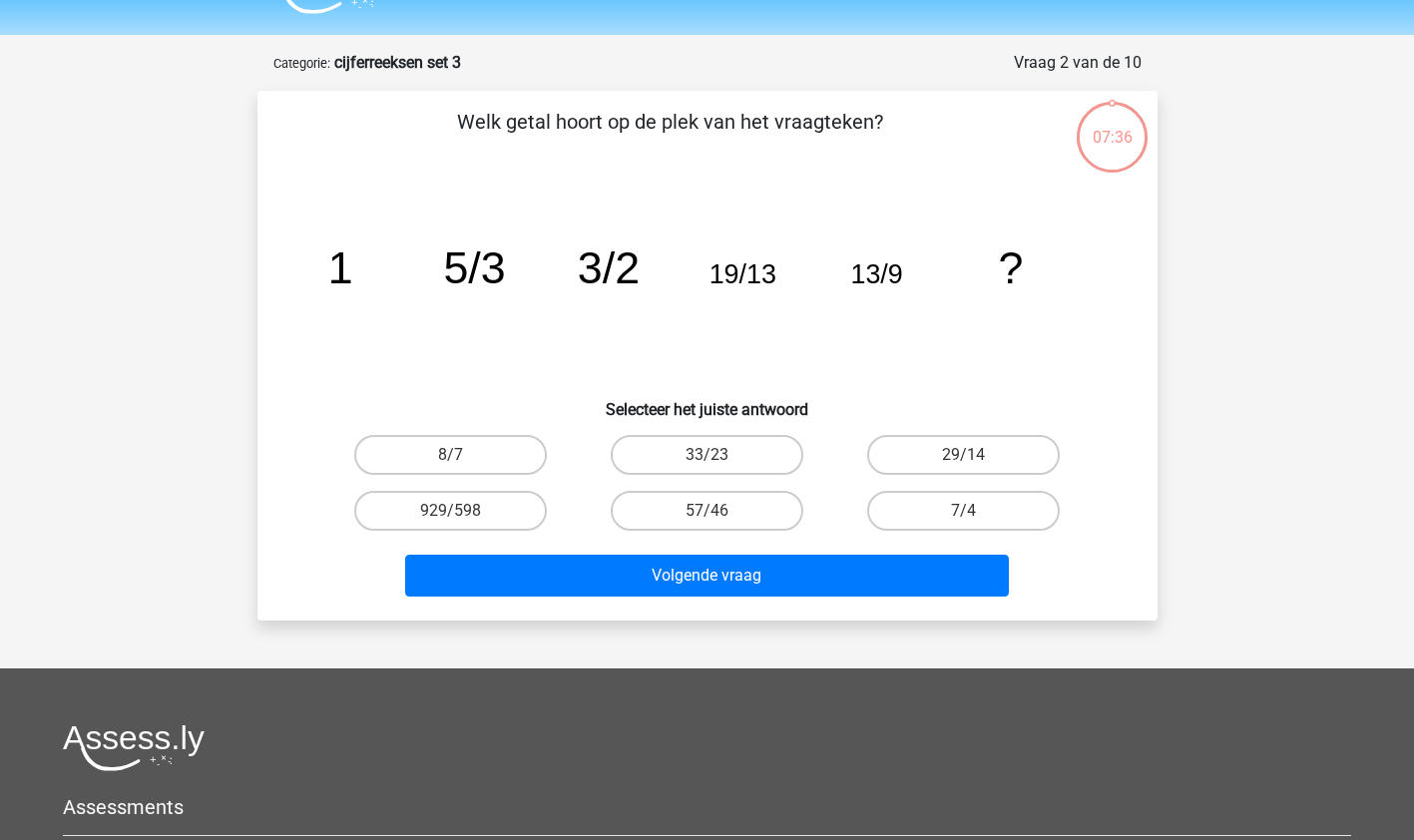 scroll, scrollTop: 100, scrollLeft: 0, axis: vertical 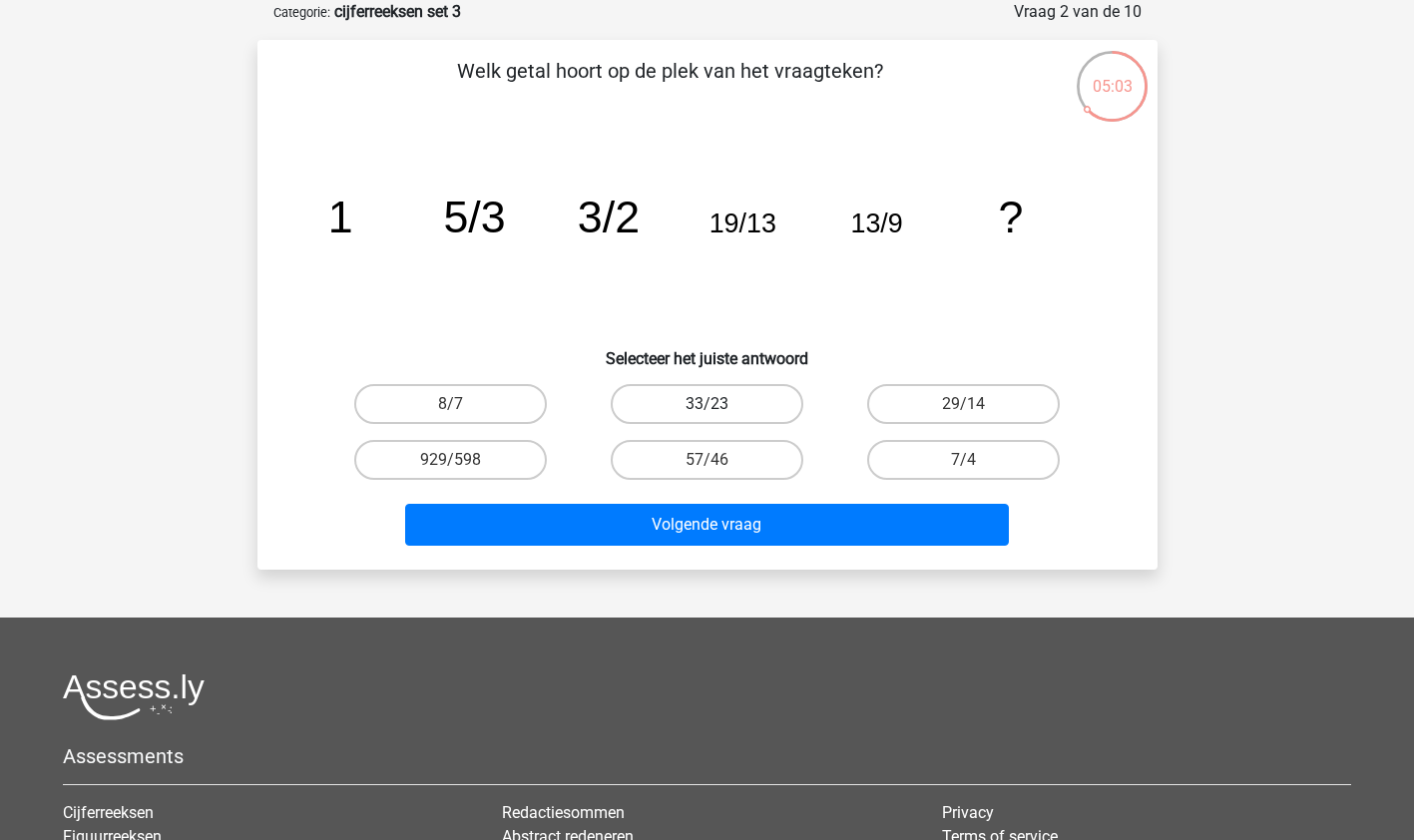 click on "33/23" at bounding box center [707, 404] 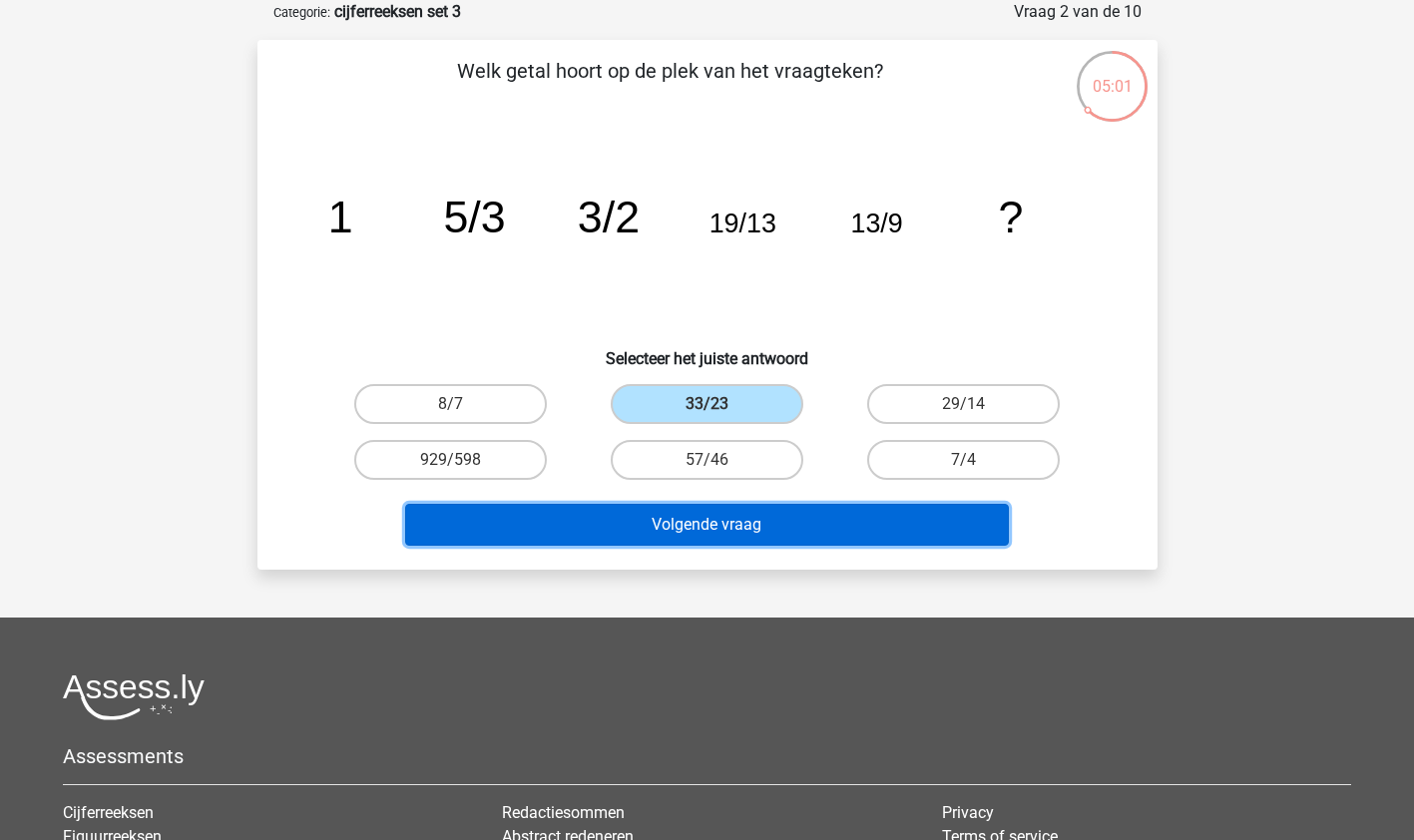 click on "Volgende vraag" at bounding box center [707, 525] 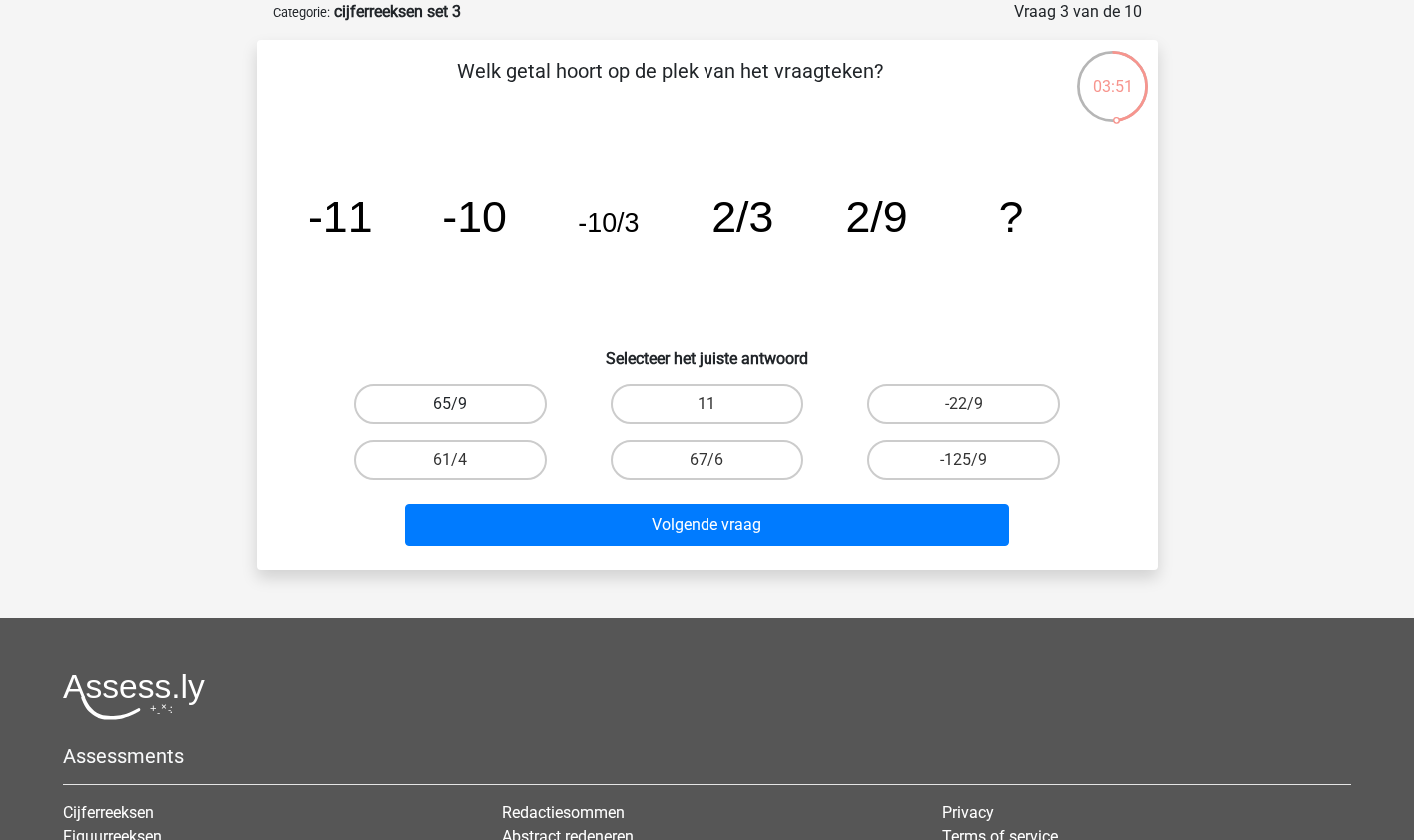 click on "65/9" at bounding box center (450, 404) 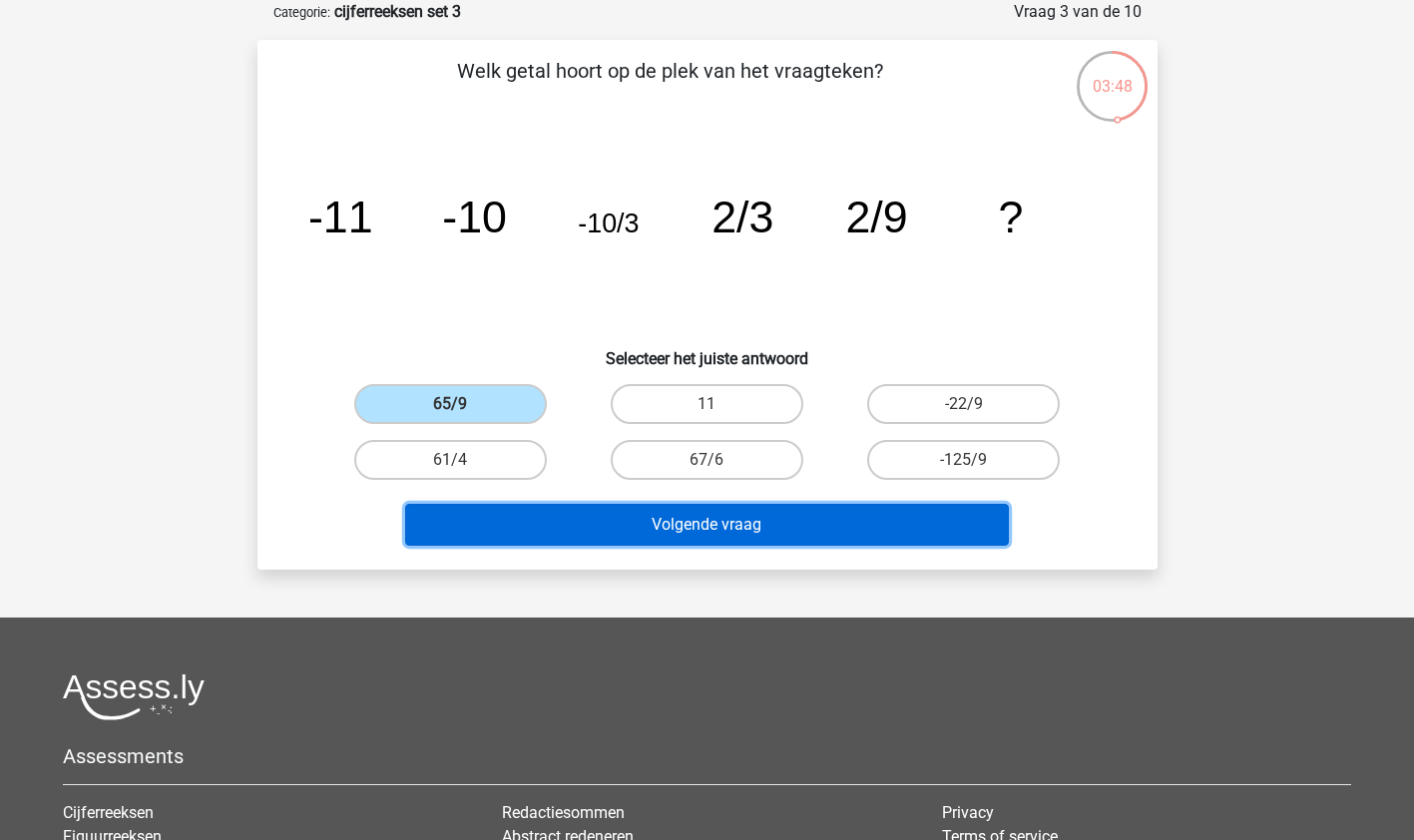 click on "Volgende vraag" at bounding box center (707, 525) 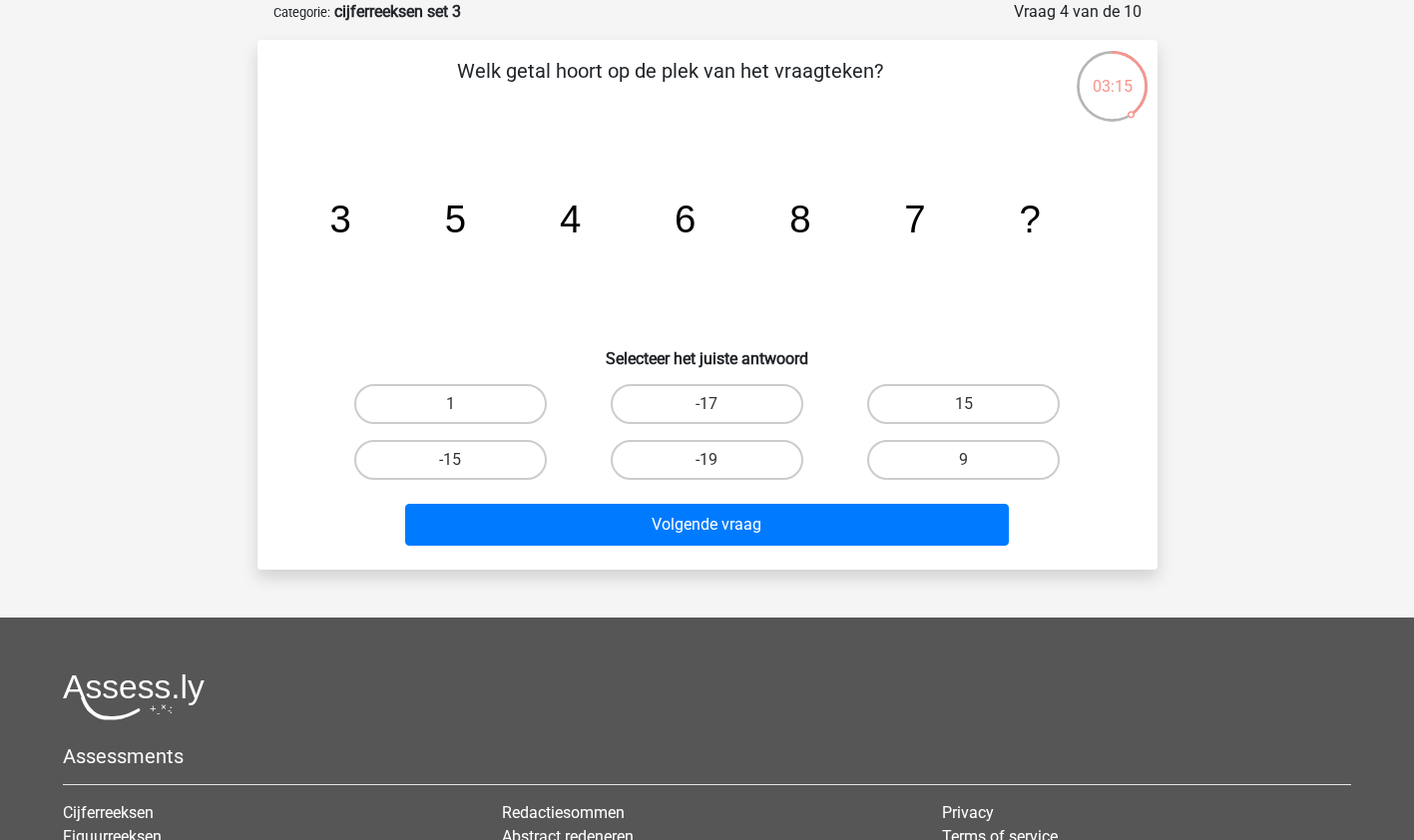 click on "15" at bounding box center (970, 410) 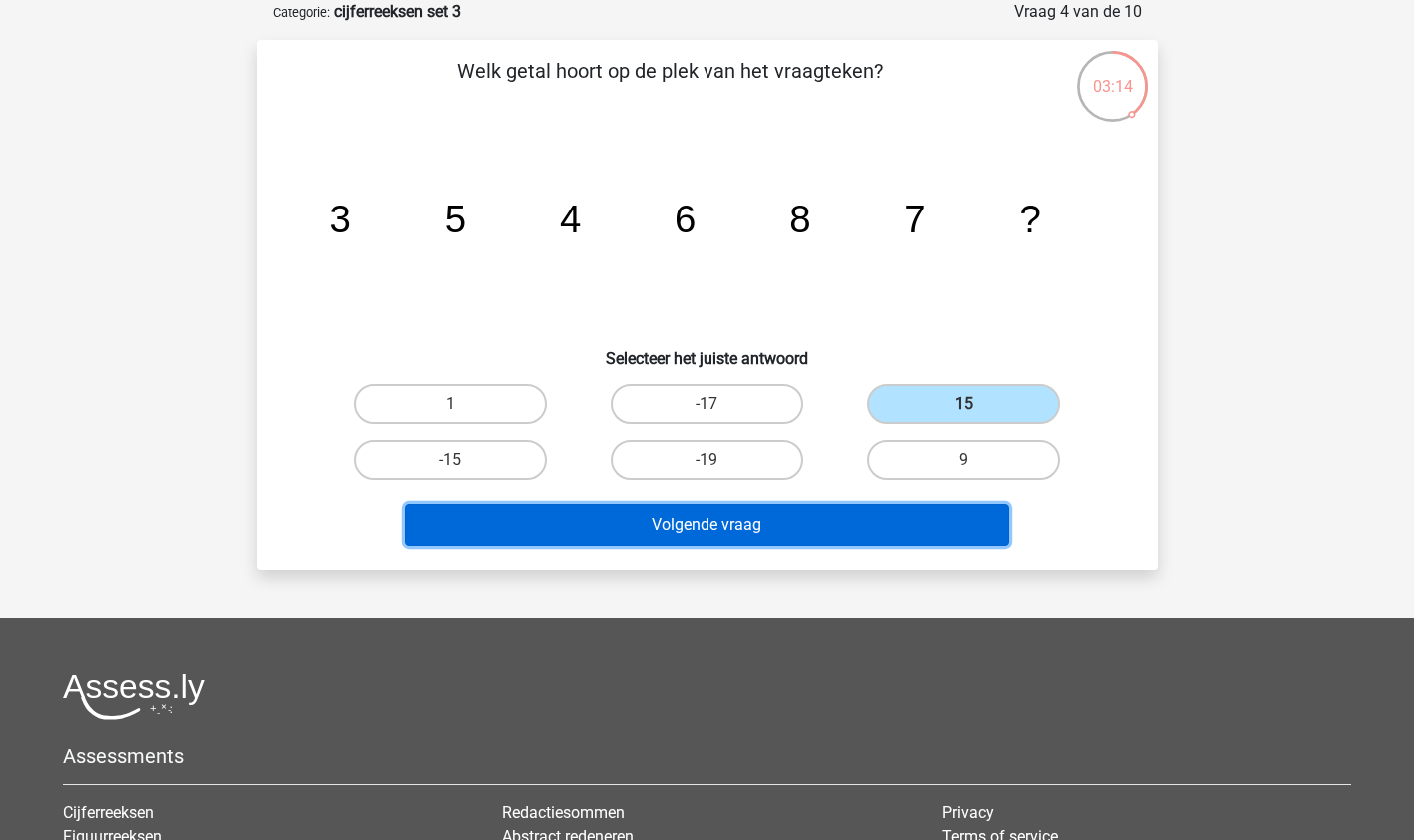 click on "Volgende vraag" at bounding box center (707, 525) 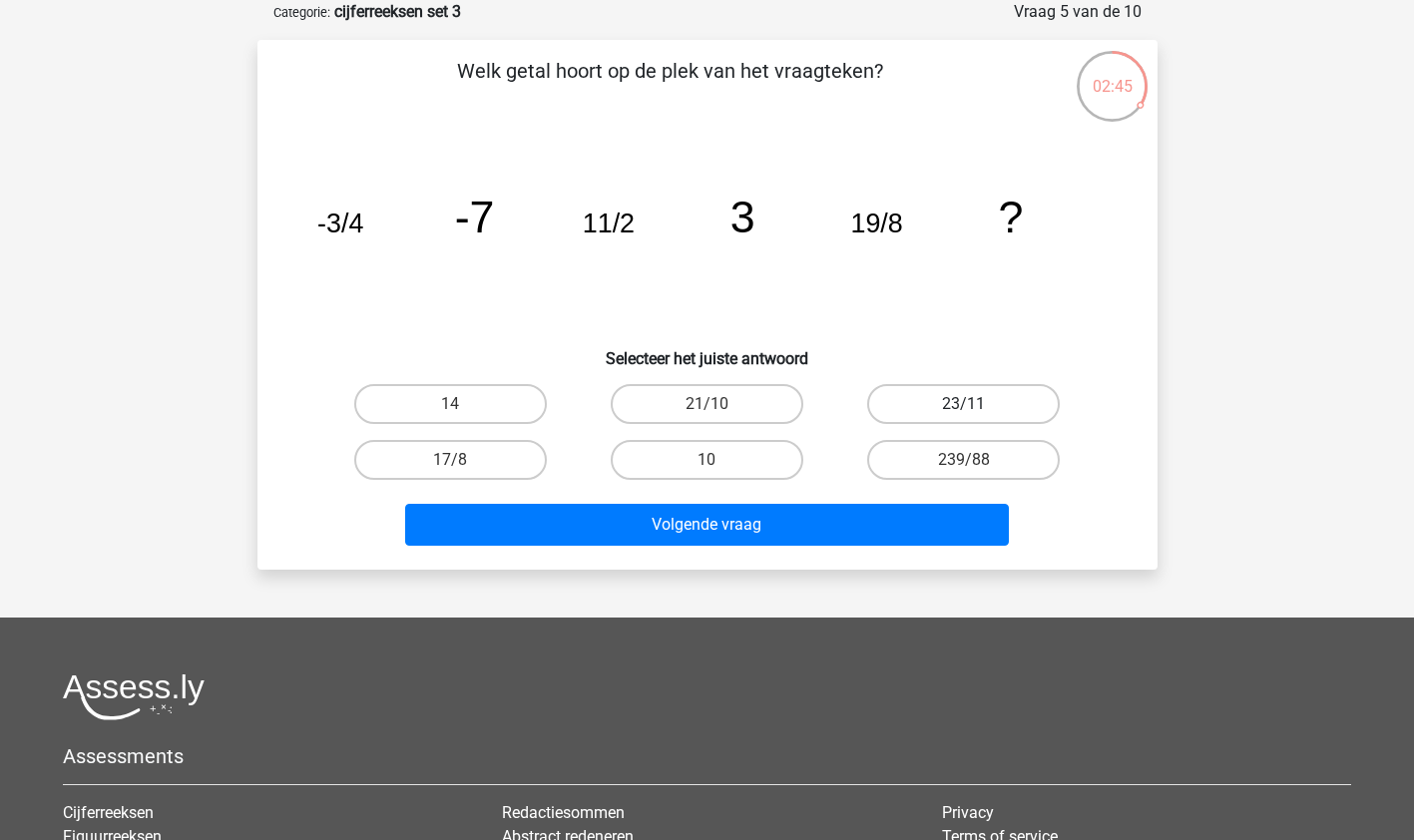 click on "23/11" at bounding box center [963, 404] 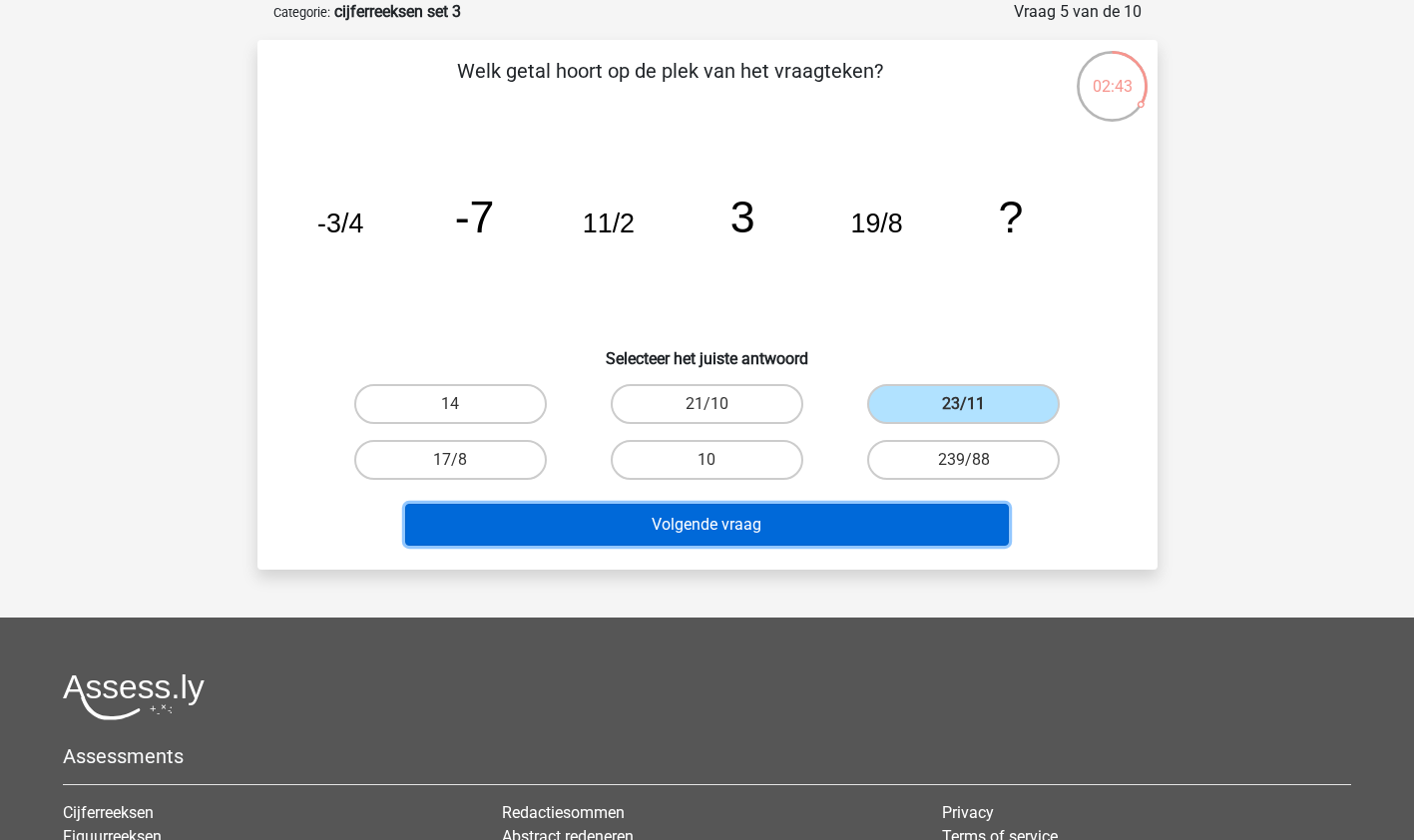 click on "Volgende vraag" at bounding box center (707, 525) 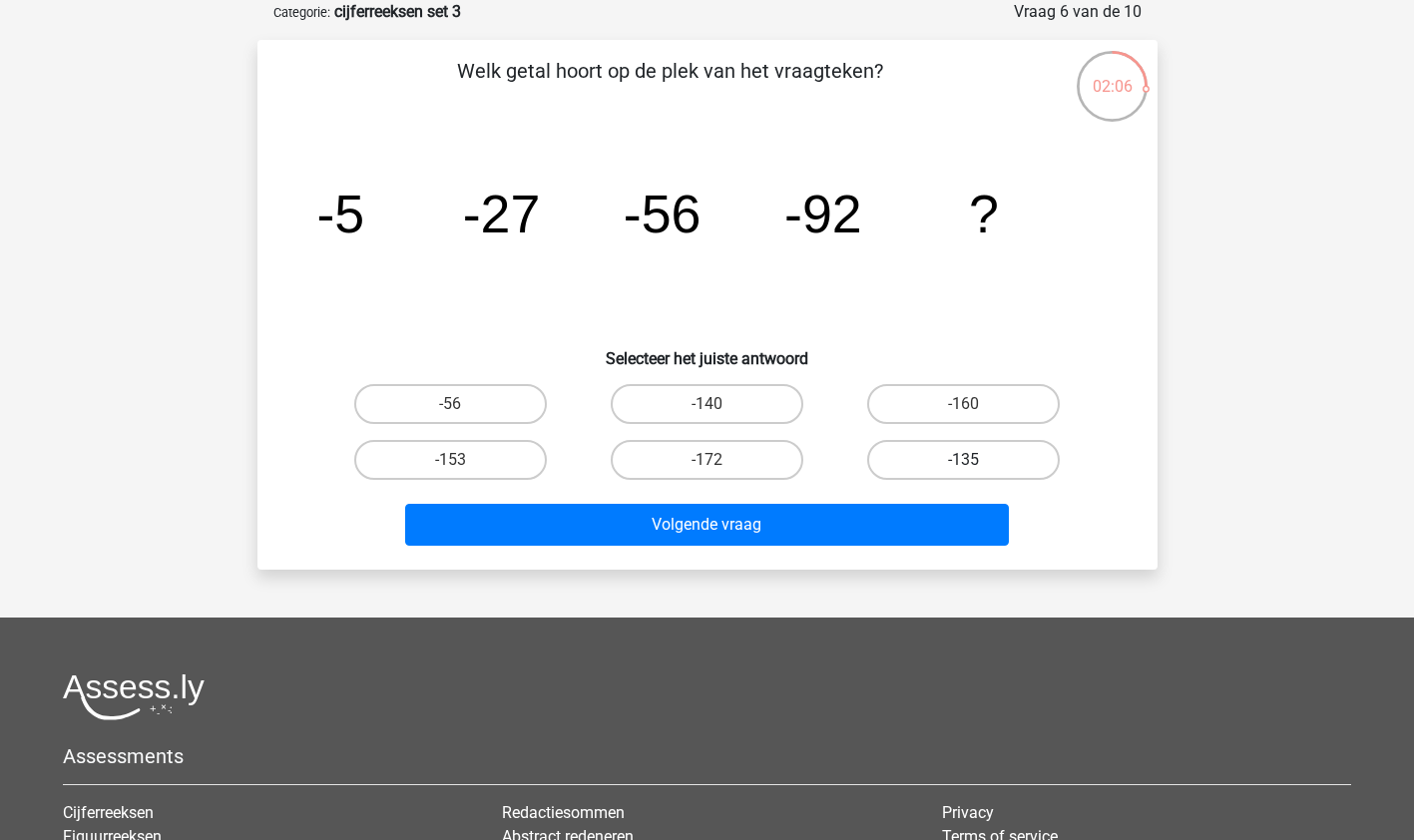 click on "-135" at bounding box center [963, 460] 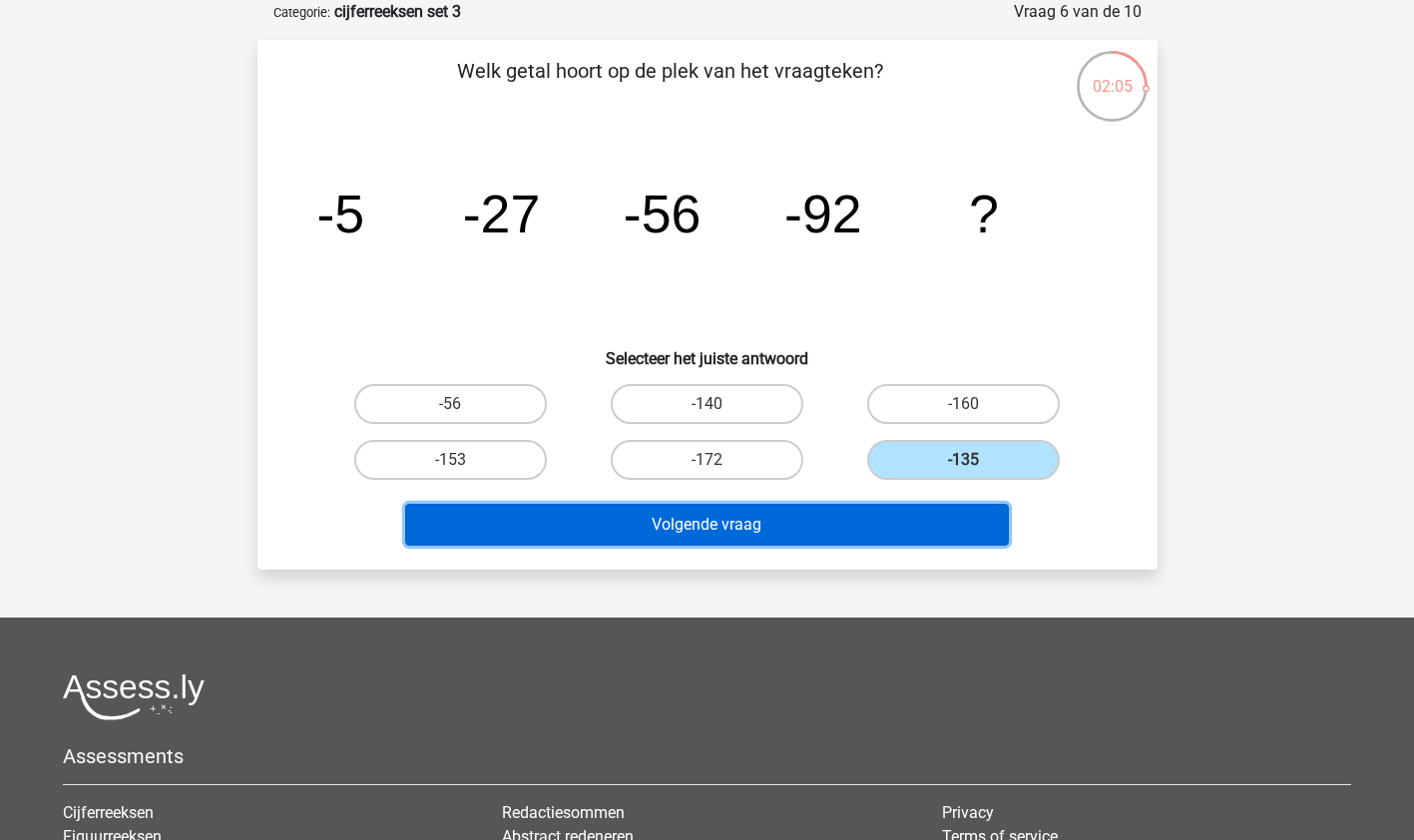 click on "Volgende vraag" at bounding box center [707, 525] 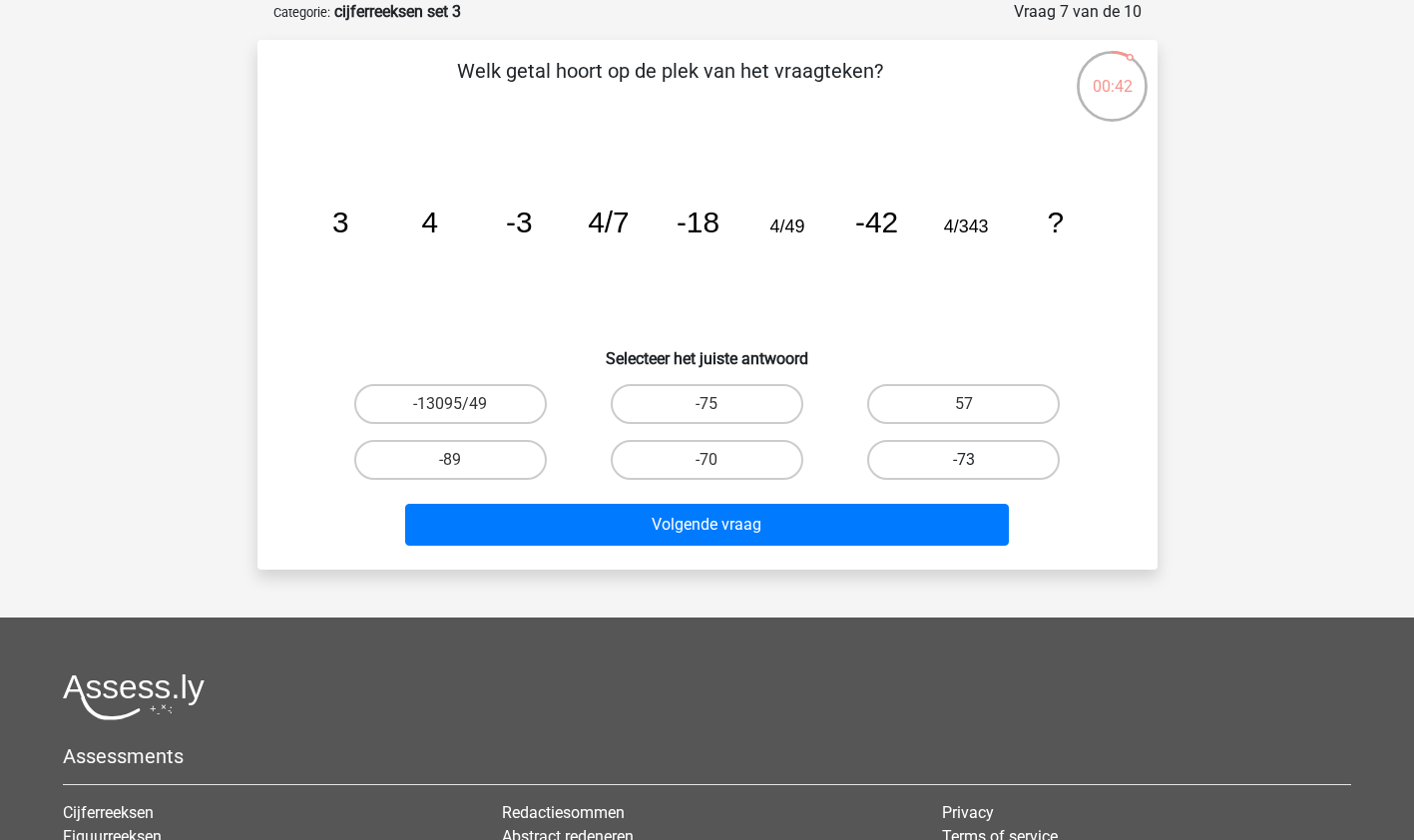 click on "-73" at bounding box center (963, 460) 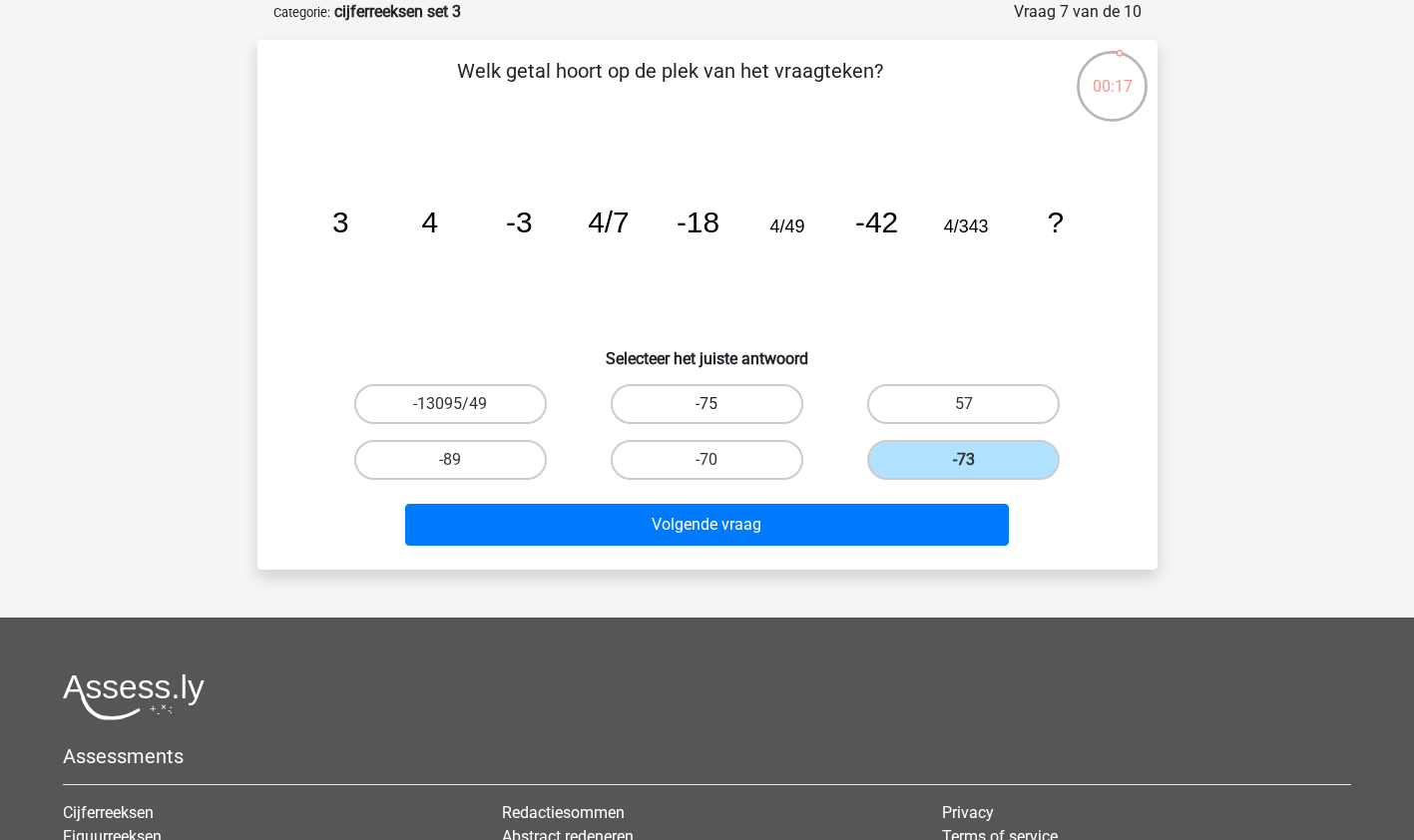 click on "-75" at bounding box center (707, 404) 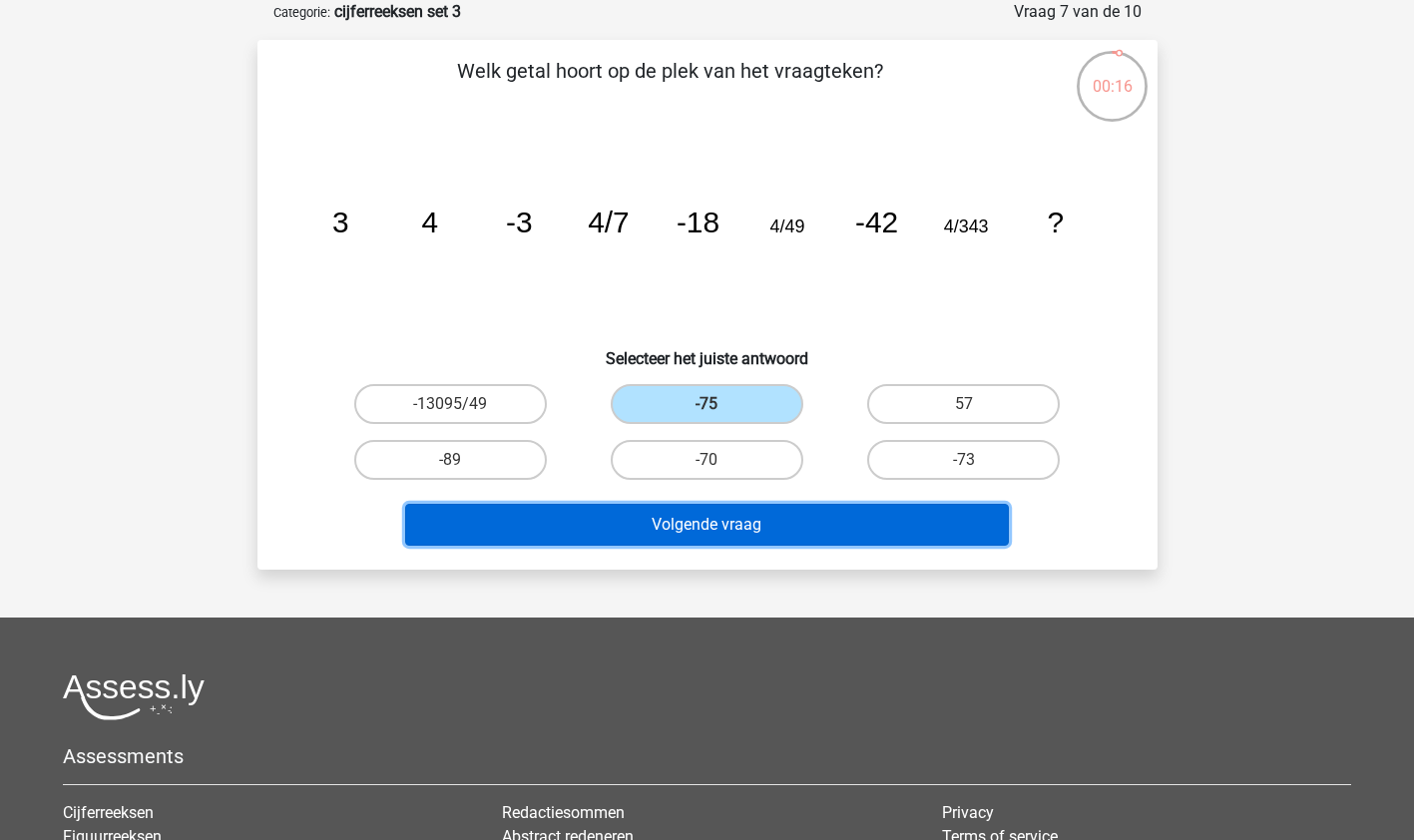 click on "Volgende vraag" at bounding box center (707, 525) 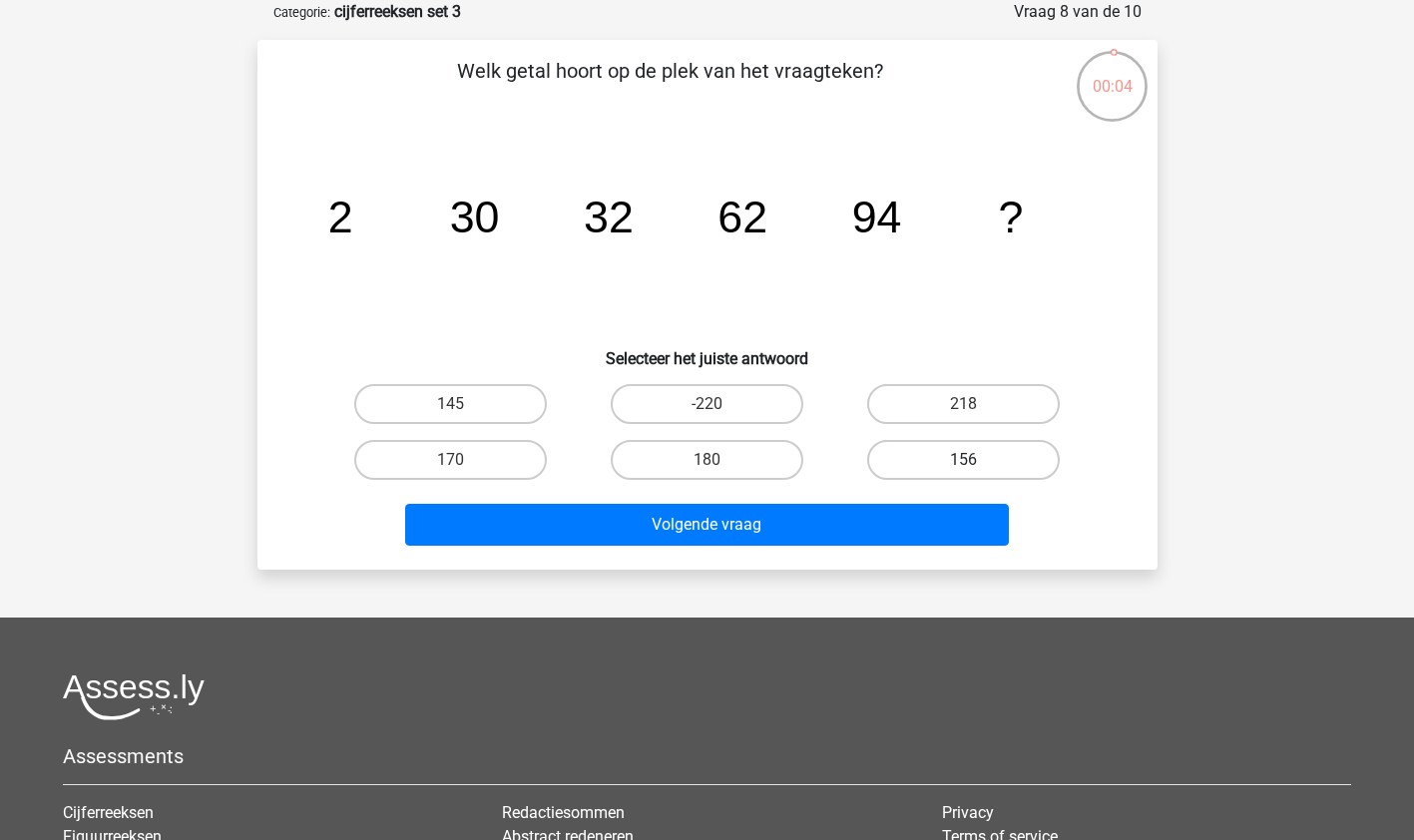 click on "156" at bounding box center (963, 460) 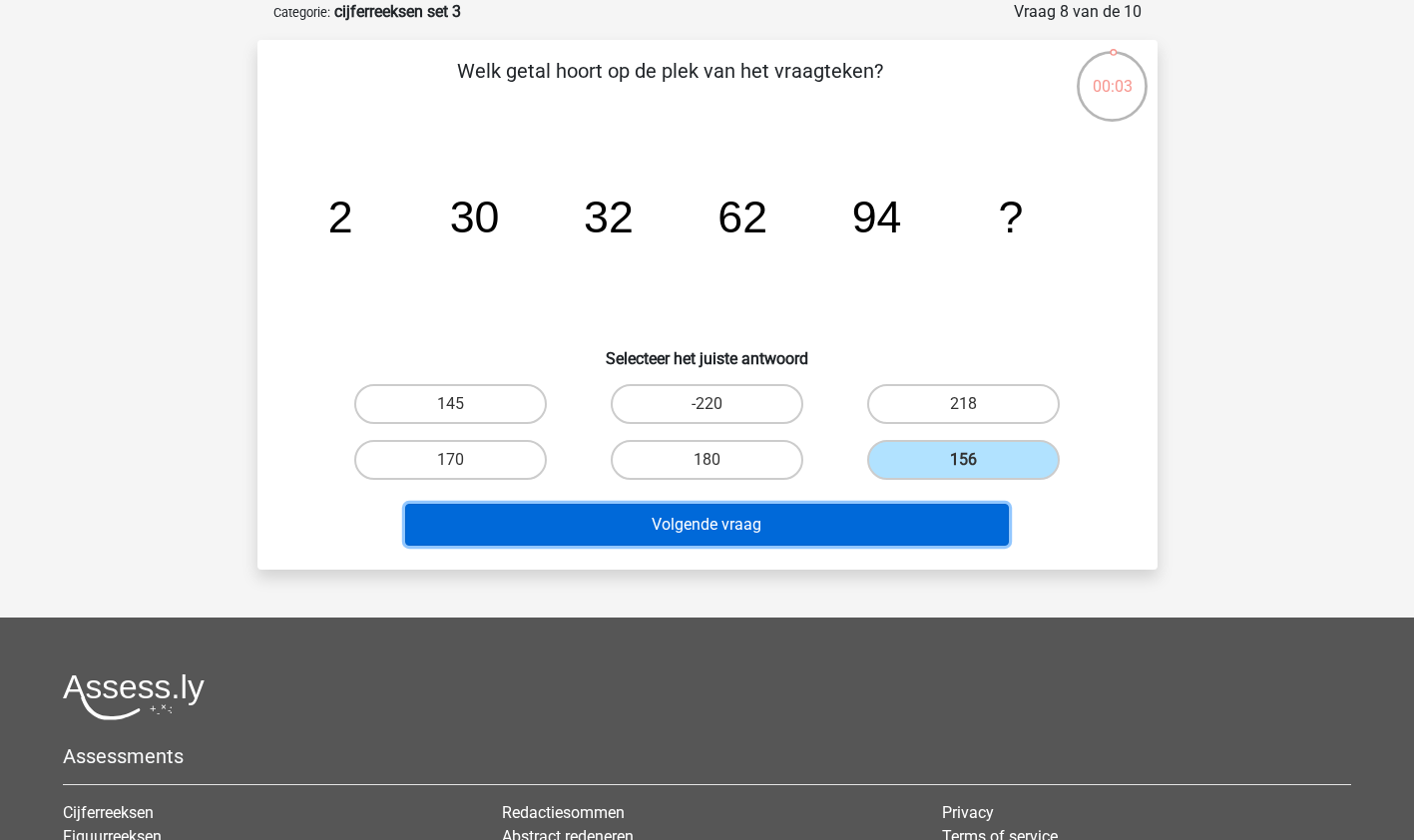 click on "Volgende vraag" at bounding box center [707, 525] 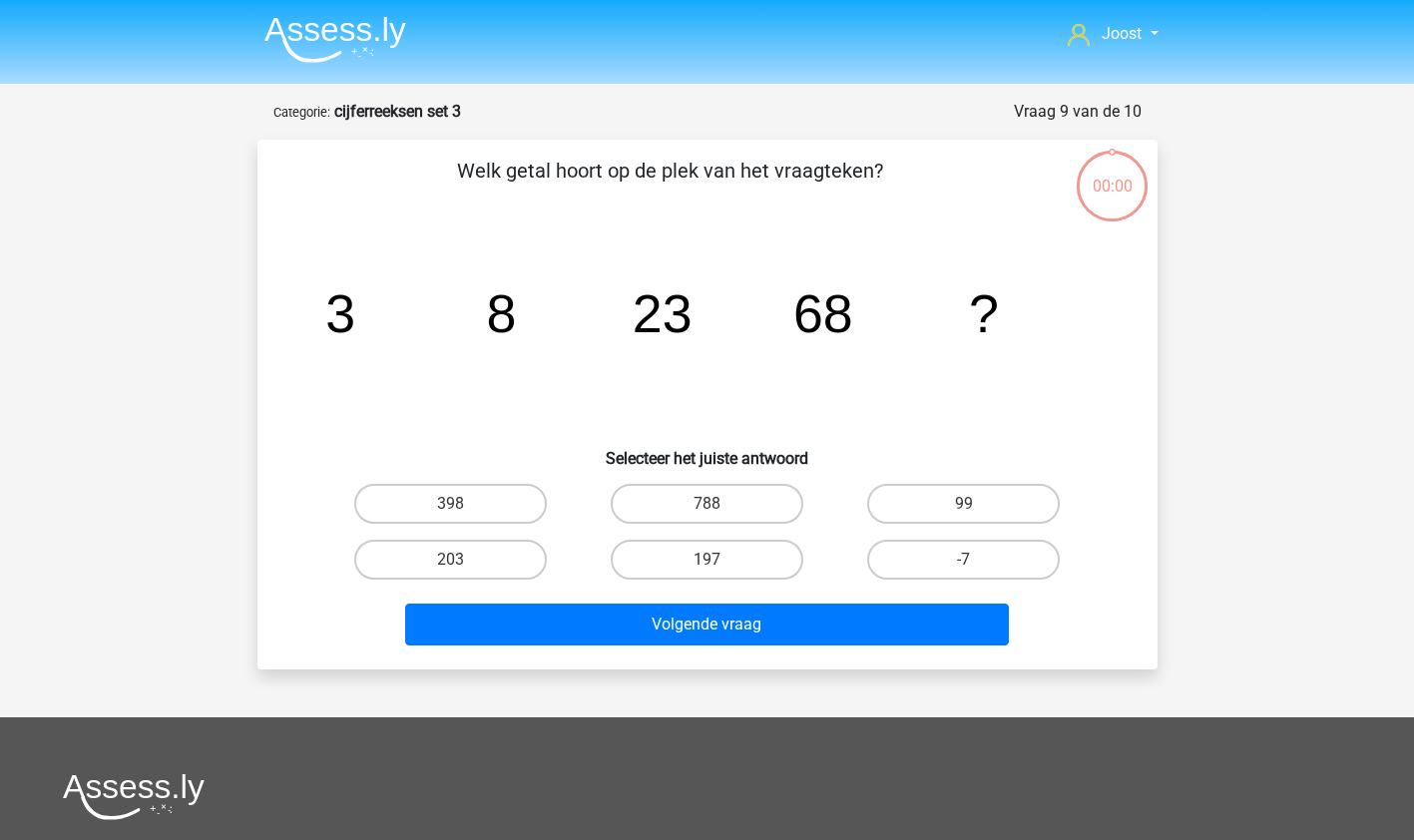 scroll, scrollTop: 100, scrollLeft: 0, axis: vertical 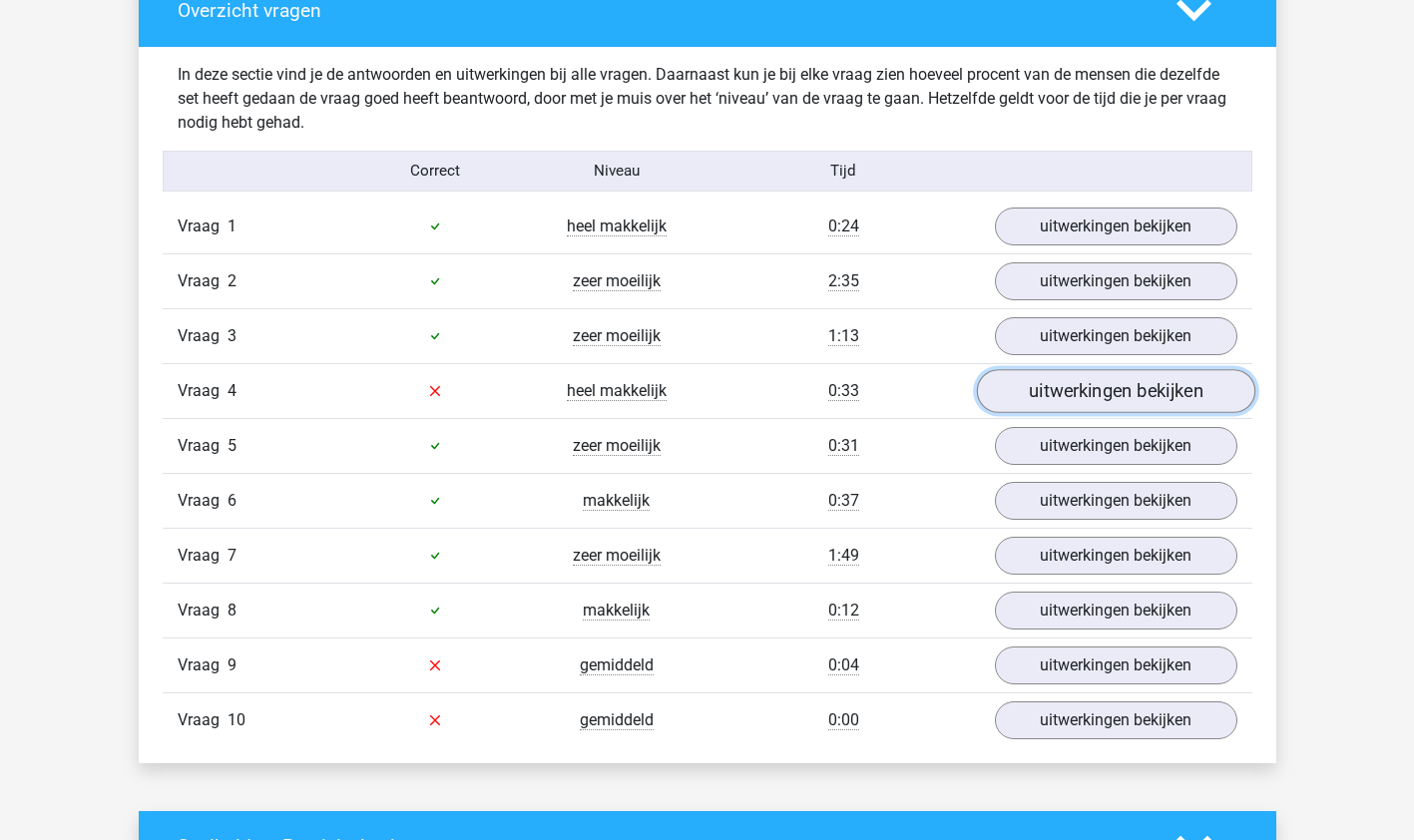 click on "uitwerkingen bekijken" at bounding box center (1115, 391) 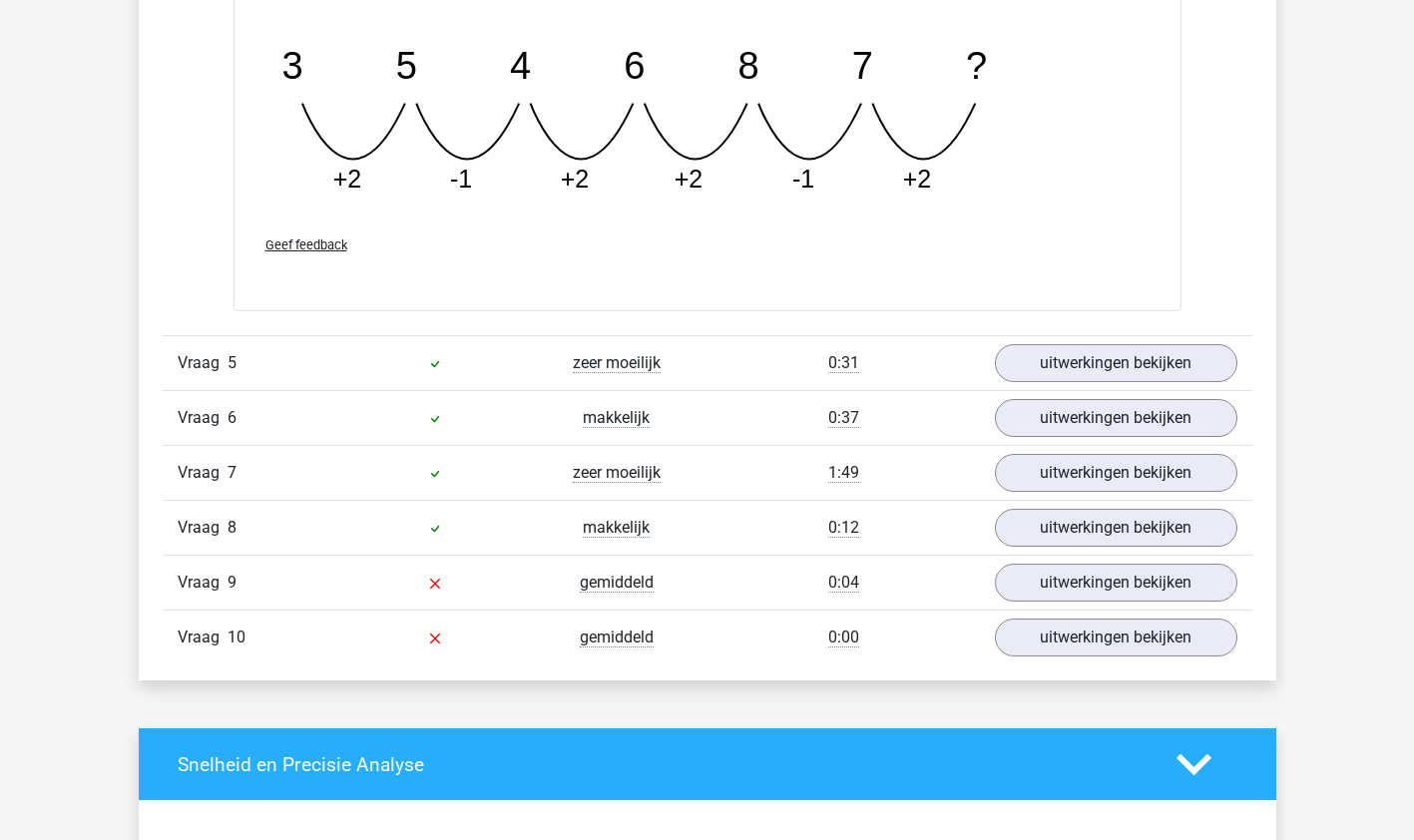 scroll, scrollTop: 2080, scrollLeft: 0, axis: vertical 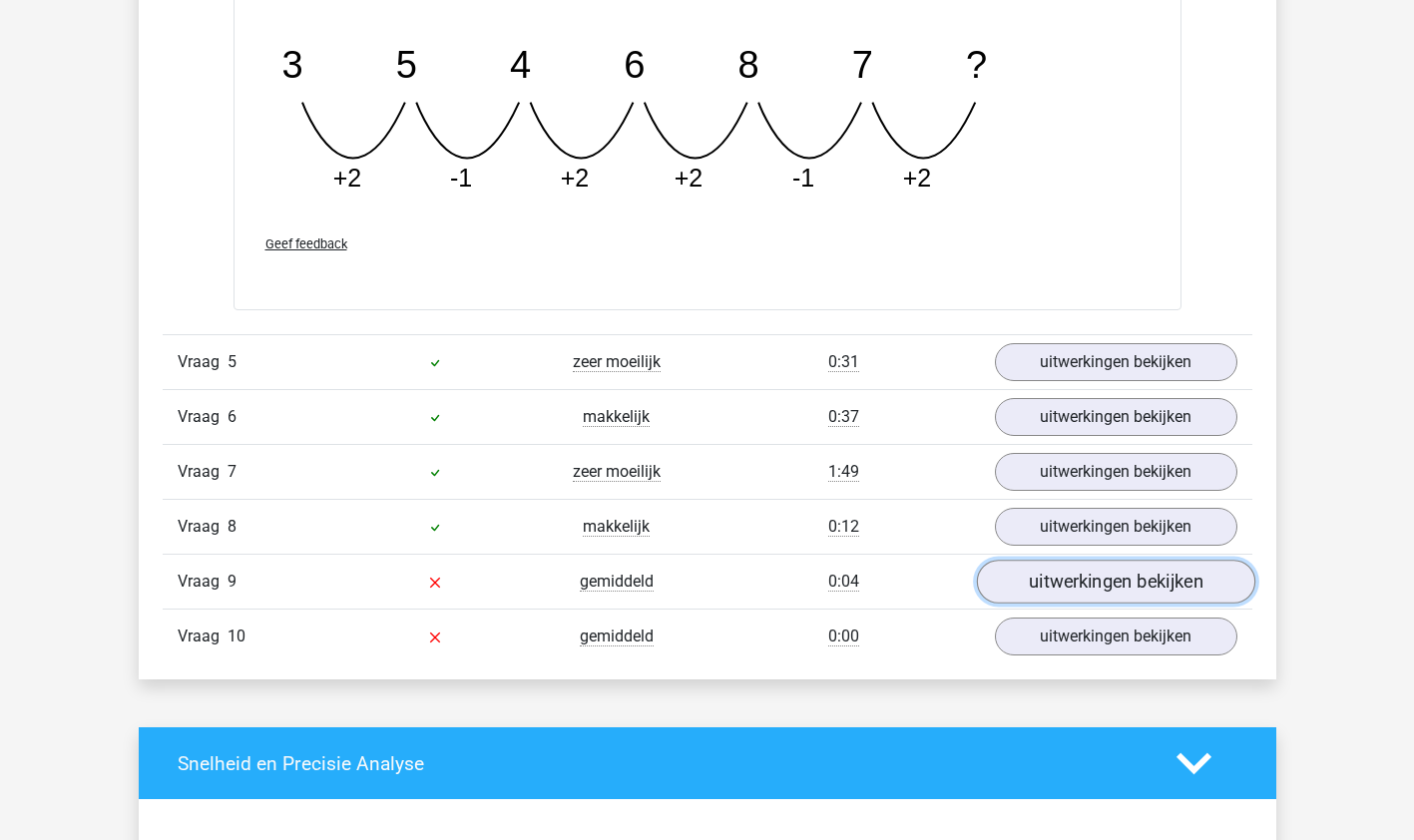 click on "uitwerkingen bekijken" at bounding box center [1115, 582] 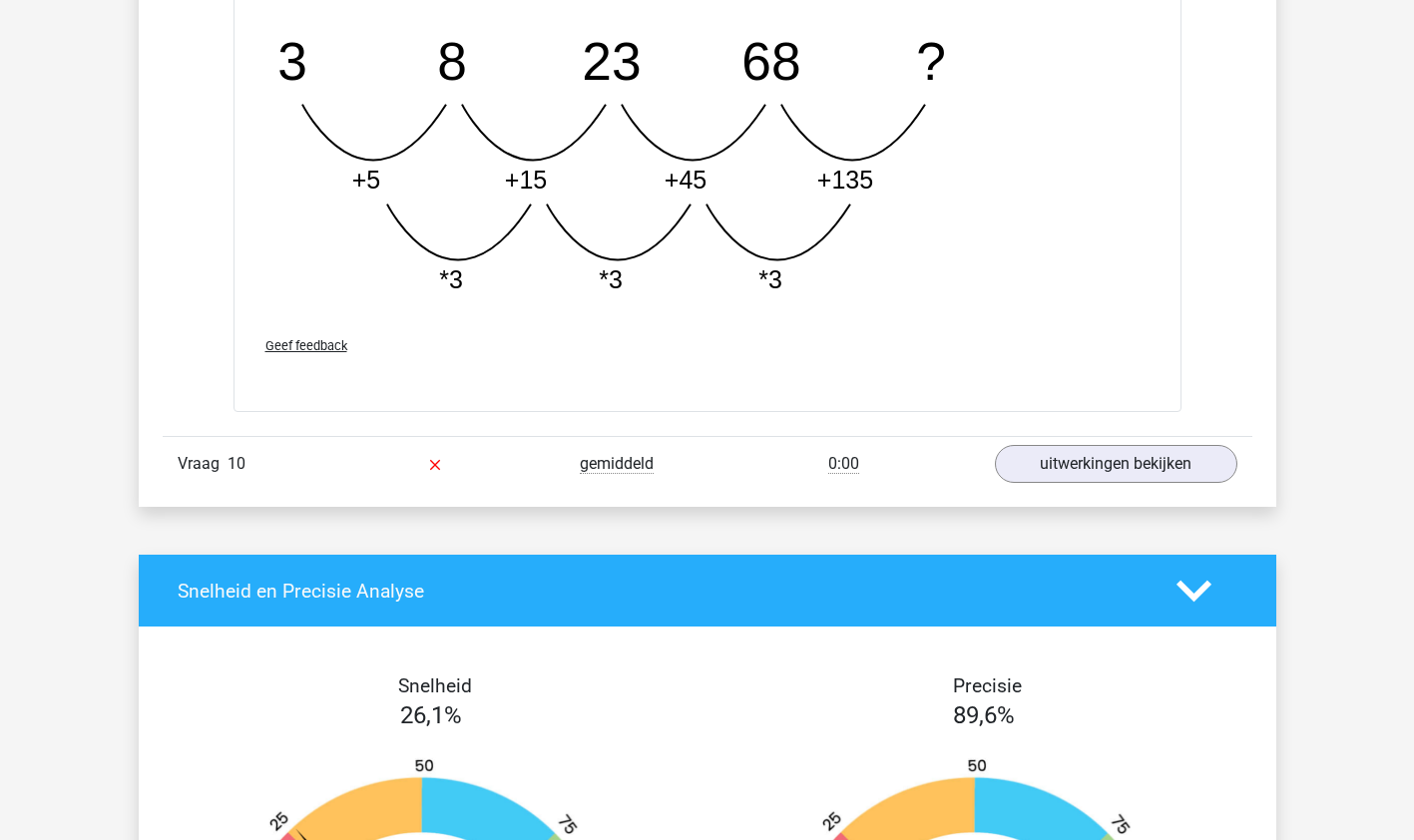scroll, scrollTop: 3249, scrollLeft: 0, axis: vertical 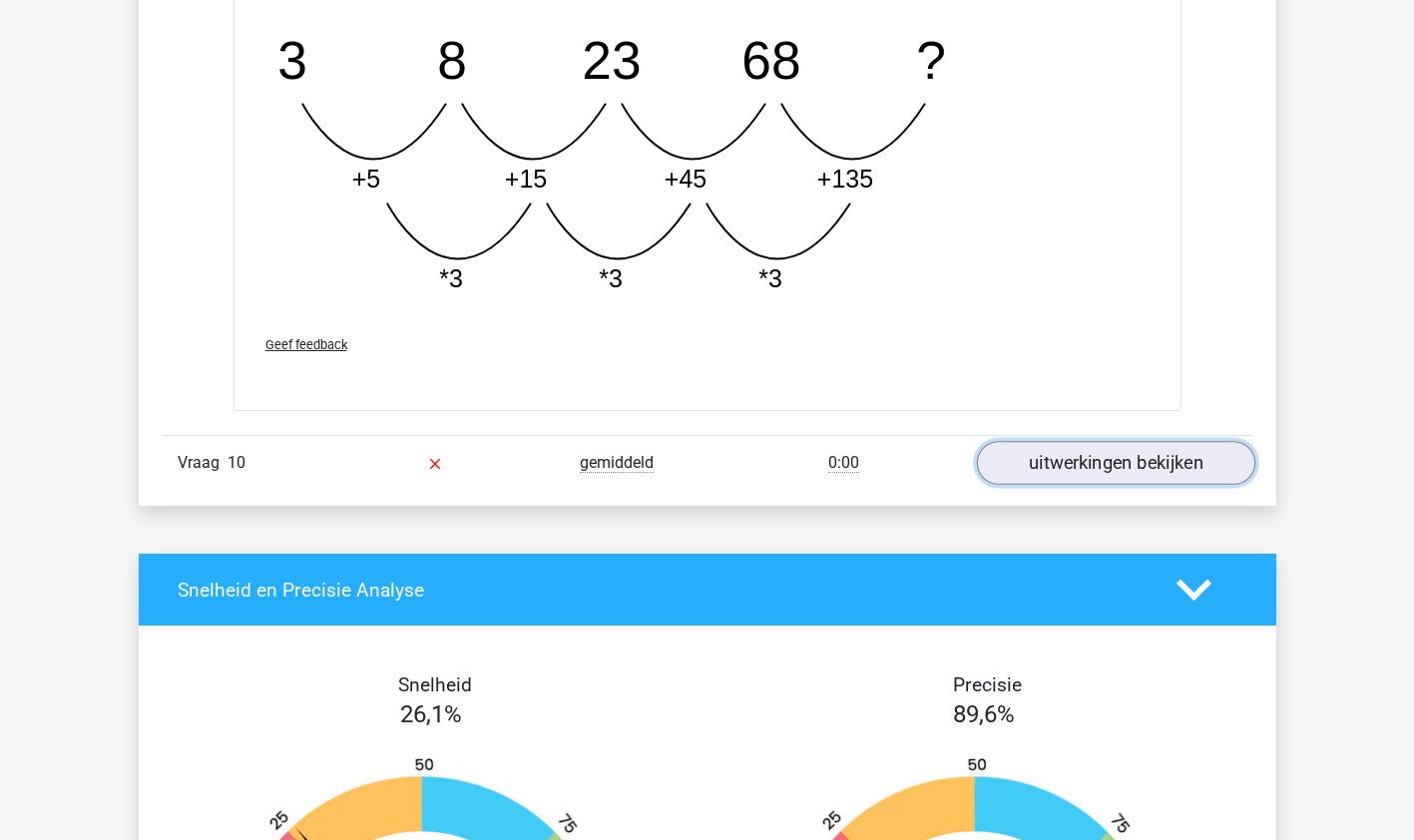 click on "uitwerkingen bekijken" at bounding box center [1115, 463] 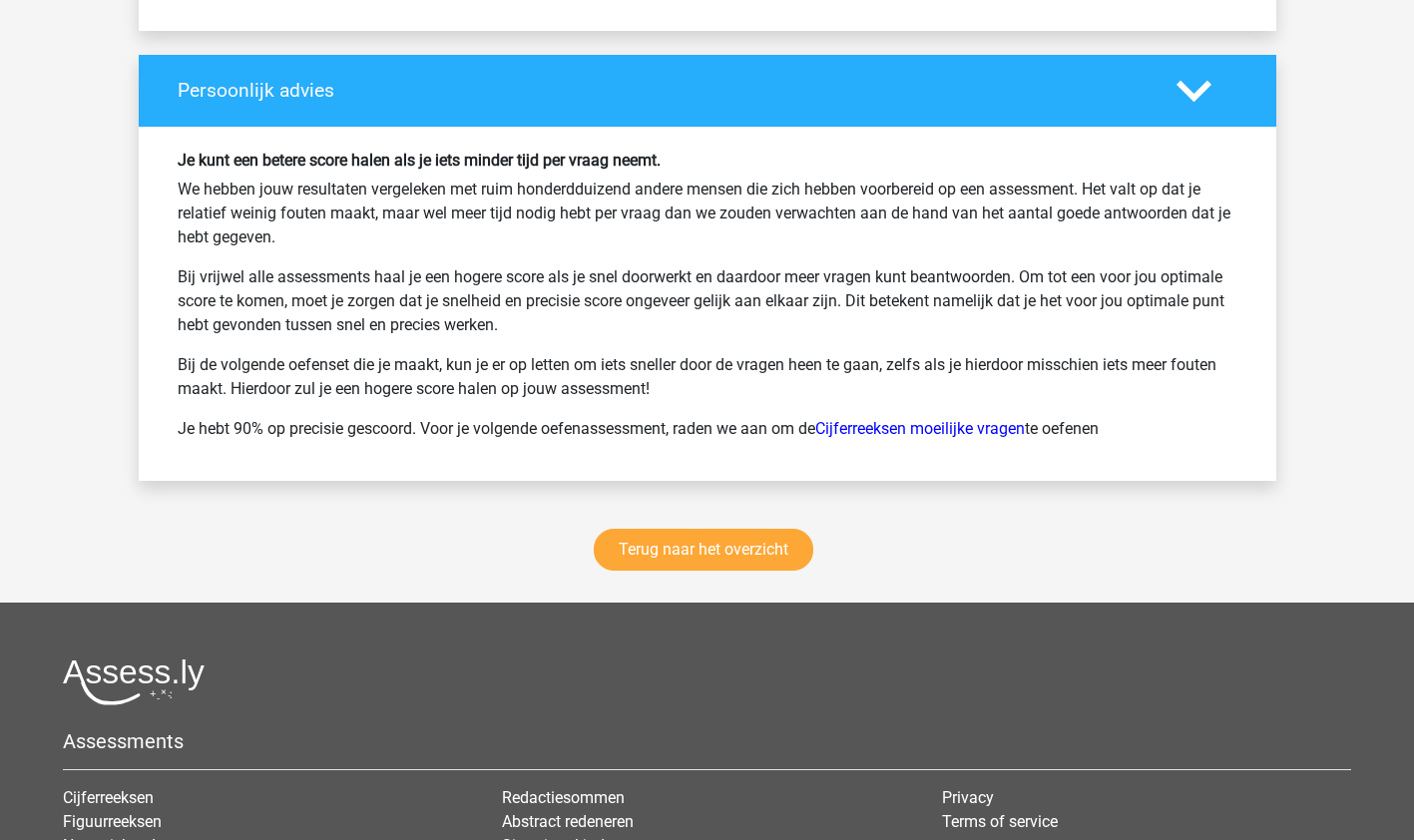 scroll, scrollTop: 5540, scrollLeft: 0, axis: vertical 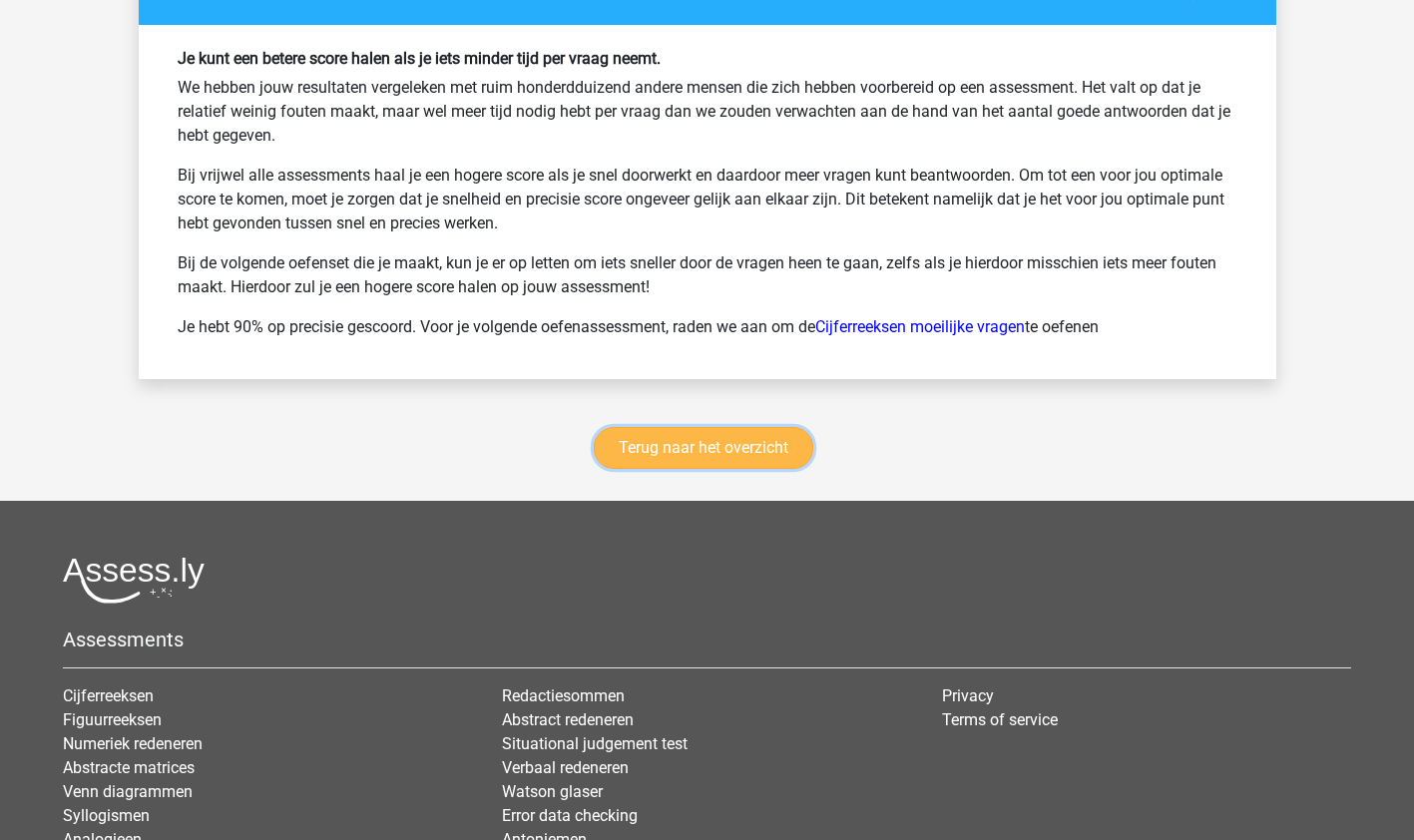 click on "Terug naar het overzicht" at bounding box center [704, 448] 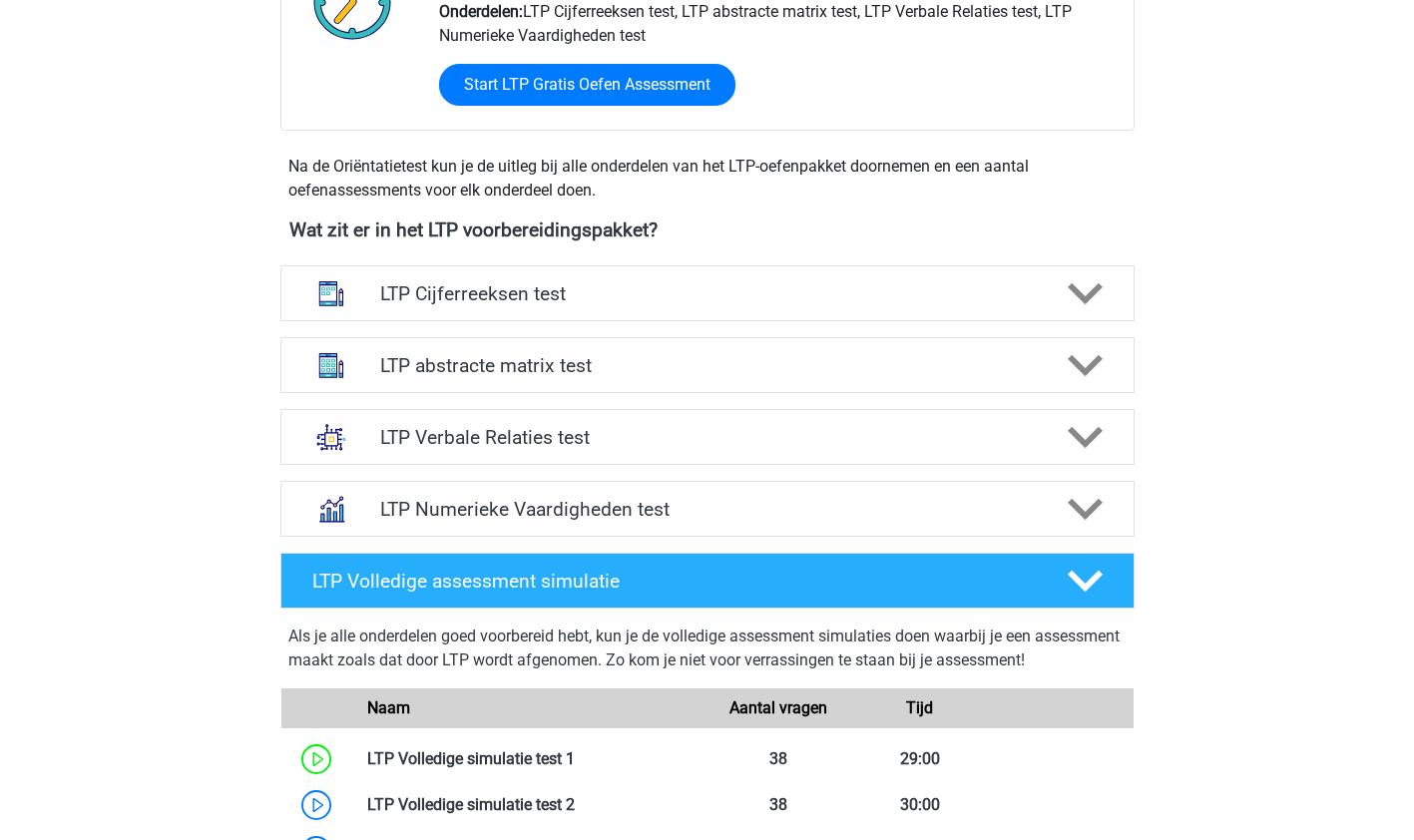 scroll, scrollTop: 616, scrollLeft: 0, axis: vertical 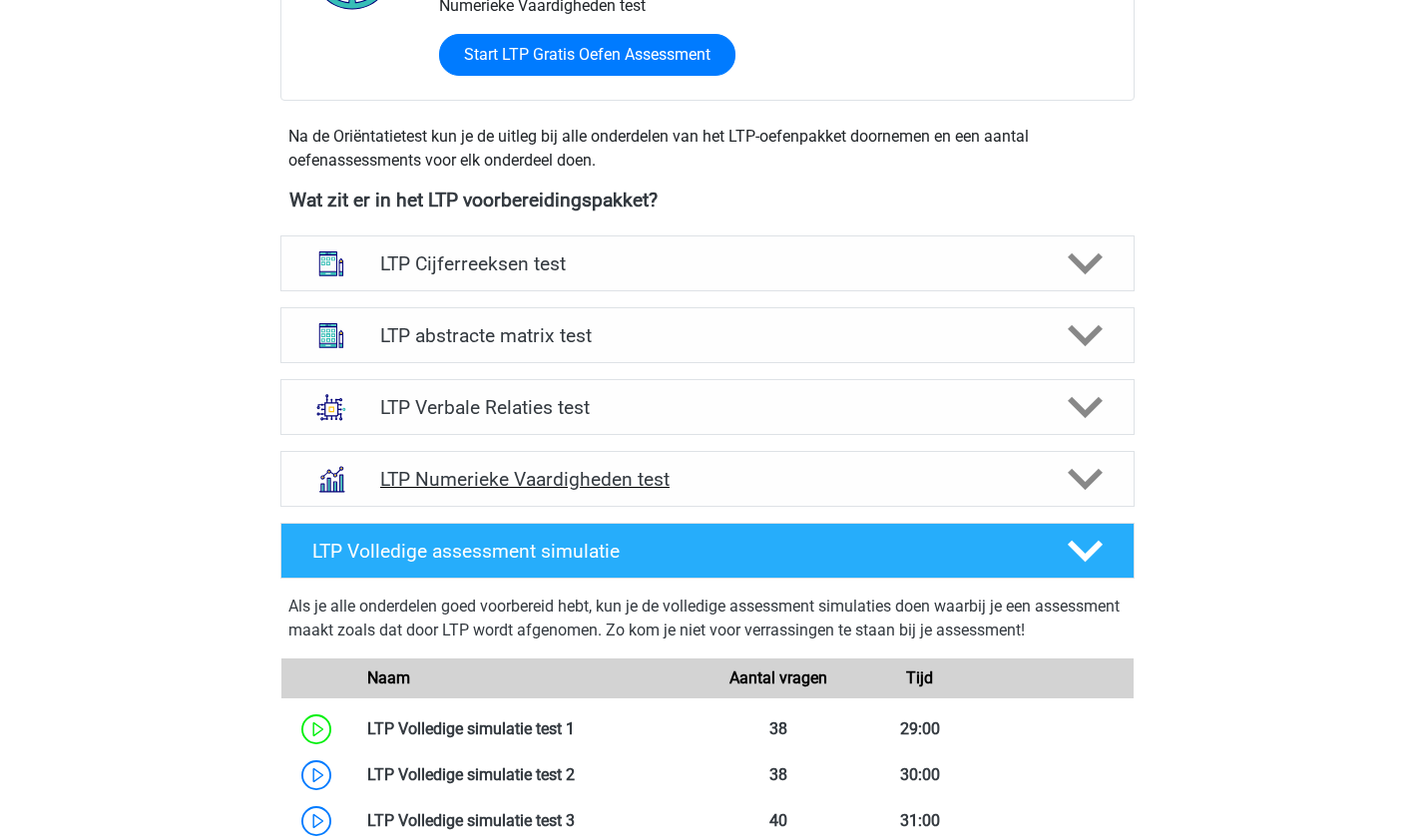 click 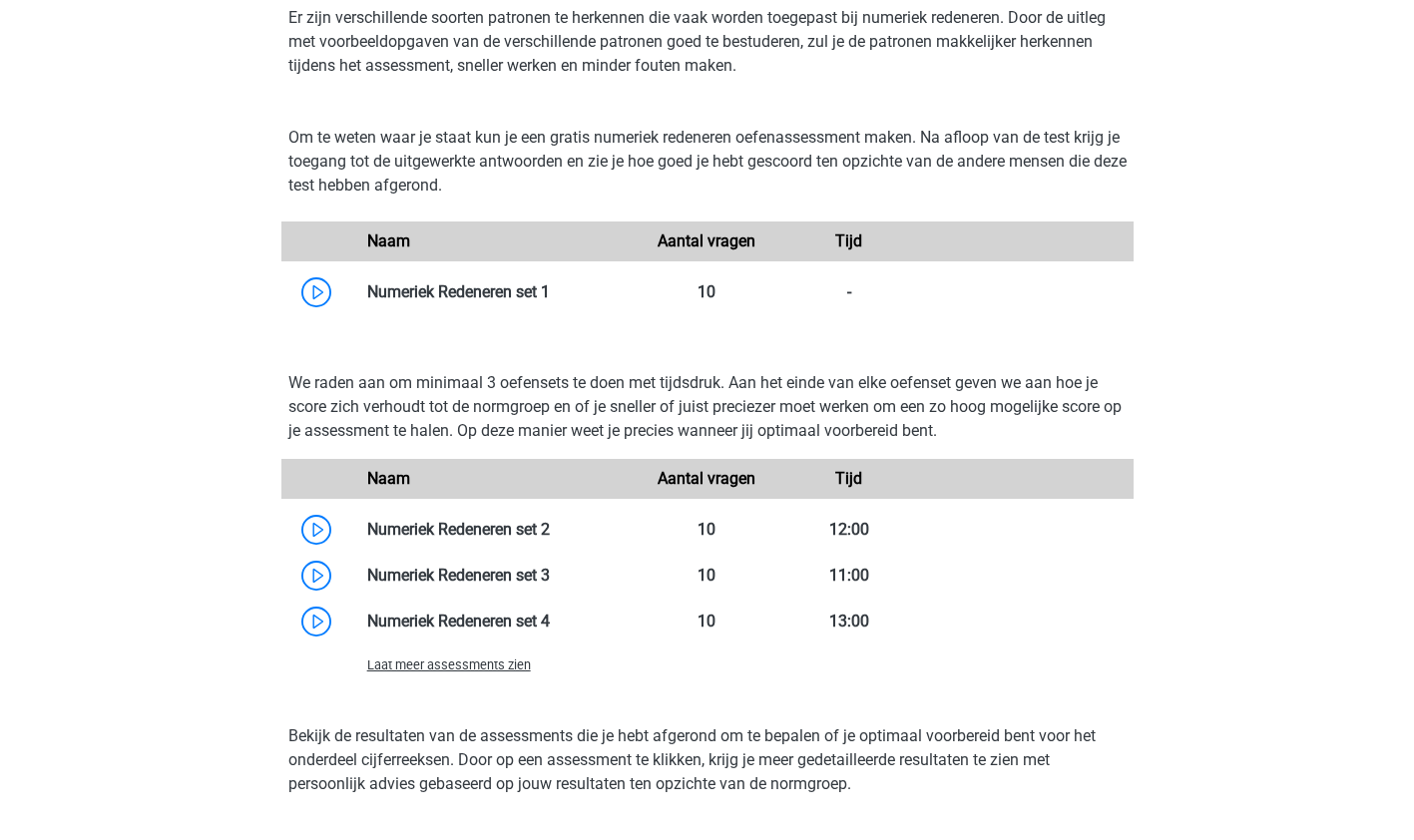scroll, scrollTop: 1139, scrollLeft: 0, axis: vertical 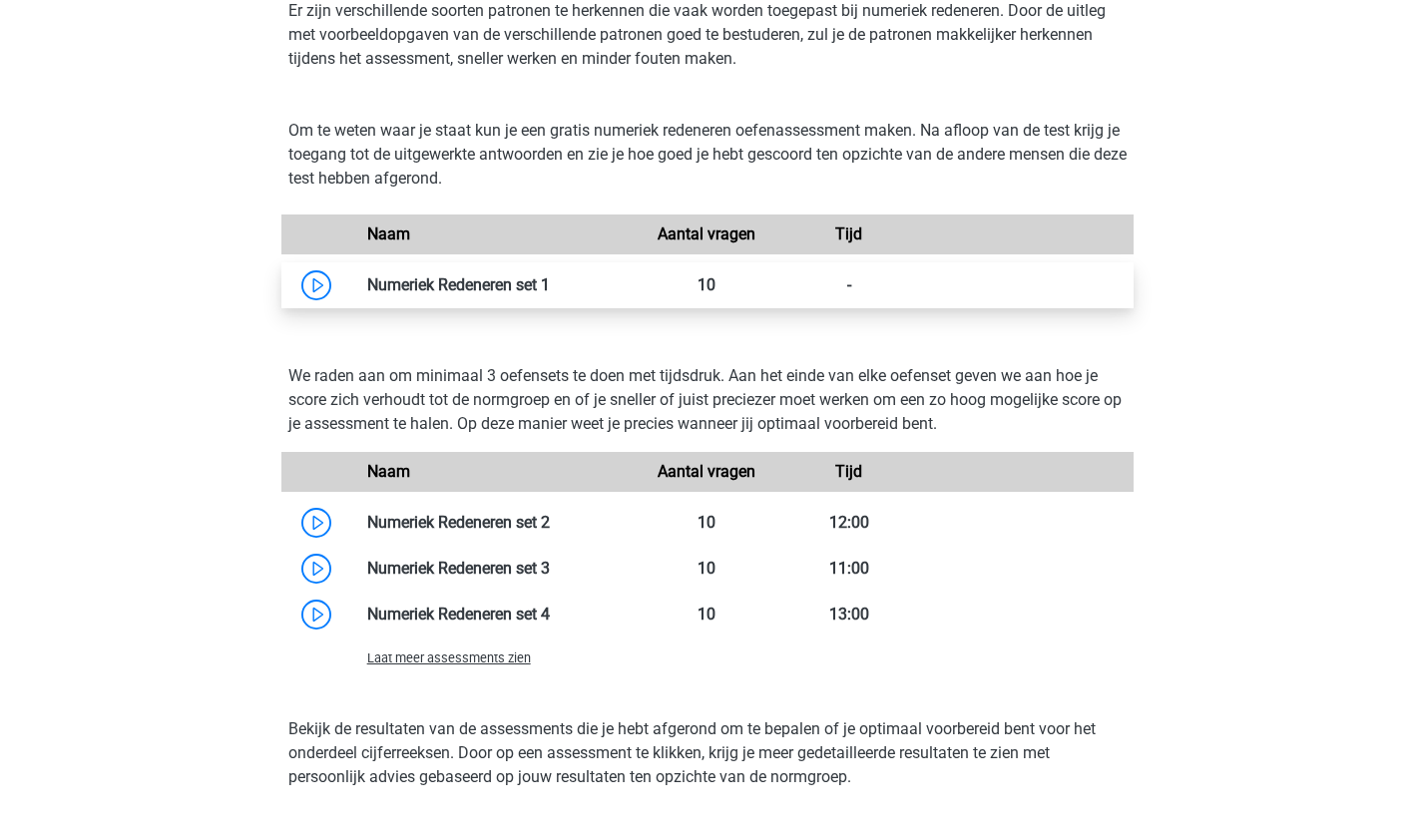 click at bounding box center (550, 284) 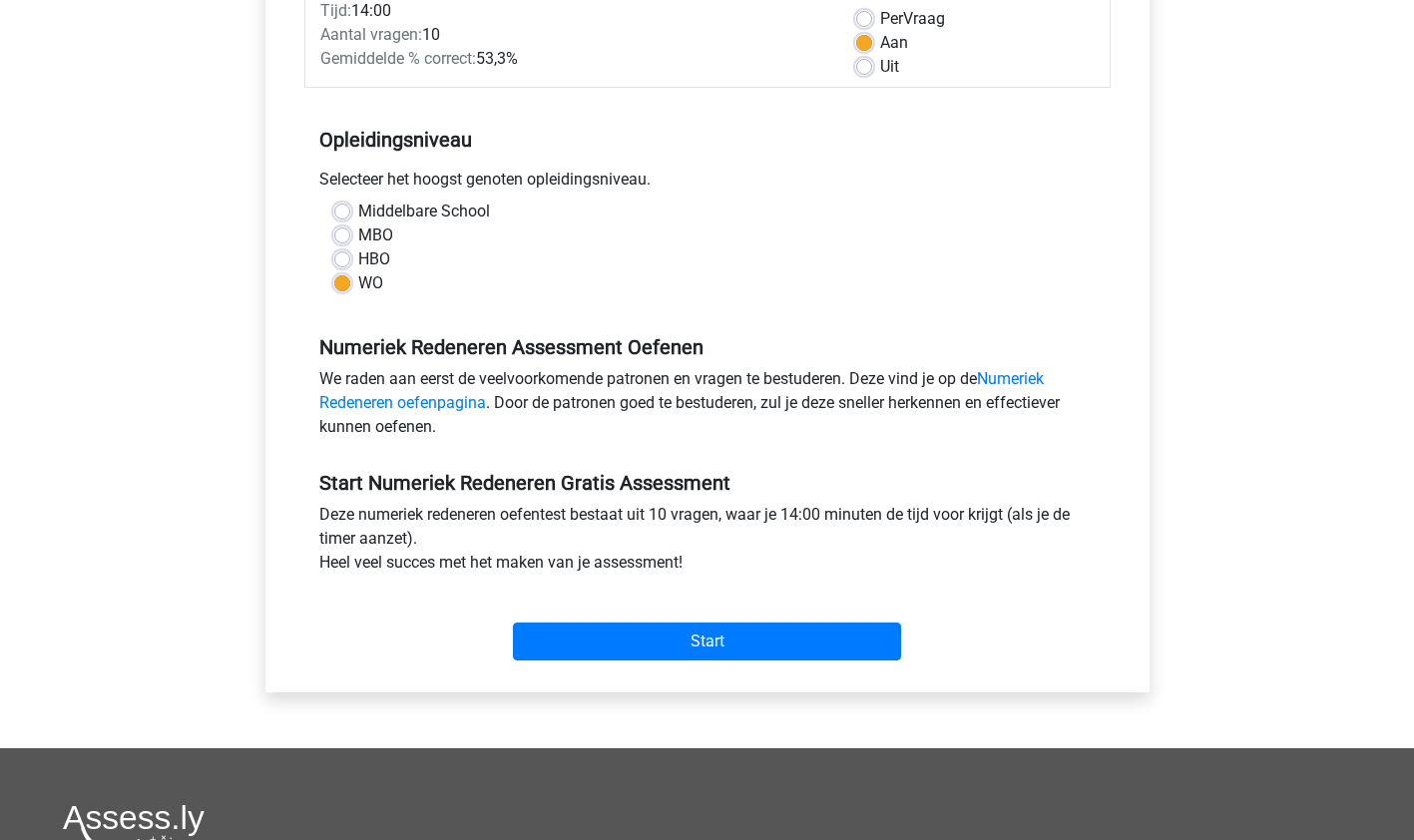 scroll, scrollTop: 302, scrollLeft: 0, axis: vertical 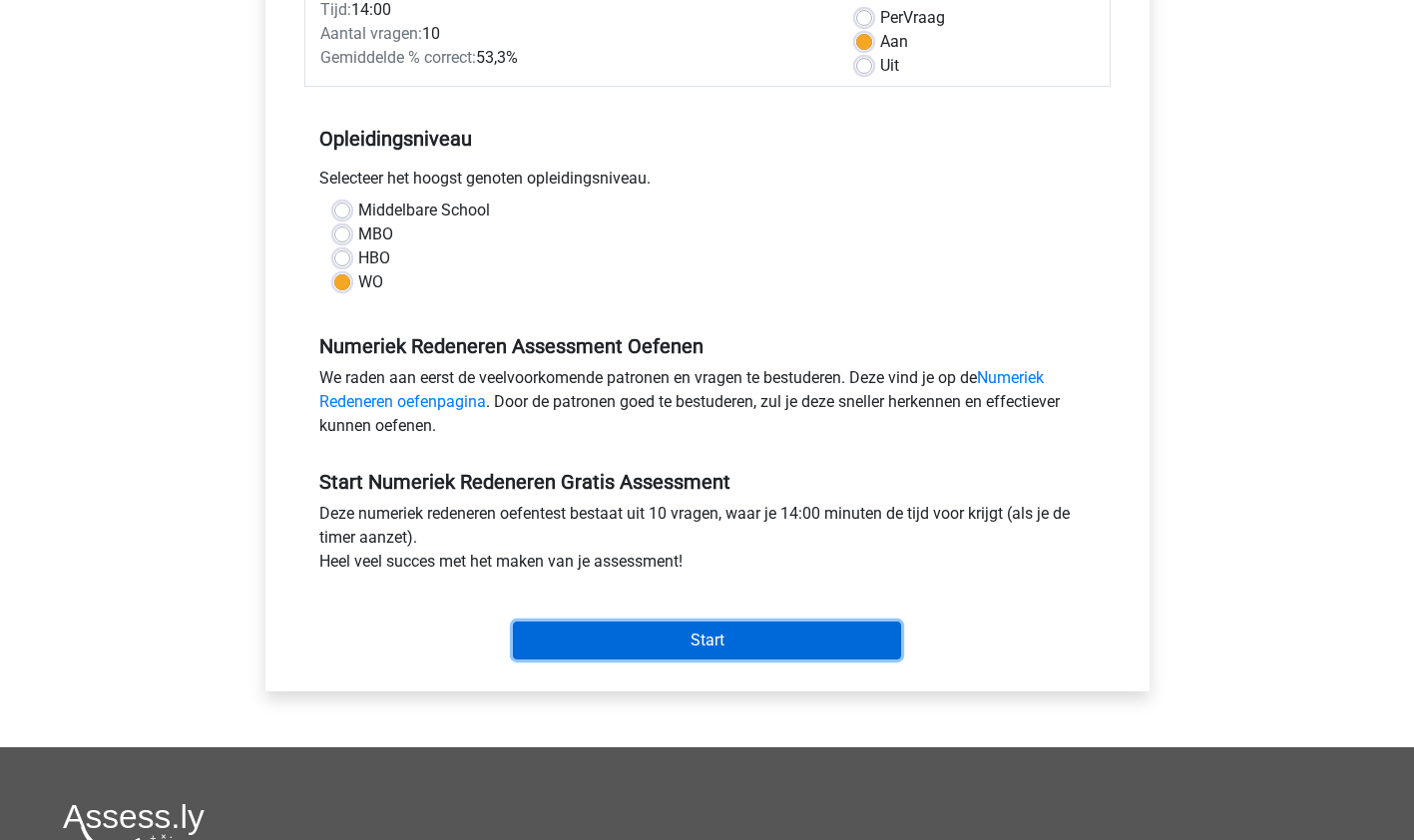 click on "Start" at bounding box center [707, 640] 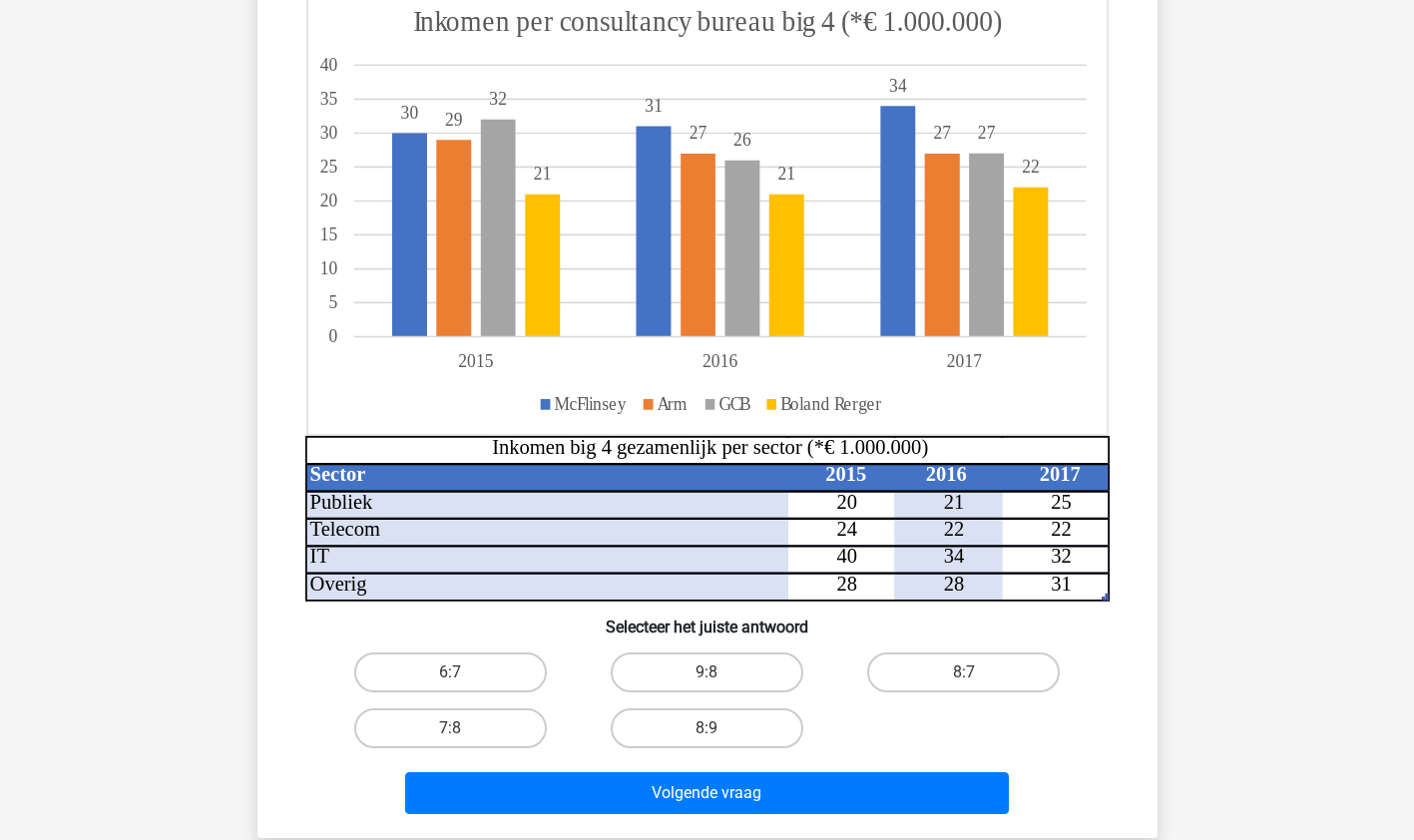 scroll, scrollTop: 246, scrollLeft: 0, axis: vertical 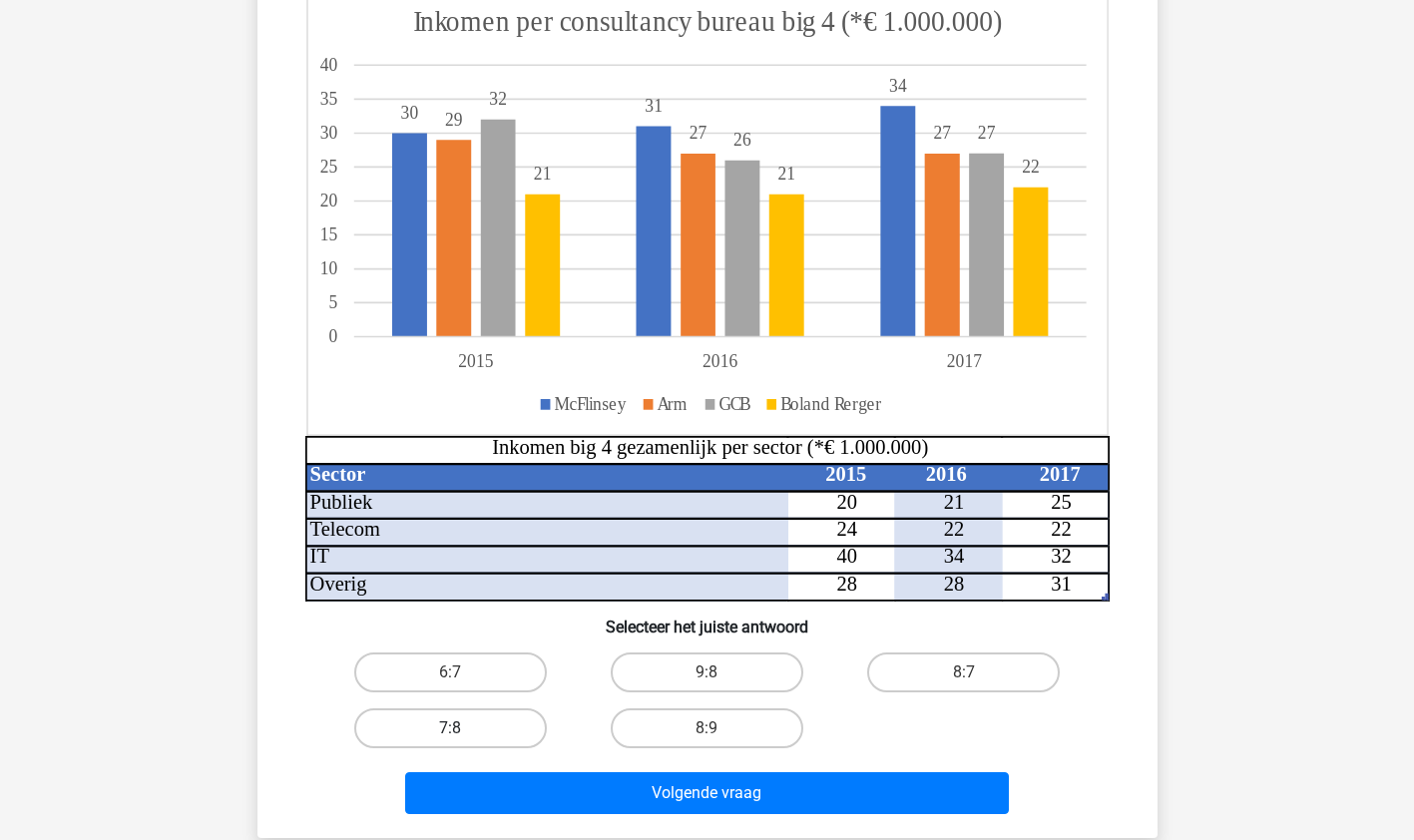 click on "7:8" at bounding box center [450, 728] 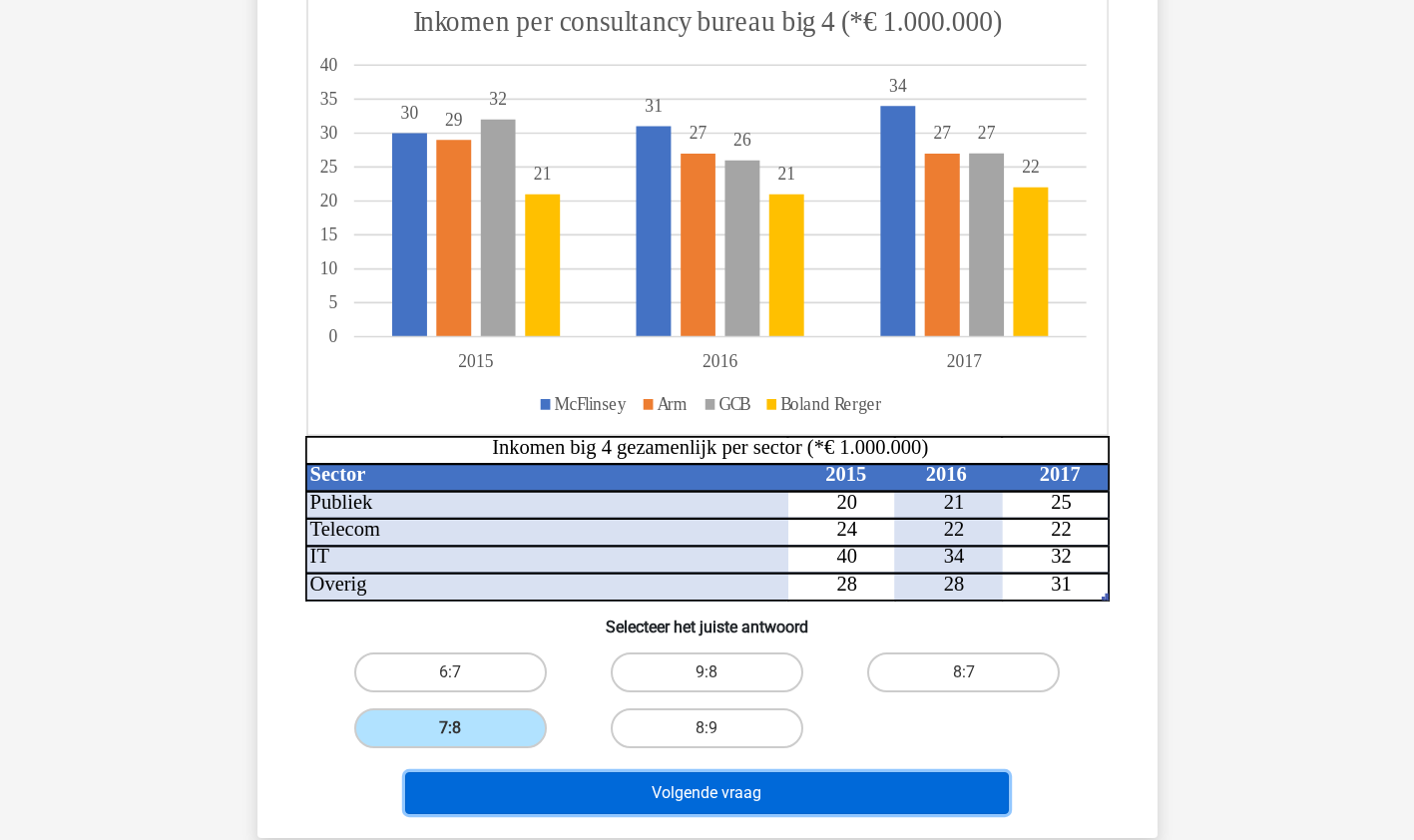 click on "Volgende vraag" at bounding box center (707, 793) 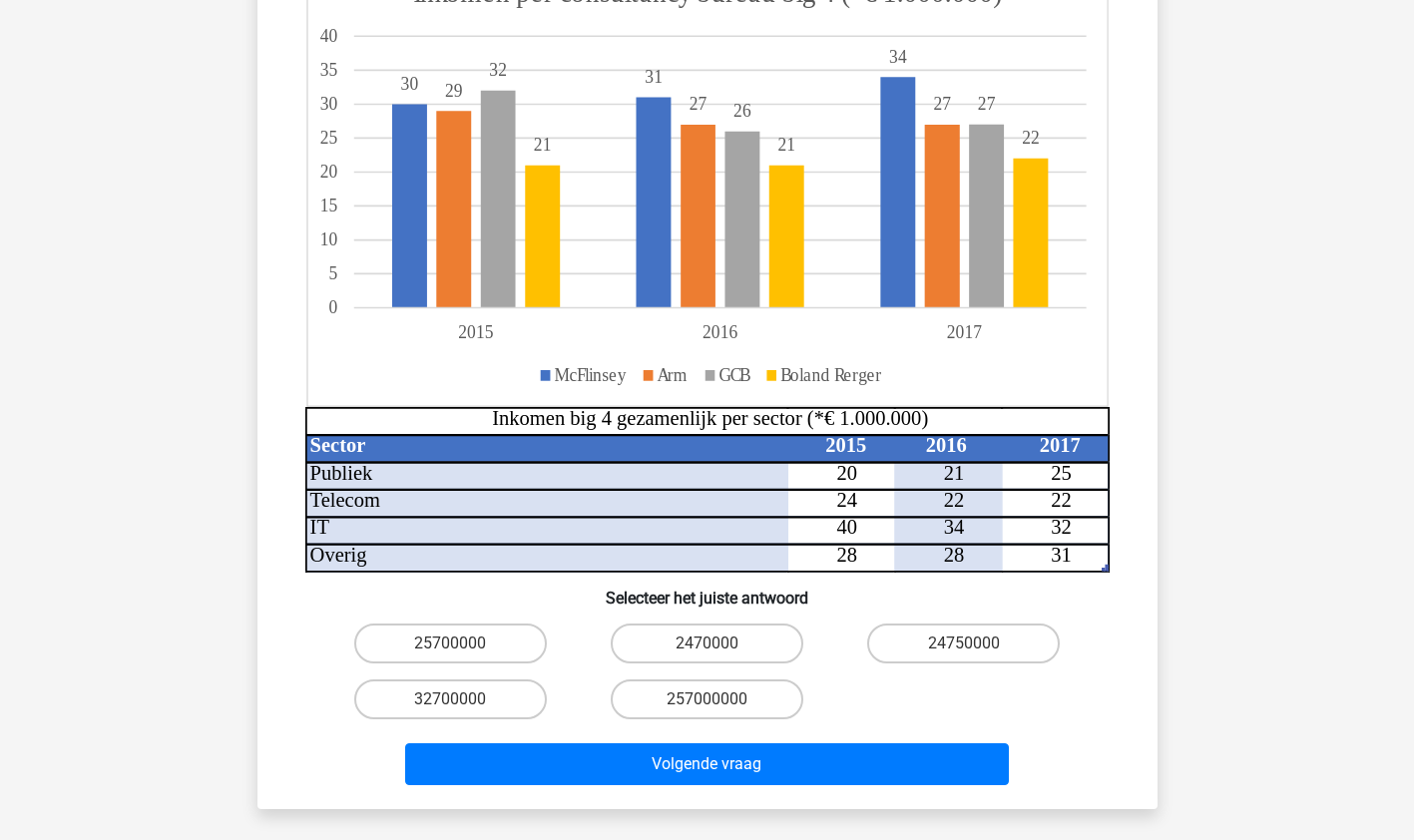 scroll, scrollTop: 360, scrollLeft: 0, axis: vertical 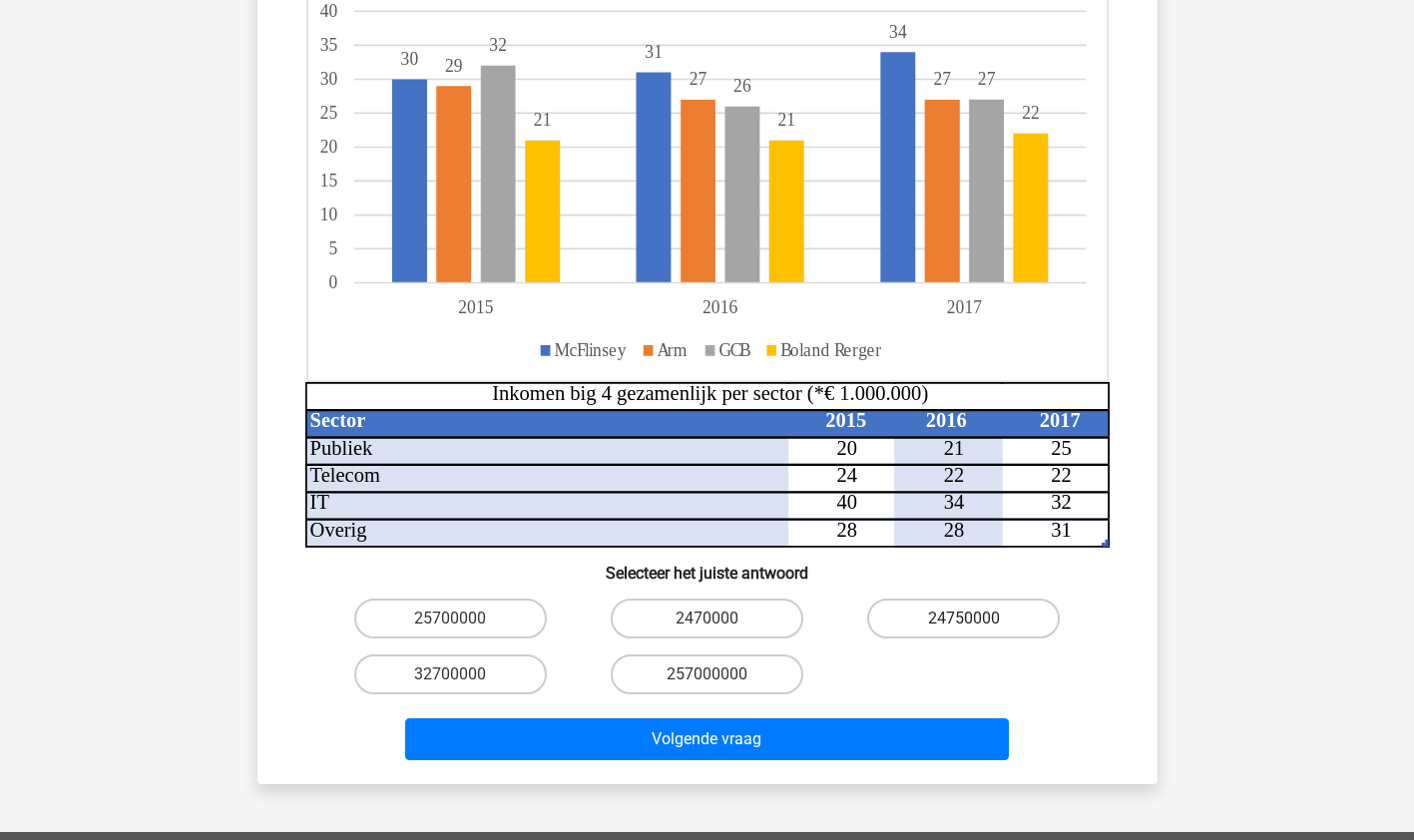 click on "24750000" at bounding box center (963, 619) 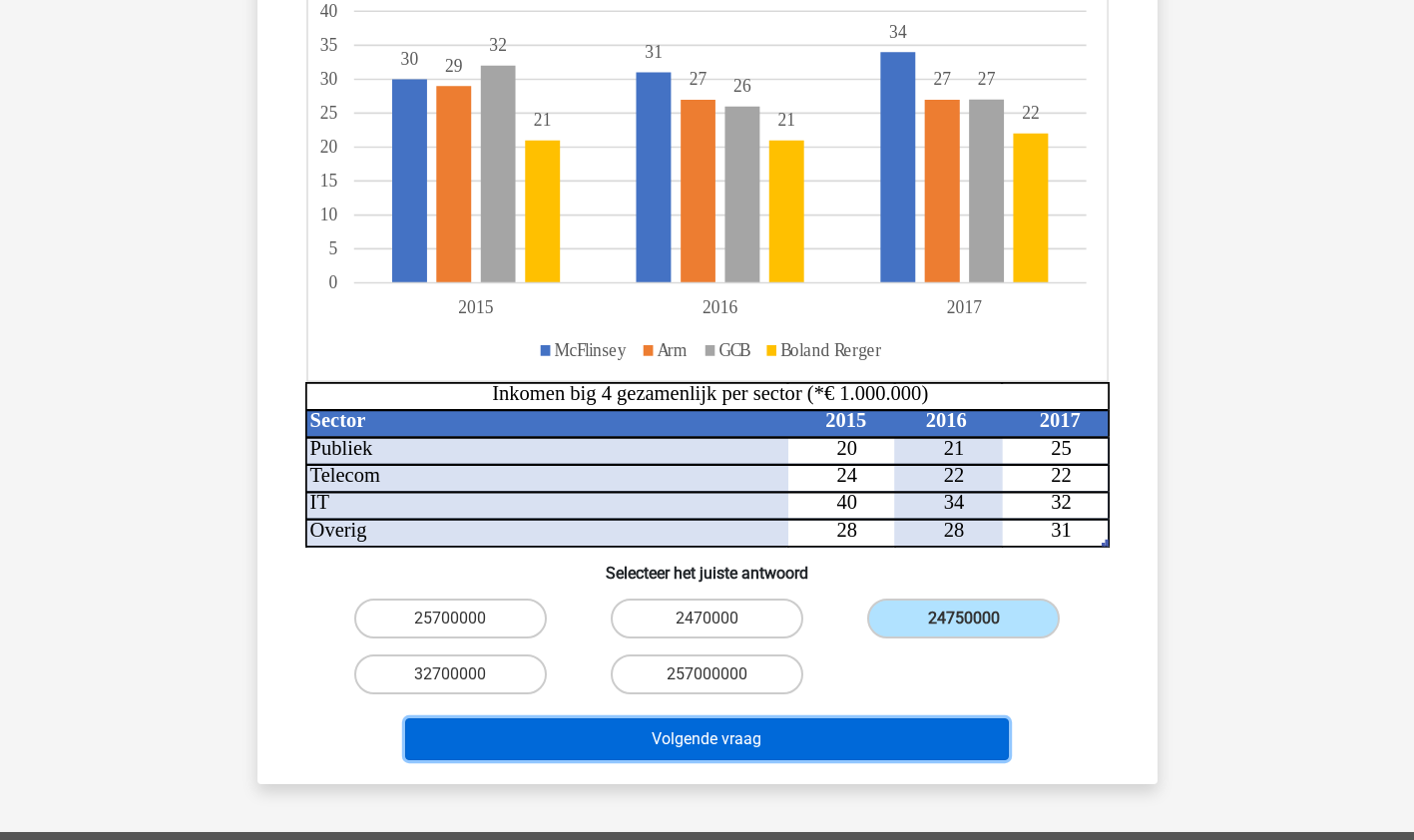 click on "Volgende vraag" at bounding box center (707, 739) 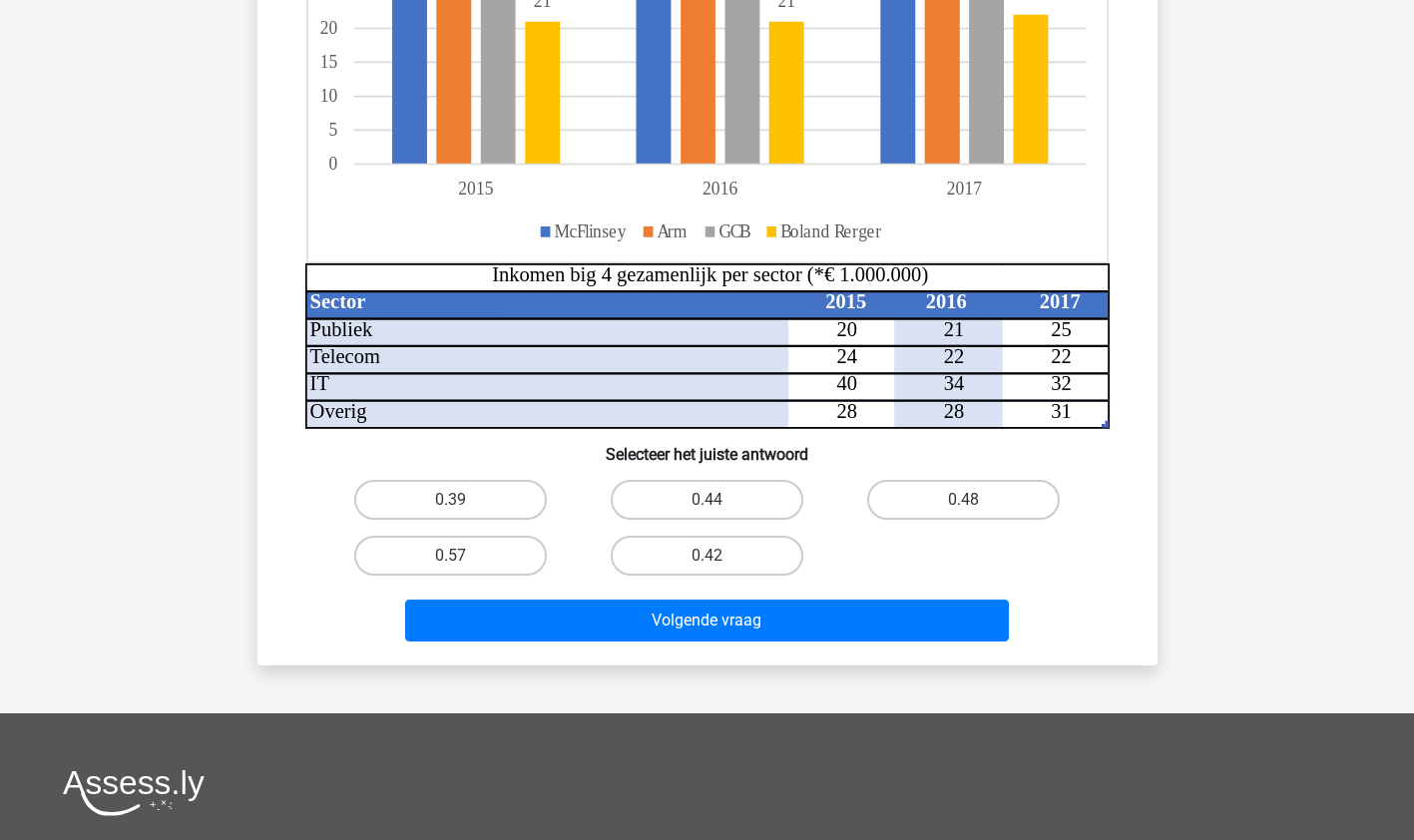 scroll, scrollTop: 450, scrollLeft: 0, axis: vertical 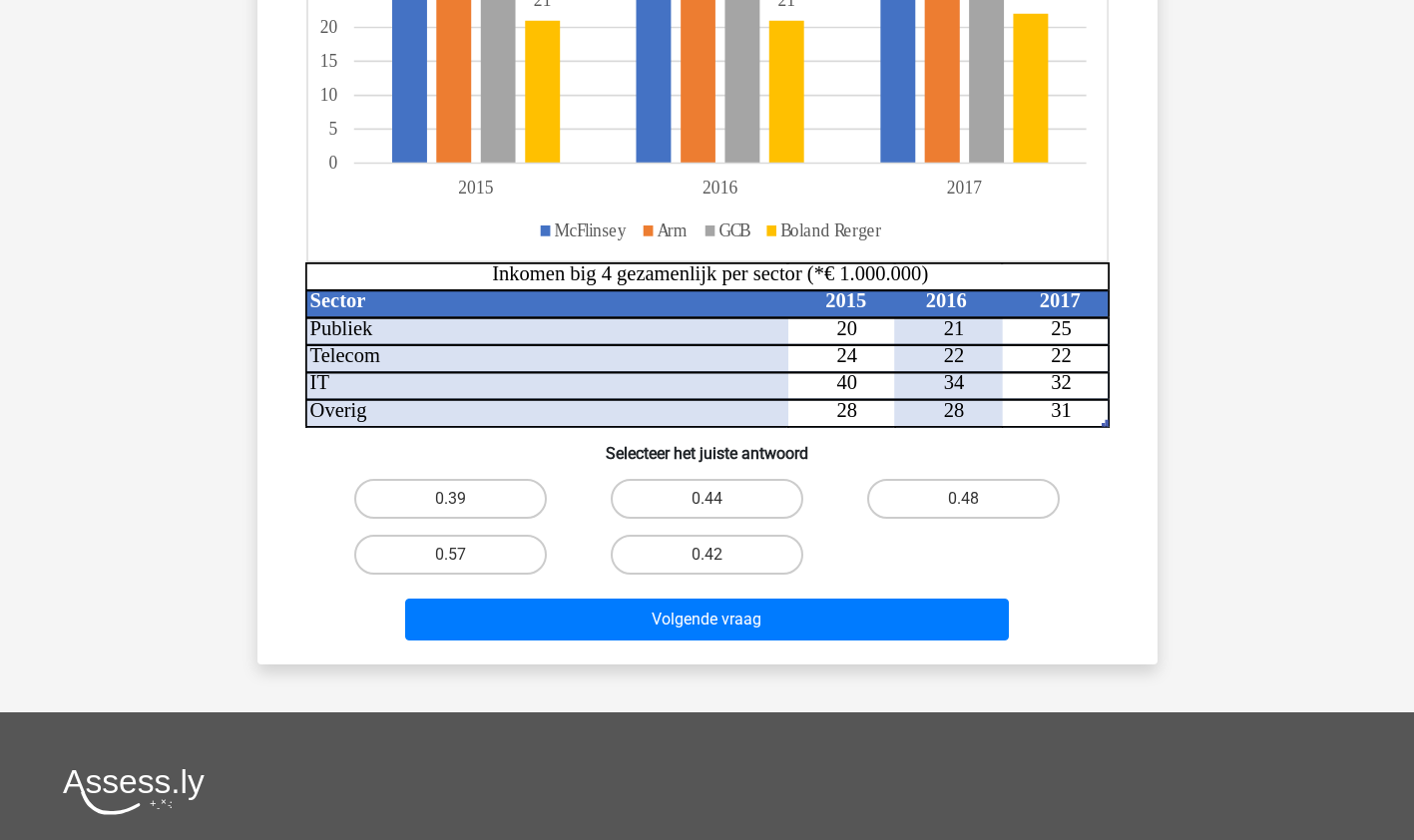 click on "0.48" at bounding box center (970, 505) 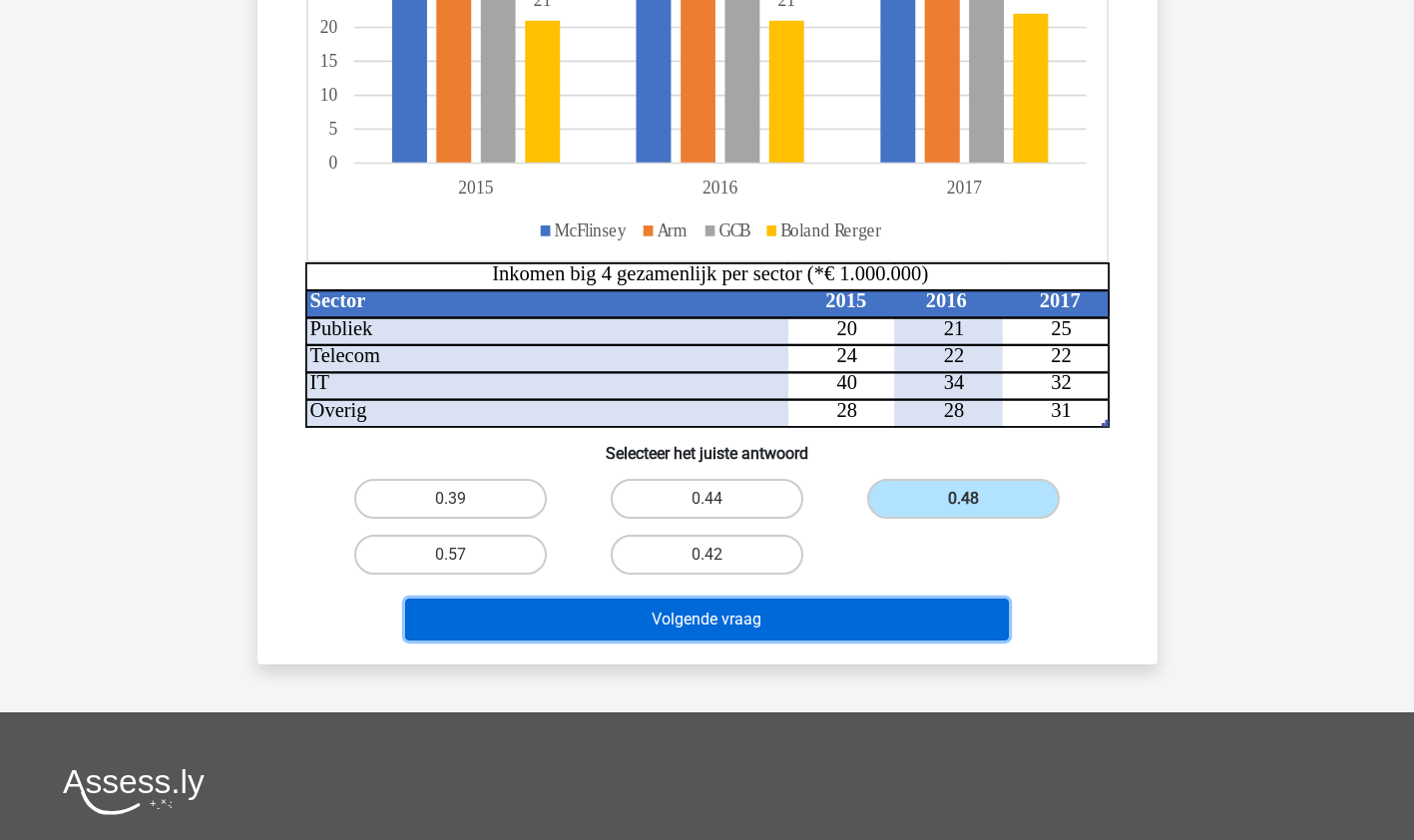 click on "Volgende vraag" at bounding box center (707, 620) 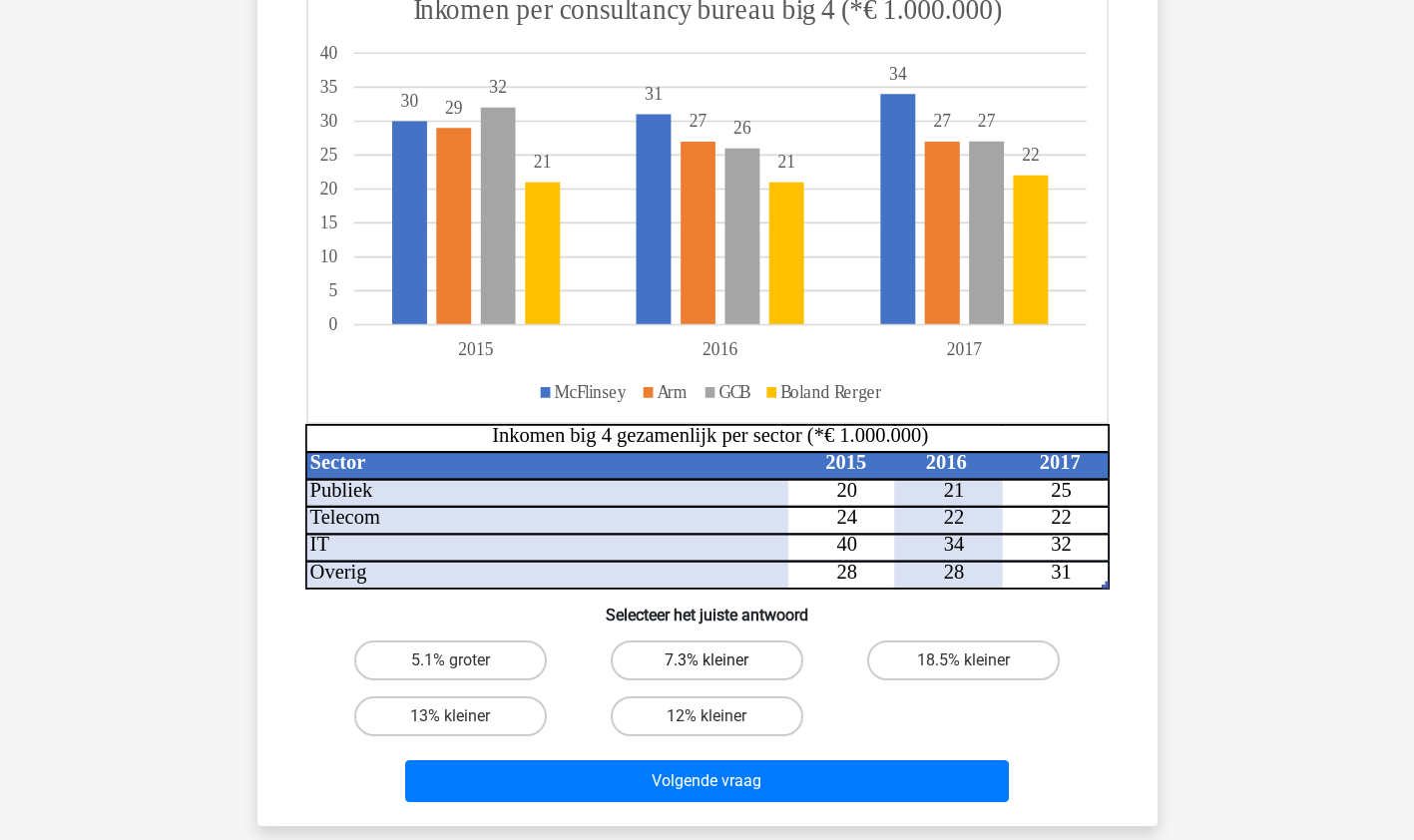 scroll, scrollTop: 259, scrollLeft: 0, axis: vertical 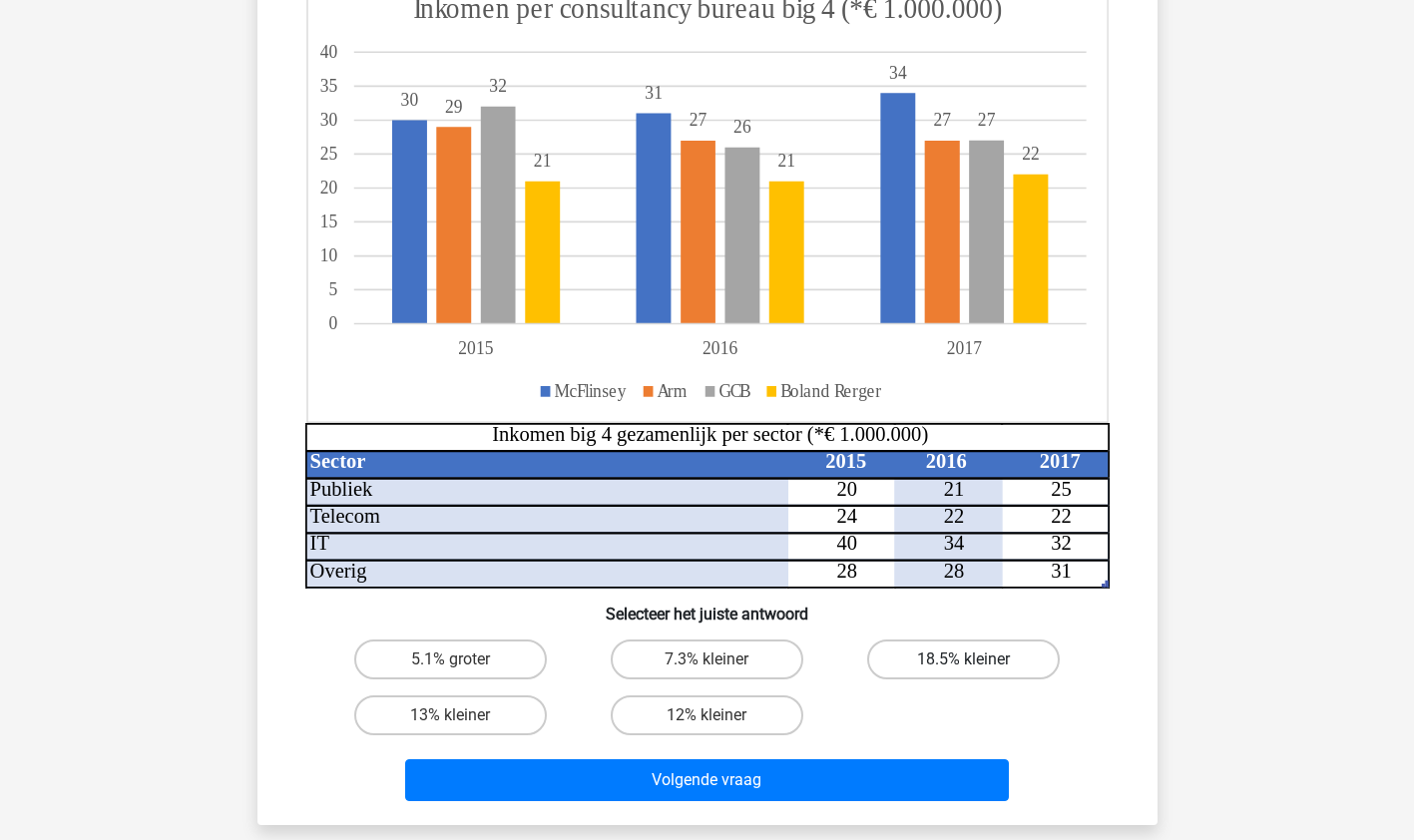 click on "18.5% kleiner" at bounding box center (963, 659) 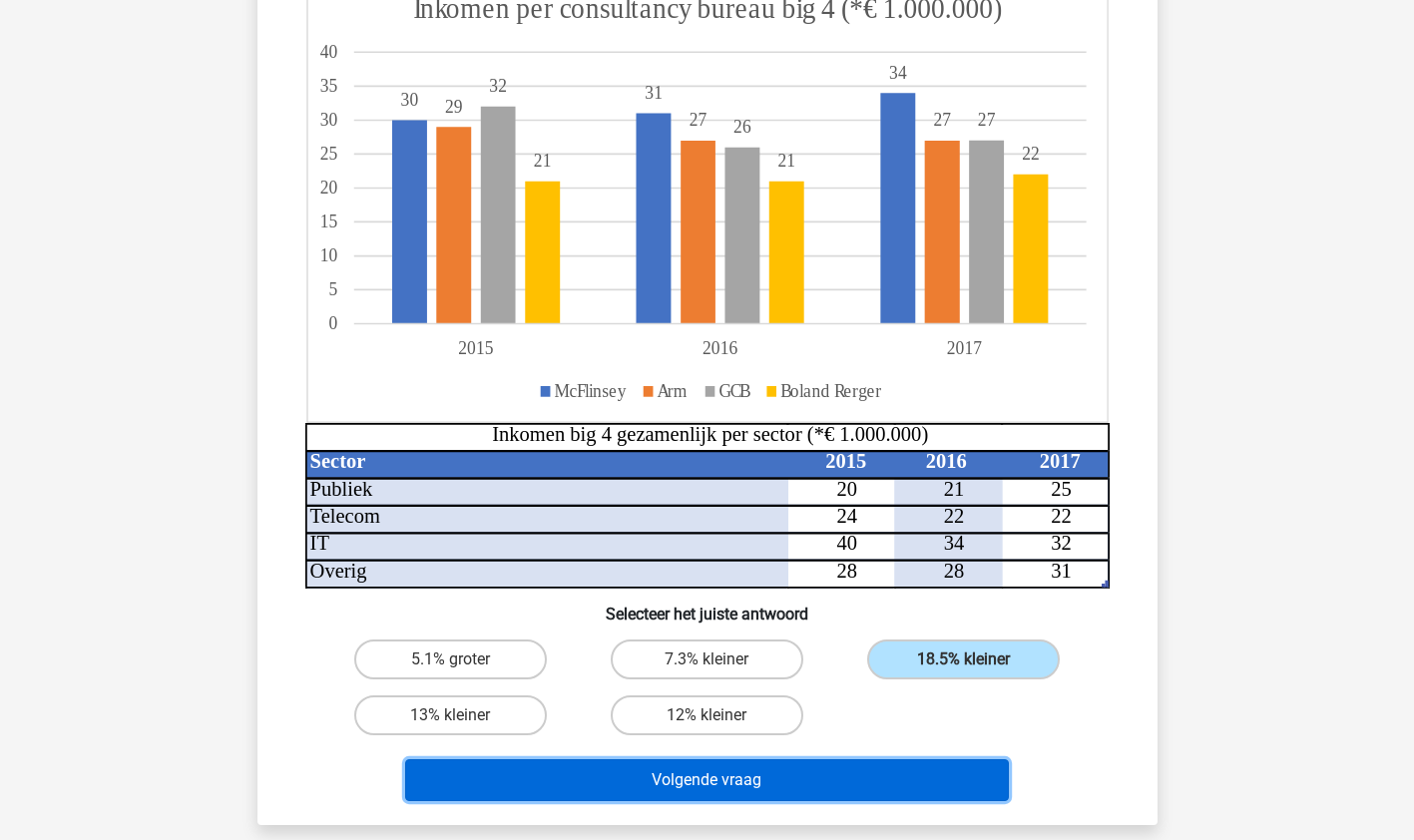 click on "Volgende vraag" at bounding box center (707, 780) 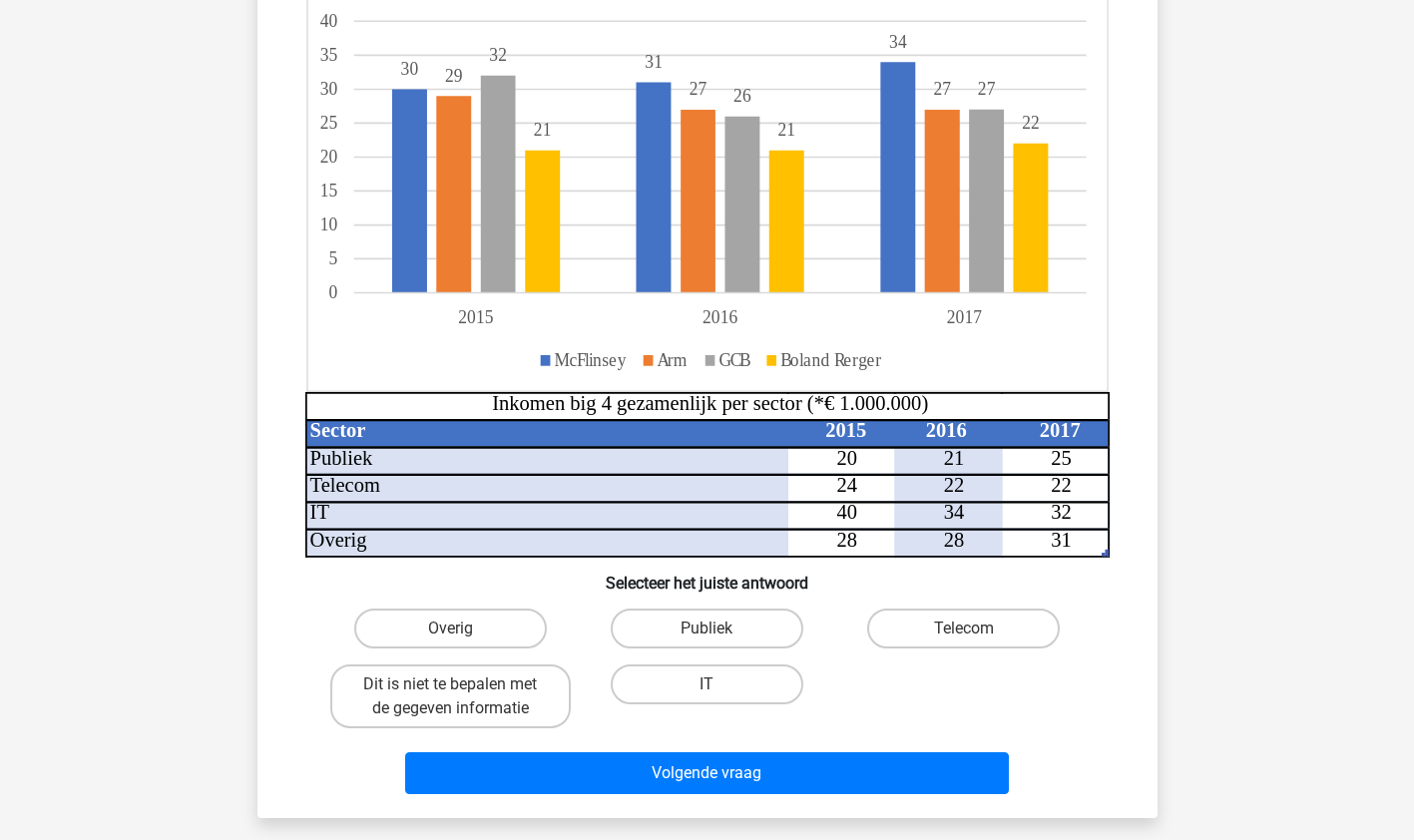 scroll, scrollTop: 291, scrollLeft: 0, axis: vertical 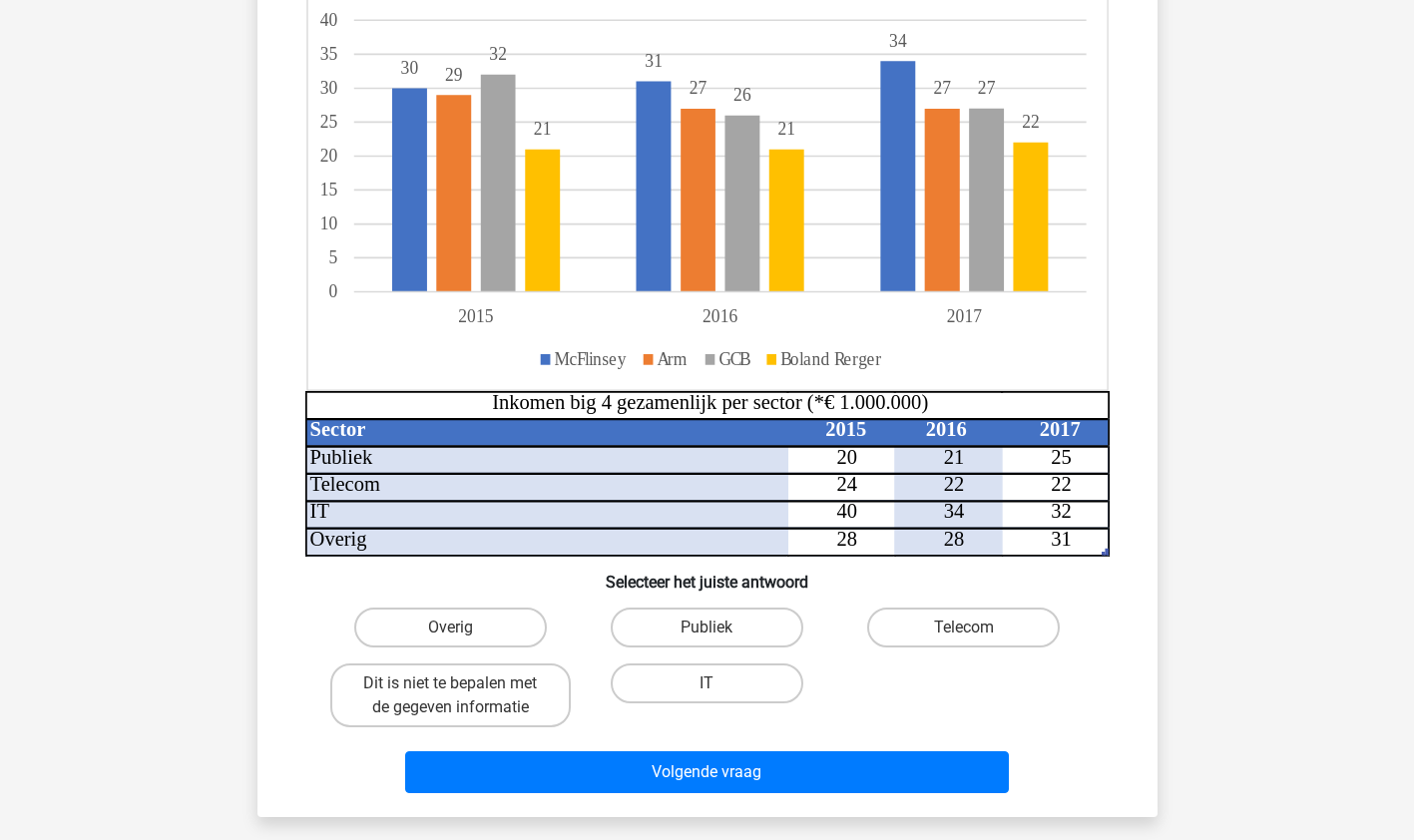 click on "Publiek" at bounding box center [712, 633] 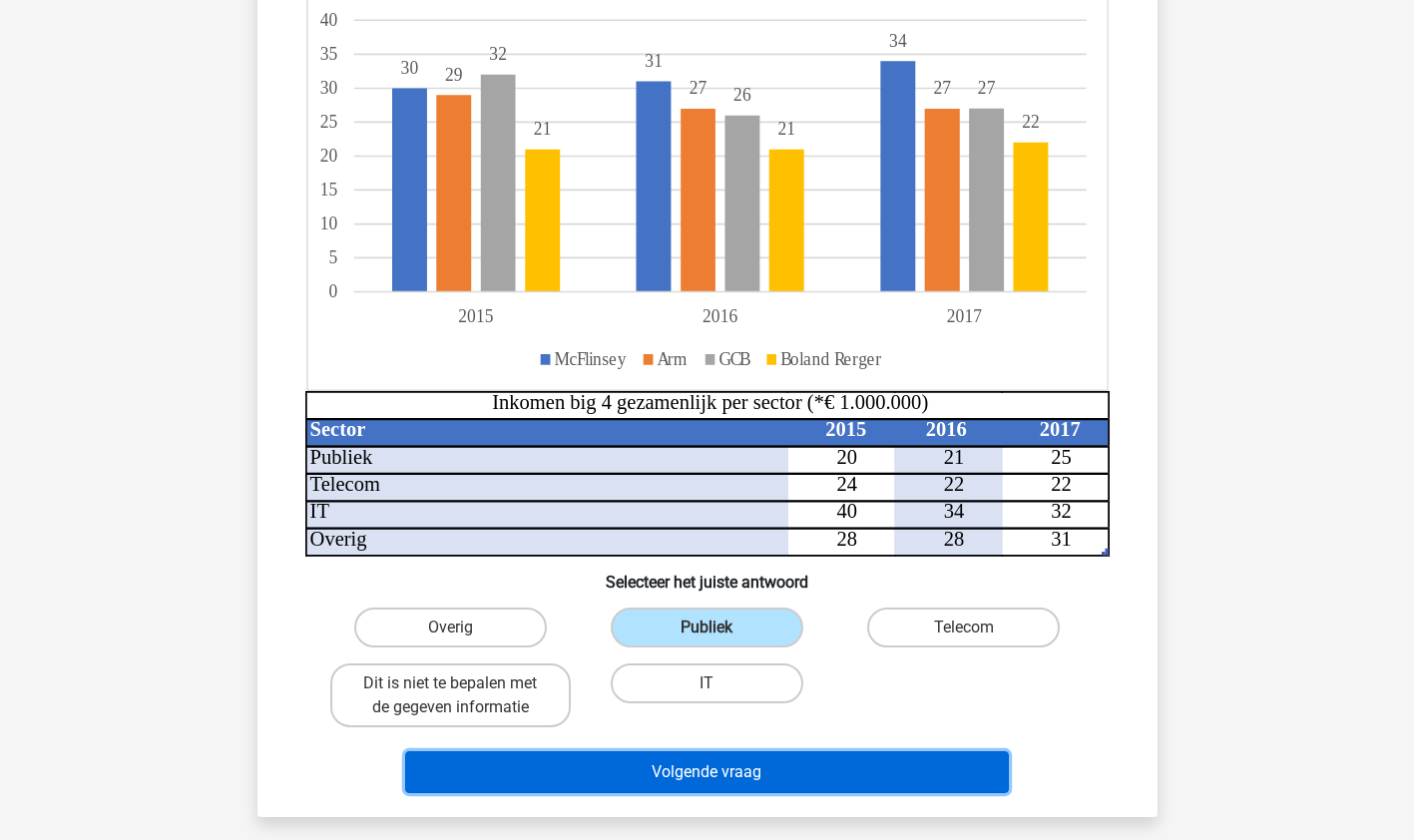 click on "Volgende vraag" at bounding box center [707, 772] 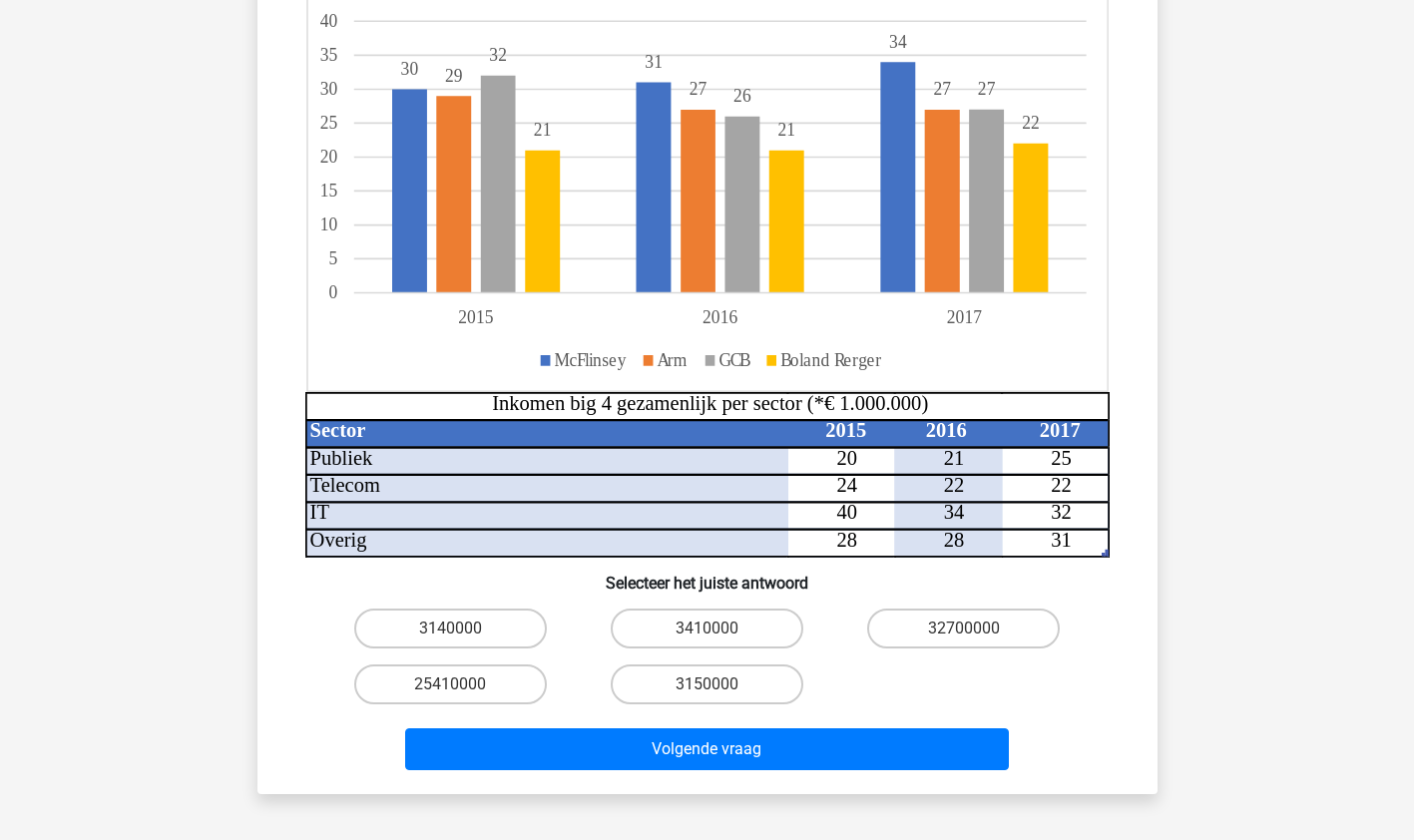 scroll, scrollTop: 321, scrollLeft: 0, axis: vertical 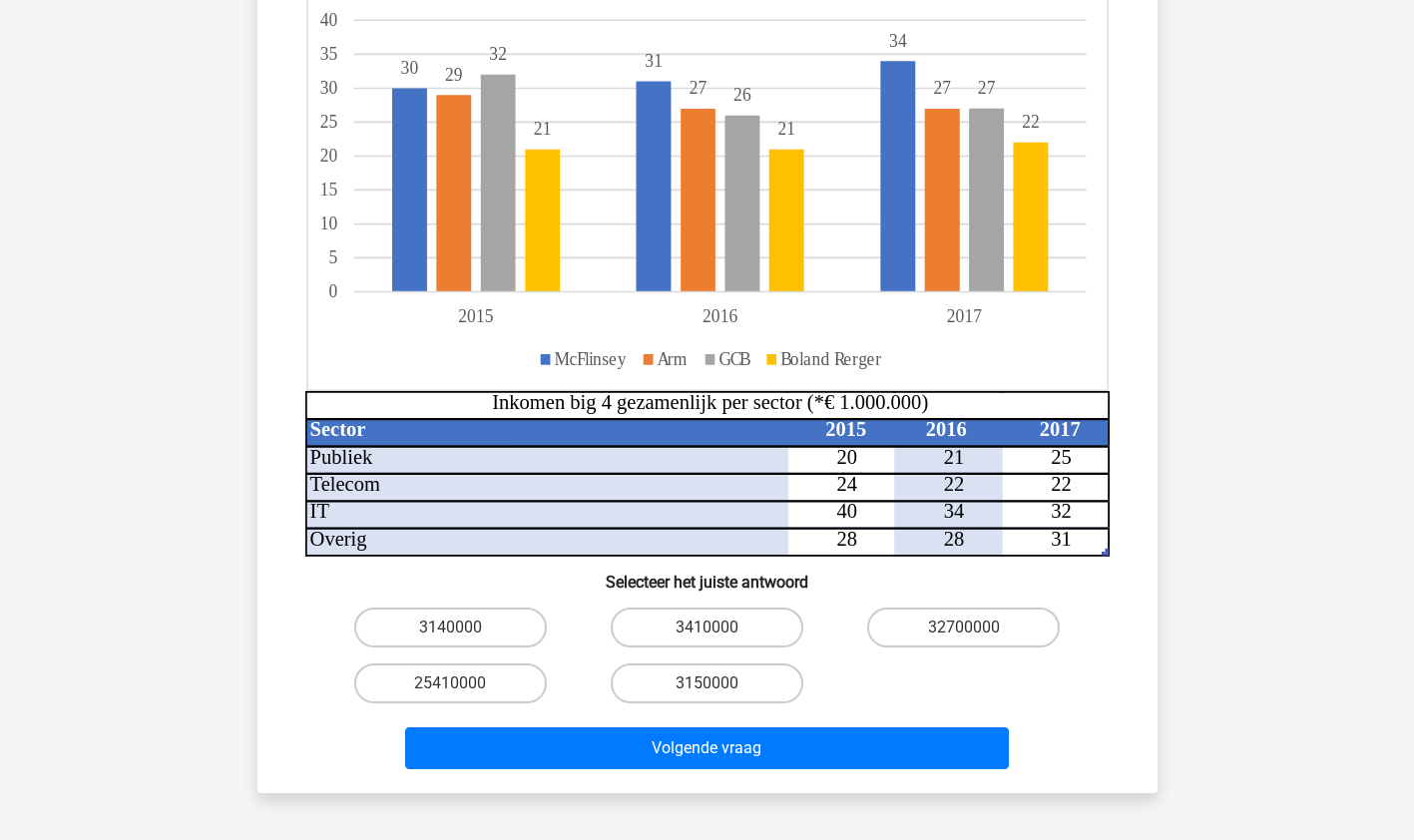 click on "Joost
j.bekink@leiden.nl
Nederlands
English" at bounding box center [707, 523] 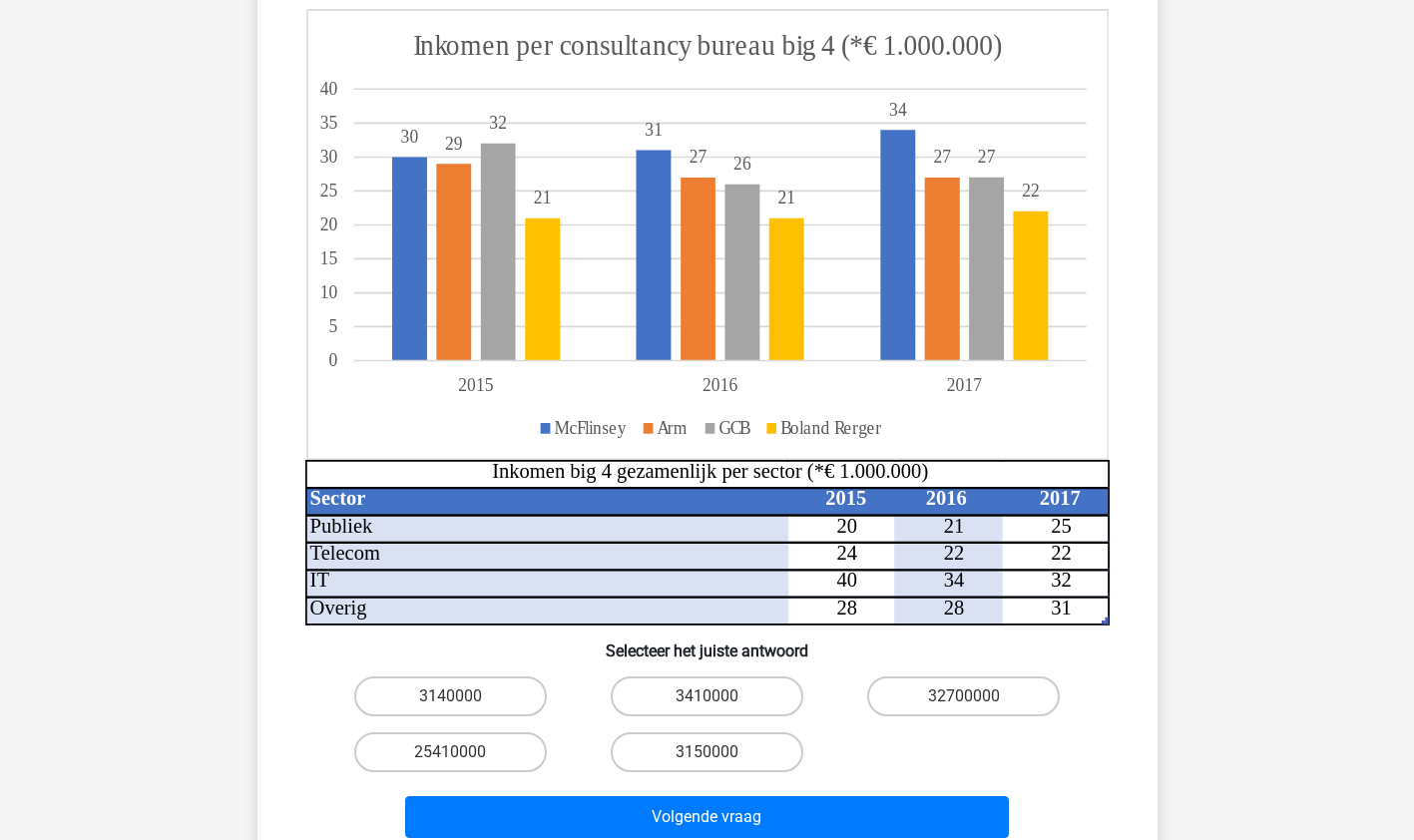 scroll, scrollTop: 224, scrollLeft: 0, axis: vertical 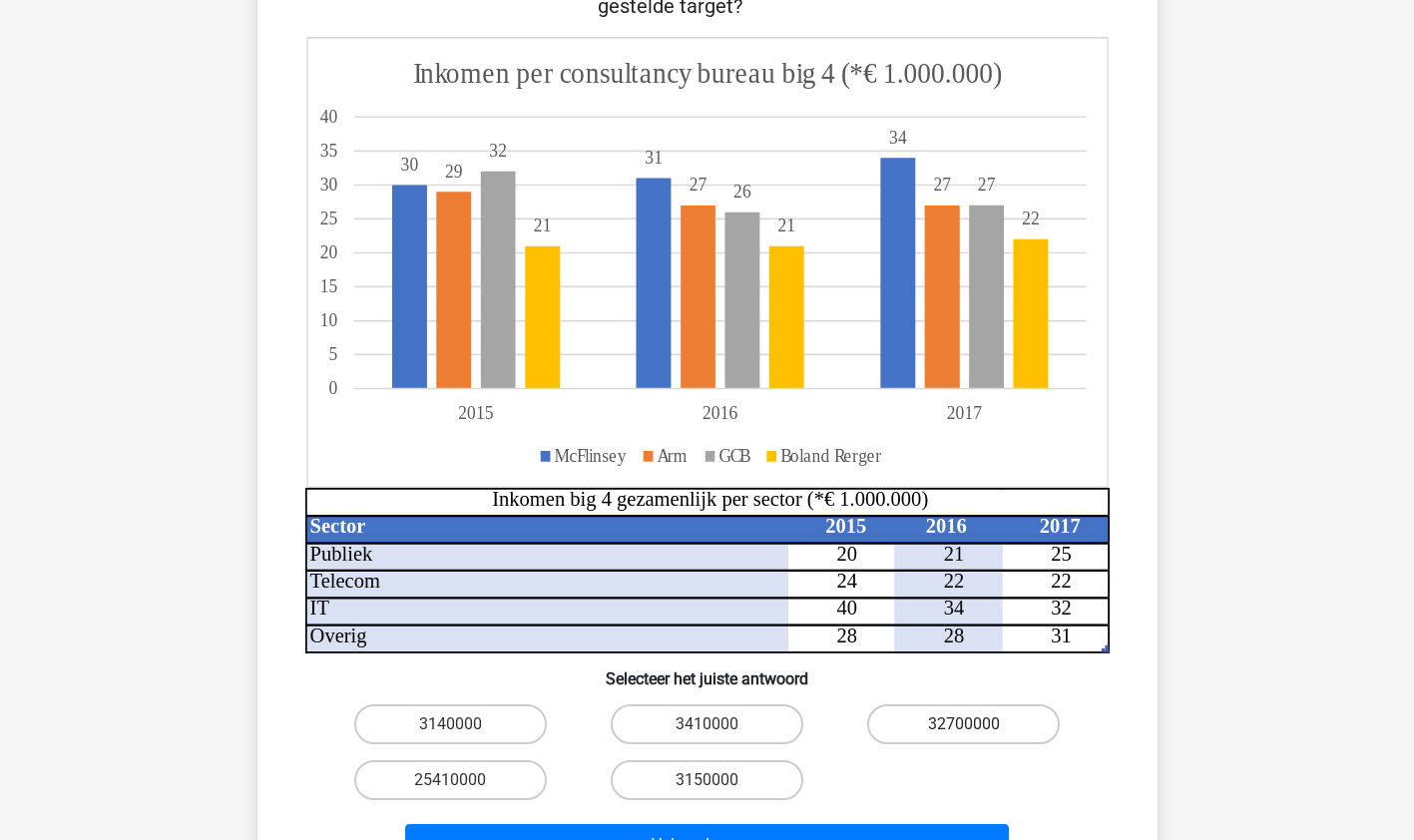 click on "32700000" at bounding box center (963, 724) 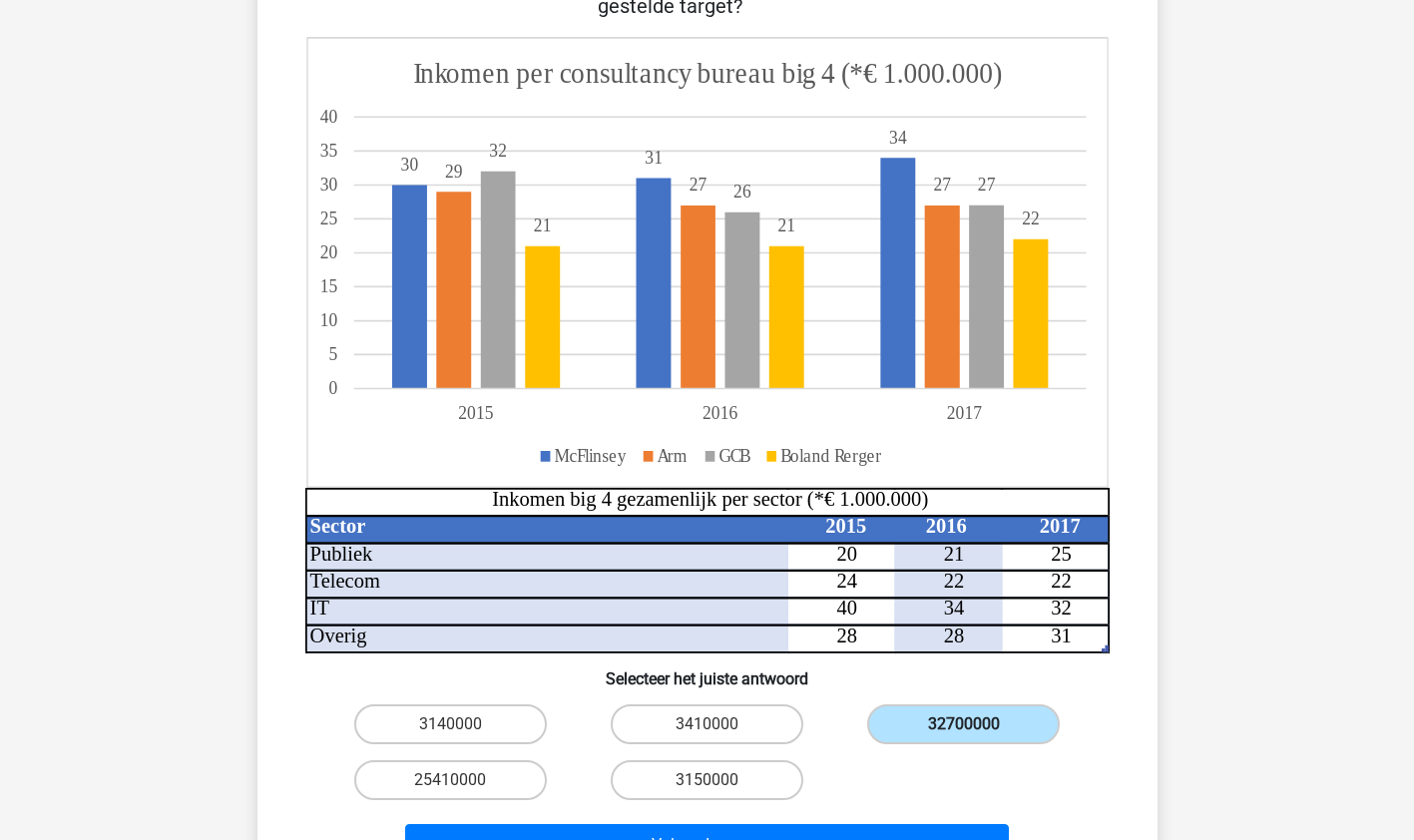 scroll, scrollTop: 335, scrollLeft: 0, axis: vertical 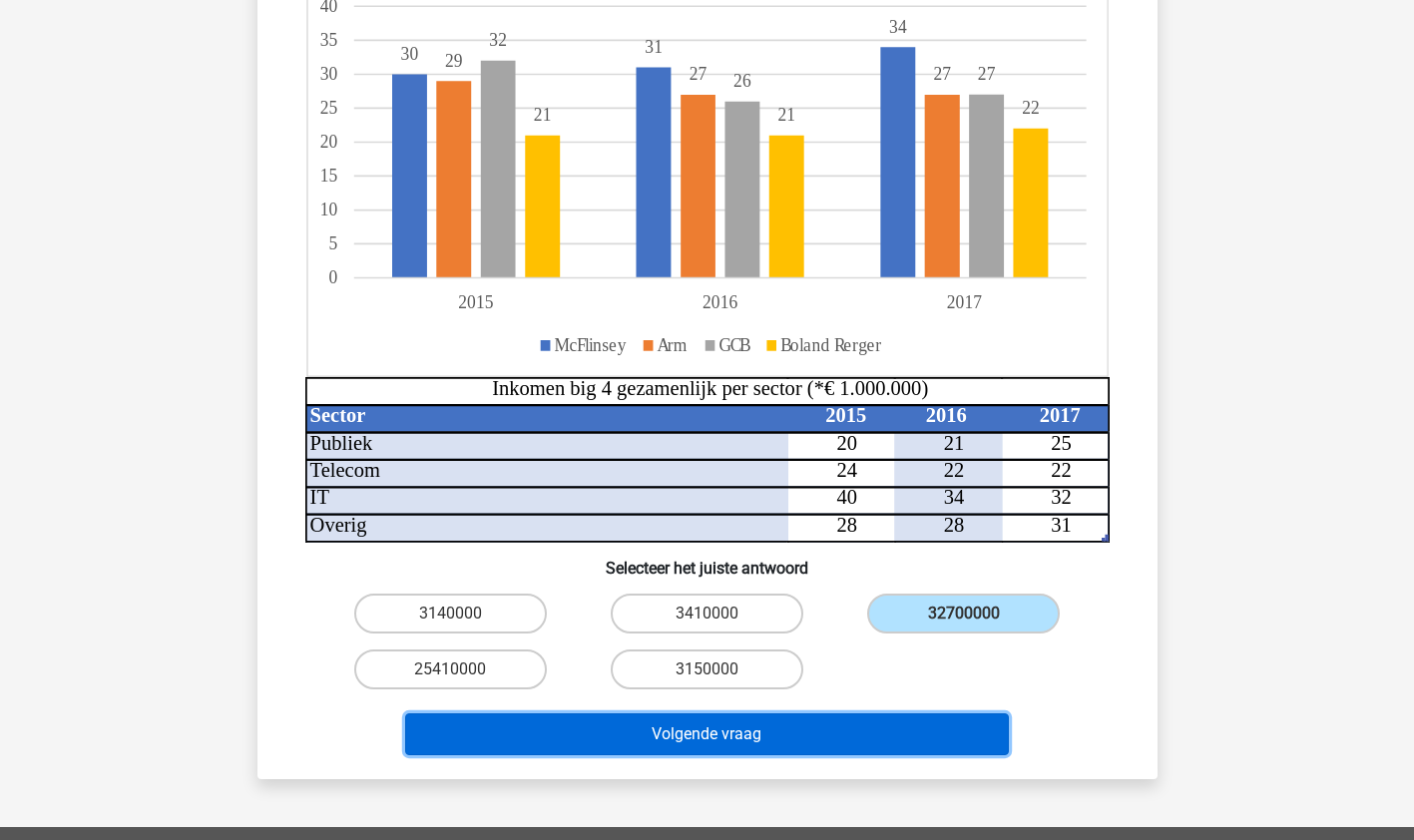 click on "Volgende vraag" at bounding box center (707, 734) 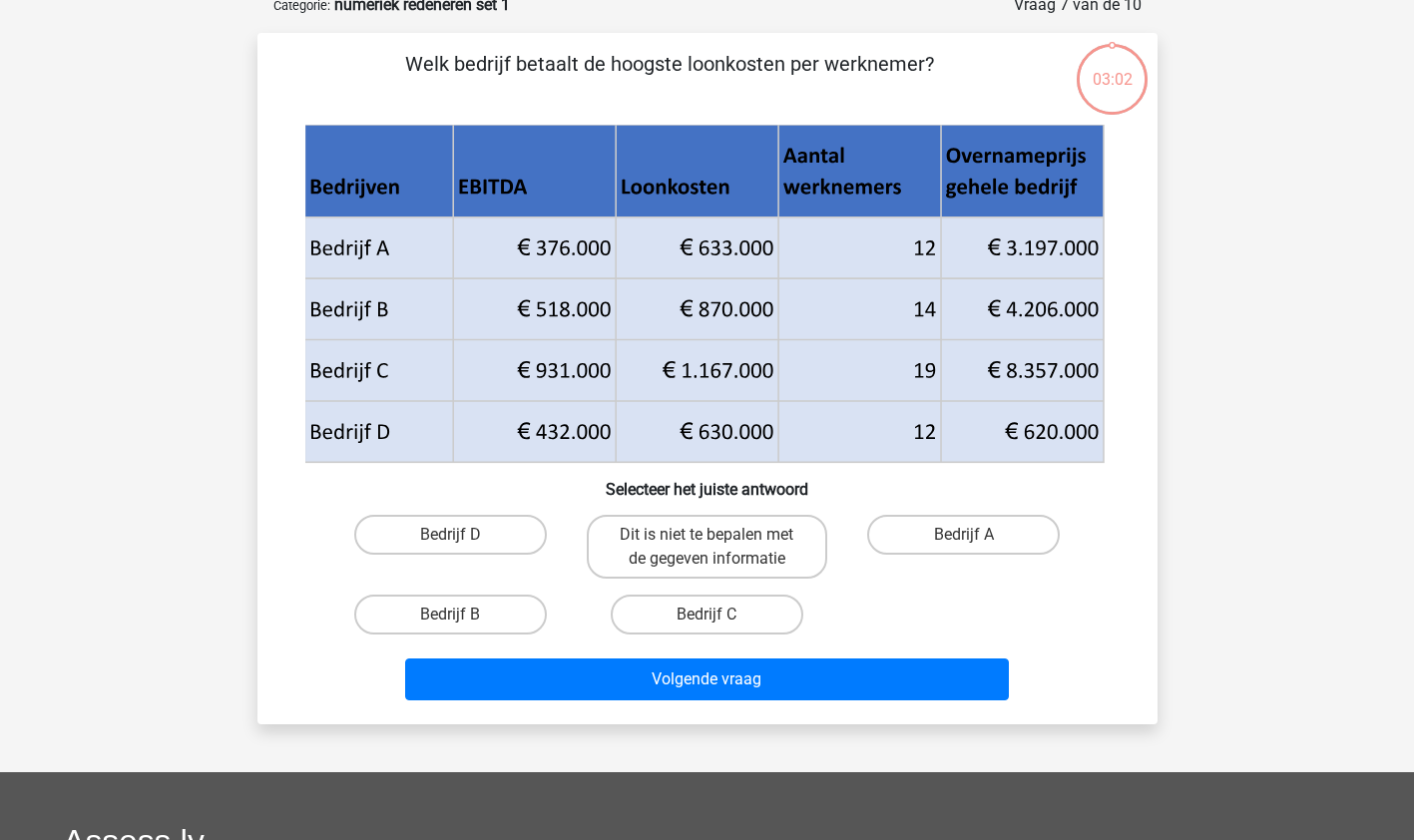 scroll, scrollTop: 100, scrollLeft: 0, axis: vertical 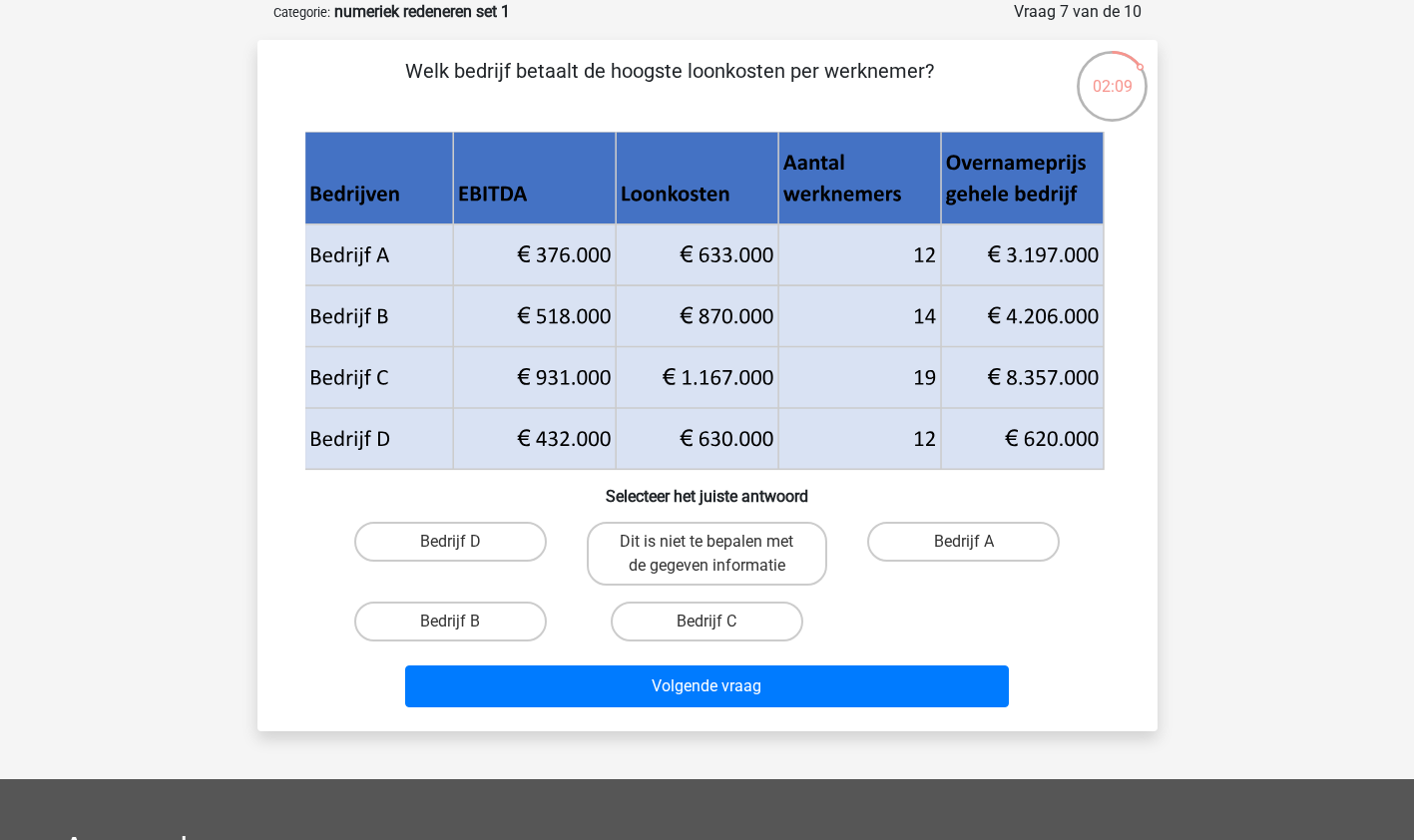 click on "Bedrijf B" at bounding box center (456, 628) 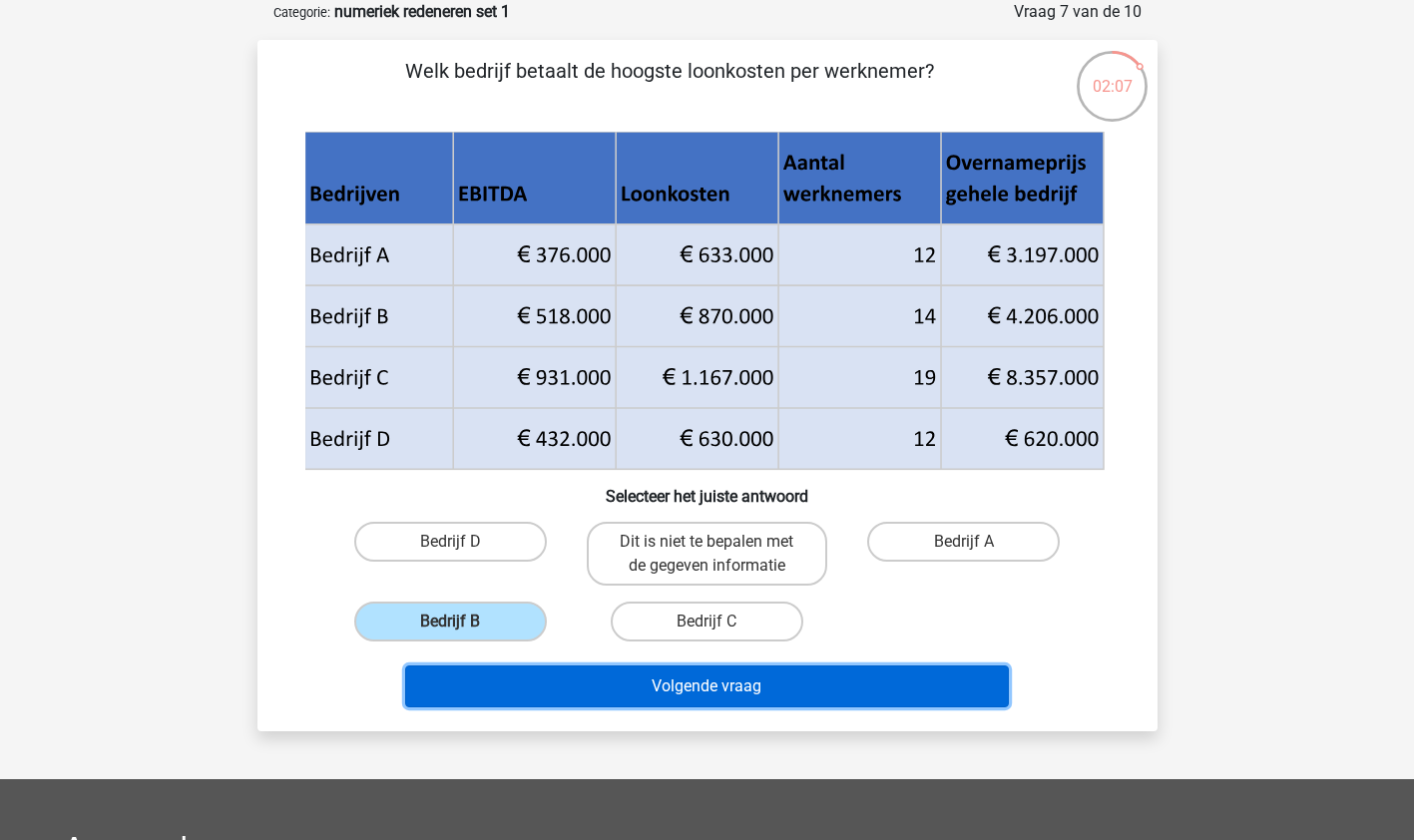click on "Volgende vraag" at bounding box center [707, 686] 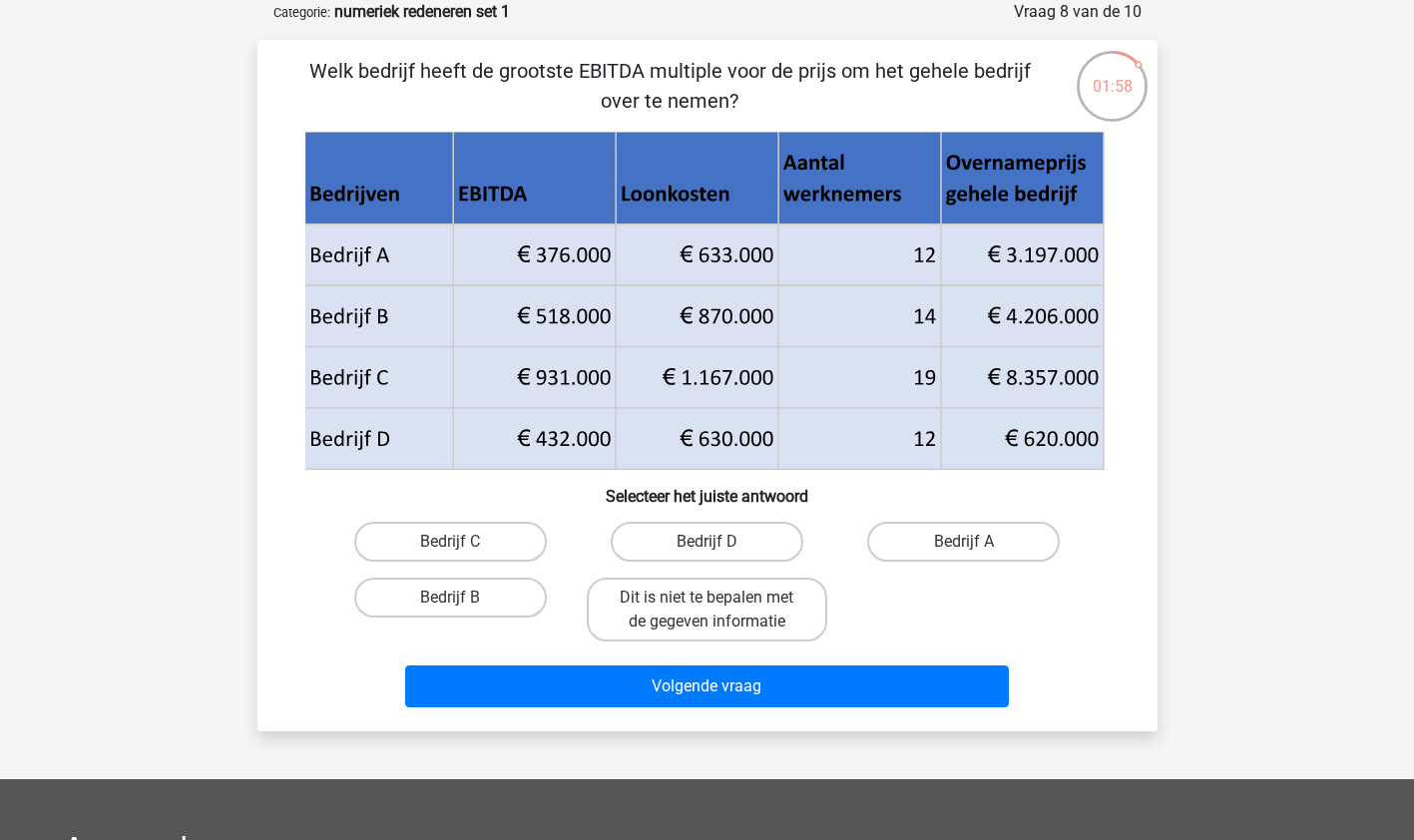 drag, startPoint x: 561, startPoint y: 193, endPoint x: 553, endPoint y: 185, distance: 11.313708 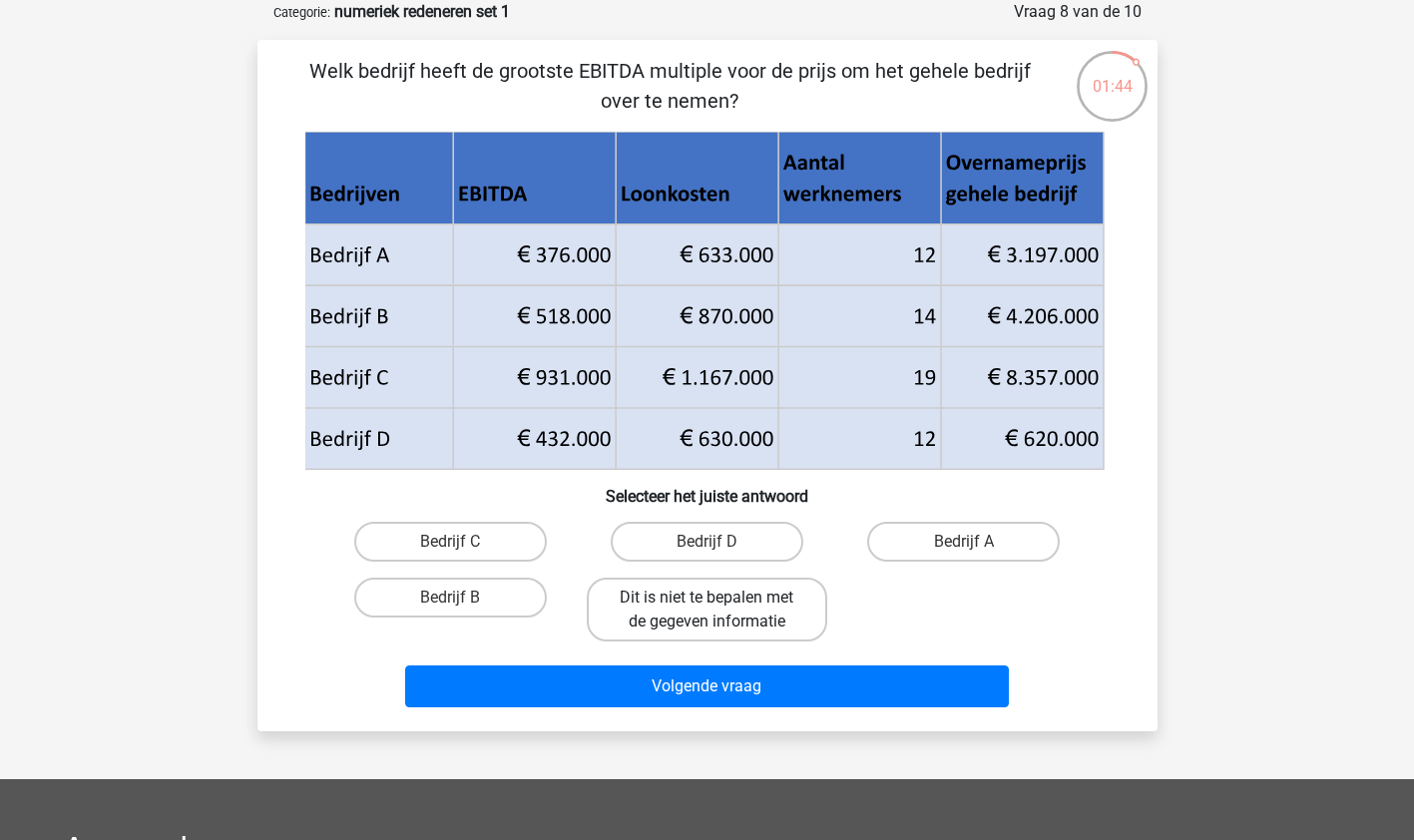 click on "Dit is niet te bepalen met de gegeven informatie" at bounding box center [707, 610] 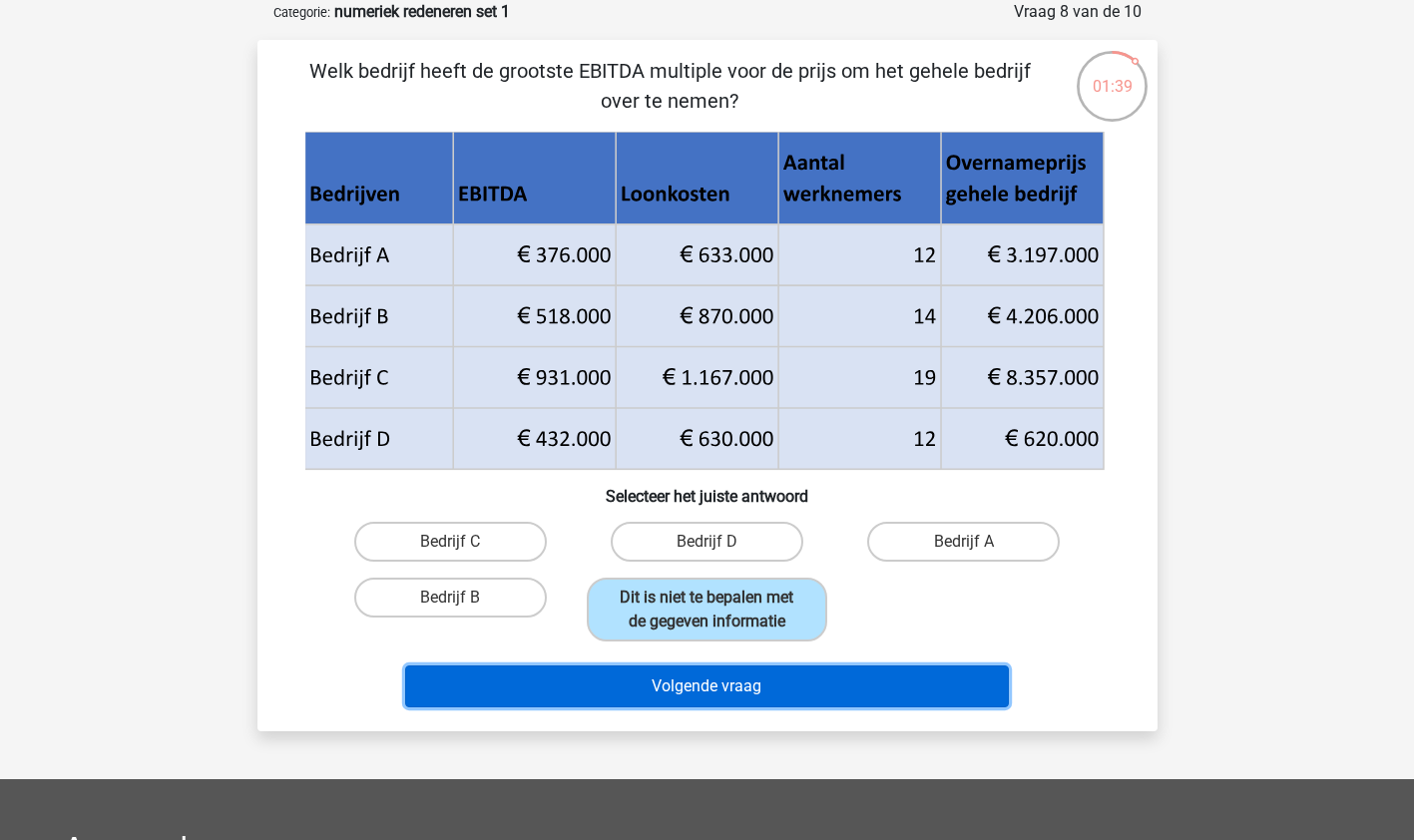 click on "Volgende vraag" at bounding box center [707, 686] 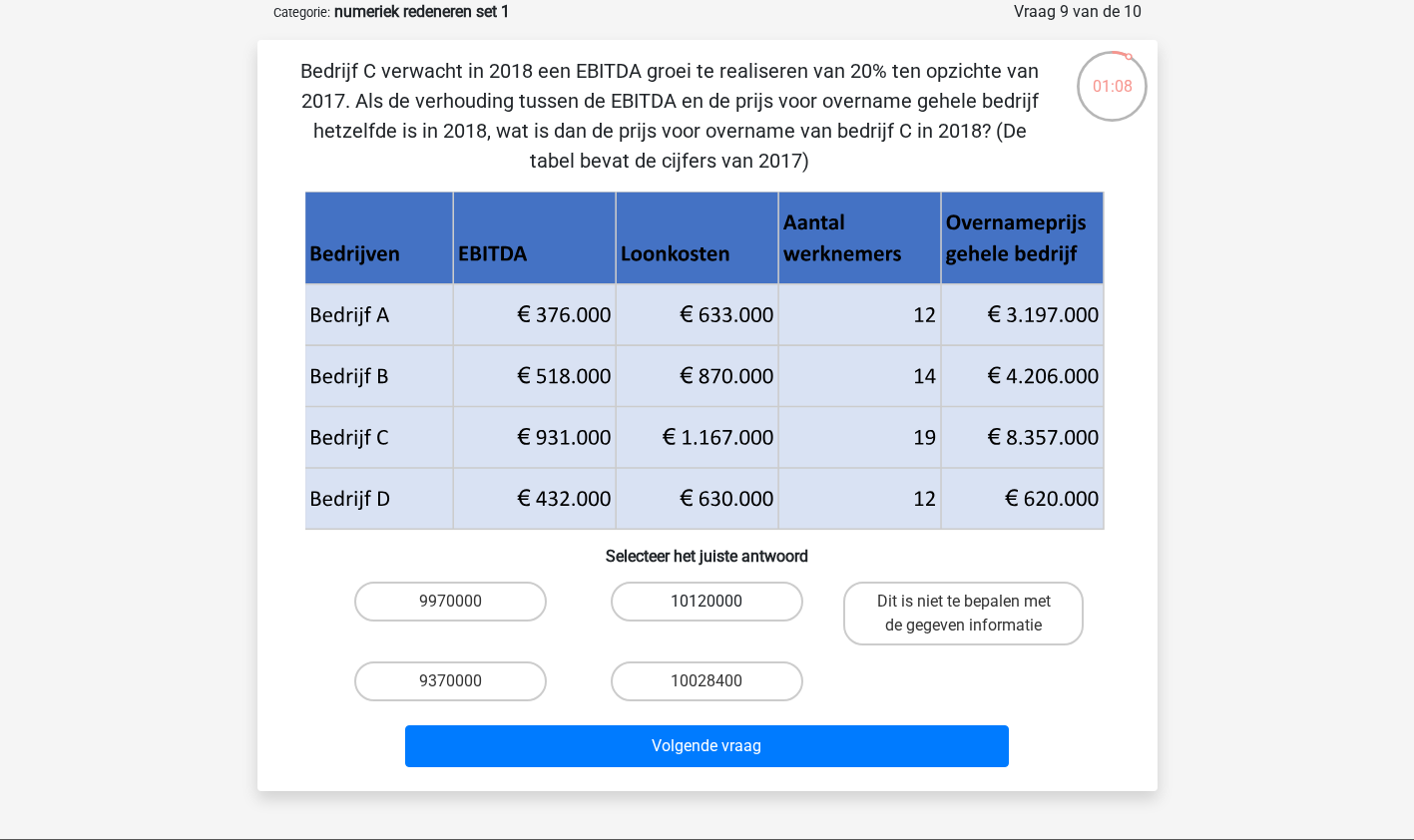 click on "10120000" at bounding box center [707, 602] 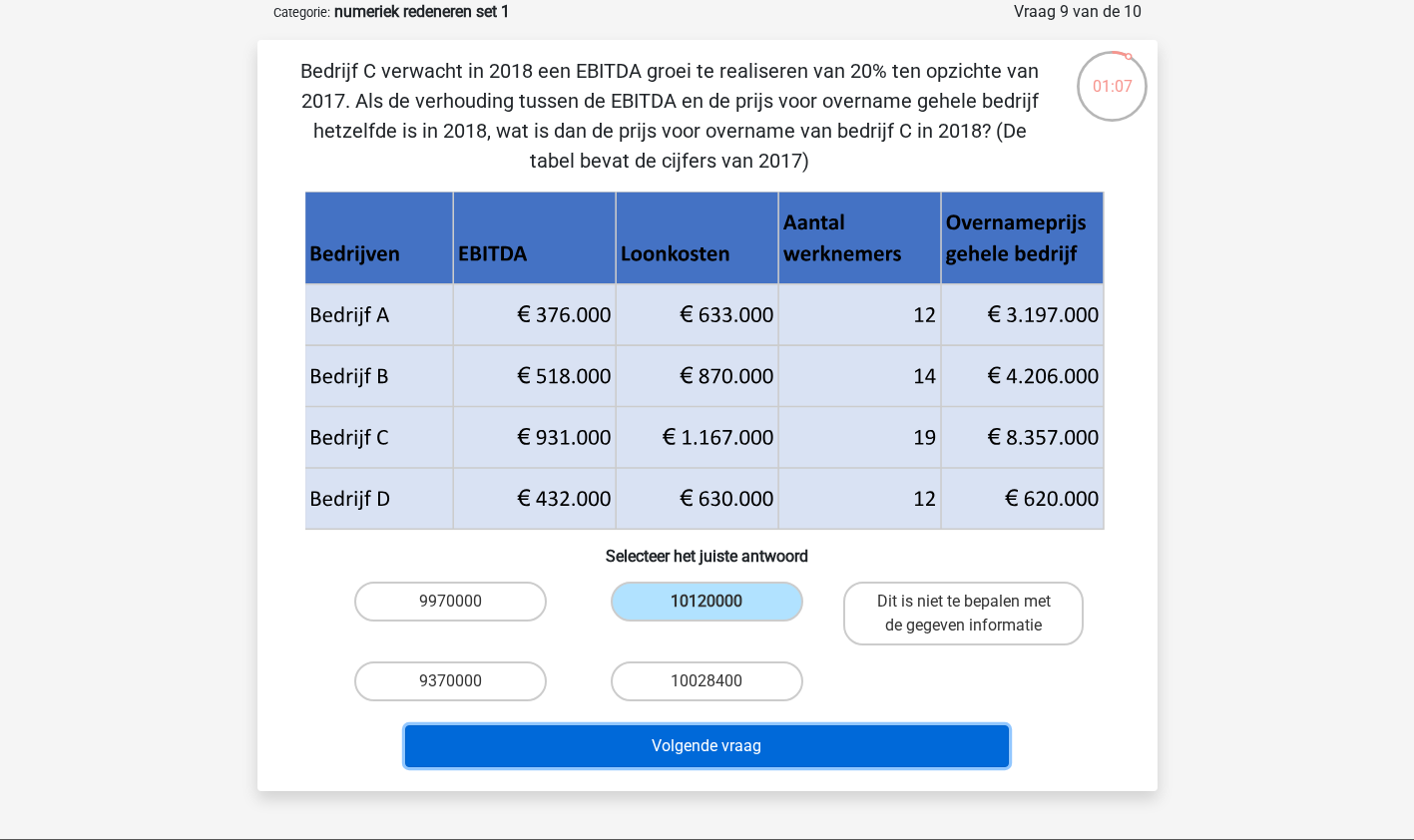click on "Volgende vraag" at bounding box center [707, 746] 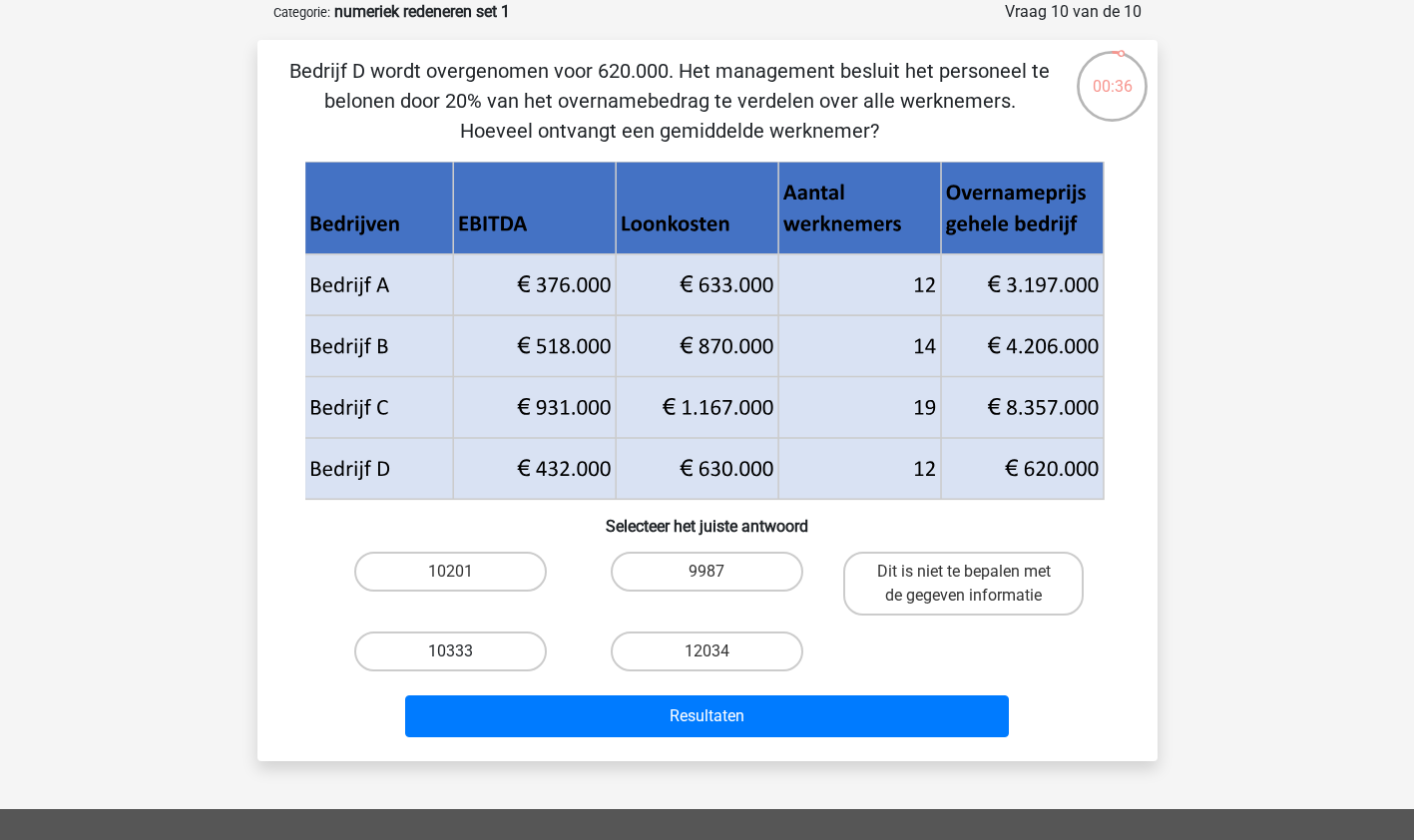 click on "10333" at bounding box center (450, 651) 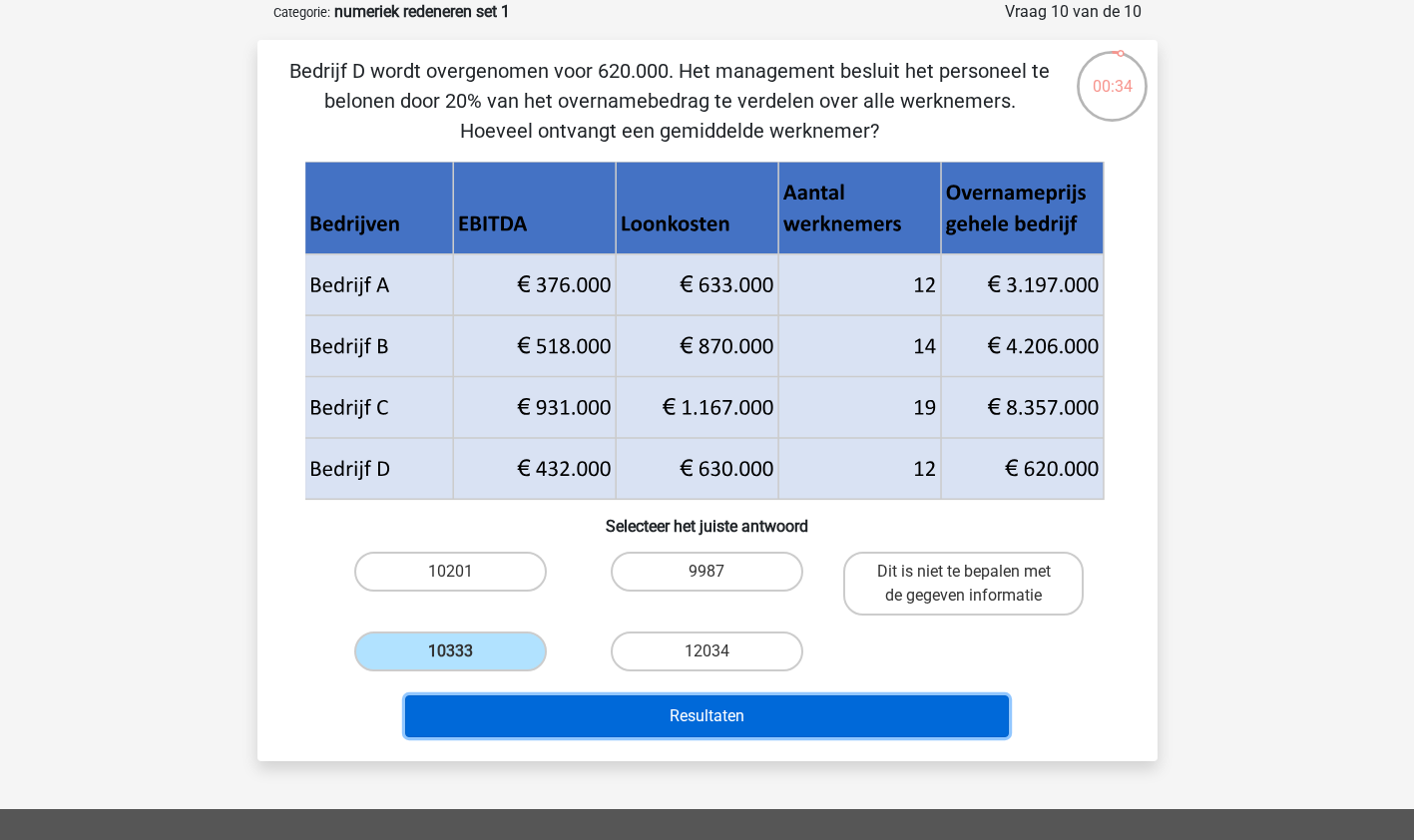 click on "Resultaten" at bounding box center [707, 716] 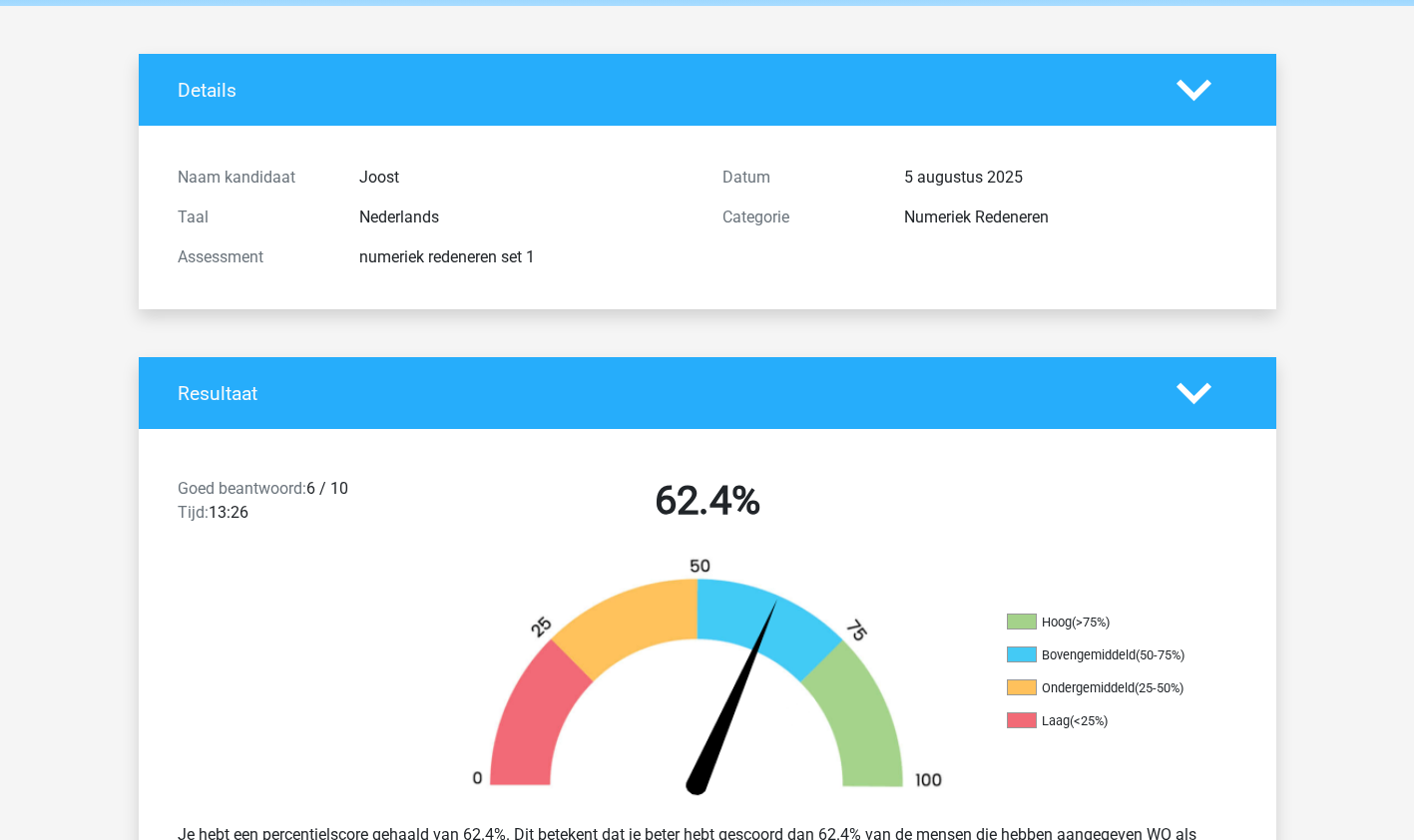 scroll, scrollTop: 88, scrollLeft: 0, axis: vertical 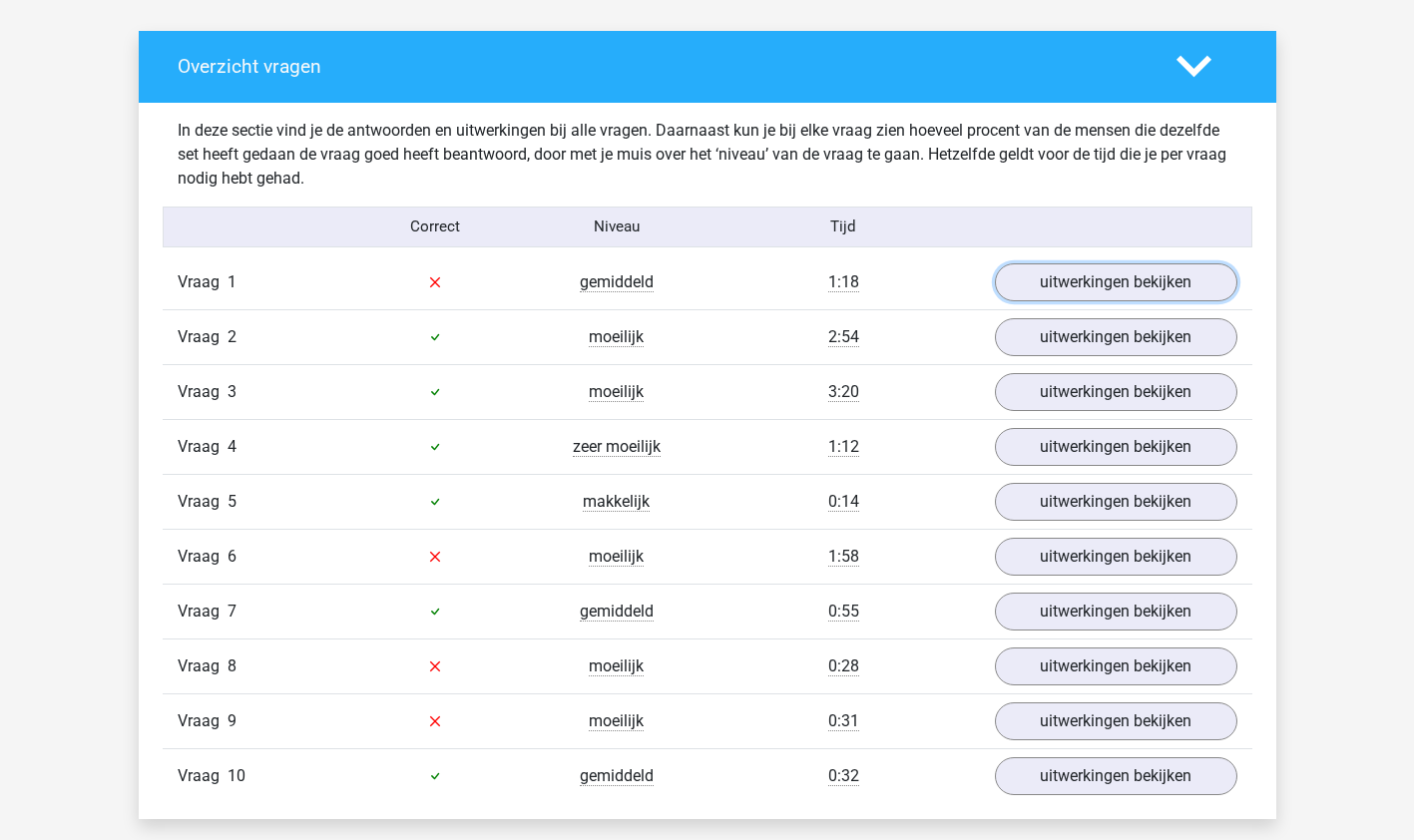 click on "uitwerkingen bekijken" at bounding box center (1116, 282) 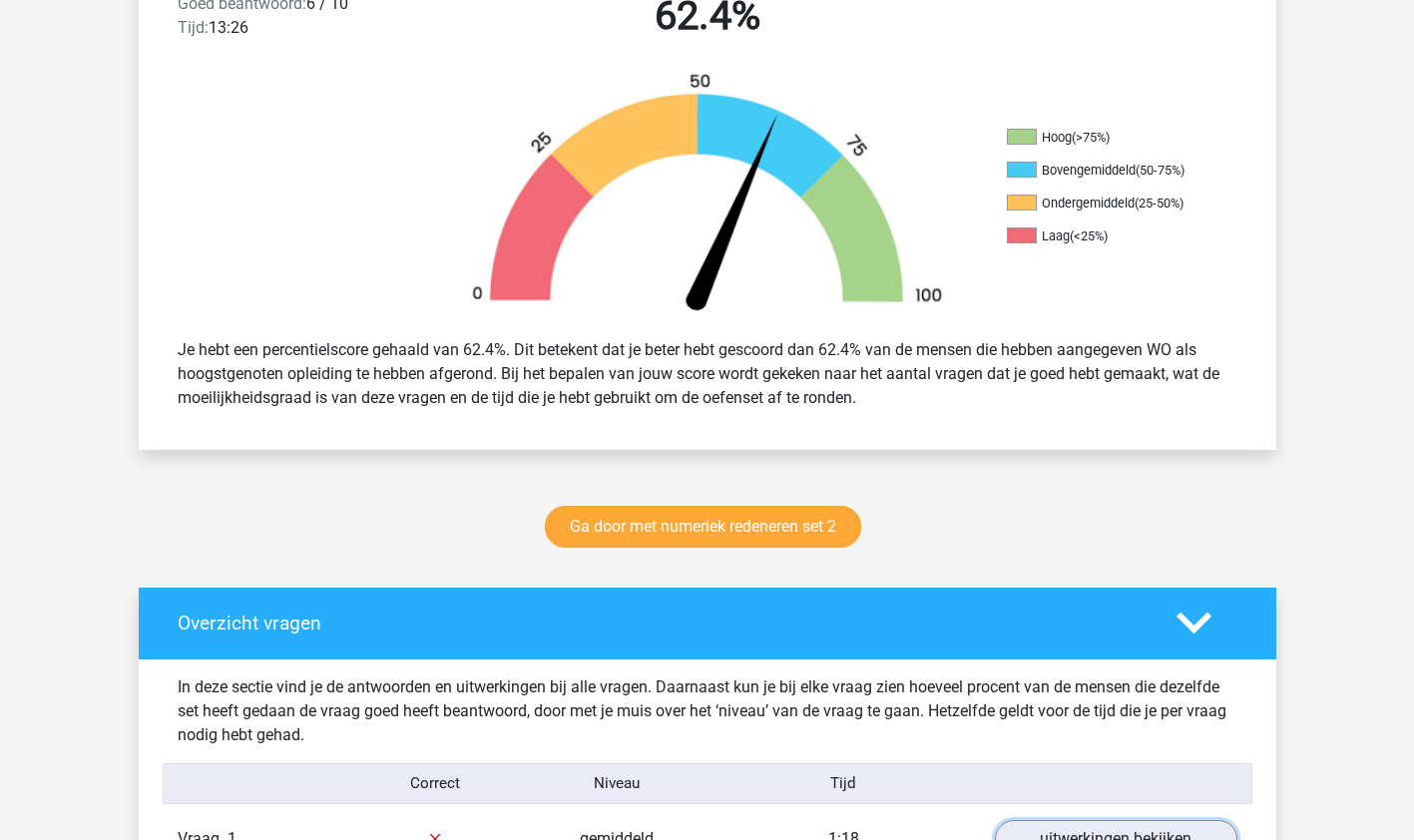 scroll, scrollTop: 562, scrollLeft: 0, axis: vertical 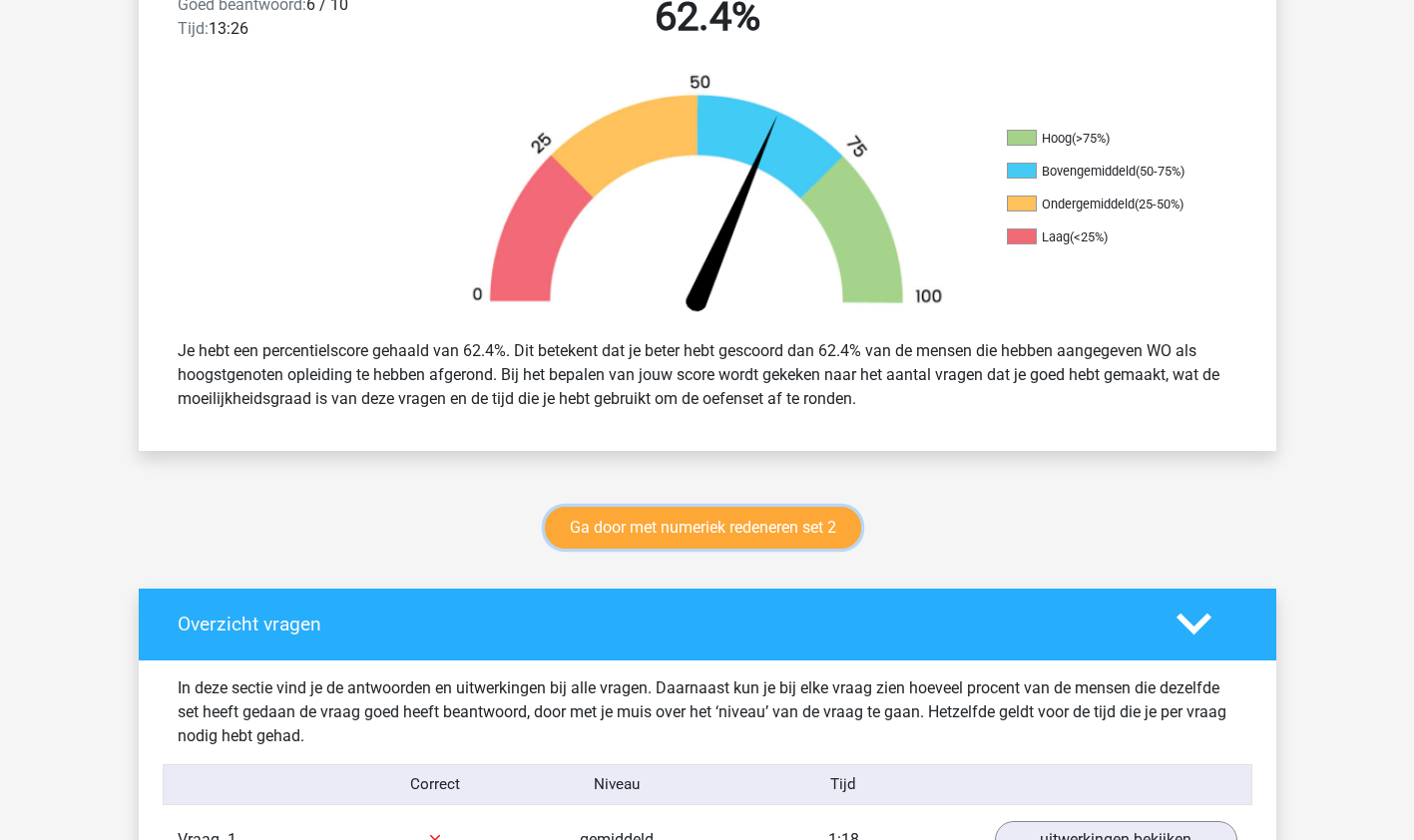 click on "Ga door met numeriek redeneren set 2" at bounding box center [703, 528] 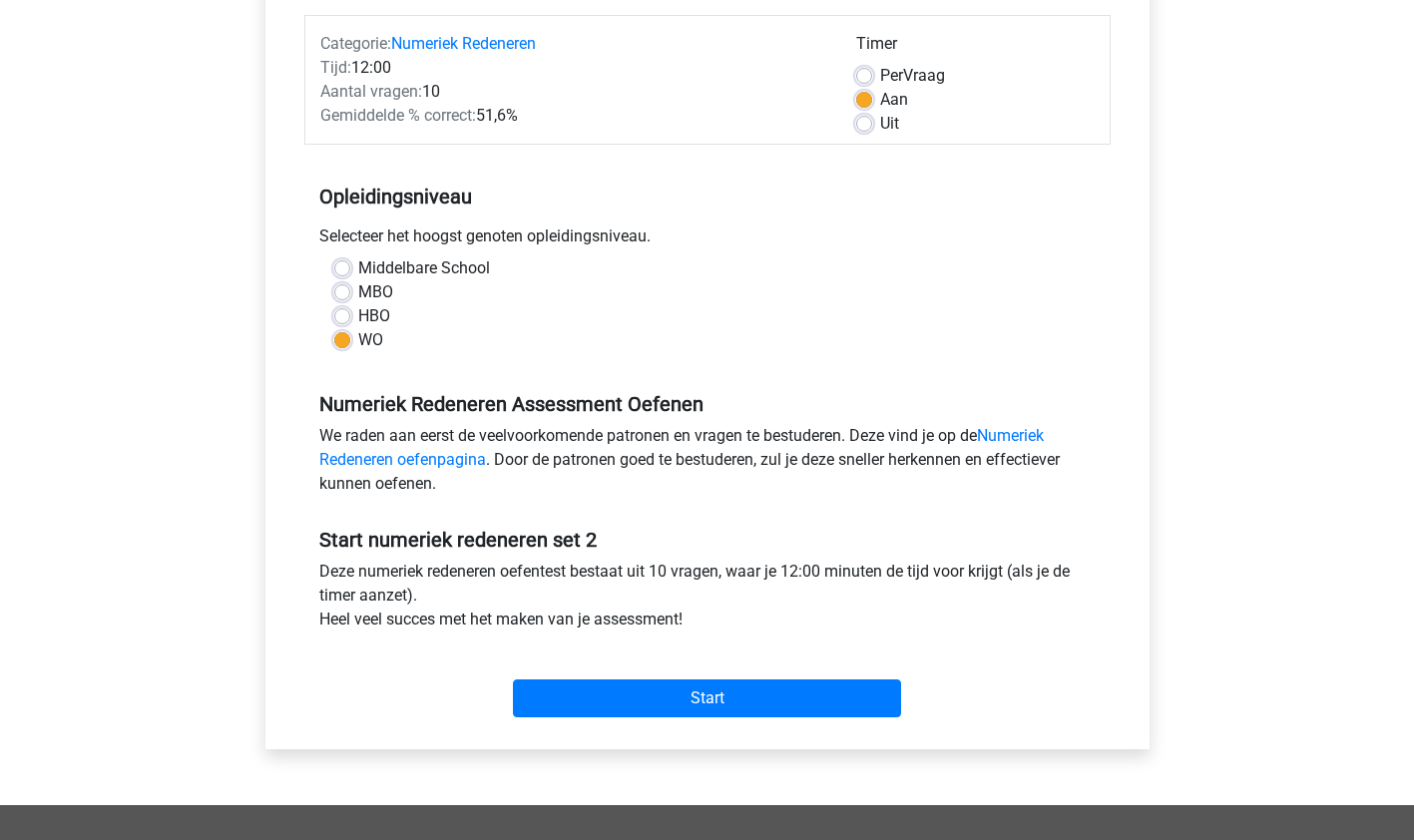 scroll, scrollTop: 299, scrollLeft: 0, axis: vertical 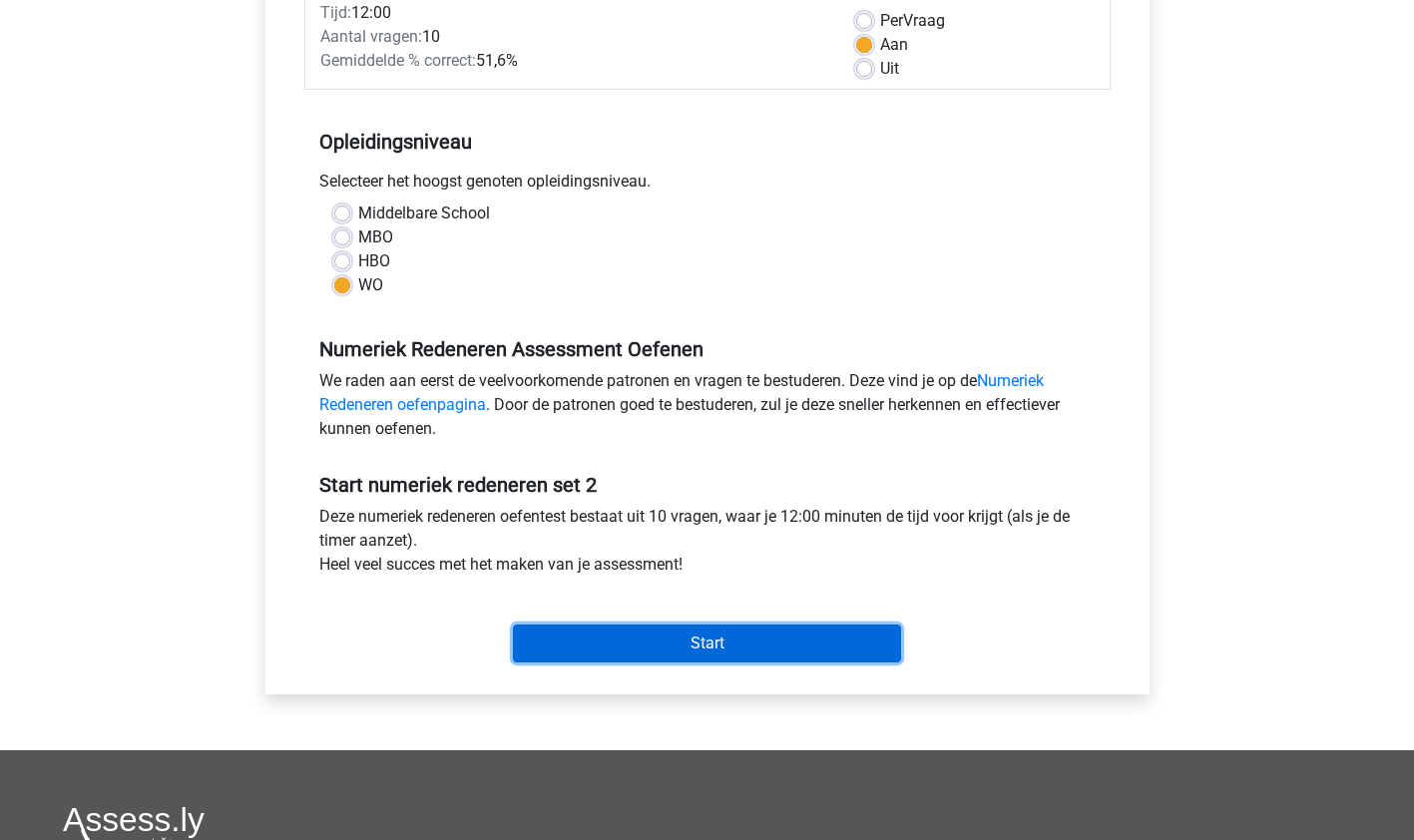 click on "Start" at bounding box center [707, 643] 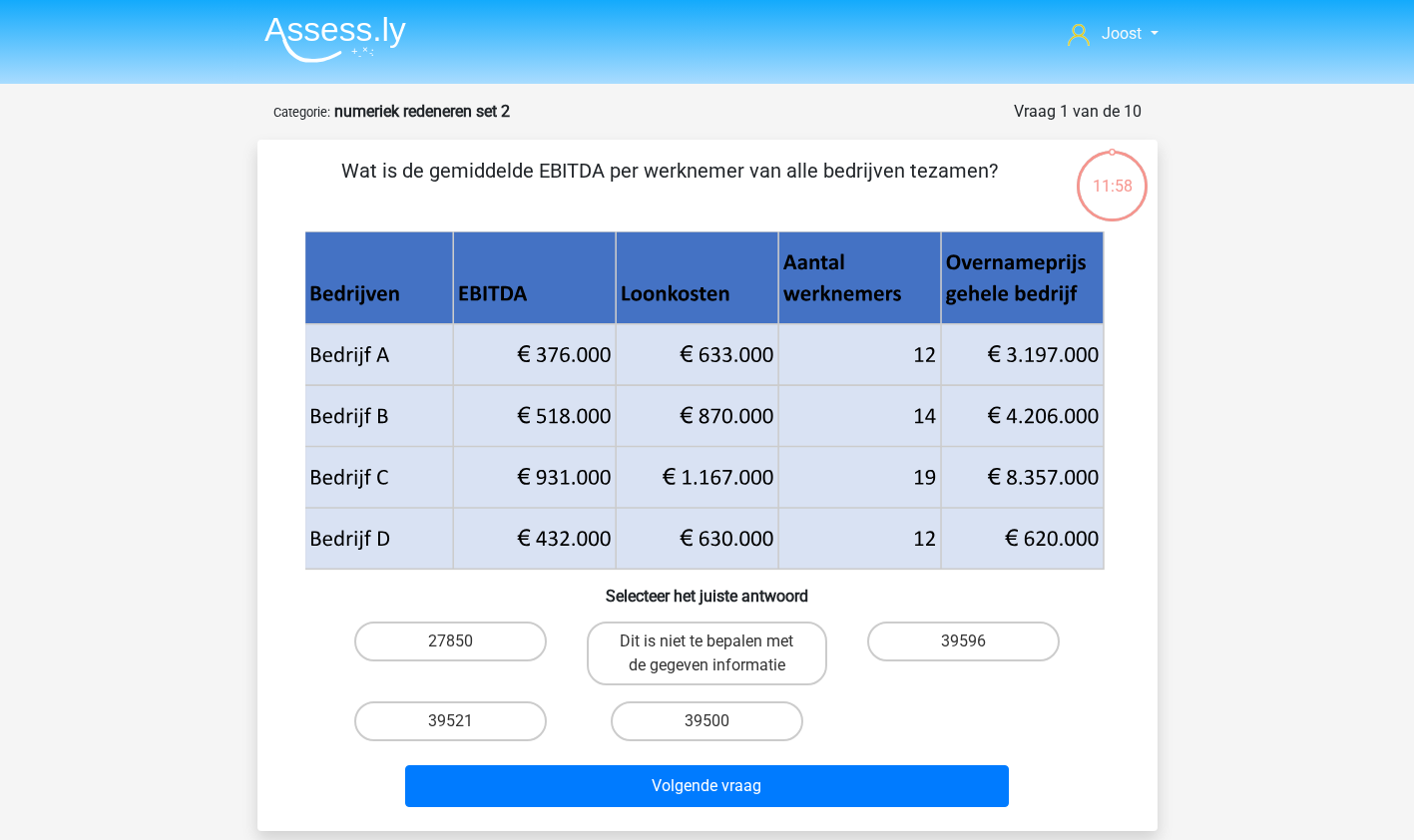 scroll, scrollTop: 45, scrollLeft: 0, axis: vertical 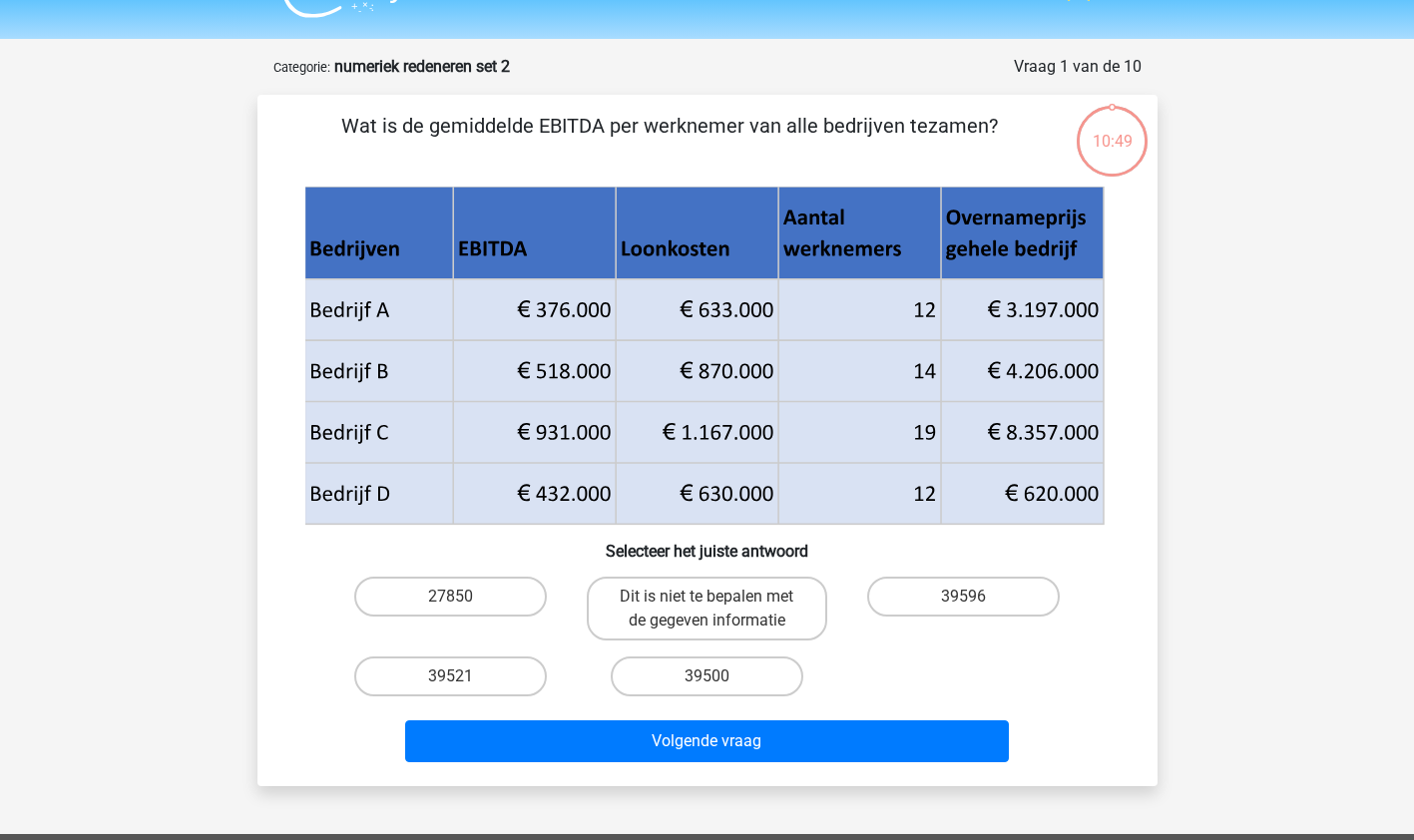 click on "Joost
j.bekink@leiden.nl
Nederlands
English" at bounding box center [707, 657] 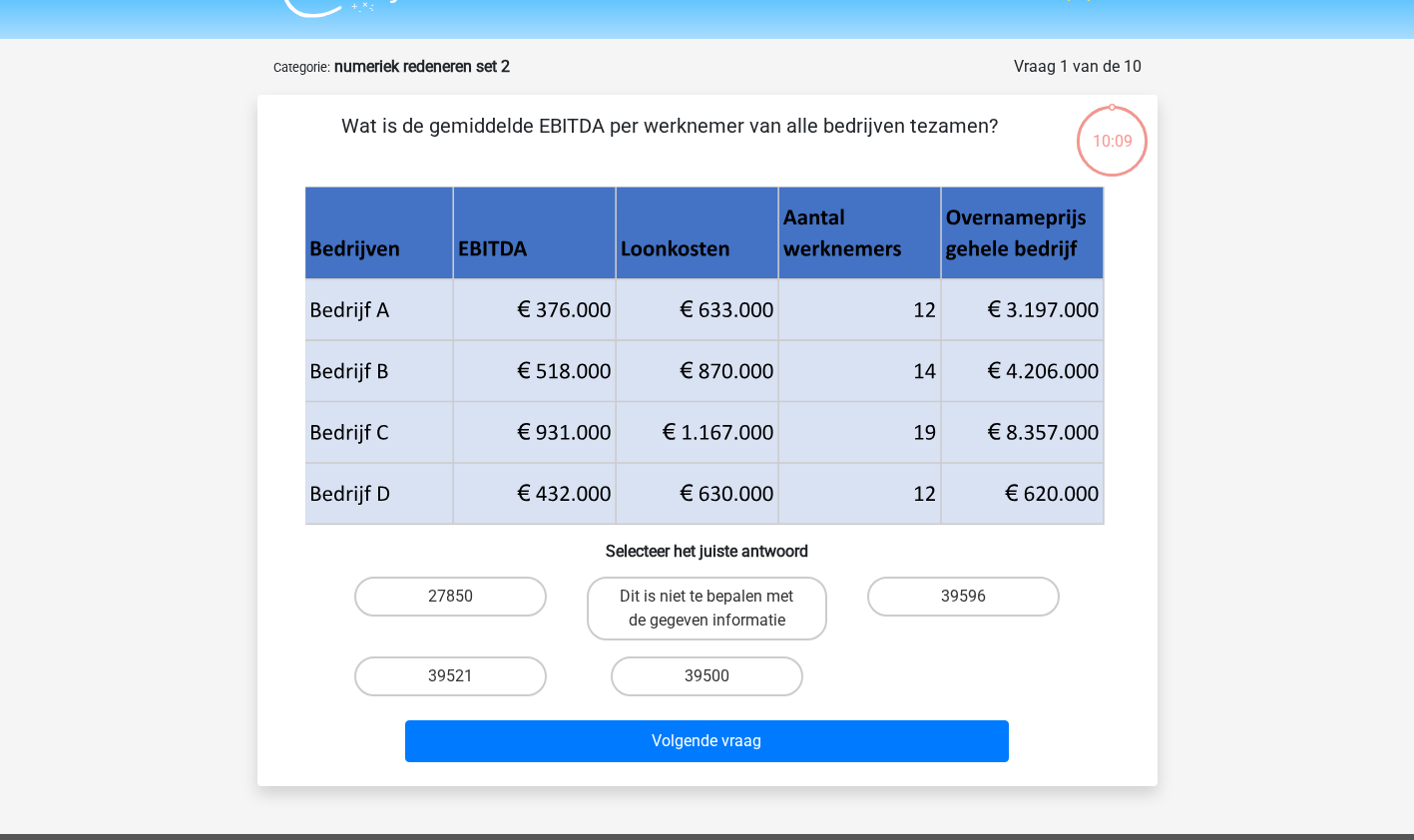 click on "39596" at bounding box center (963, 597) 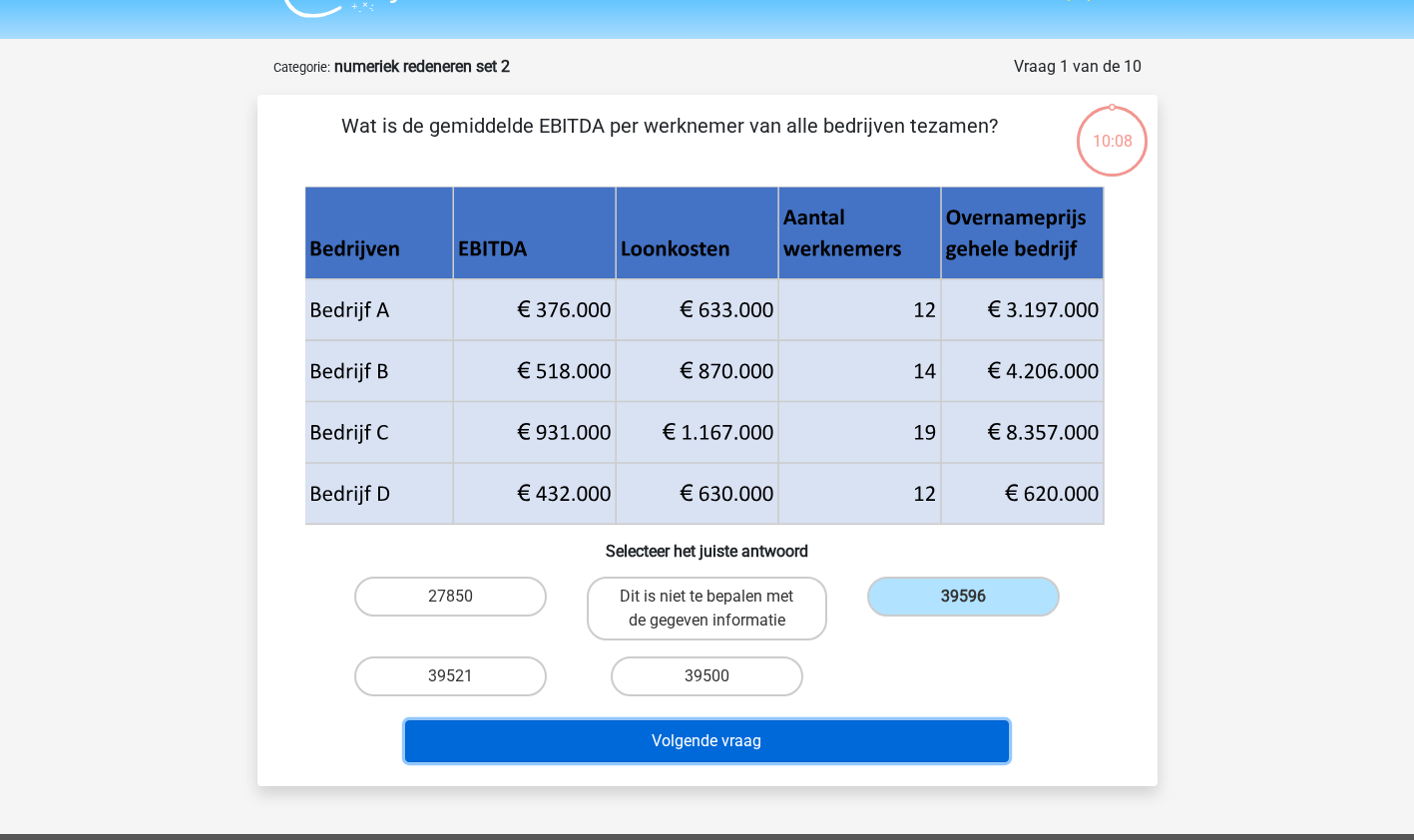 click on "Volgende vraag" at bounding box center [707, 741] 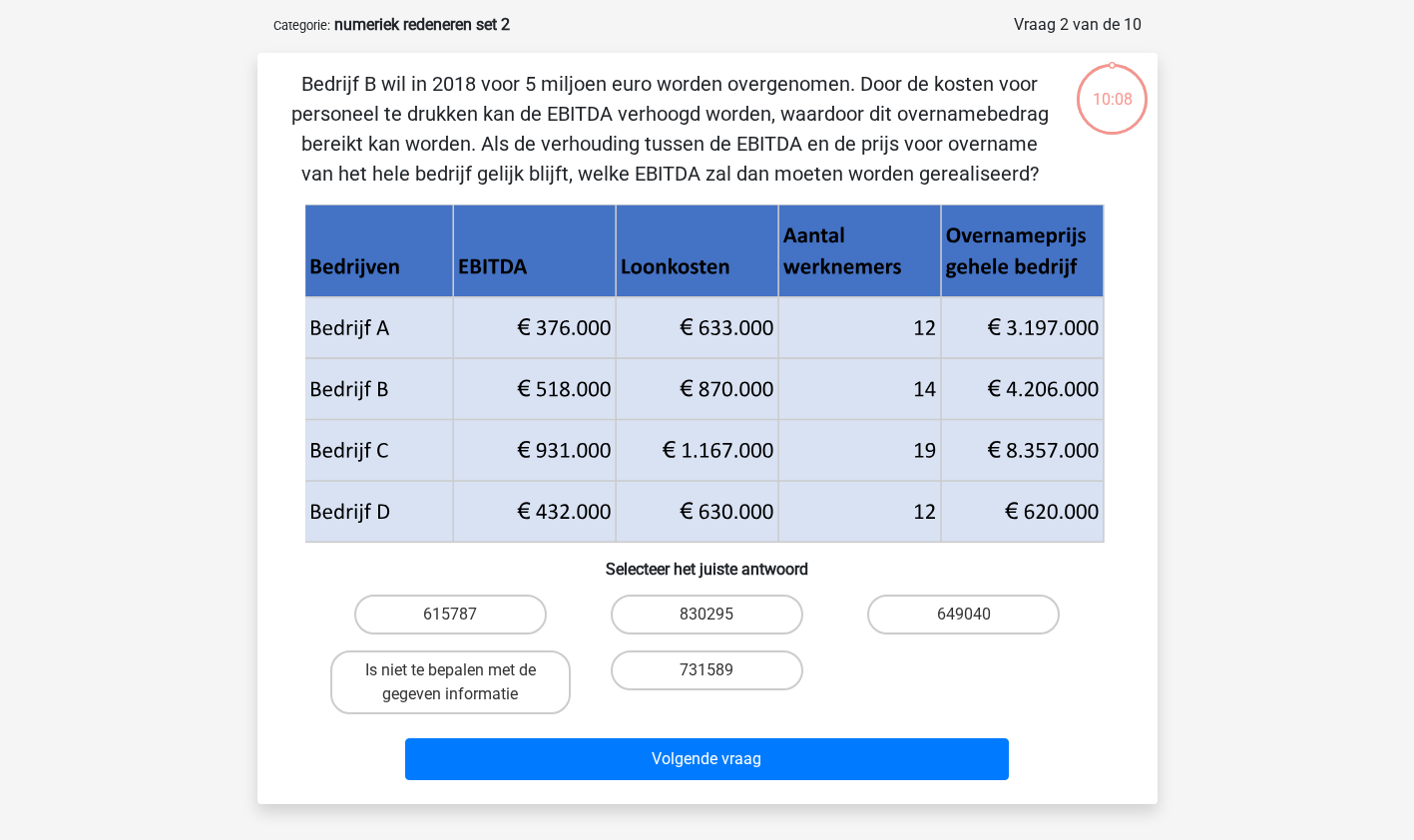 scroll, scrollTop: 100, scrollLeft: 0, axis: vertical 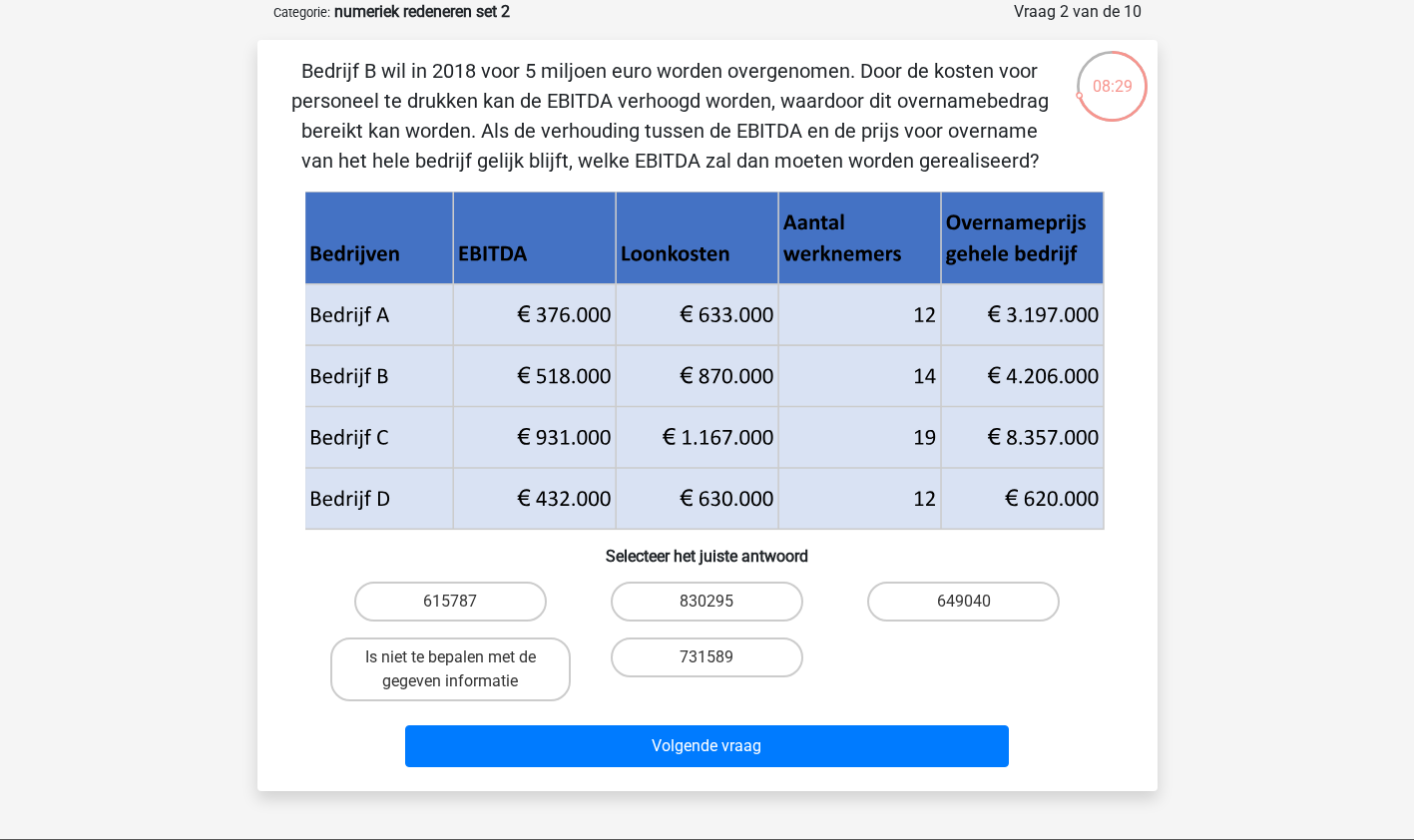 click on "731589" at bounding box center [707, 657] 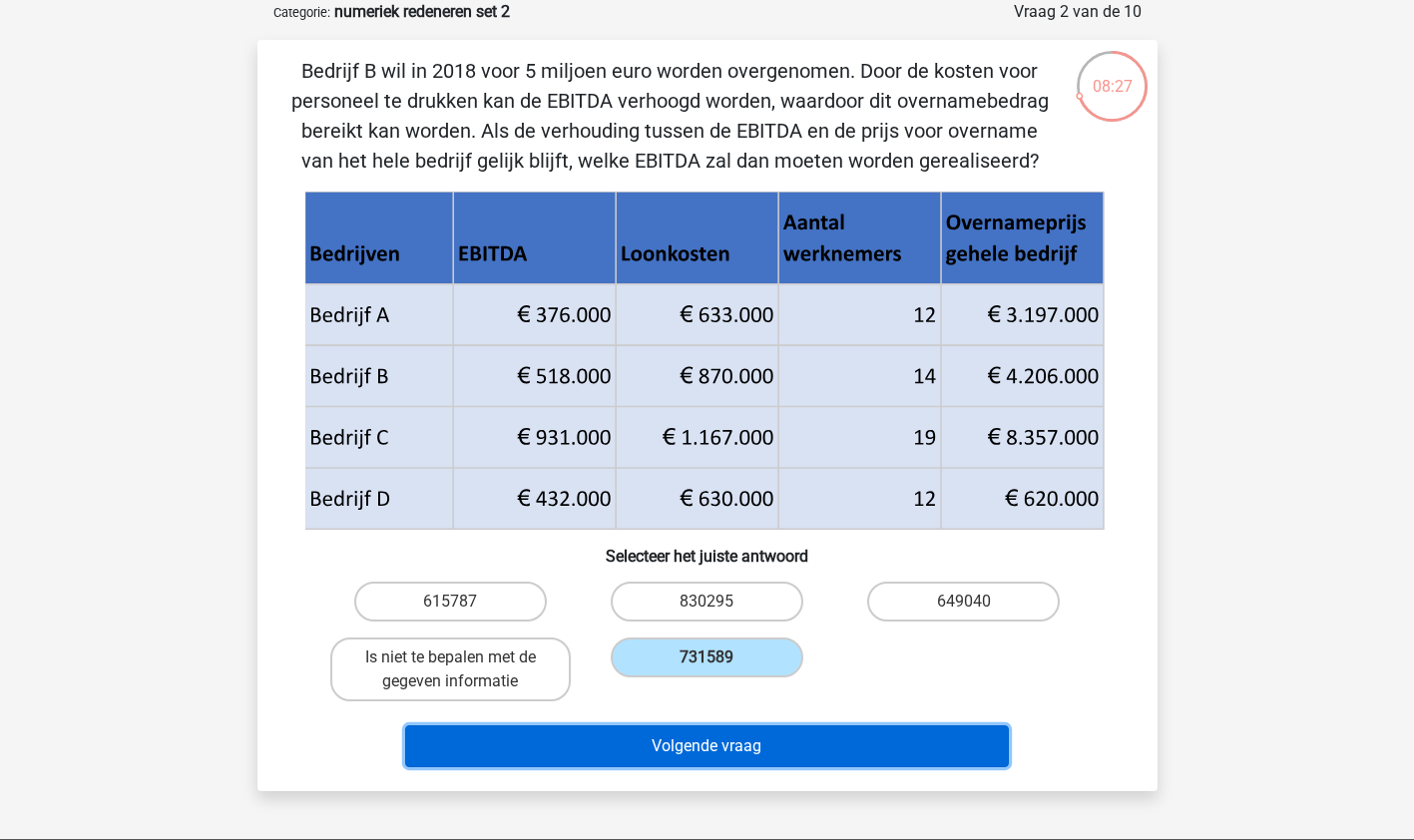 click on "Volgende vraag" at bounding box center [707, 746] 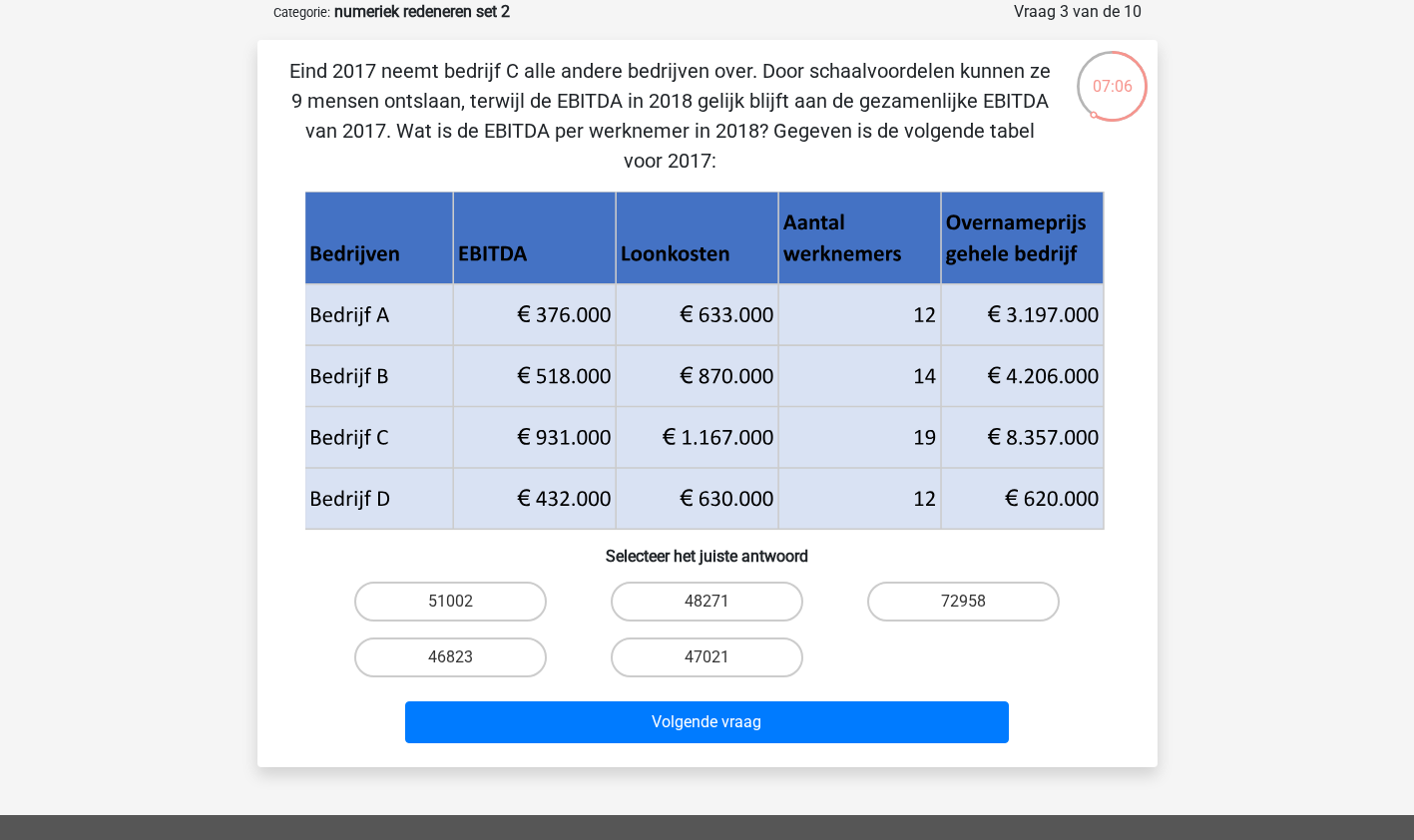 click on "47021" at bounding box center (707, 657) 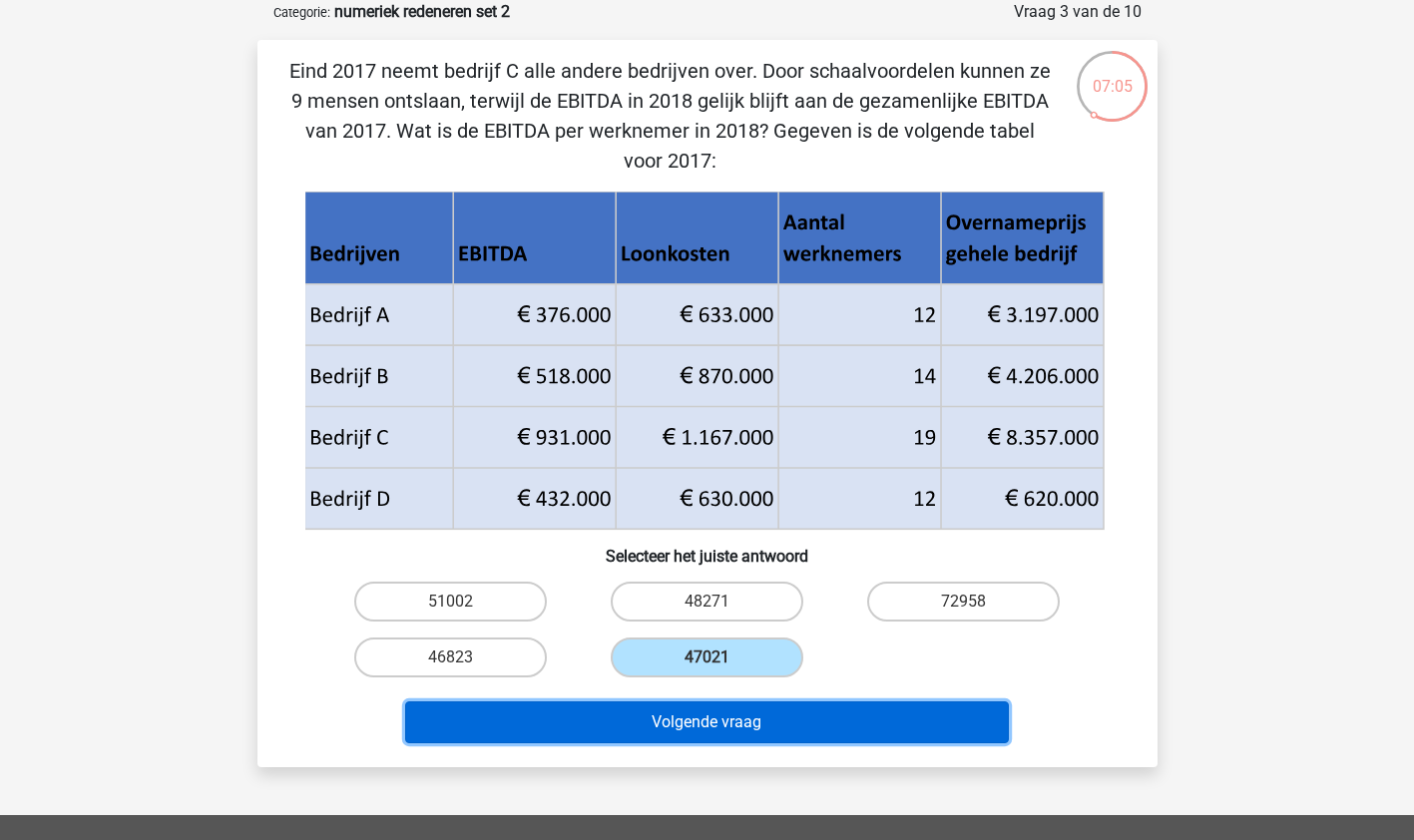 click on "Volgende vraag" at bounding box center (707, 722) 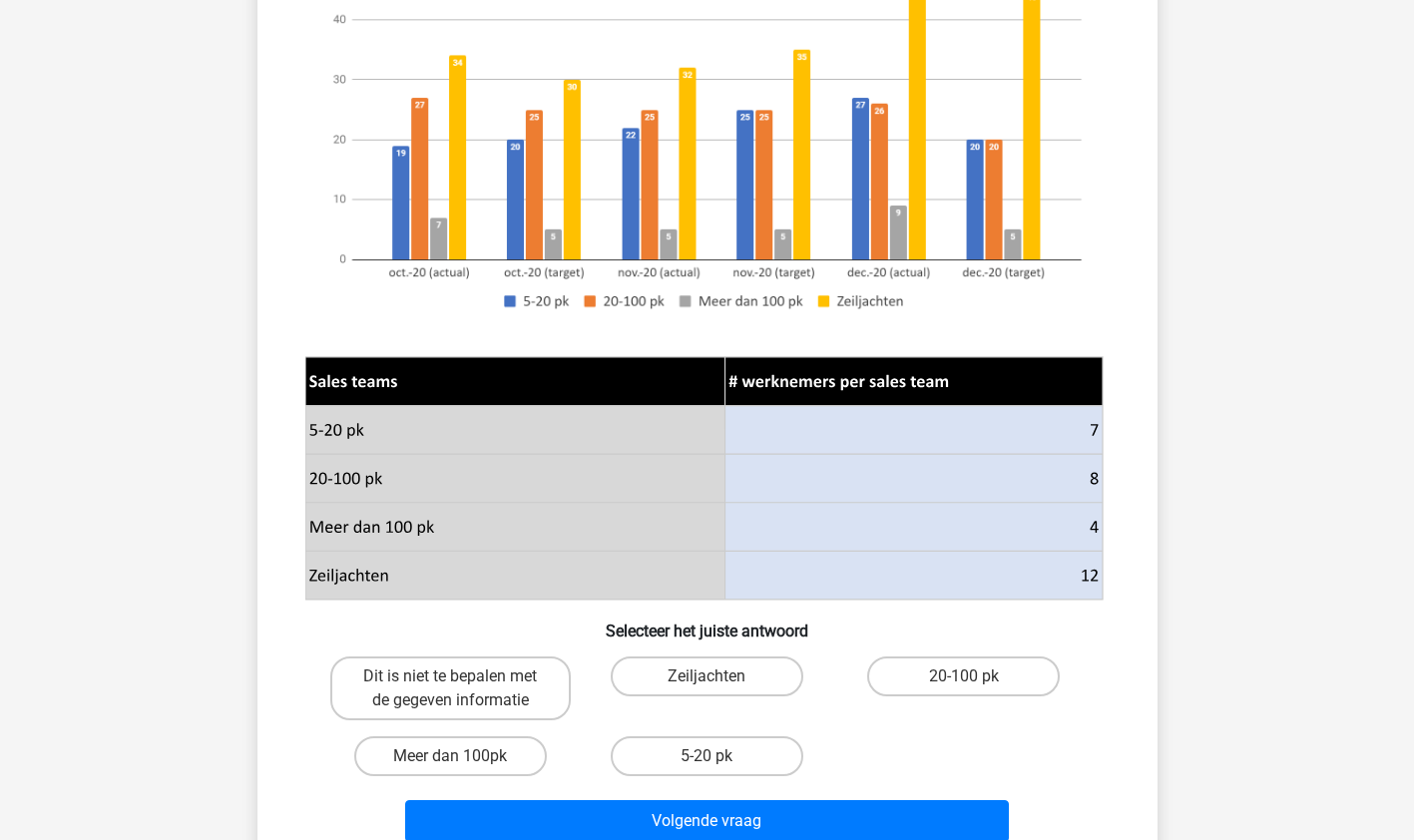 scroll, scrollTop: 338, scrollLeft: 0, axis: vertical 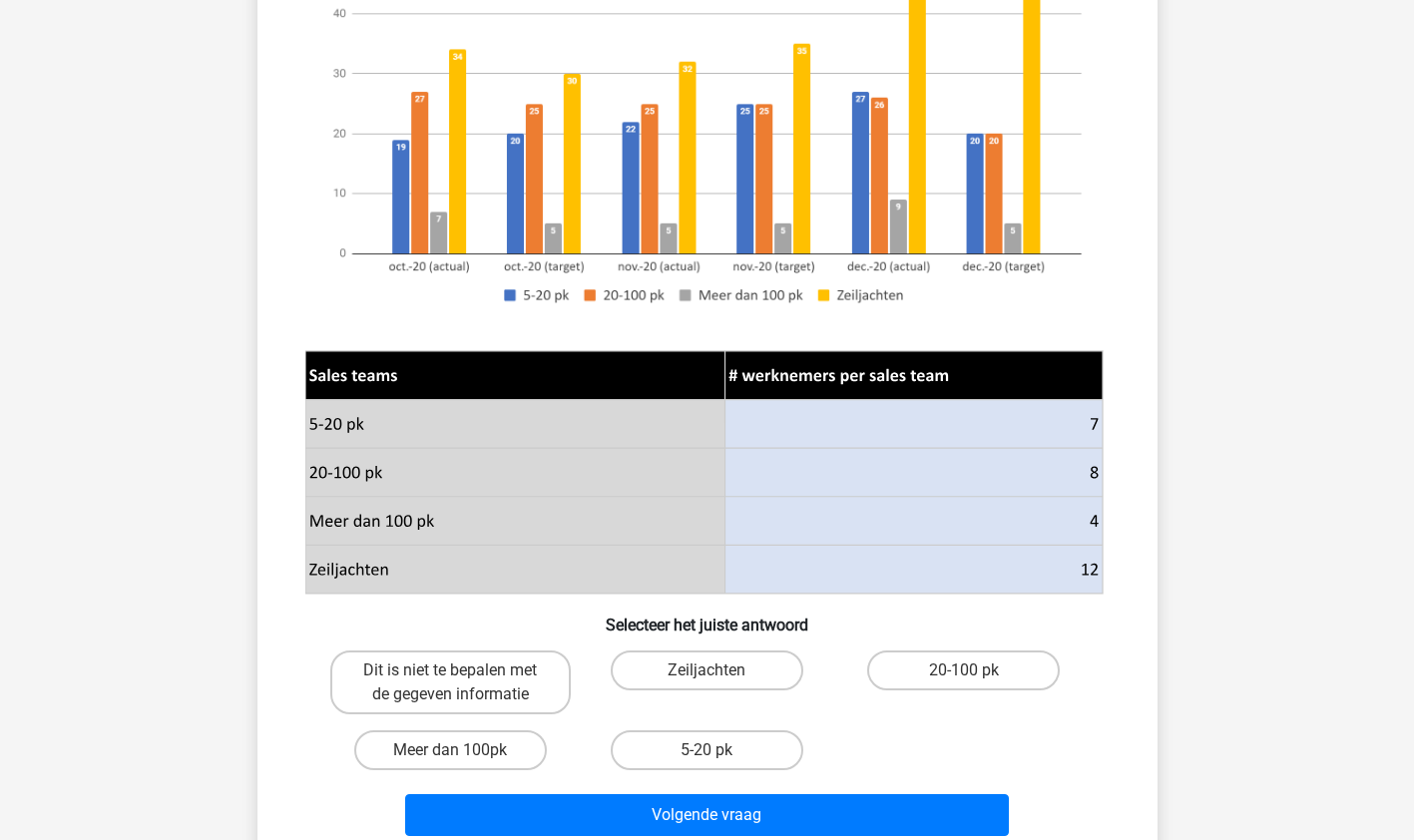 click on "Meer dan 100pk" at bounding box center (450, 750) 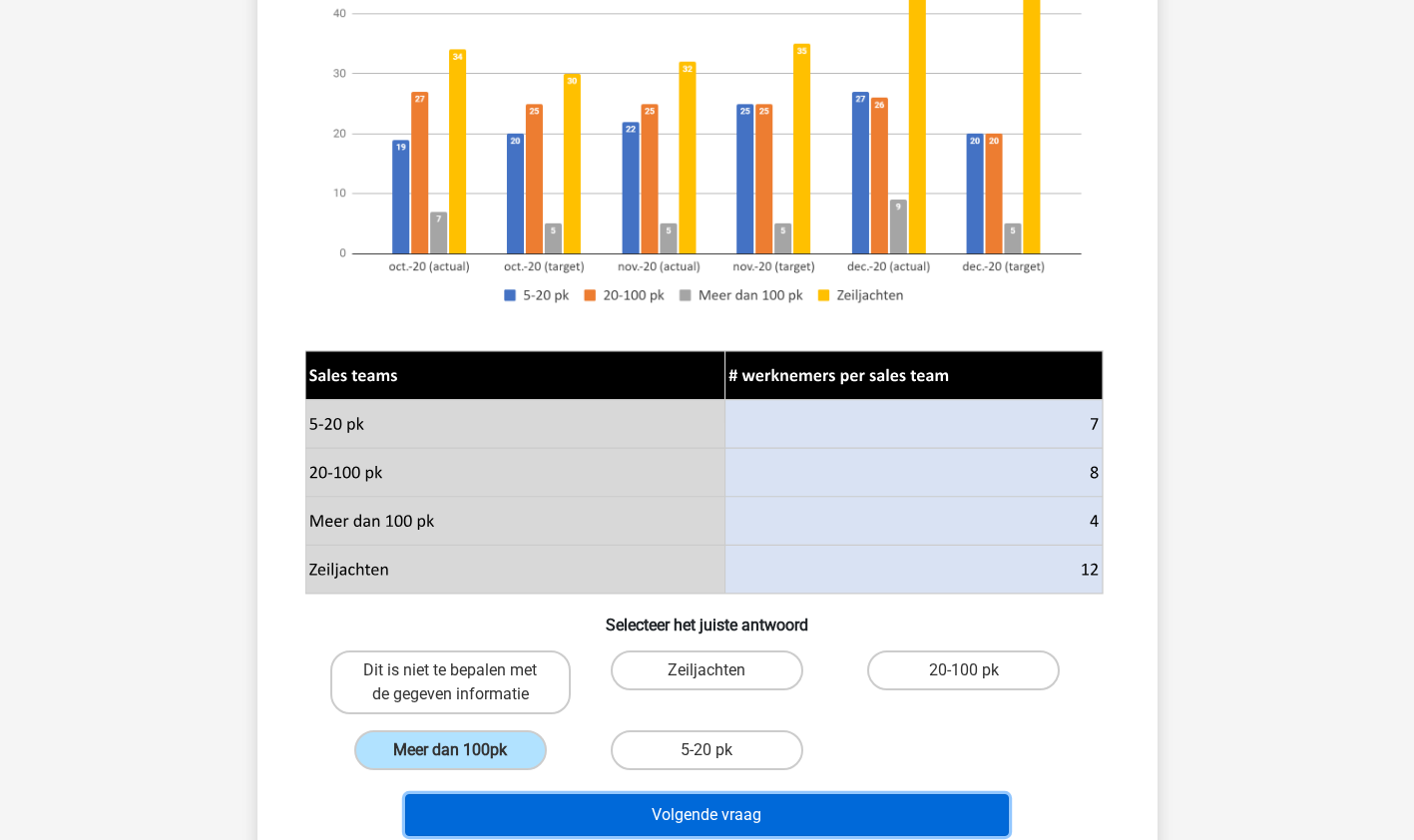 click on "Volgende vraag" at bounding box center [707, 815] 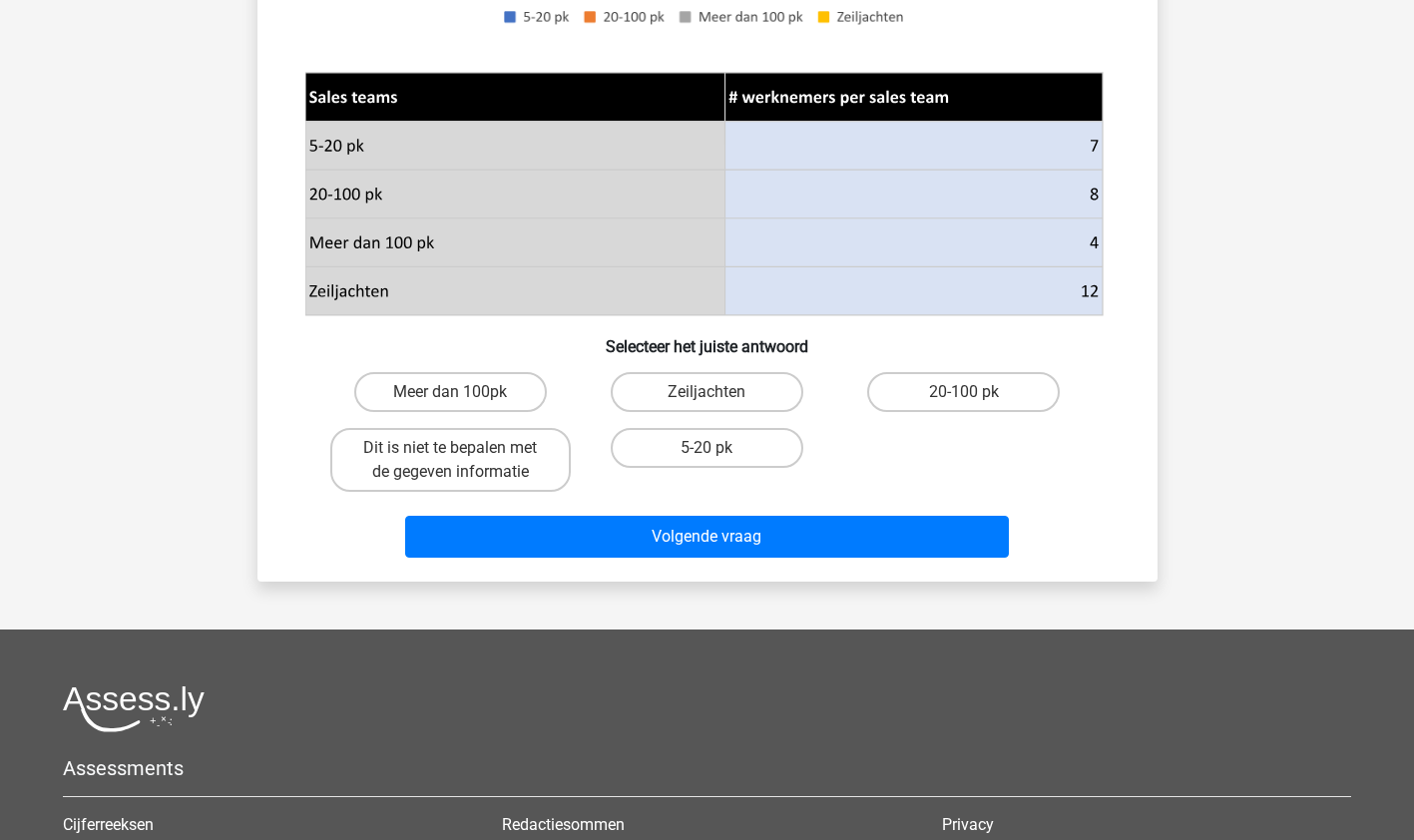 scroll, scrollTop: 619, scrollLeft: 0, axis: vertical 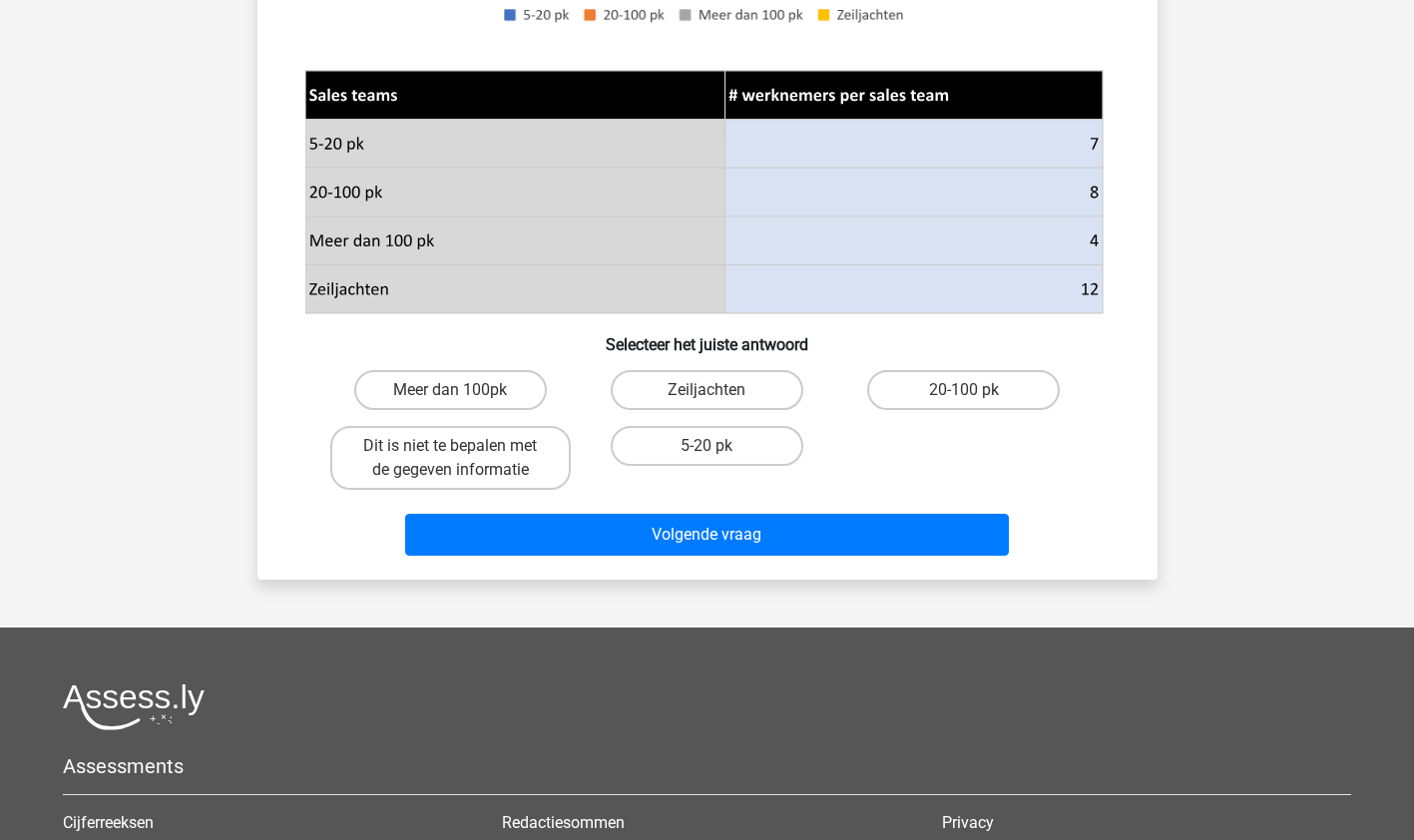 click on "Zeiljachten" at bounding box center [707, 390] 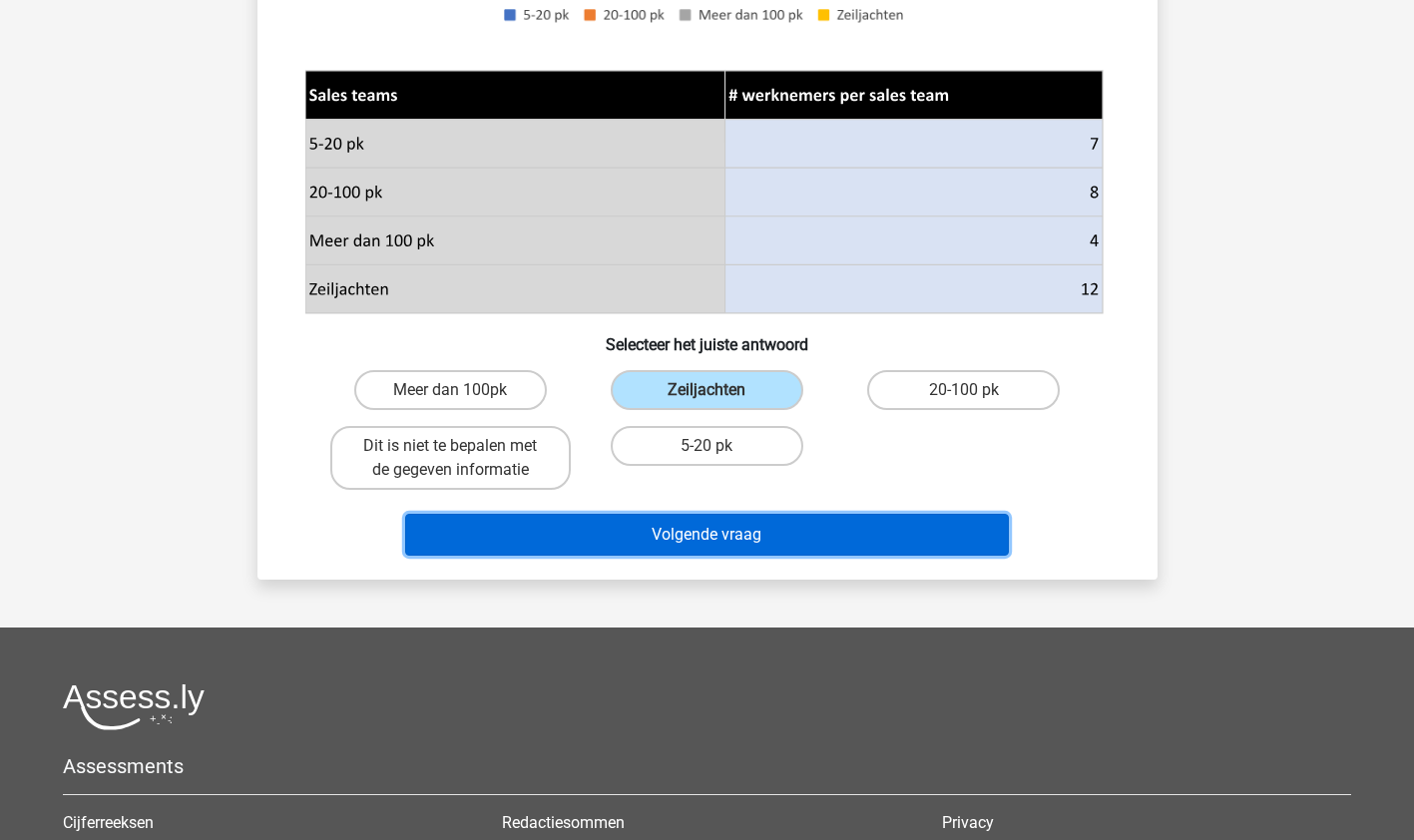 click on "Volgende vraag" at bounding box center (707, 535) 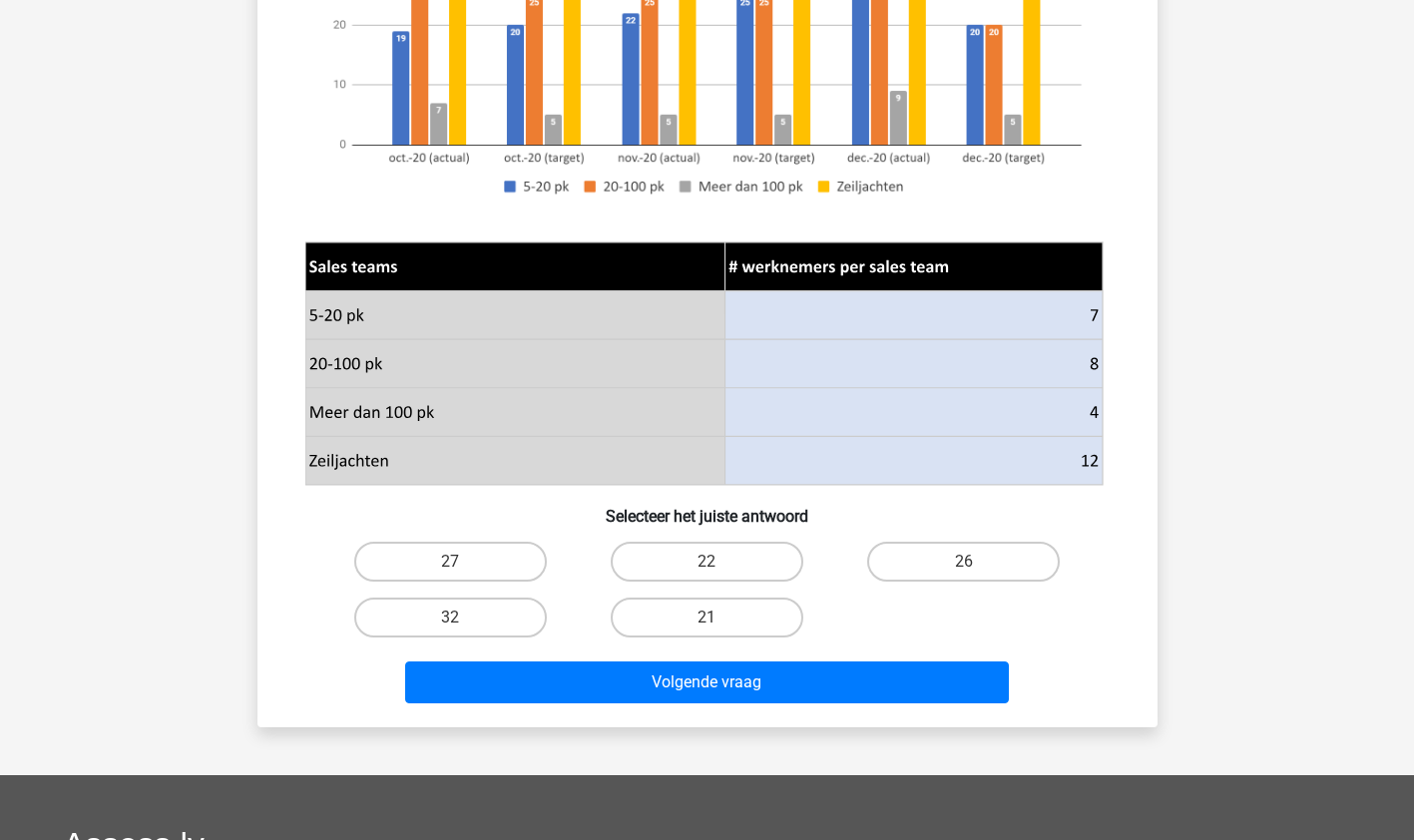 scroll, scrollTop: 449, scrollLeft: 0, axis: vertical 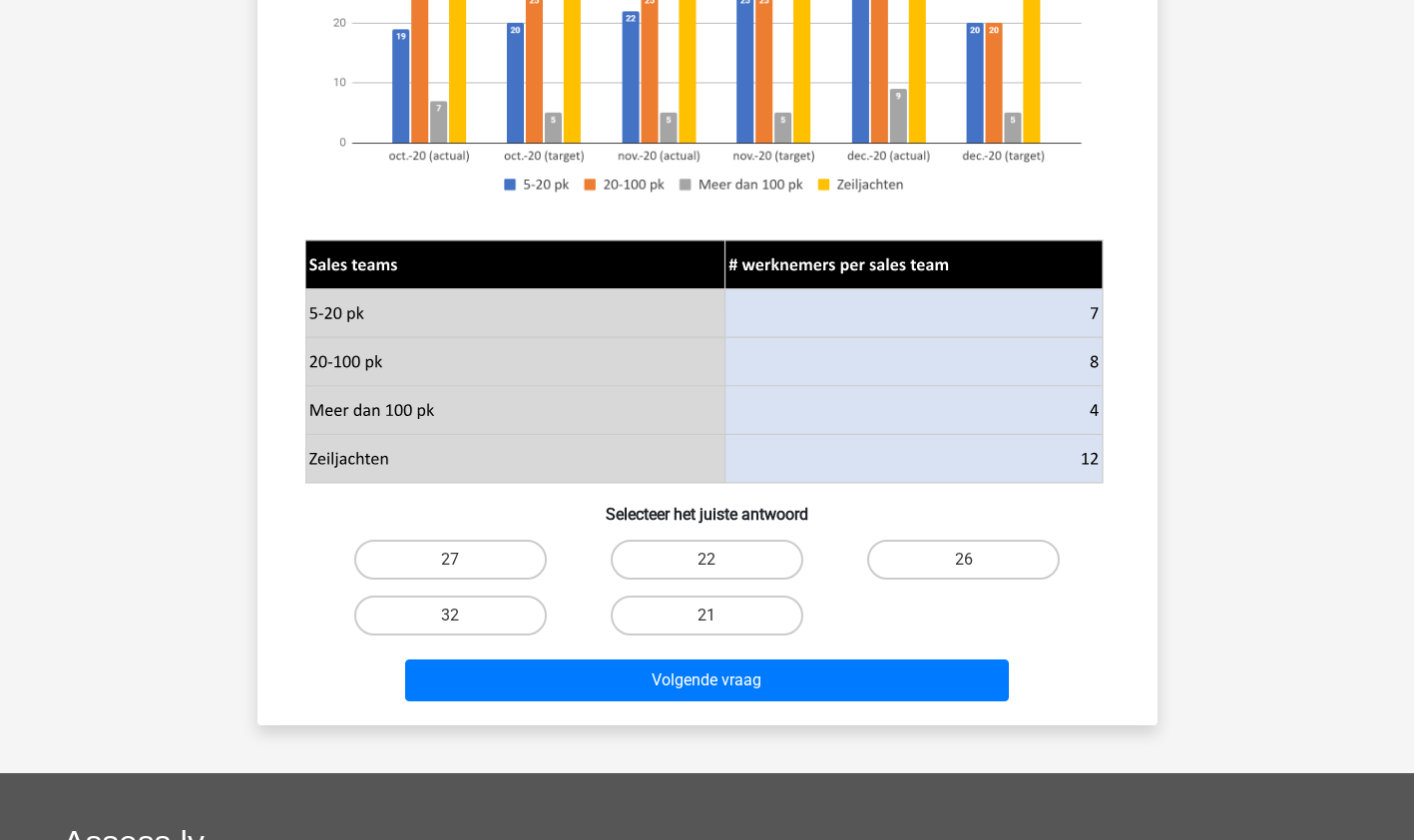 click on "27" at bounding box center (450, 560) 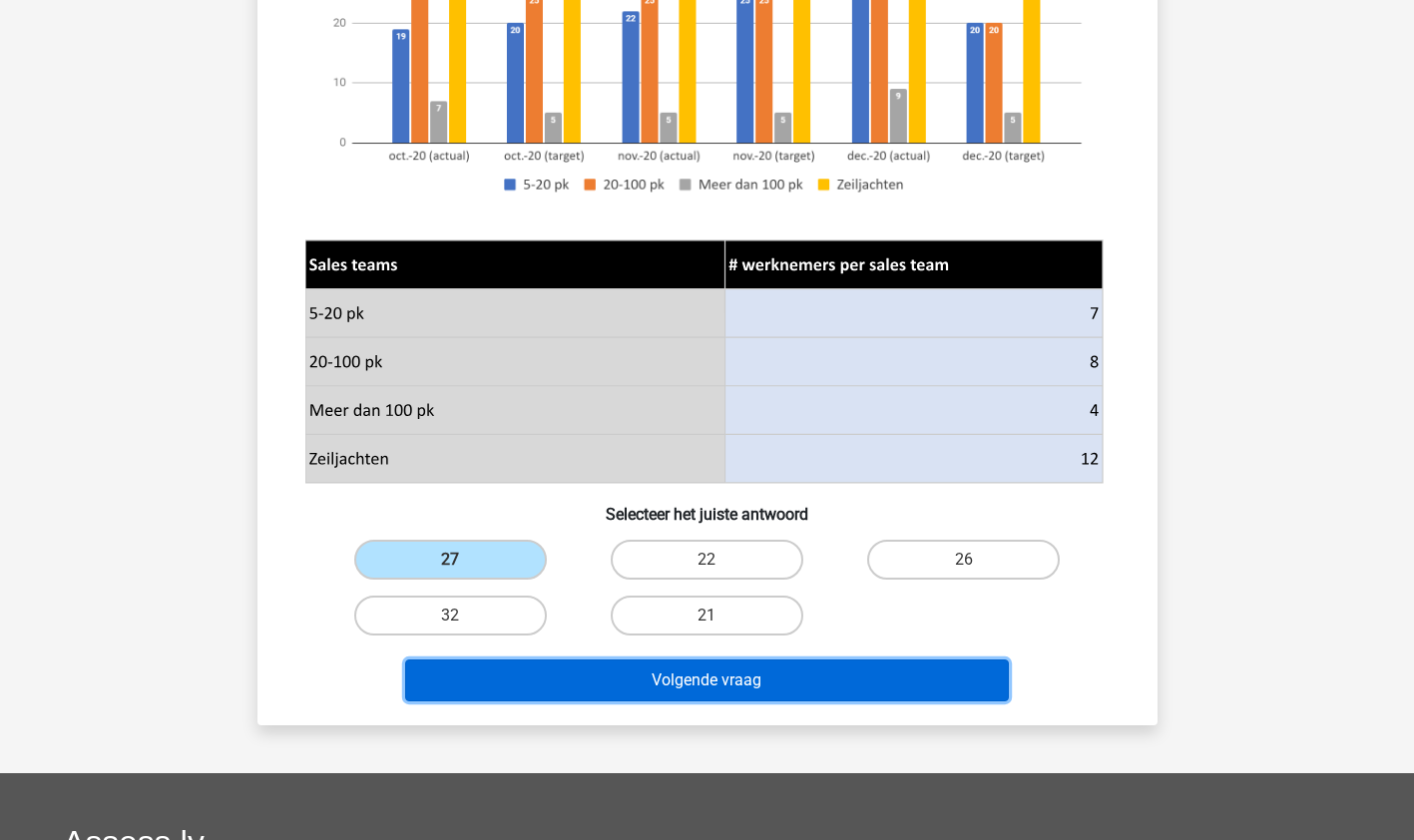 click on "Volgende vraag" at bounding box center (707, 680) 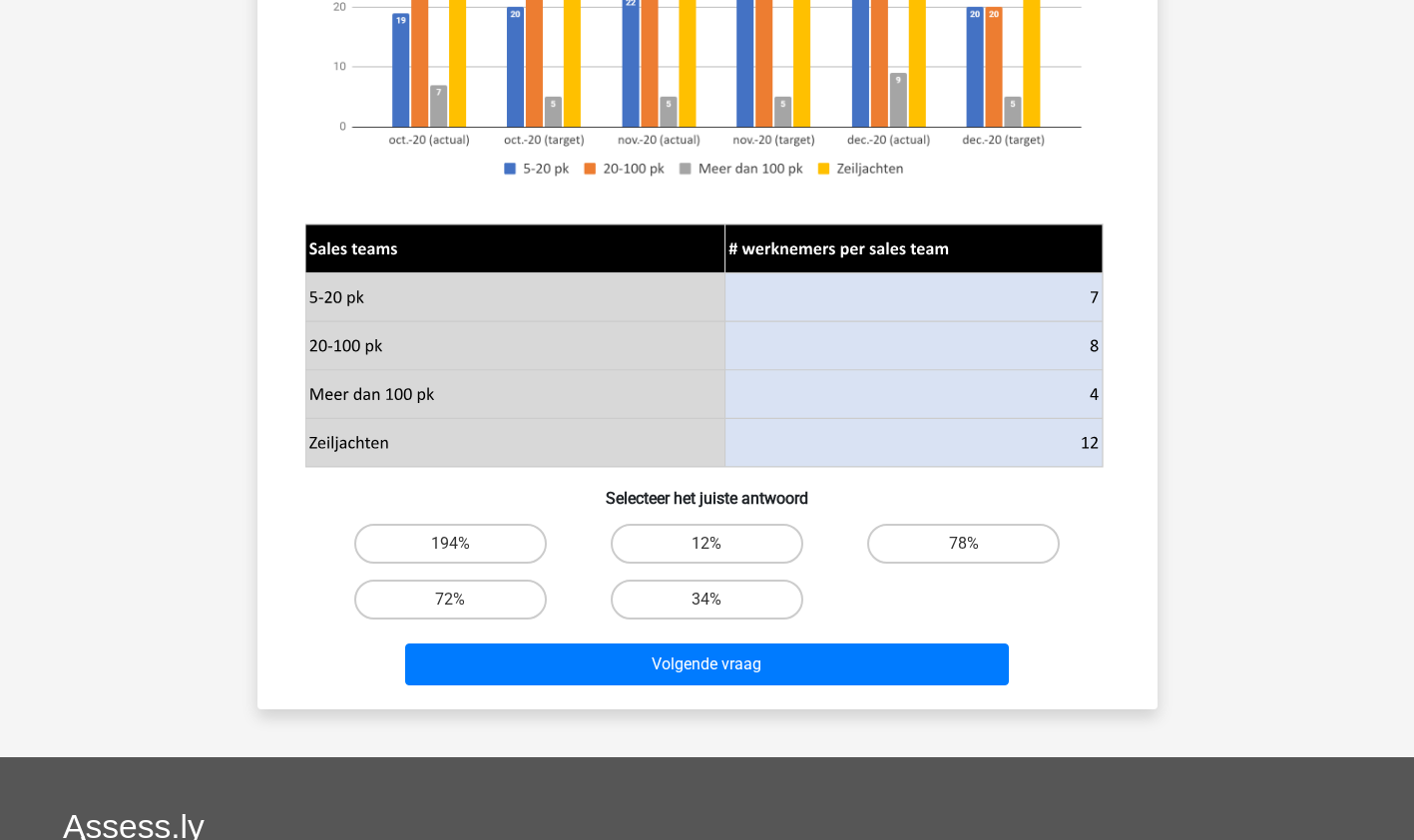 scroll, scrollTop: 527, scrollLeft: 0, axis: vertical 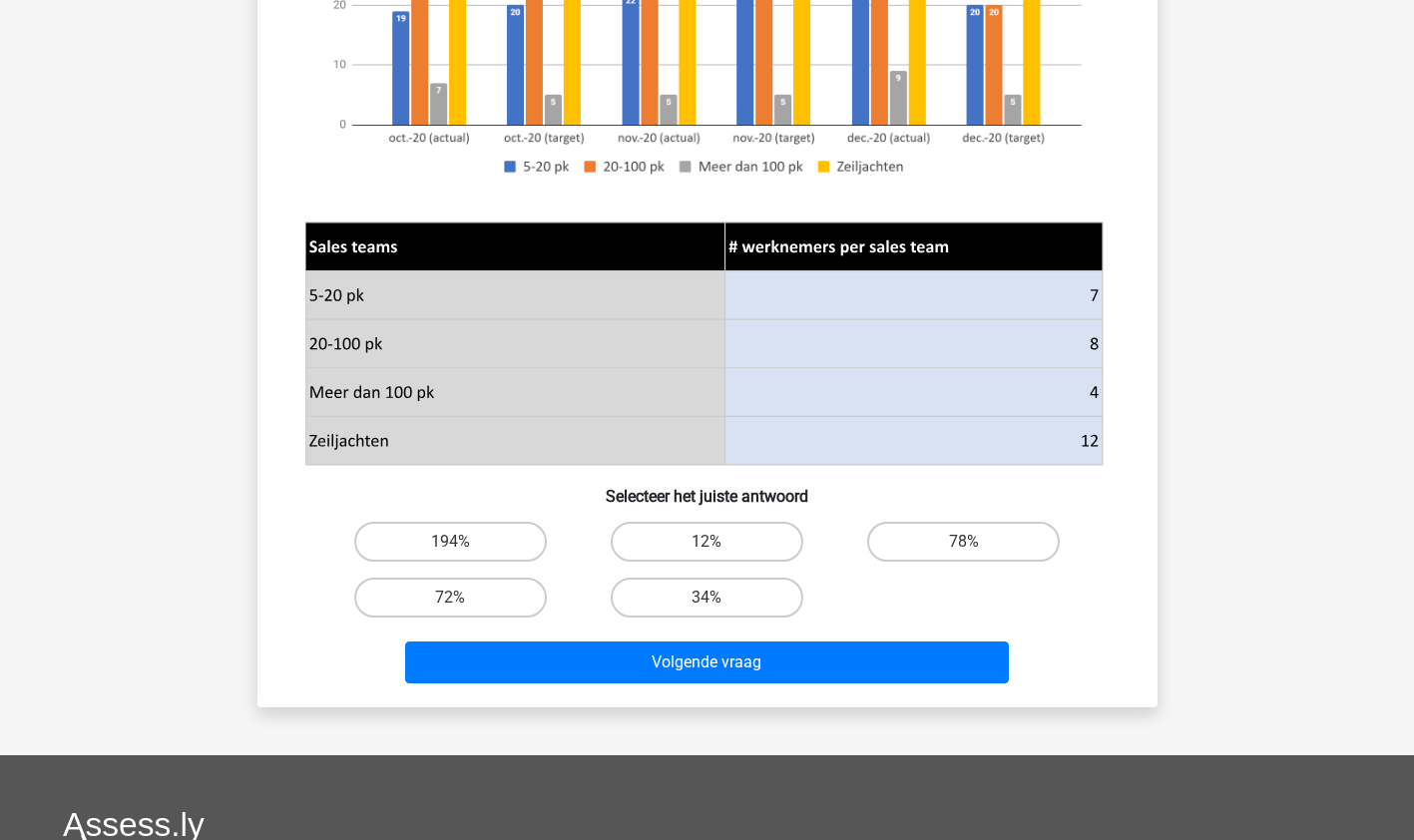 click on "12%" at bounding box center (707, 542) 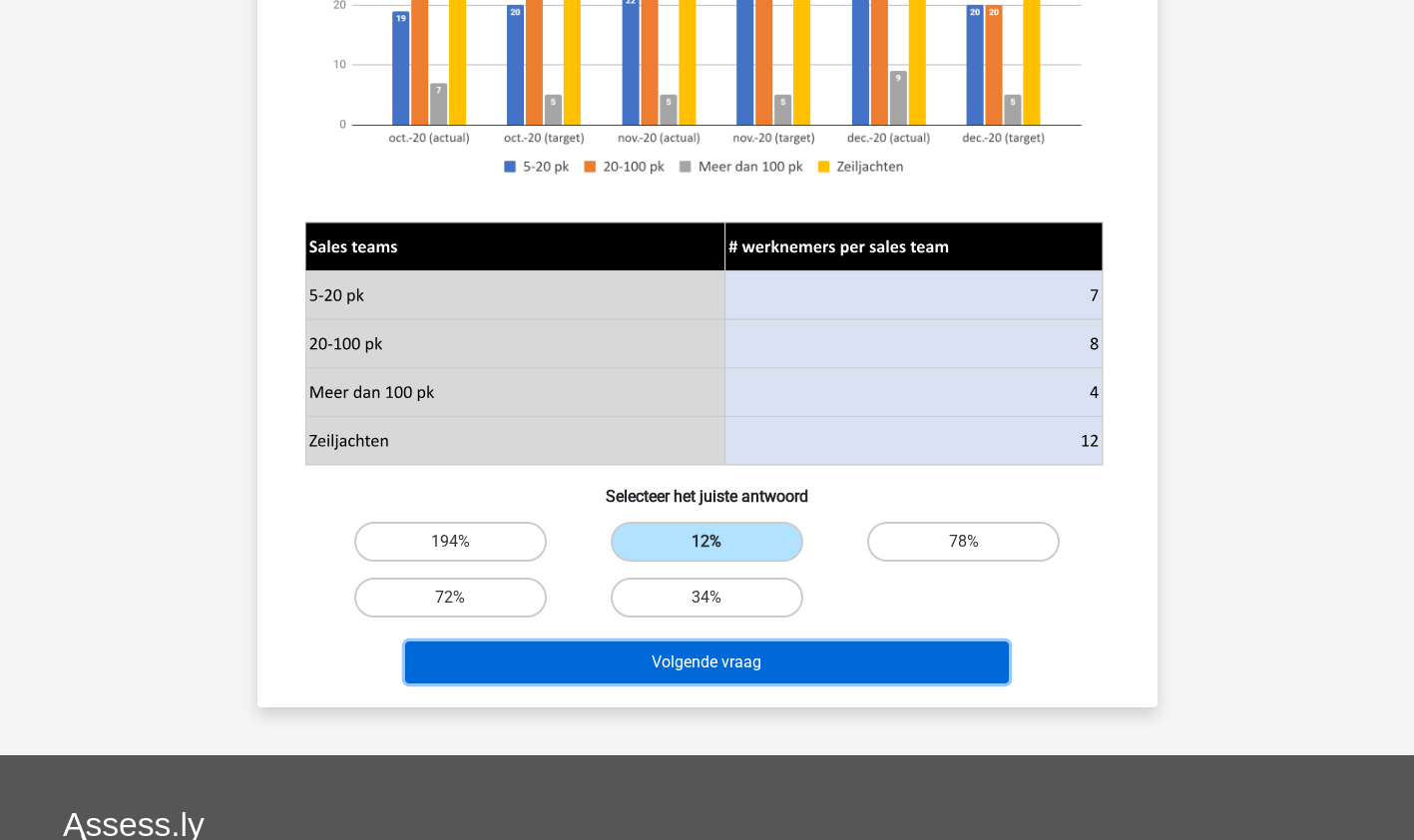 click on "Volgende vraag" at bounding box center (707, 662) 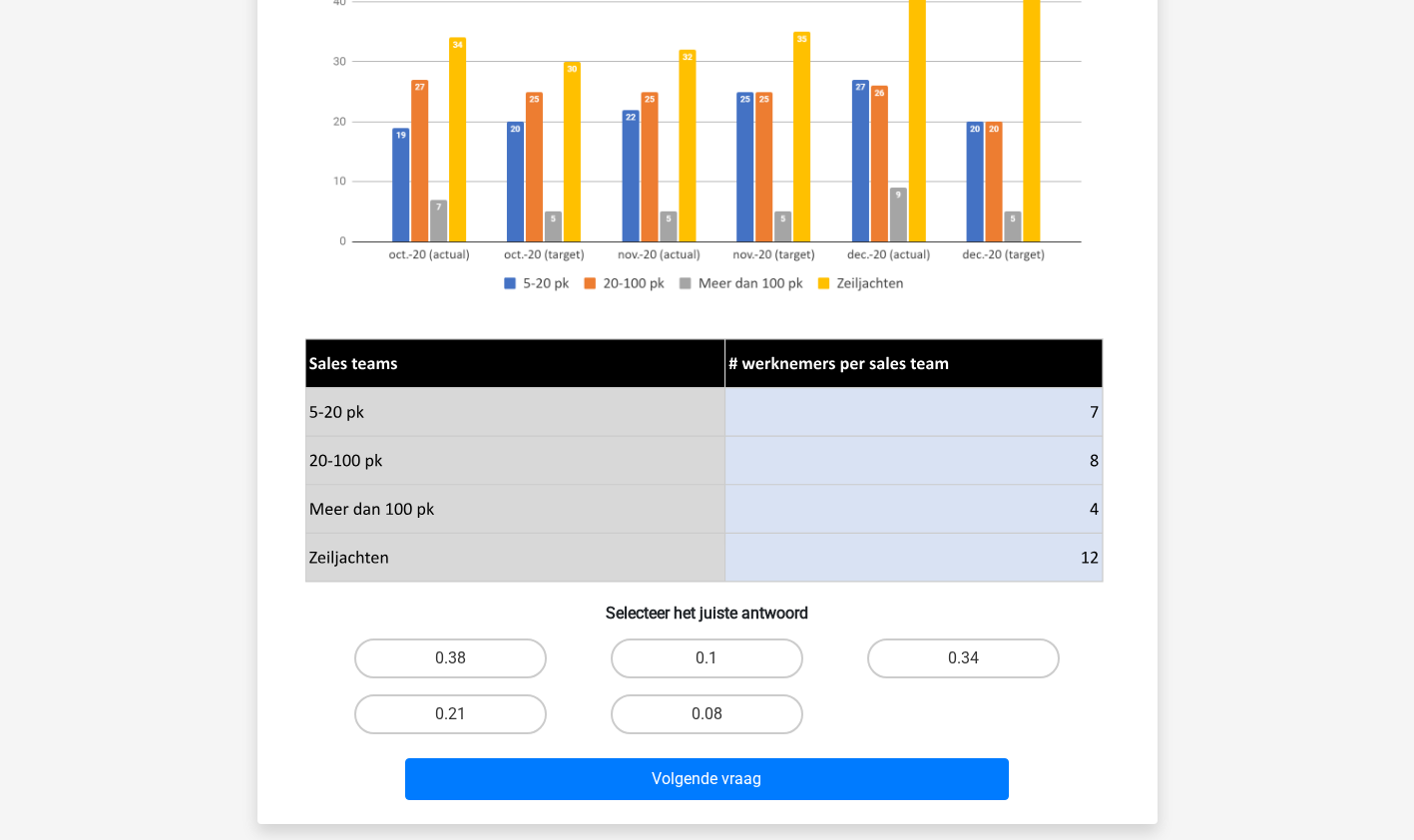 scroll, scrollTop: 471, scrollLeft: 0, axis: vertical 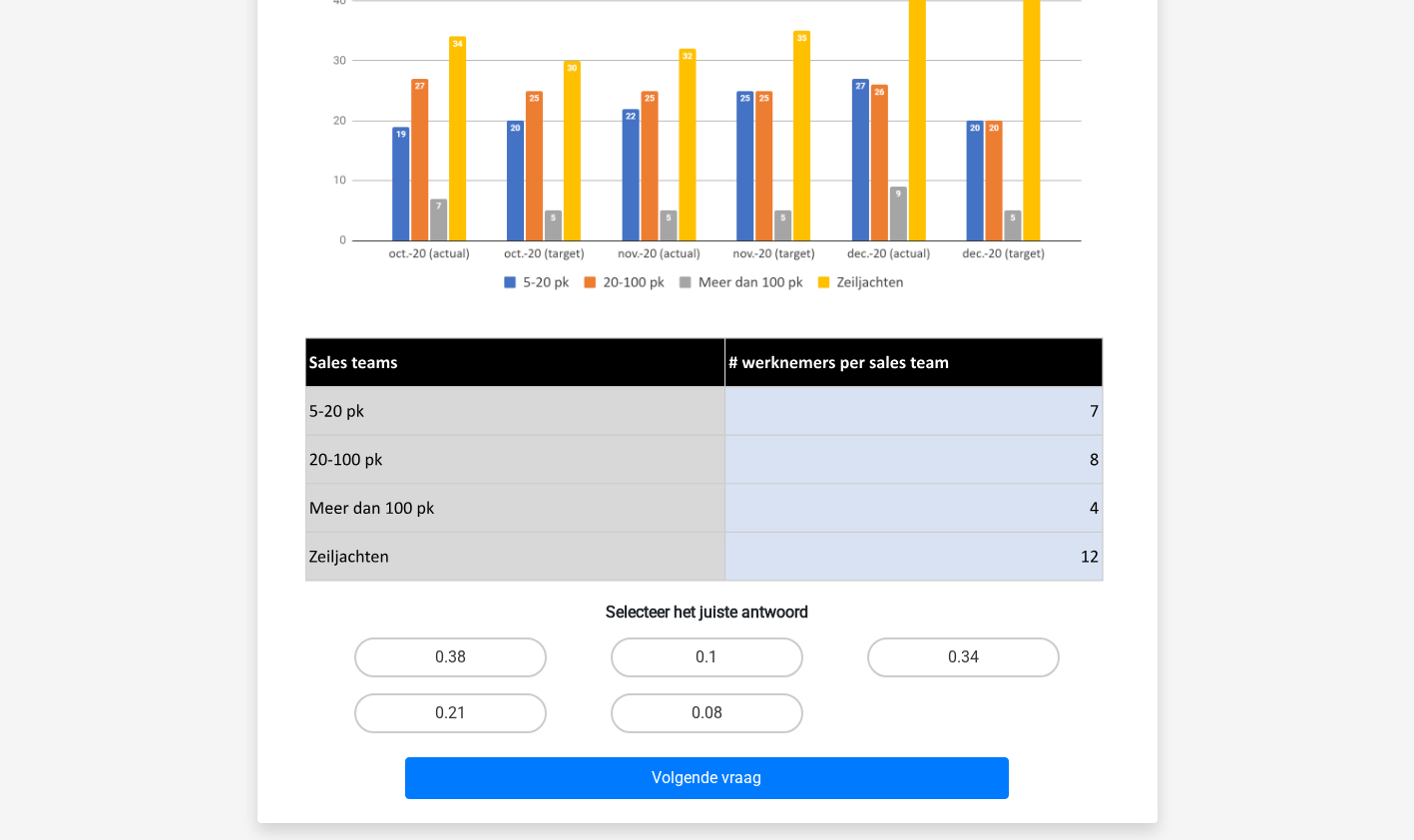 click on "0.21" at bounding box center [450, 713] 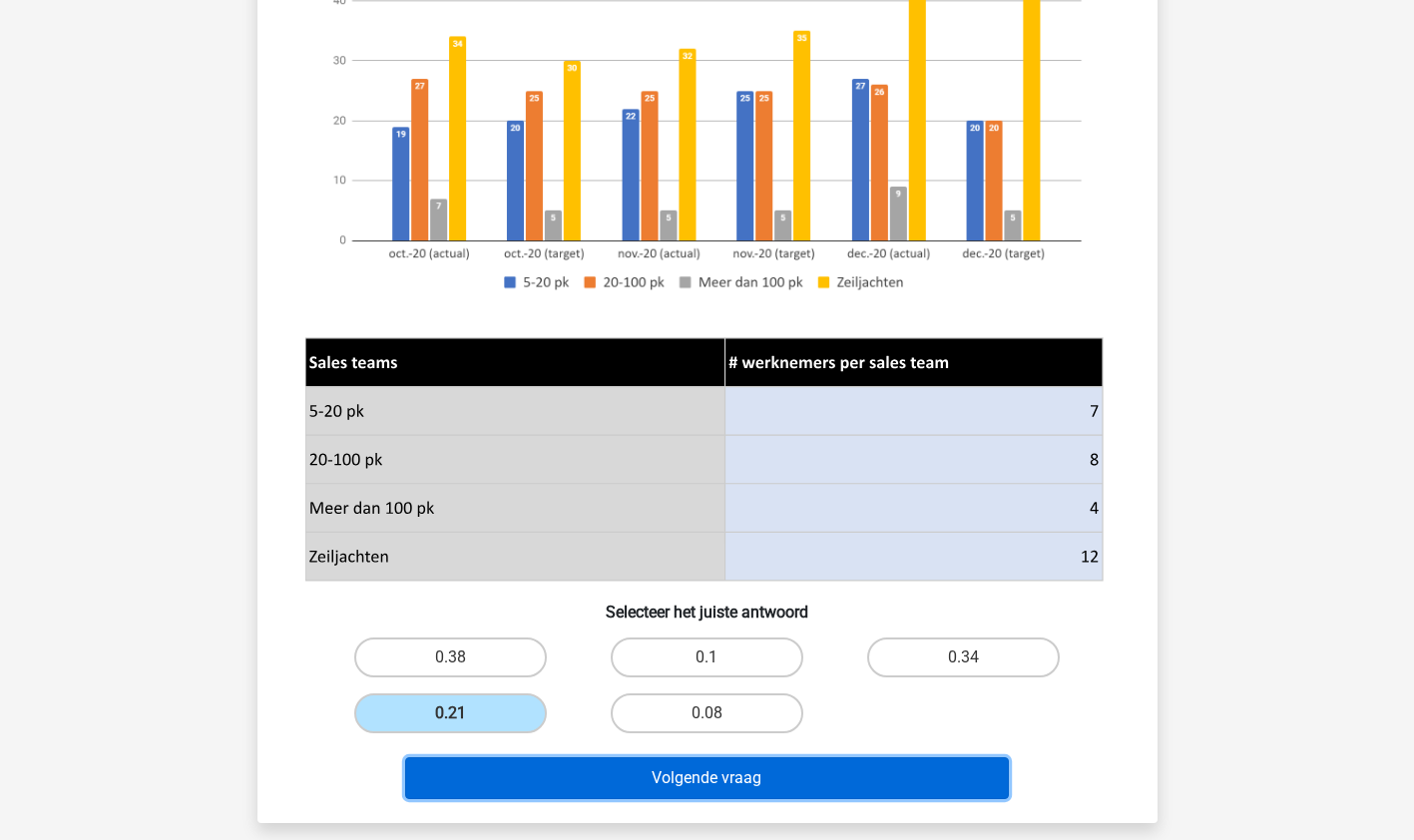click on "Volgende vraag" at bounding box center (707, 778) 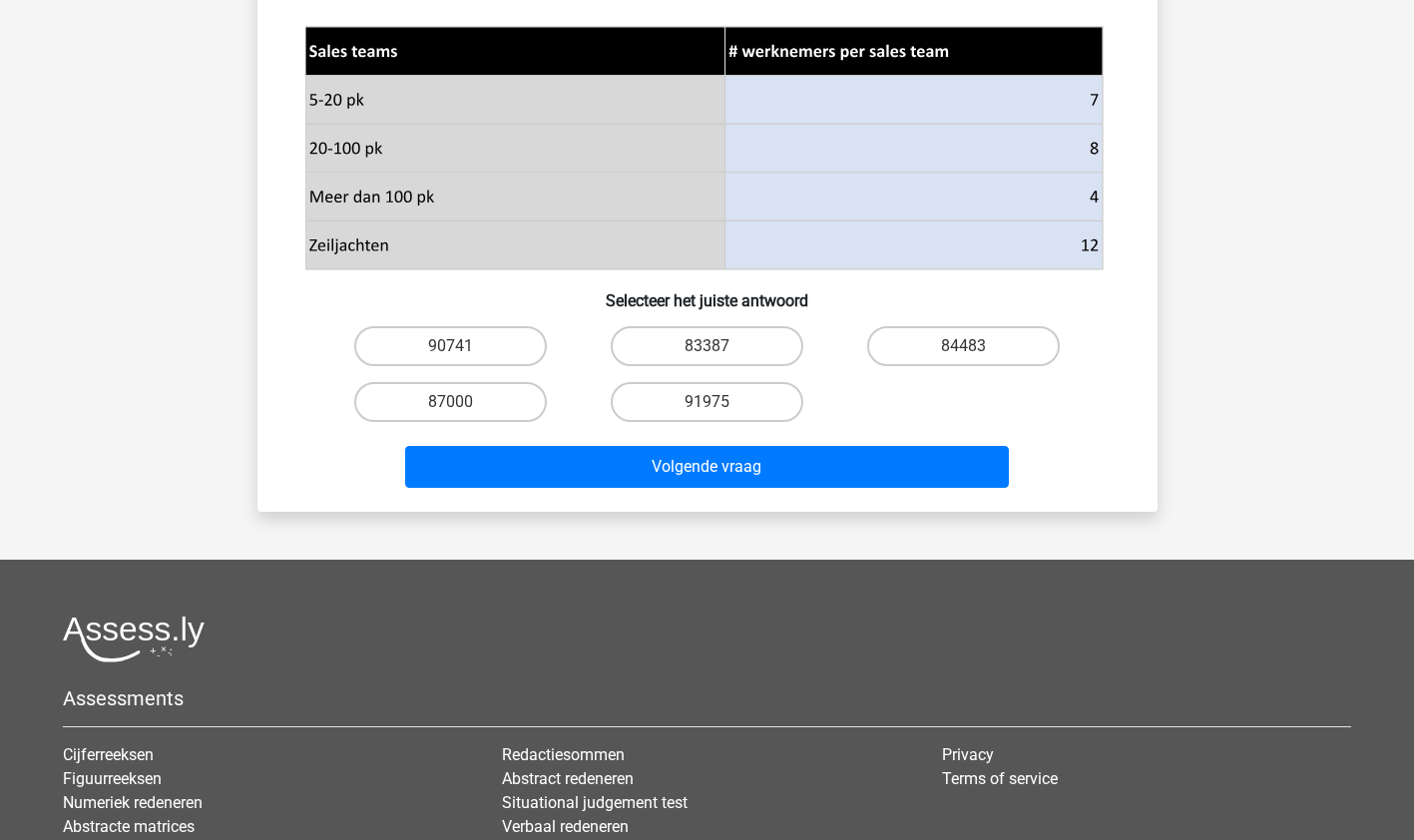 scroll, scrollTop: 760, scrollLeft: 0, axis: vertical 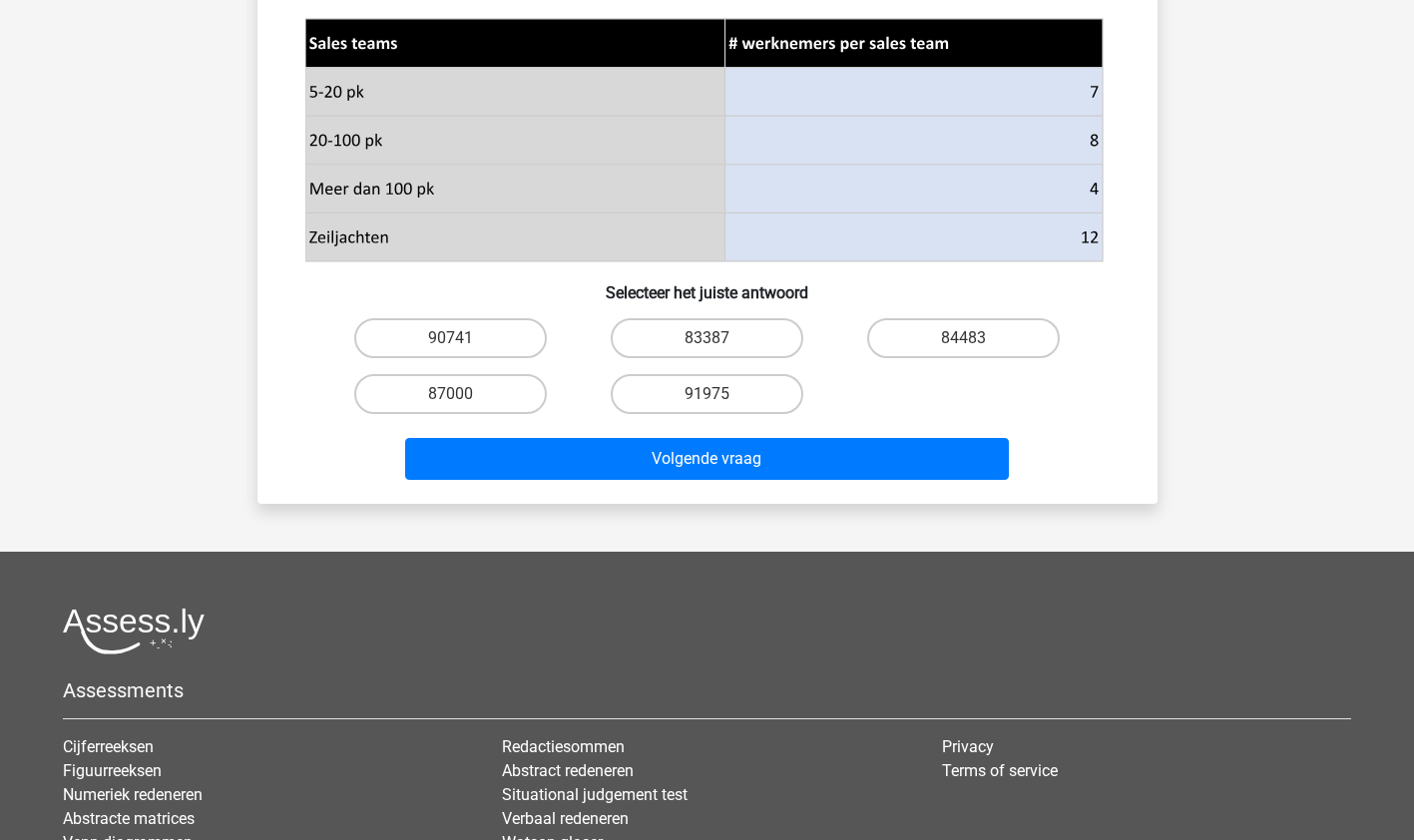 click on "91975" at bounding box center (707, 394) 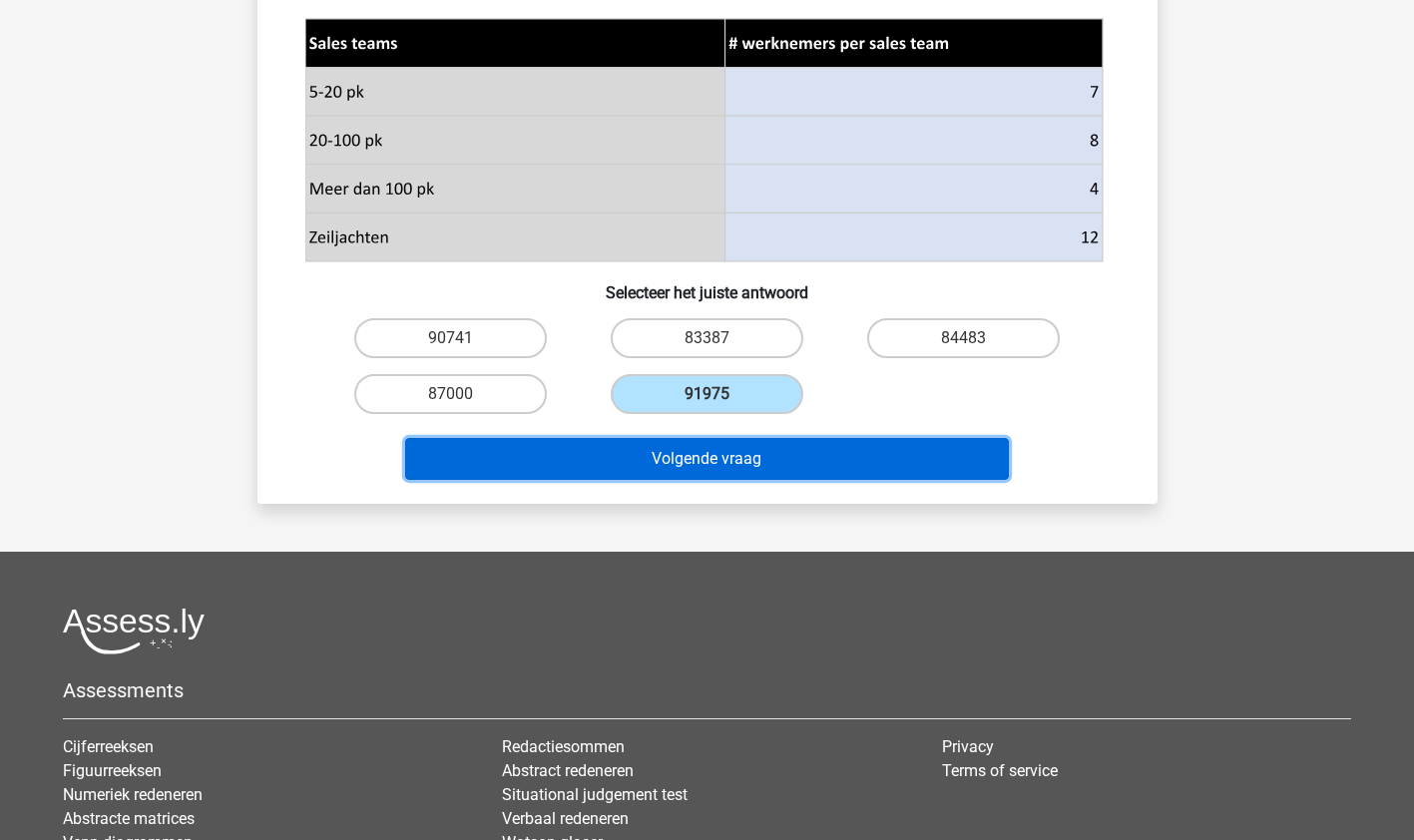 click on "Volgende vraag" at bounding box center (707, 459) 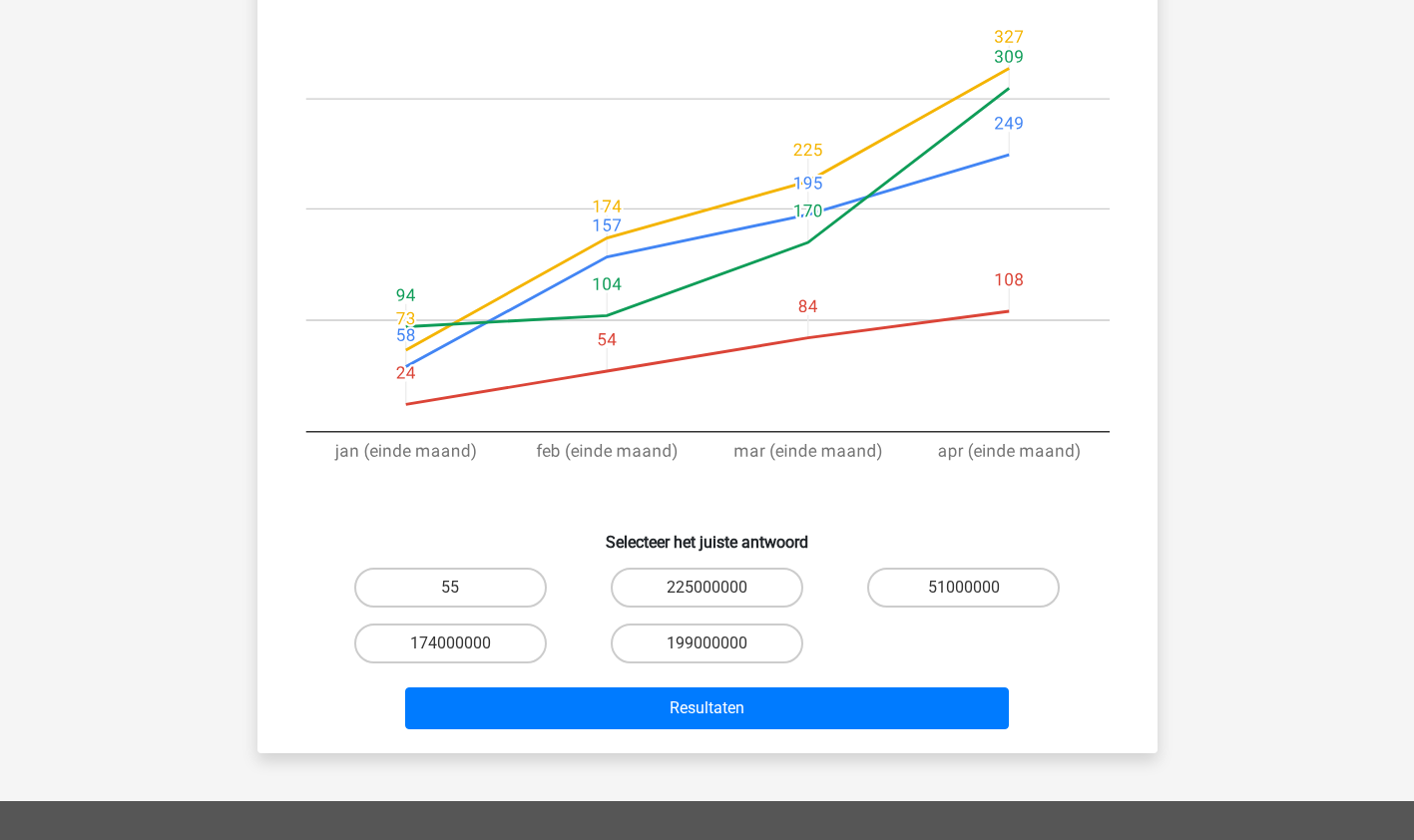 scroll, scrollTop: 387, scrollLeft: 0, axis: vertical 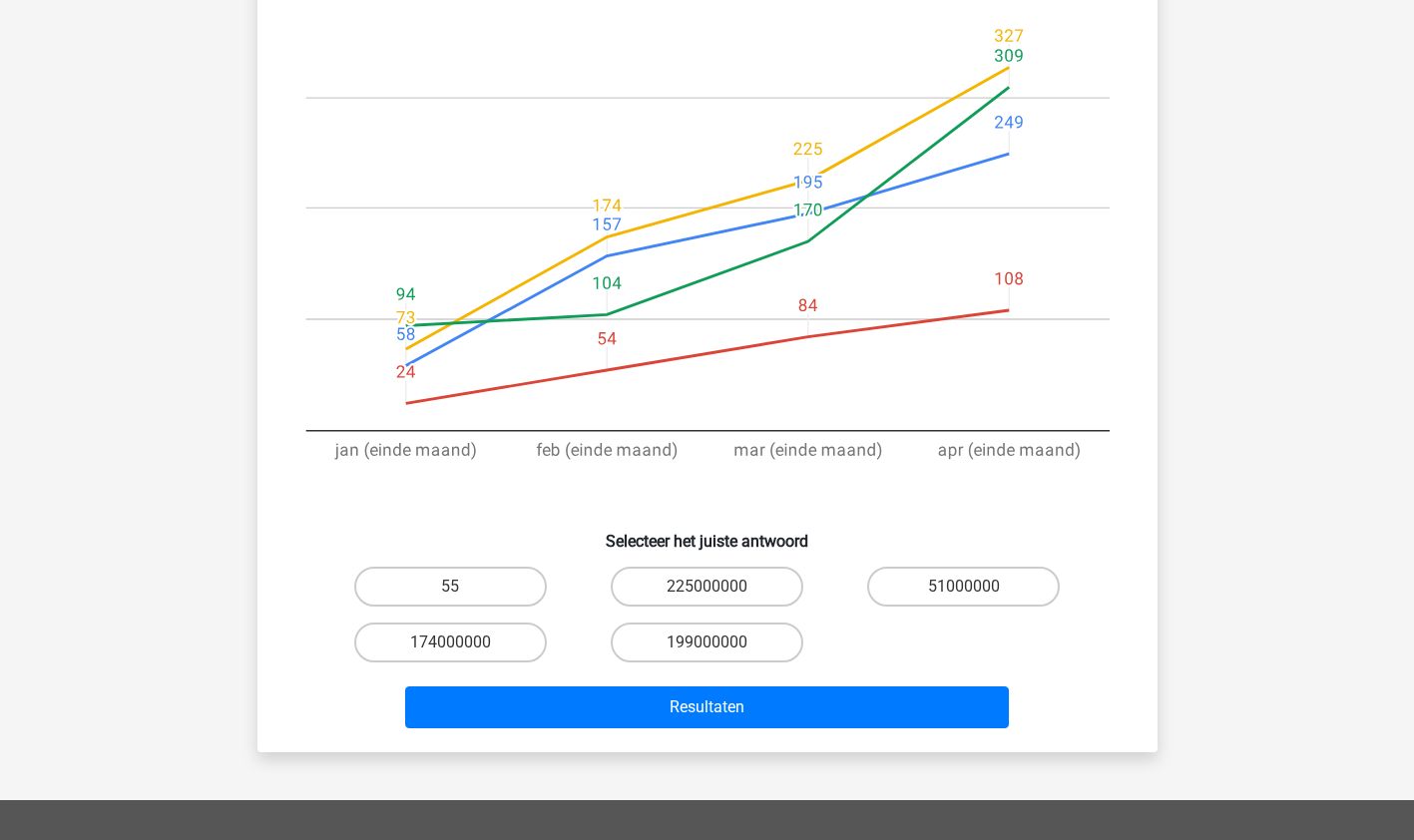 click on "225000000" at bounding box center (707, 587) 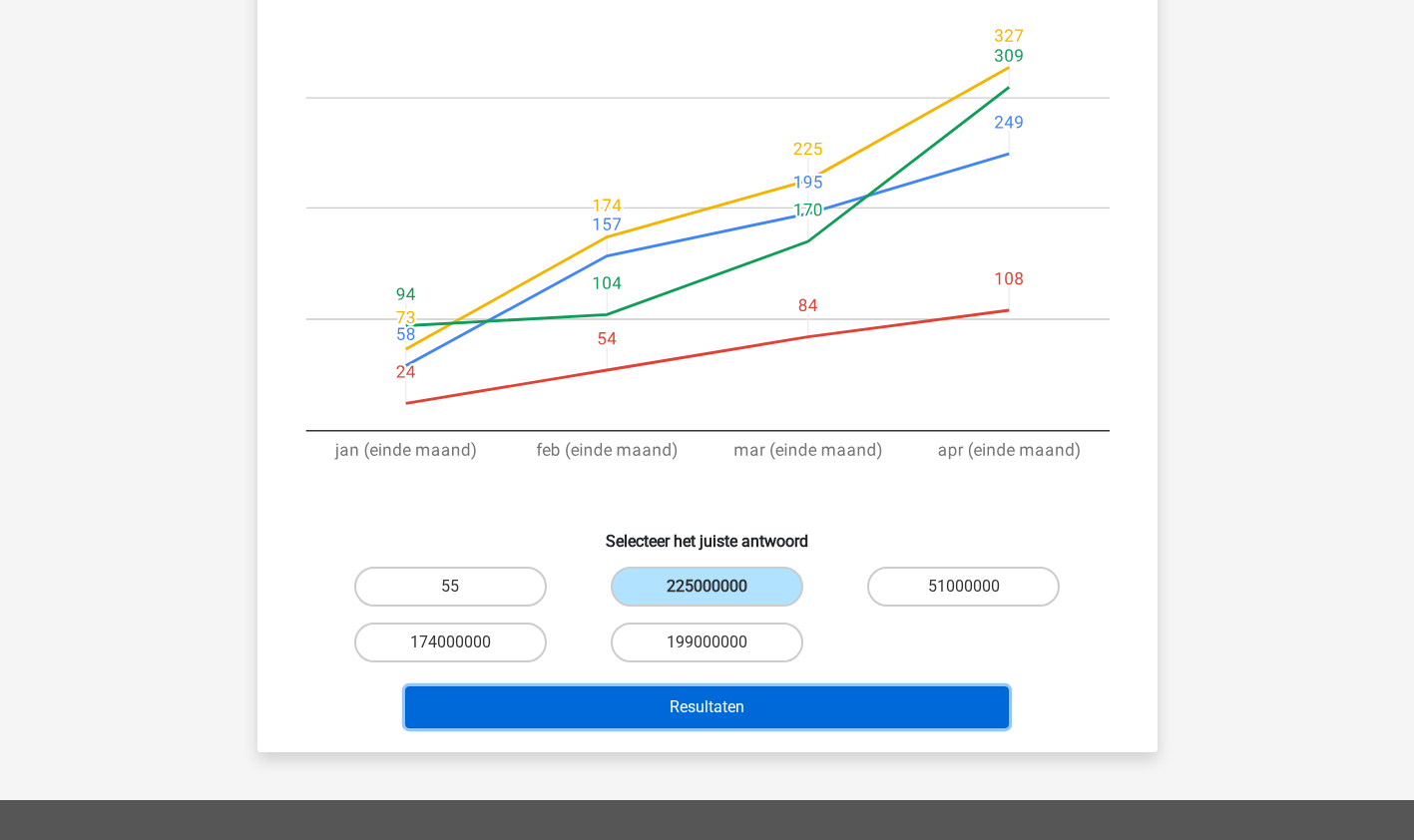 click on "Resultaten" at bounding box center (707, 707) 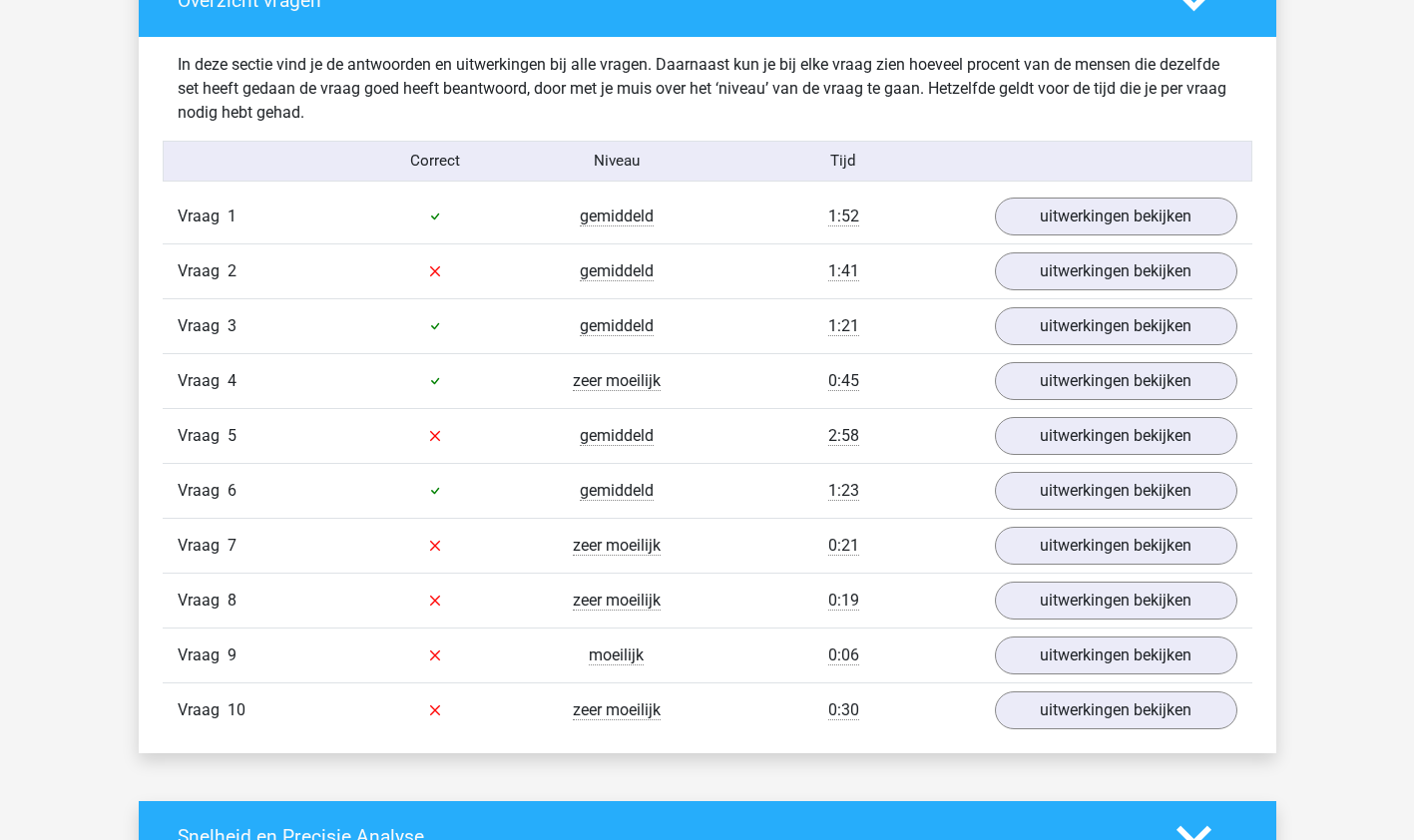 scroll, scrollTop: 1186, scrollLeft: 0, axis: vertical 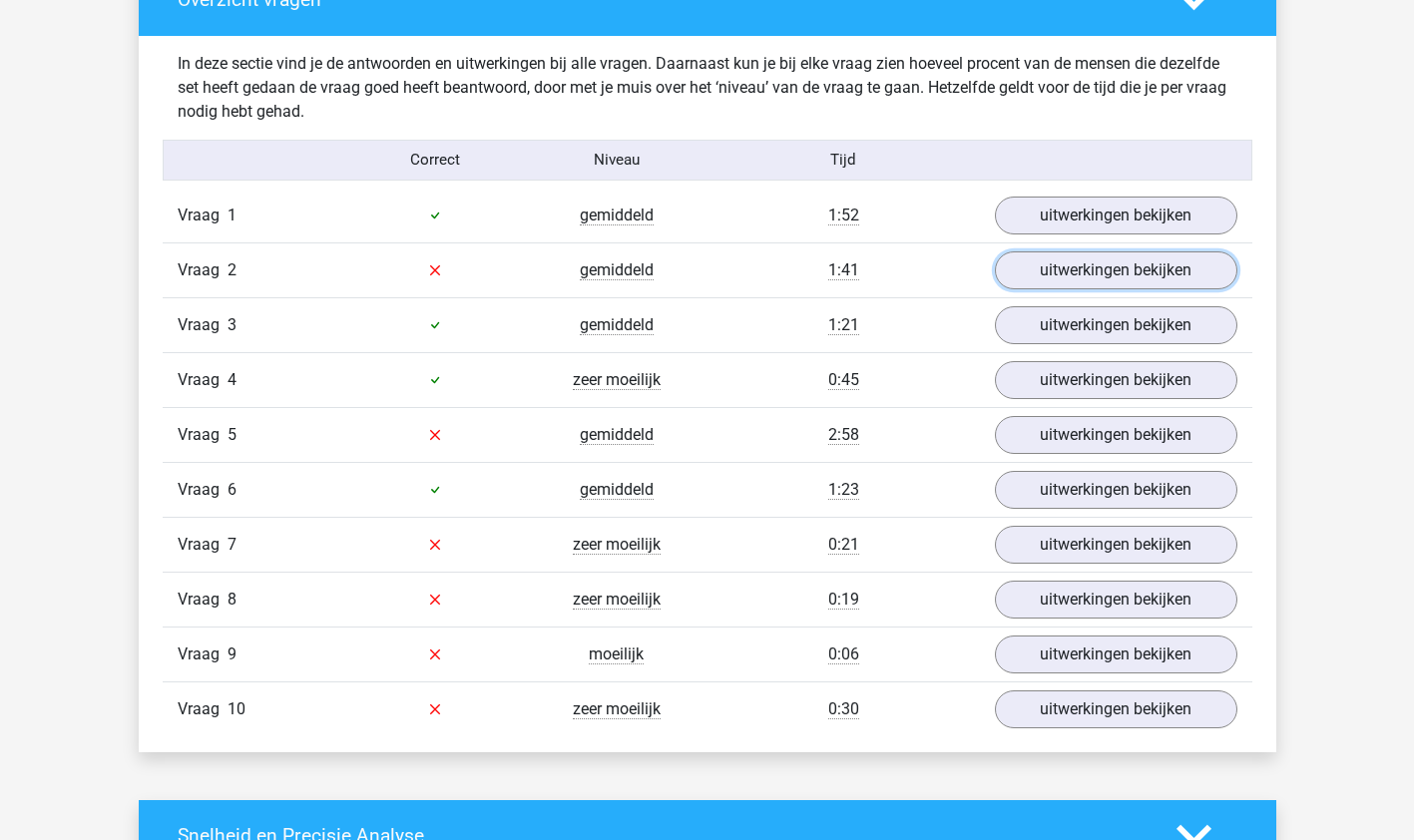 click on "uitwerkingen bekijken" at bounding box center (1116, 270) 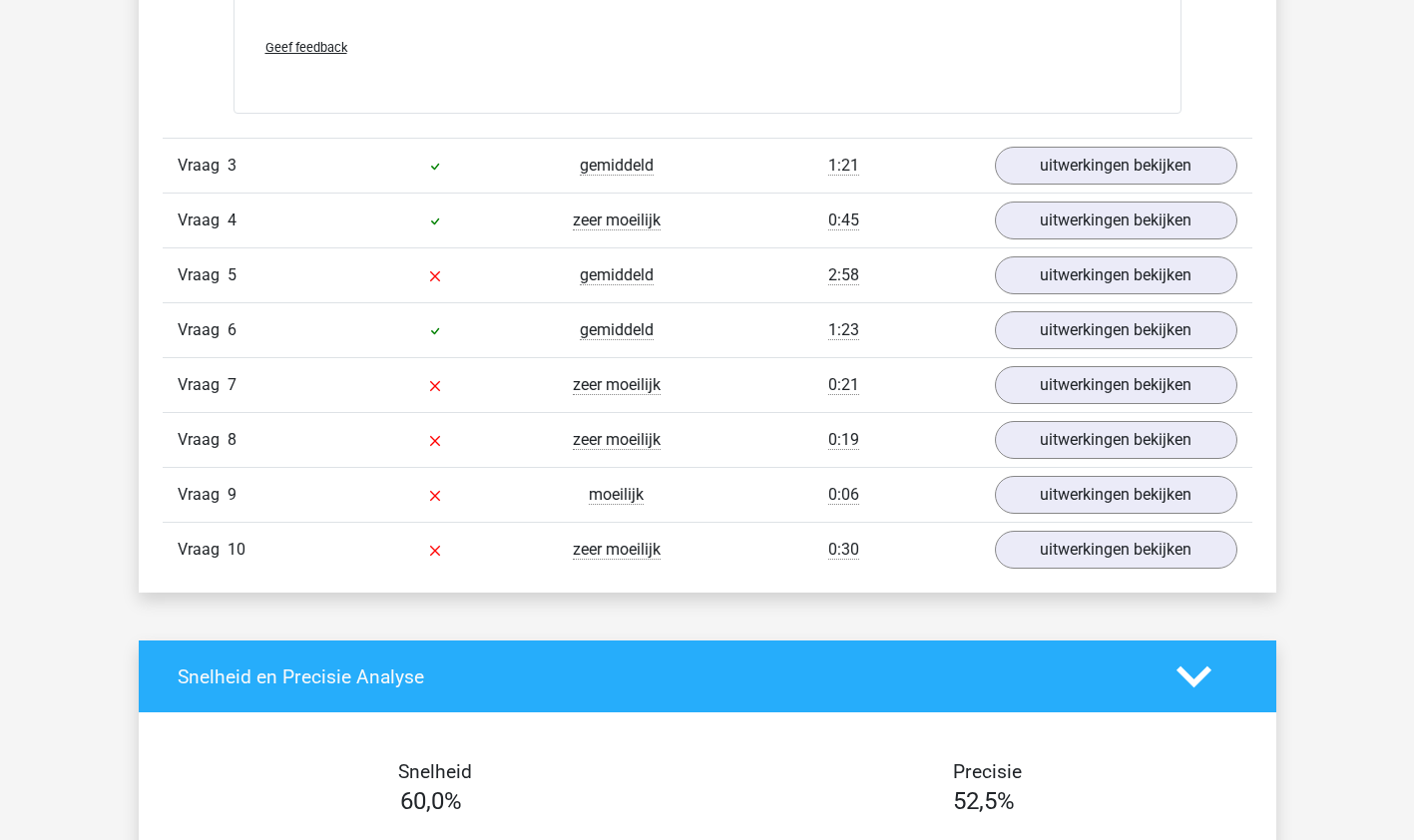 scroll, scrollTop: 2242, scrollLeft: 0, axis: vertical 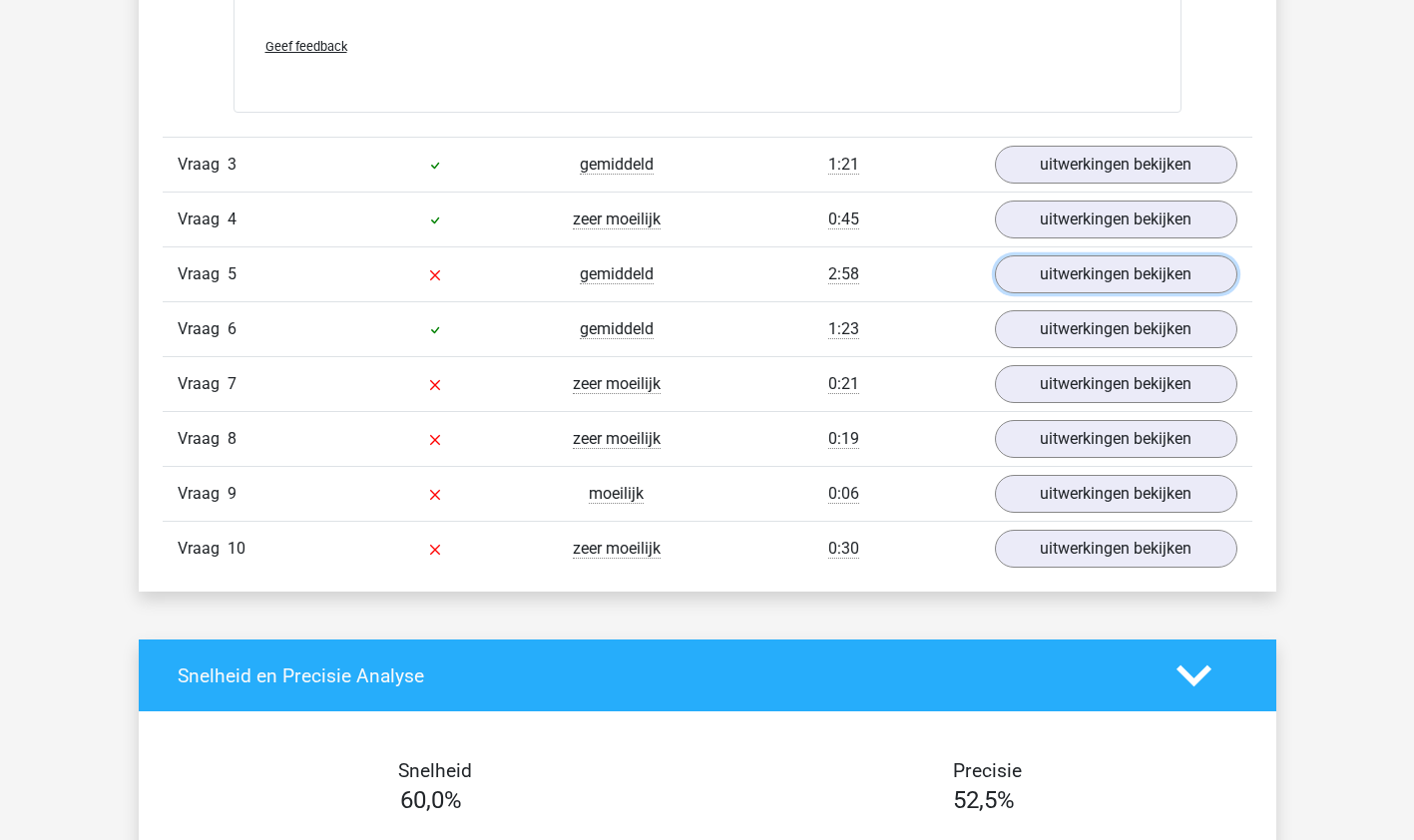 click on "uitwerkingen bekijken" at bounding box center (1116, 274) 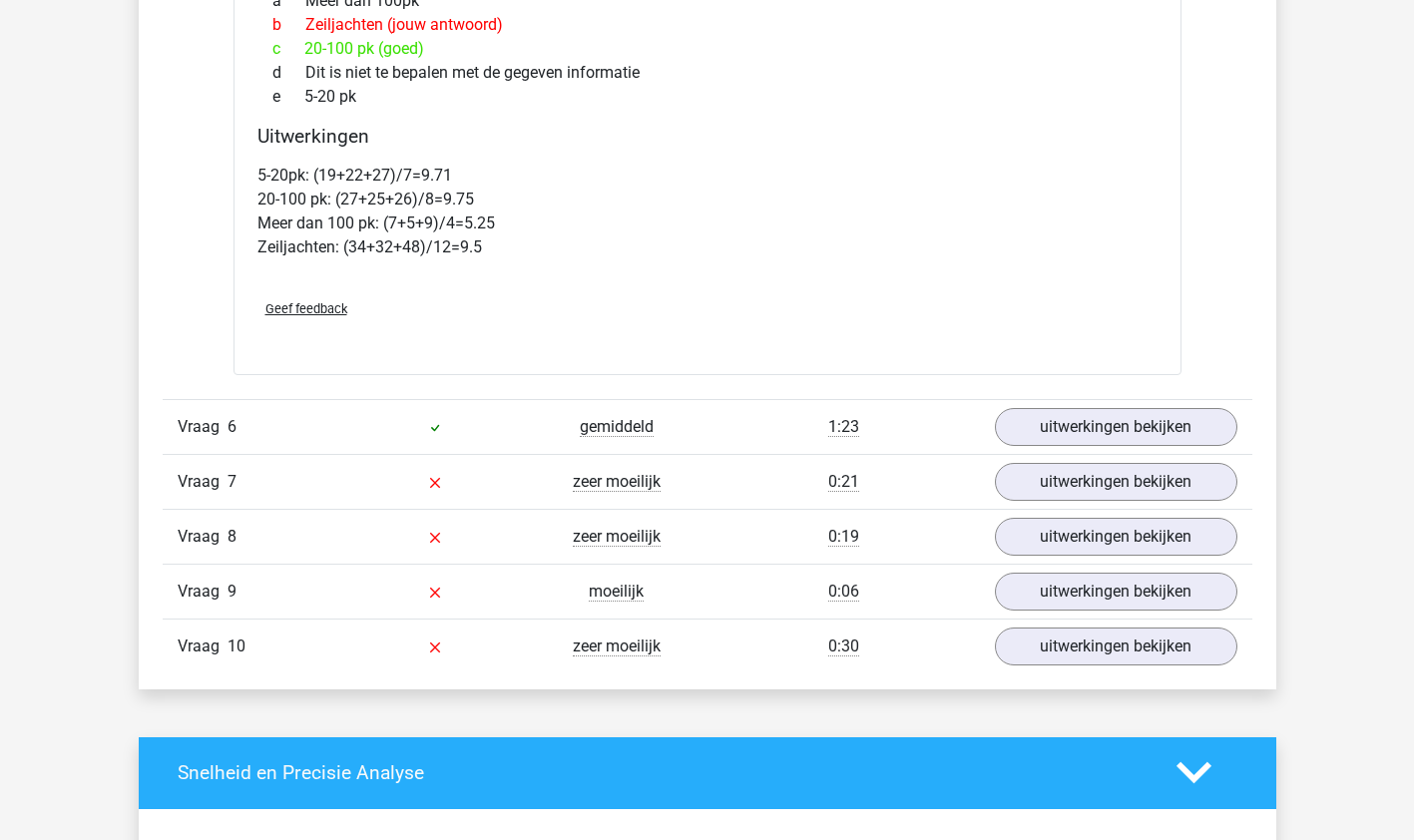 scroll, scrollTop: 3421, scrollLeft: 0, axis: vertical 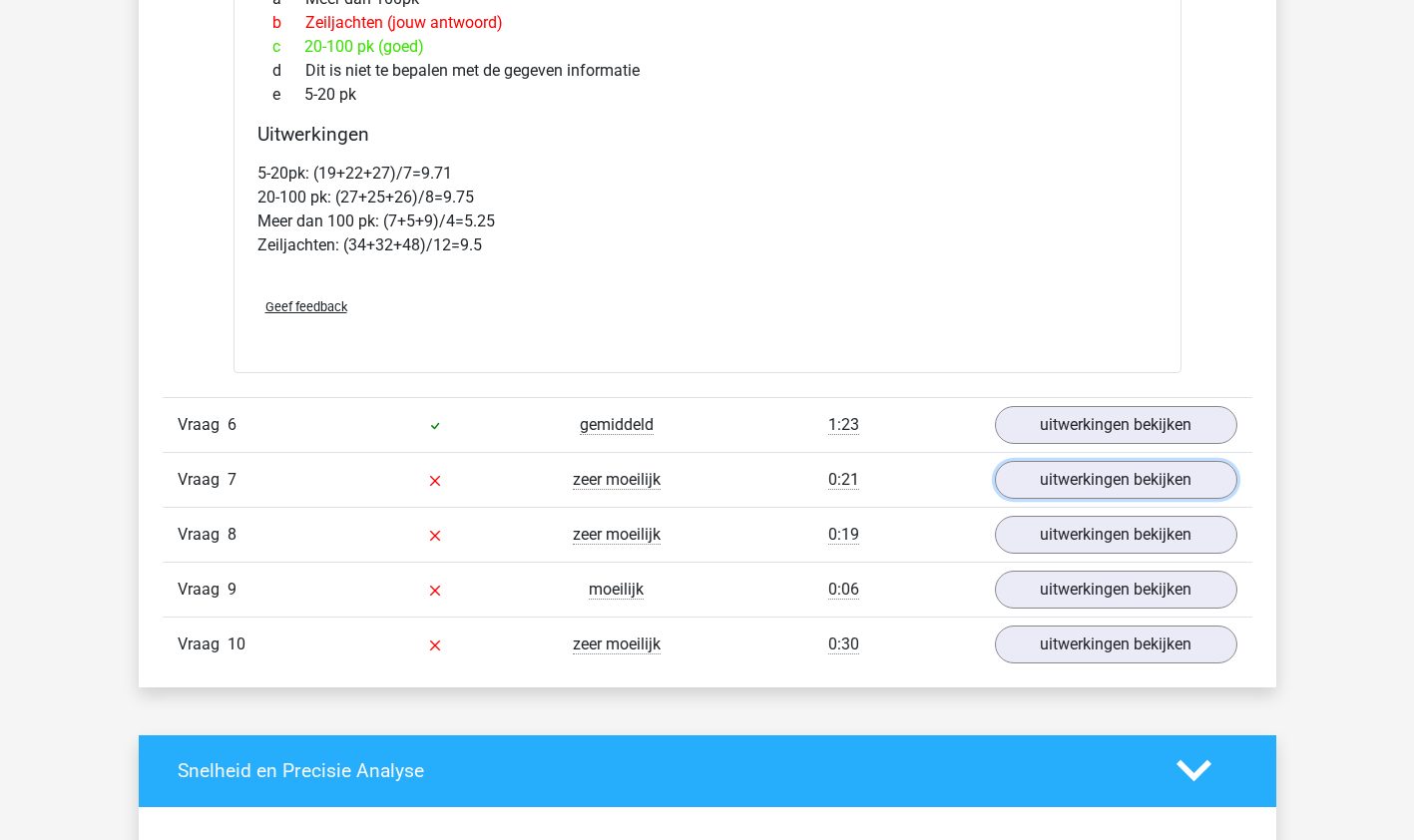click on "uitwerkingen bekijken" at bounding box center [1116, 480] 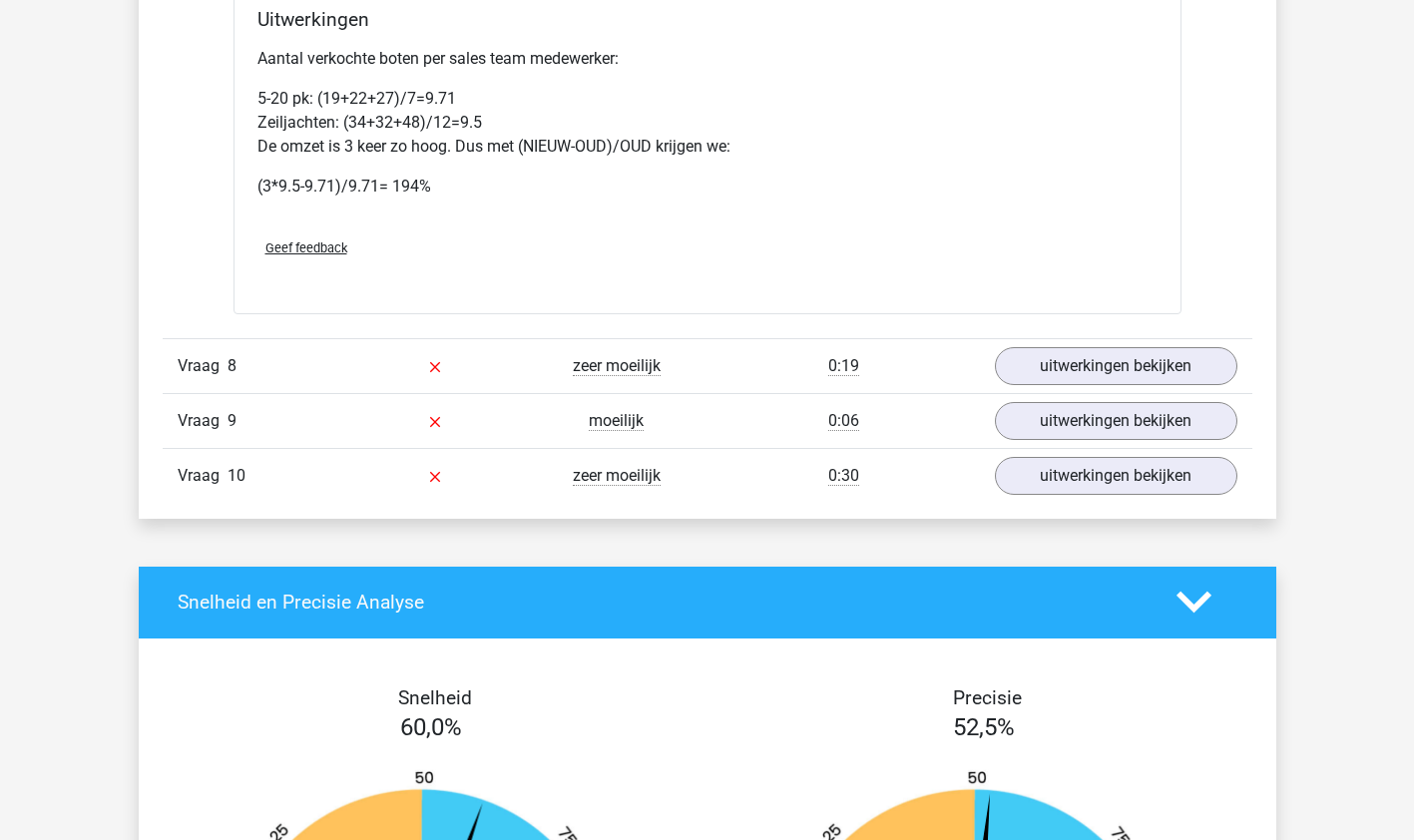 scroll, scrollTop: 4902, scrollLeft: 0, axis: vertical 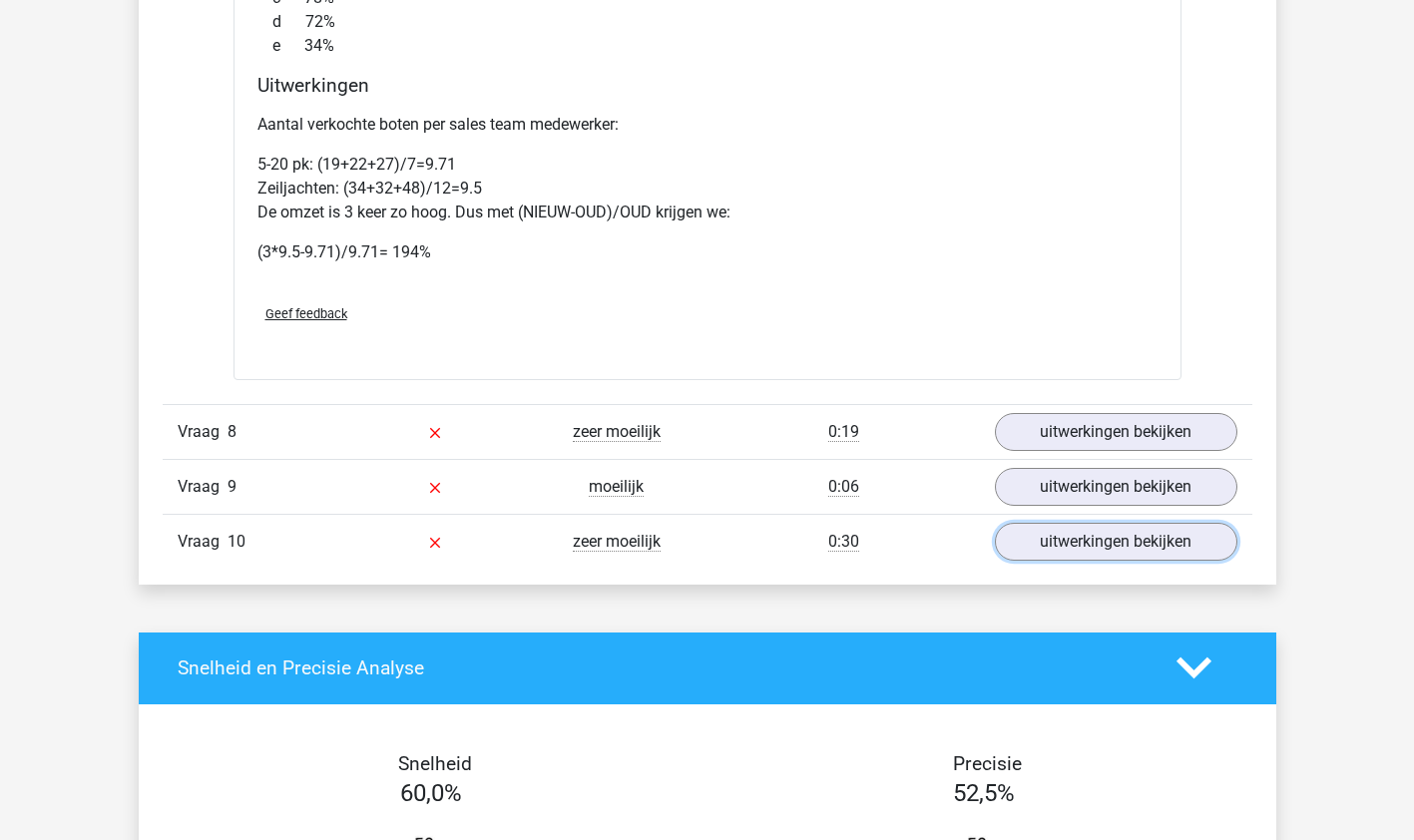 click on "uitwerkingen bekijken" at bounding box center [1116, 542] 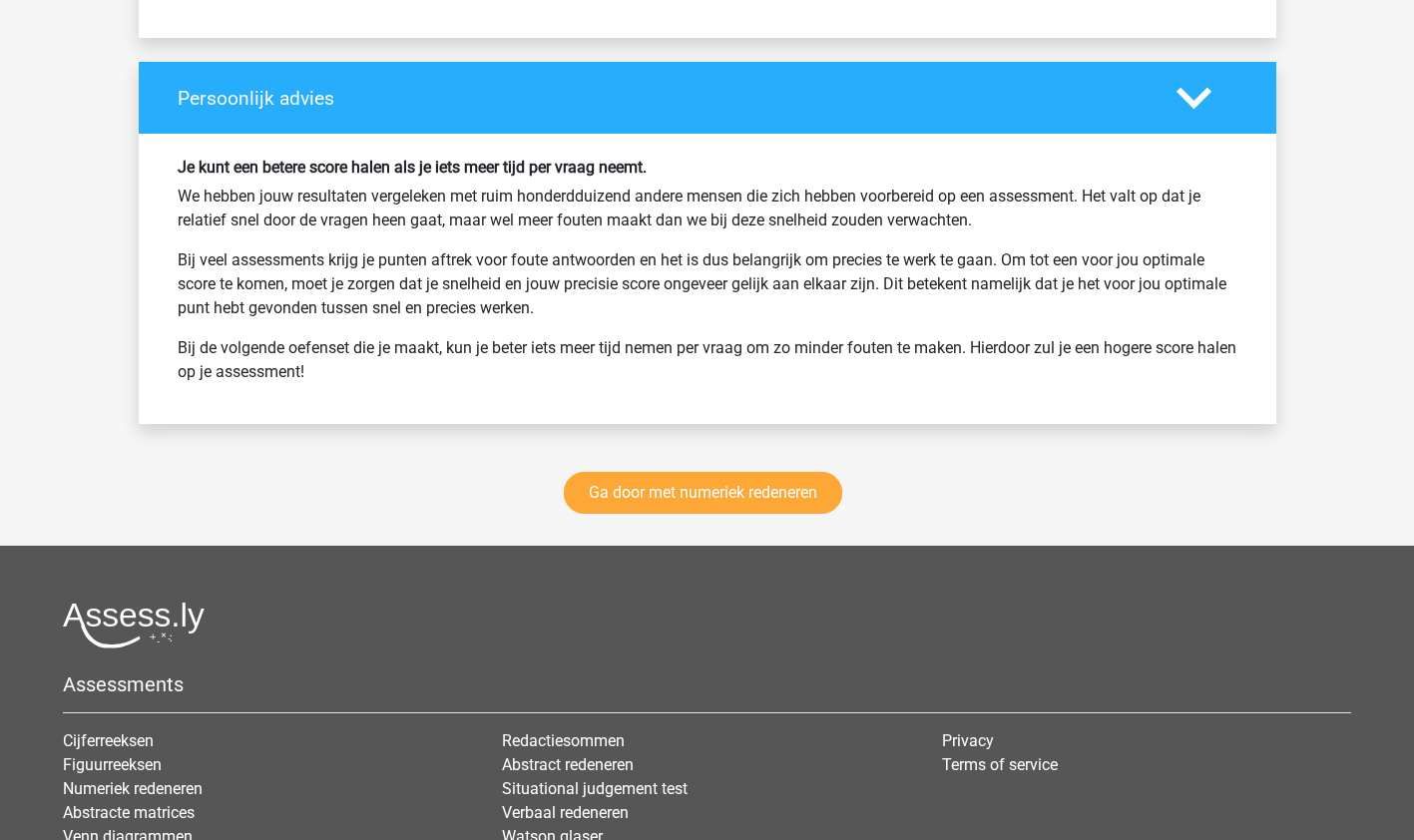 scroll, scrollTop: 7373, scrollLeft: 0, axis: vertical 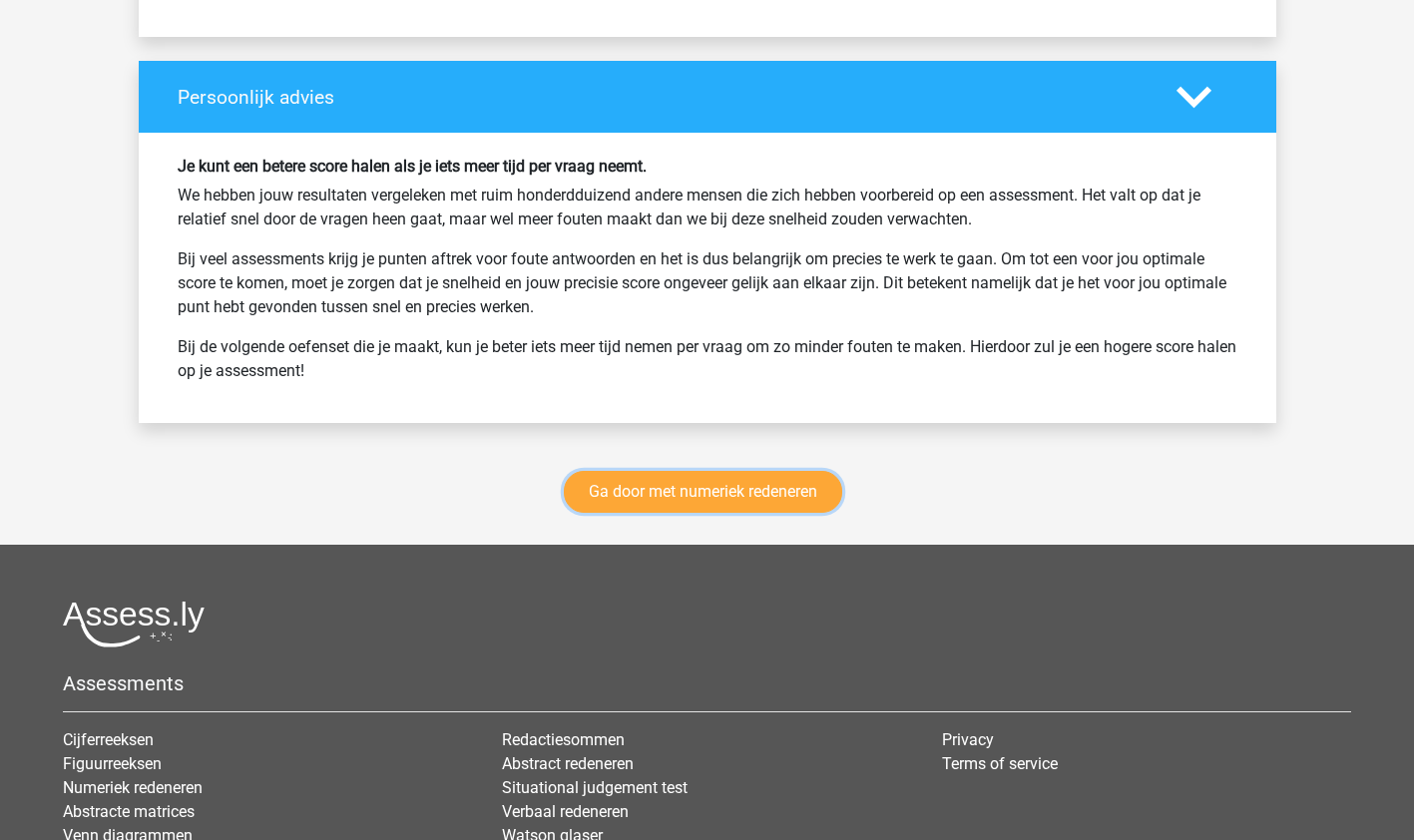 click on "Ga door met numeriek redeneren" at bounding box center (703, 492) 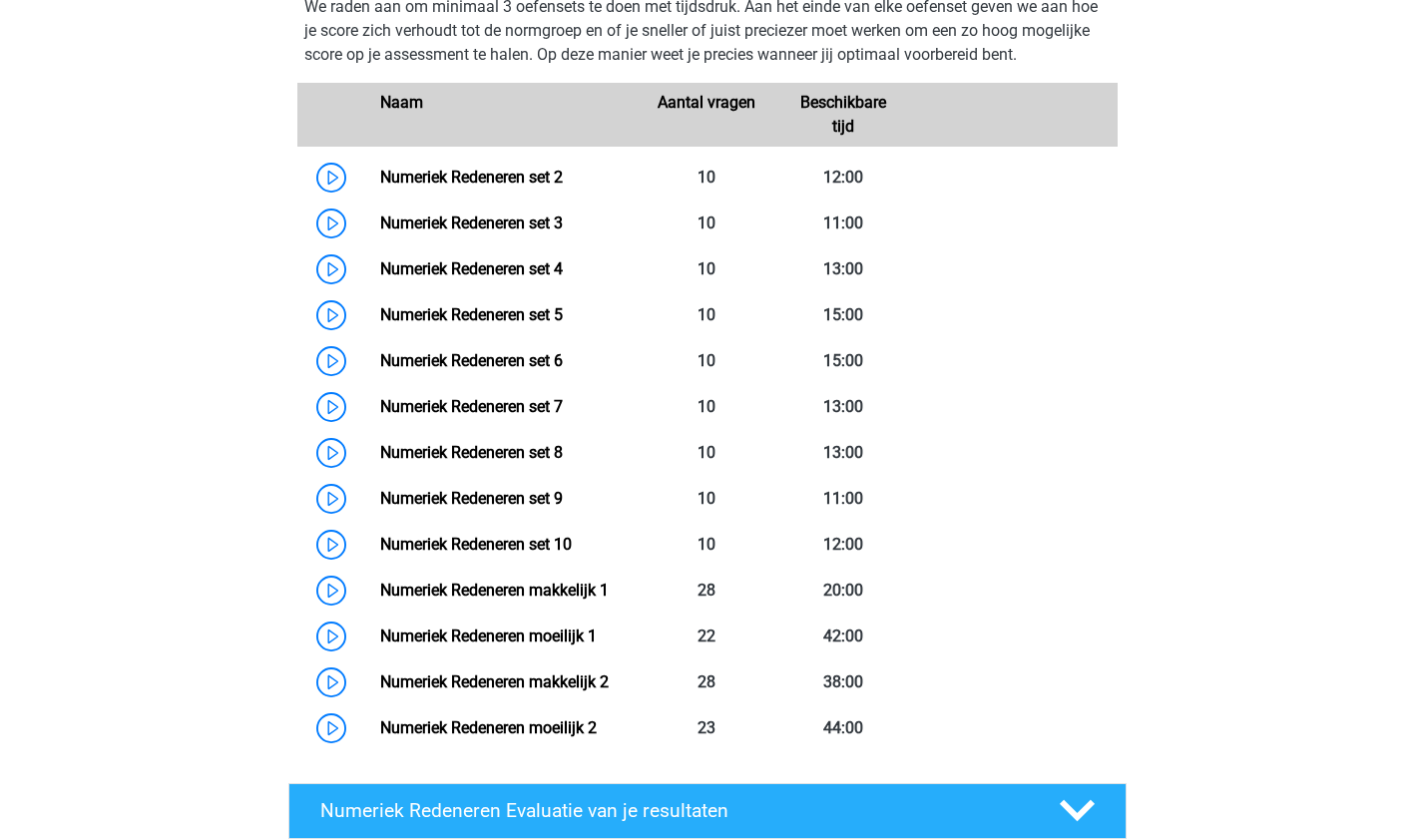 scroll, scrollTop: 999, scrollLeft: 0, axis: vertical 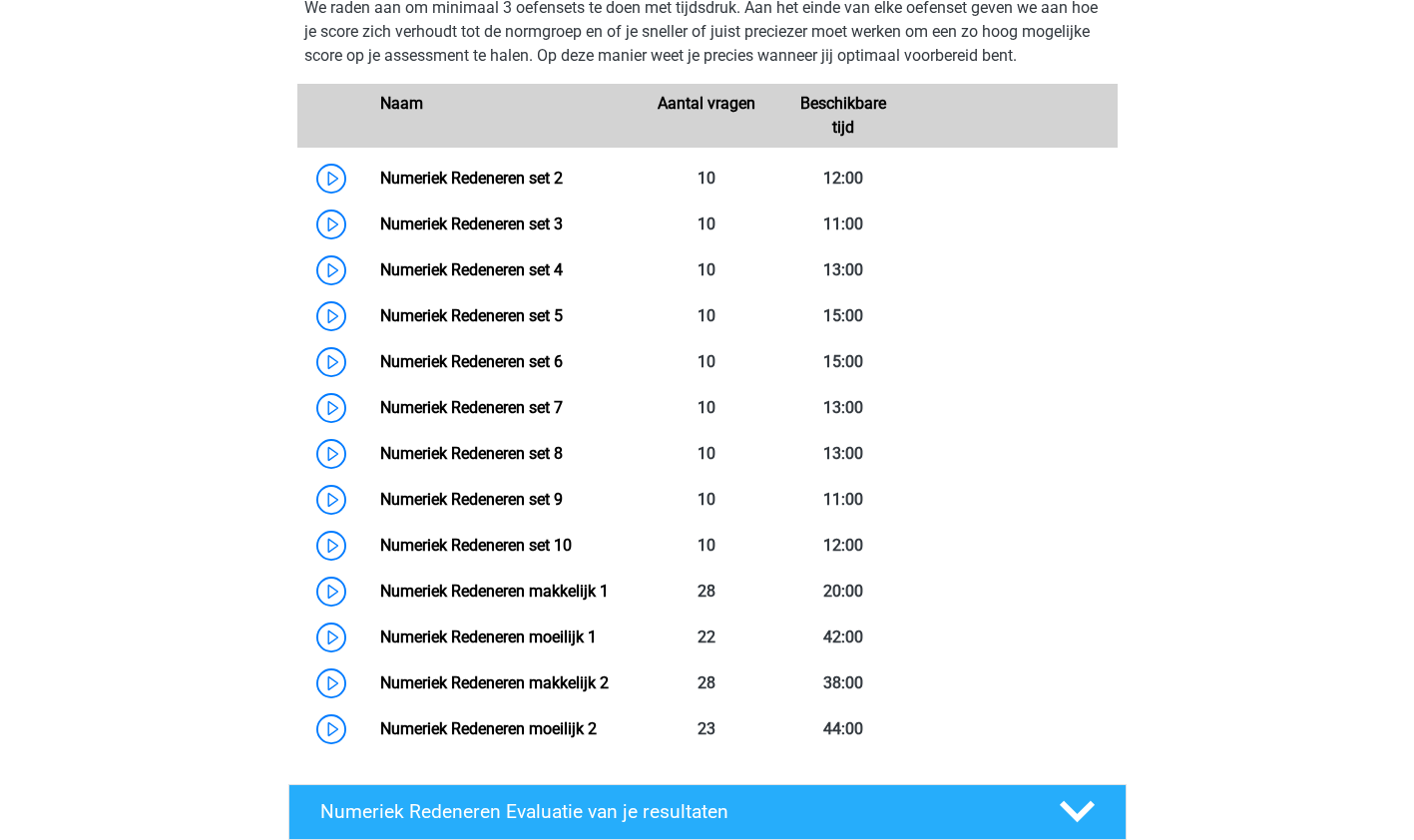 click on "Numeriek Redeneren
set 3" at bounding box center [471, 223] 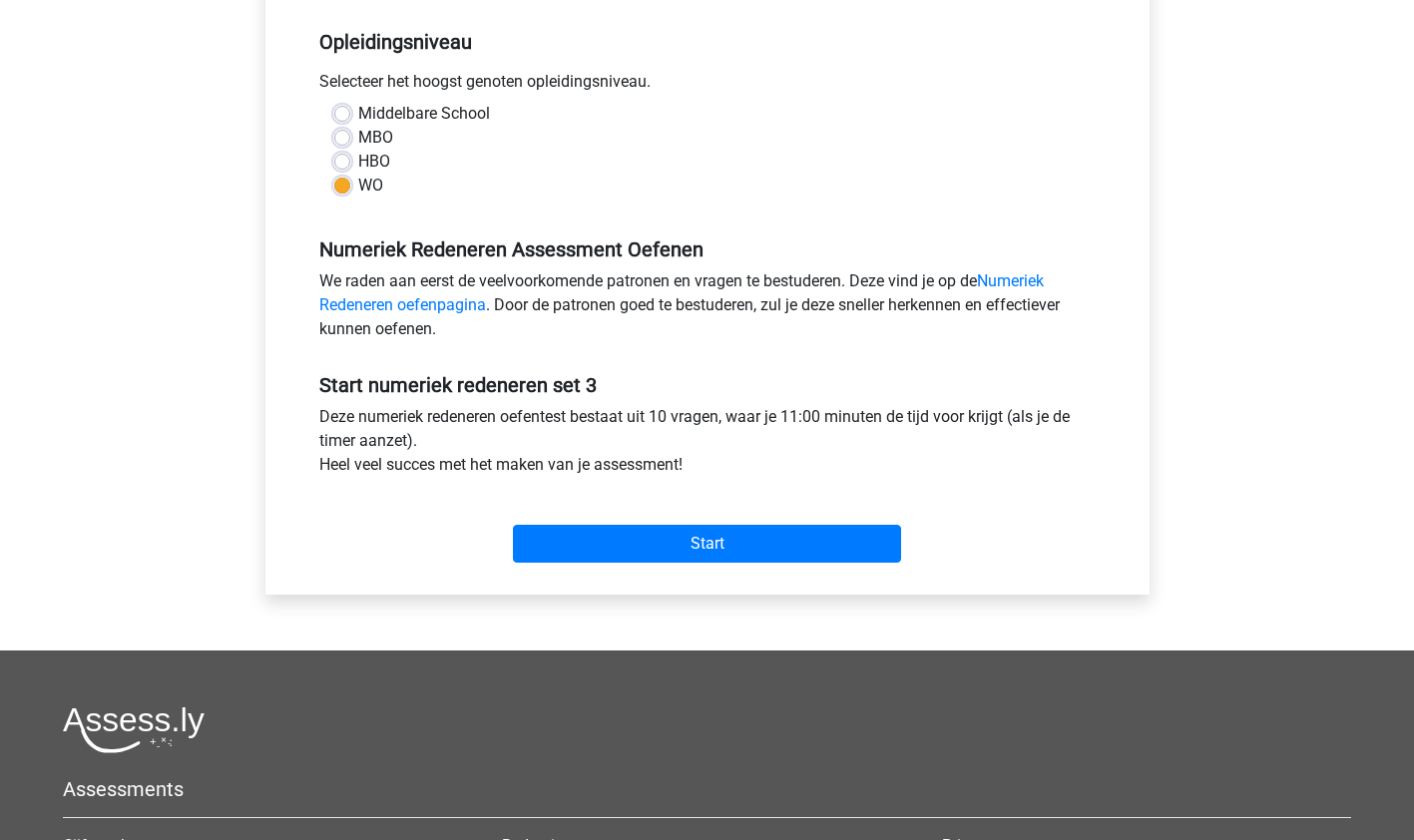 scroll, scrollTop: 400, scrollLeft: 0, axis: vertical 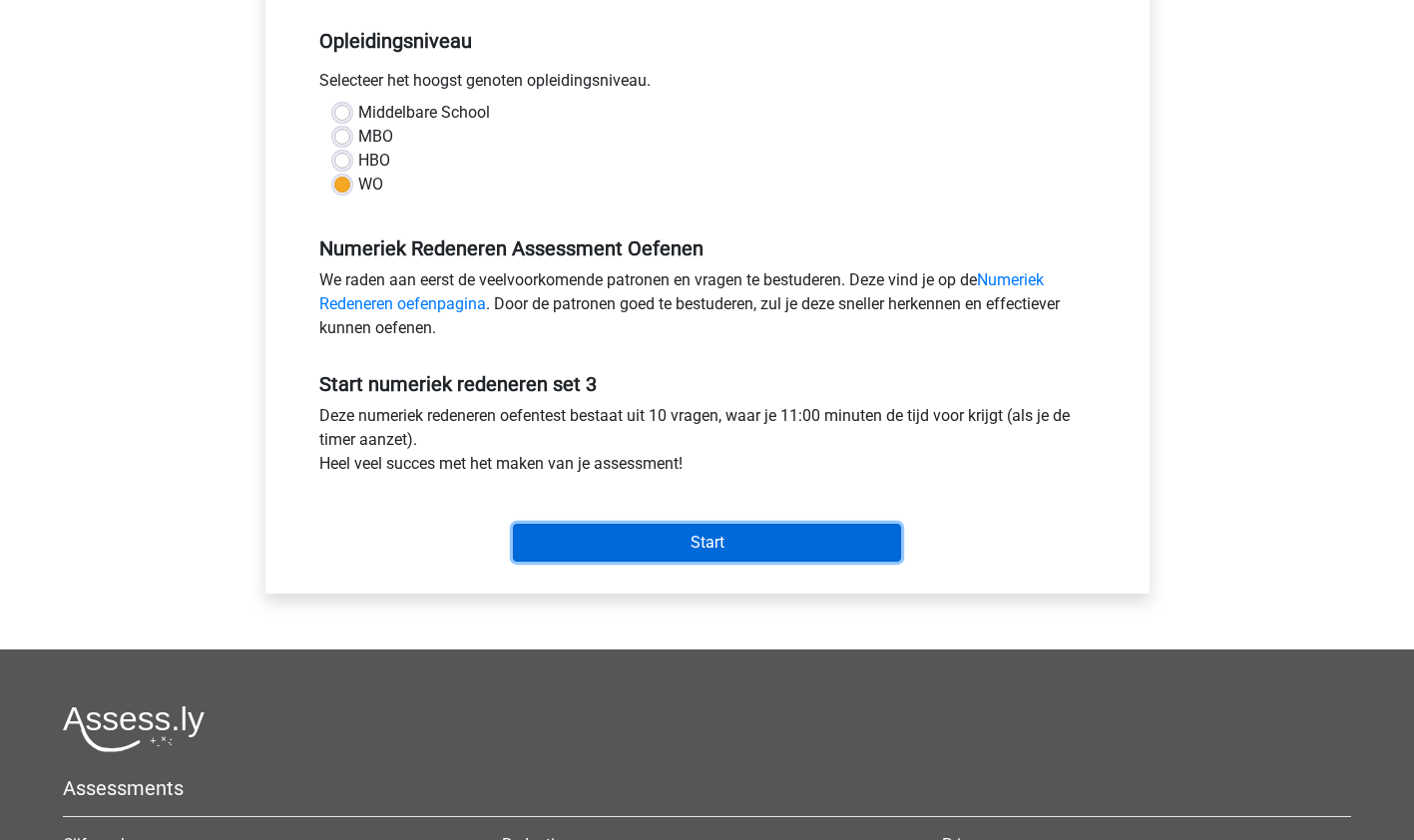 click on "Start" at bounding box center [707, 543] 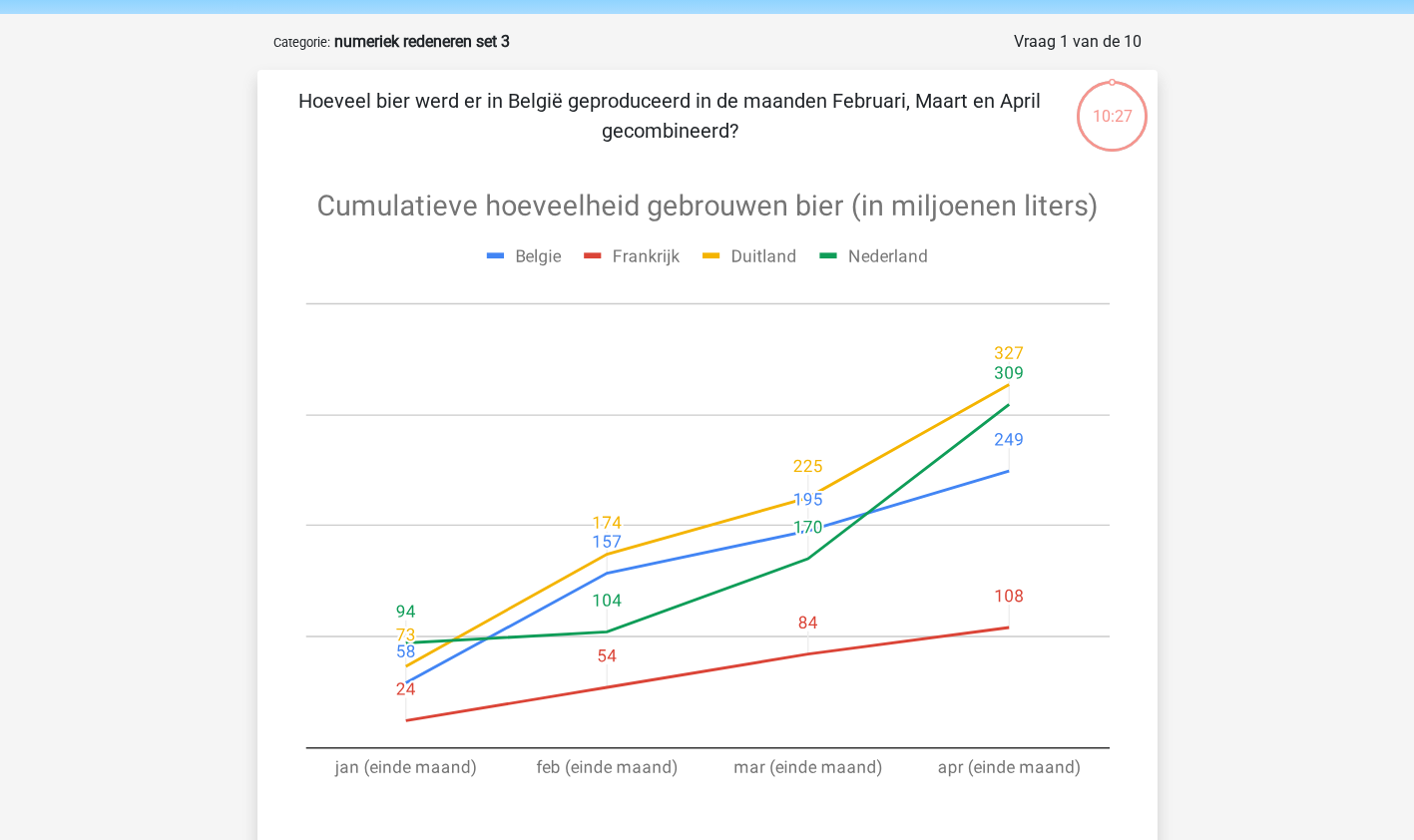 scroll, scrollTop: 412, scrollLeft: 0, axis: vertical 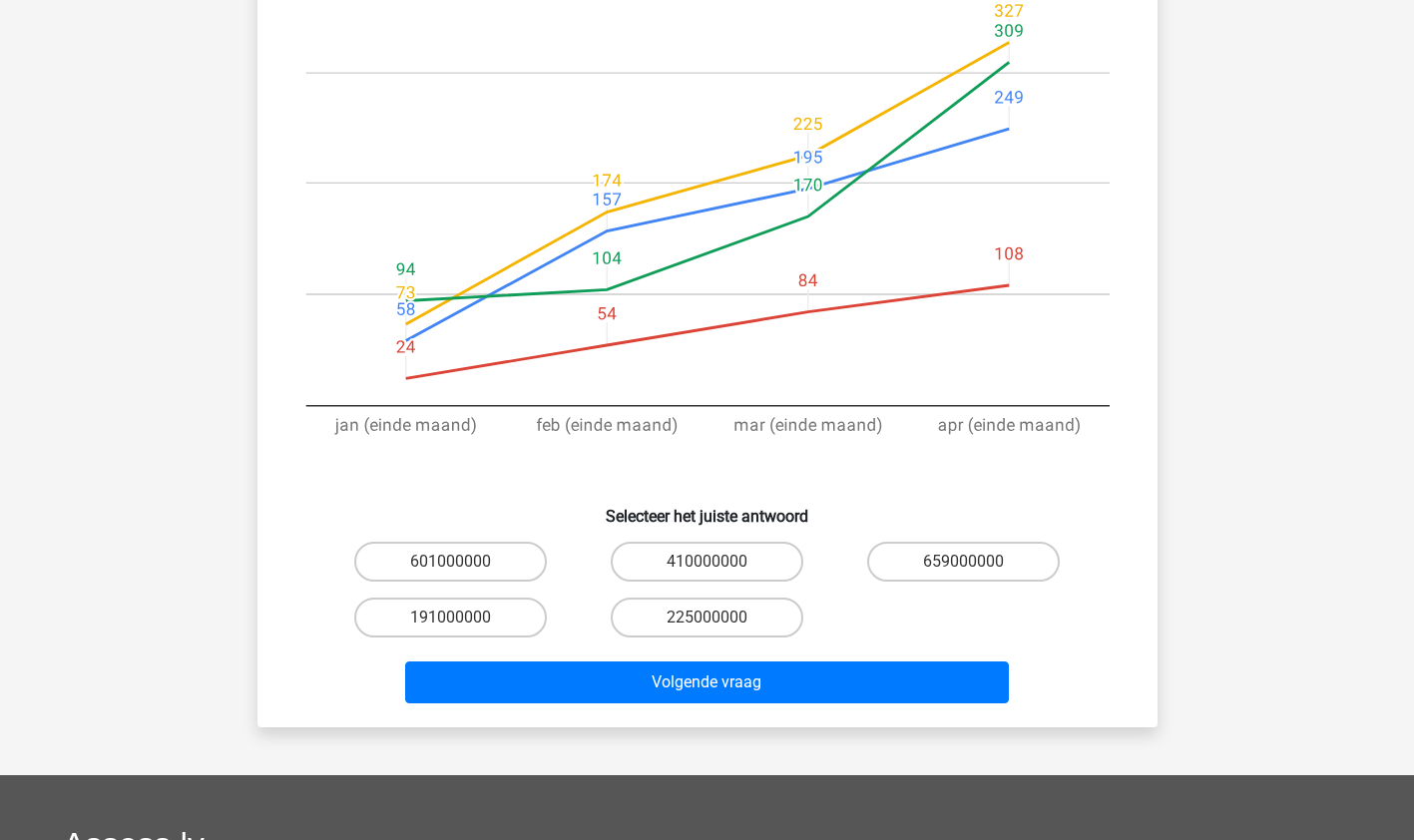click on "191000000" at bounding box center (450, 618) 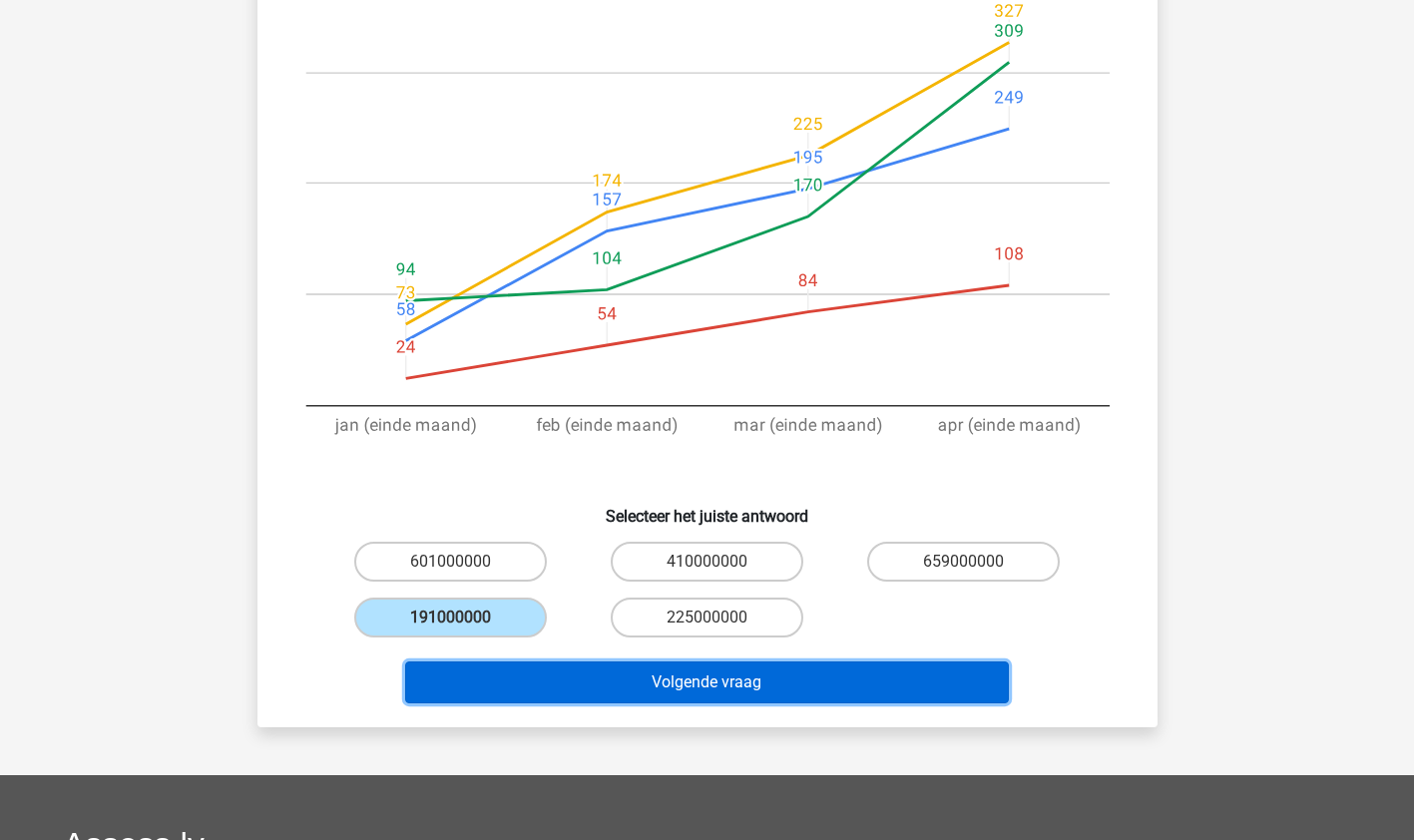 click on "Volgende vraag" at bounding box center (707, 682) 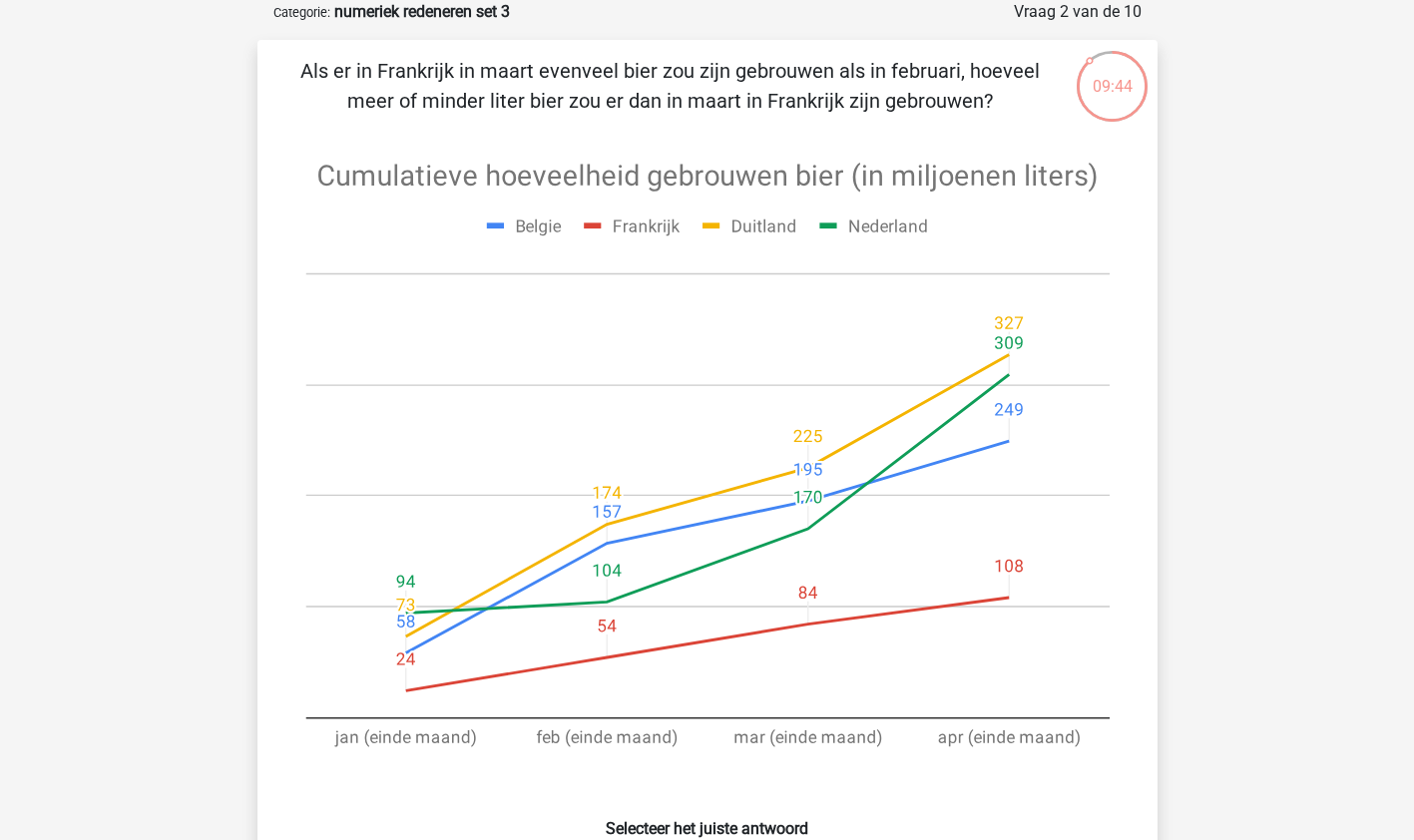 scroll, scrollTop: 324, scrollLeft: 0, axis: vertical 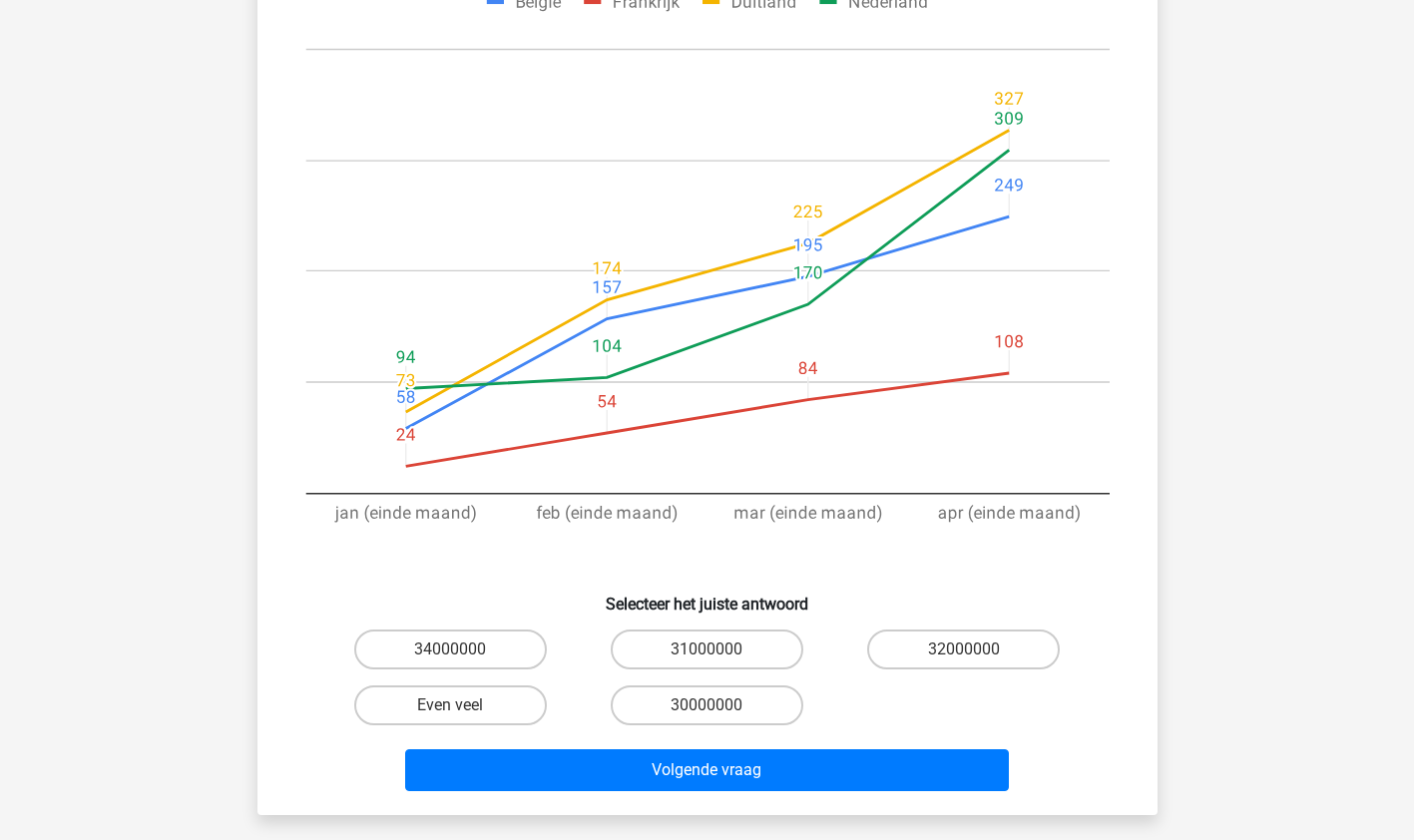 click on "Even veel" at bounding box center (450, 705) 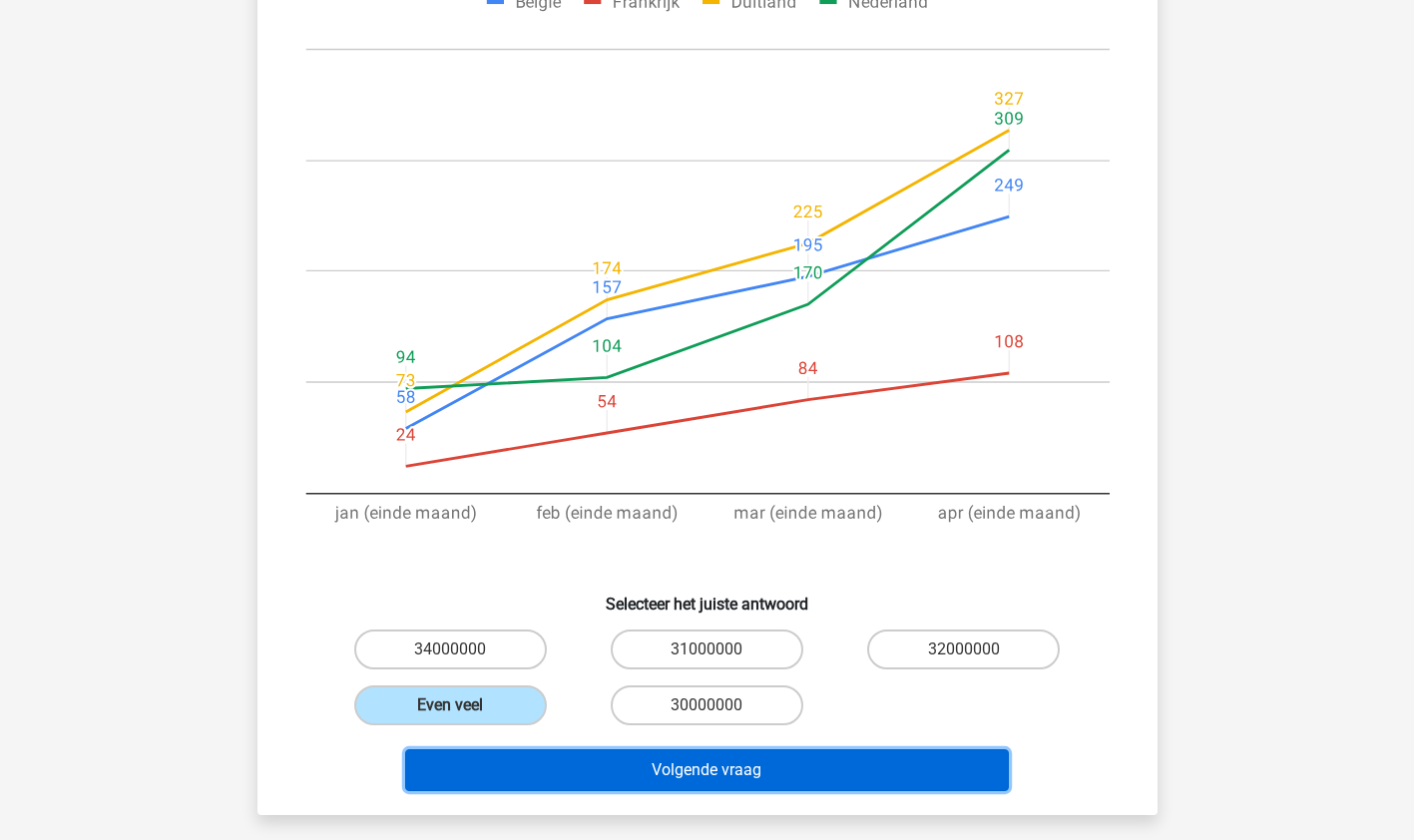 click on "Volgende vraag" at bounding box center (707, 770) 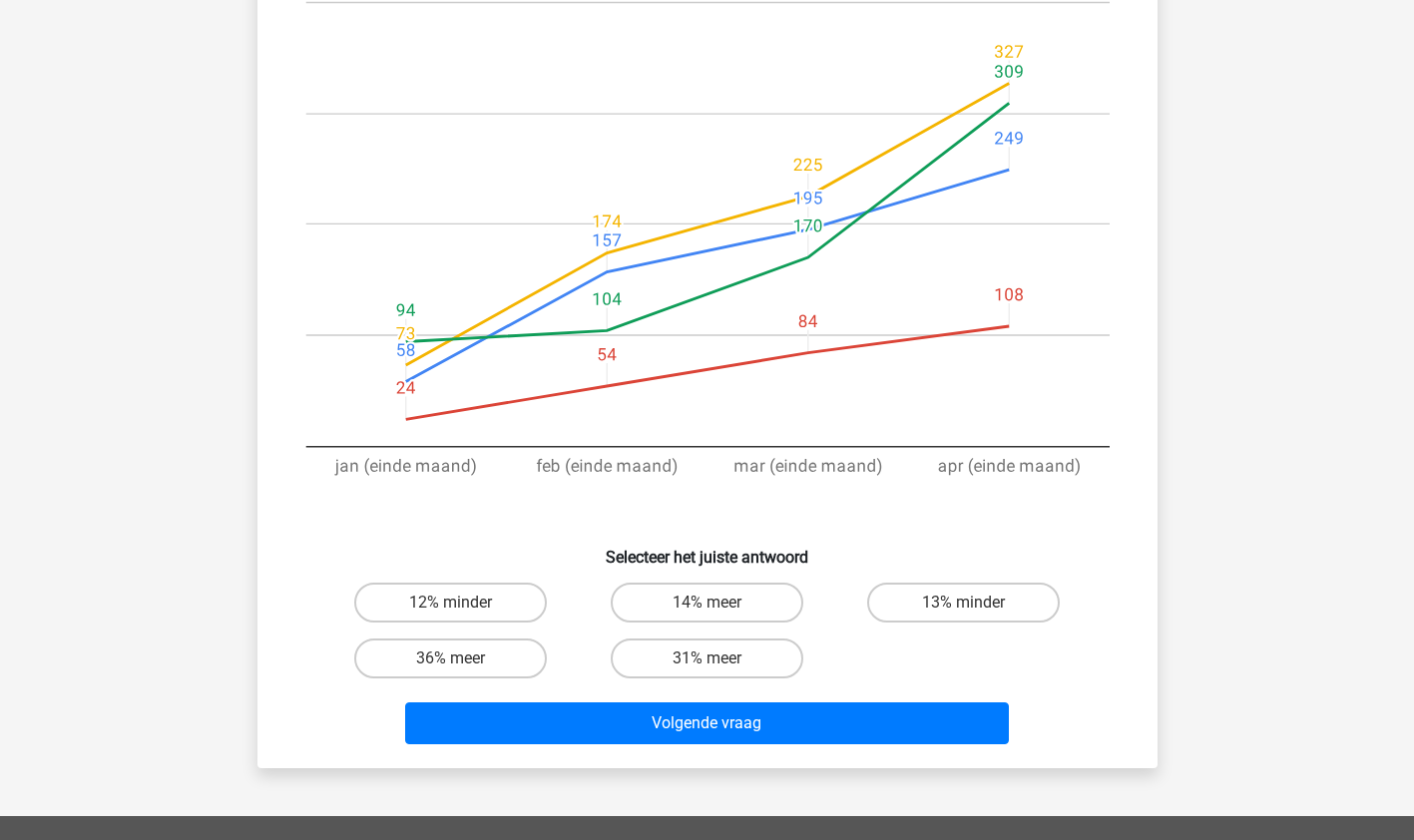 scroll, scrollTop: 373, scrollLeft: 0, axis: vertical 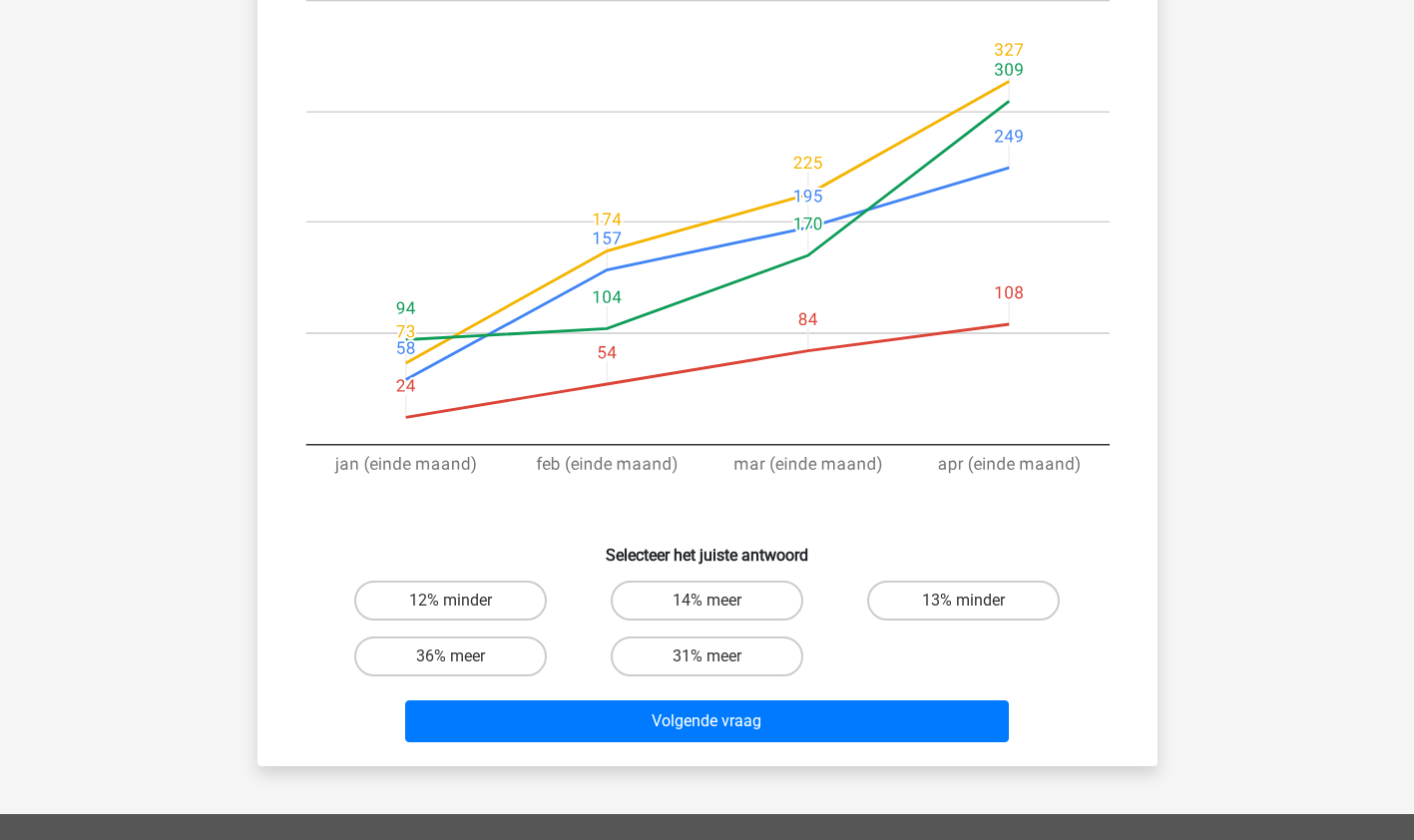 click on "36% meer" at bounding box center [450, 656] 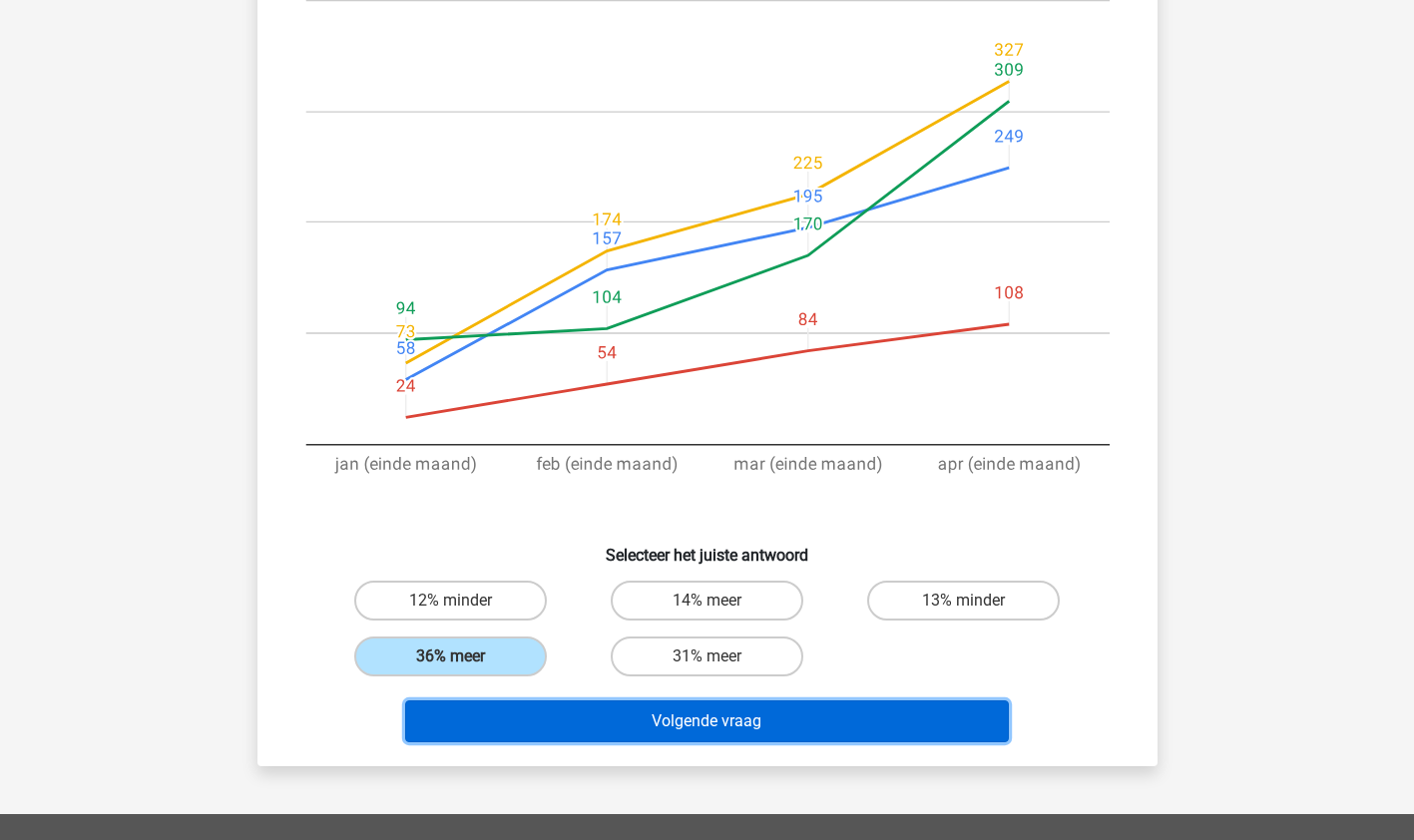 click on "Volgende vraag" at bounding box center [707, 721] 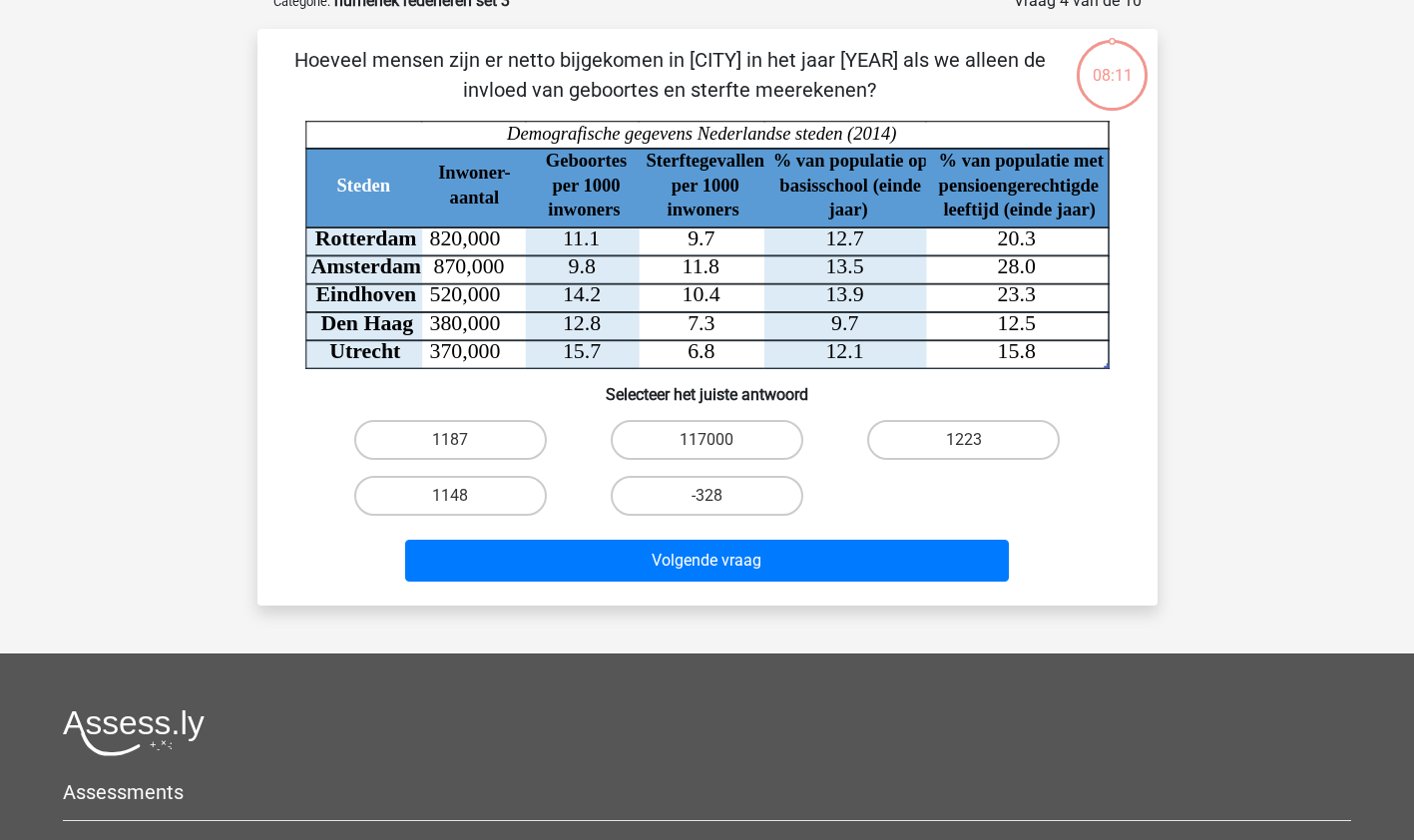 scroll, scrollTop: 100, scrollLeft: 0, axis: vertical 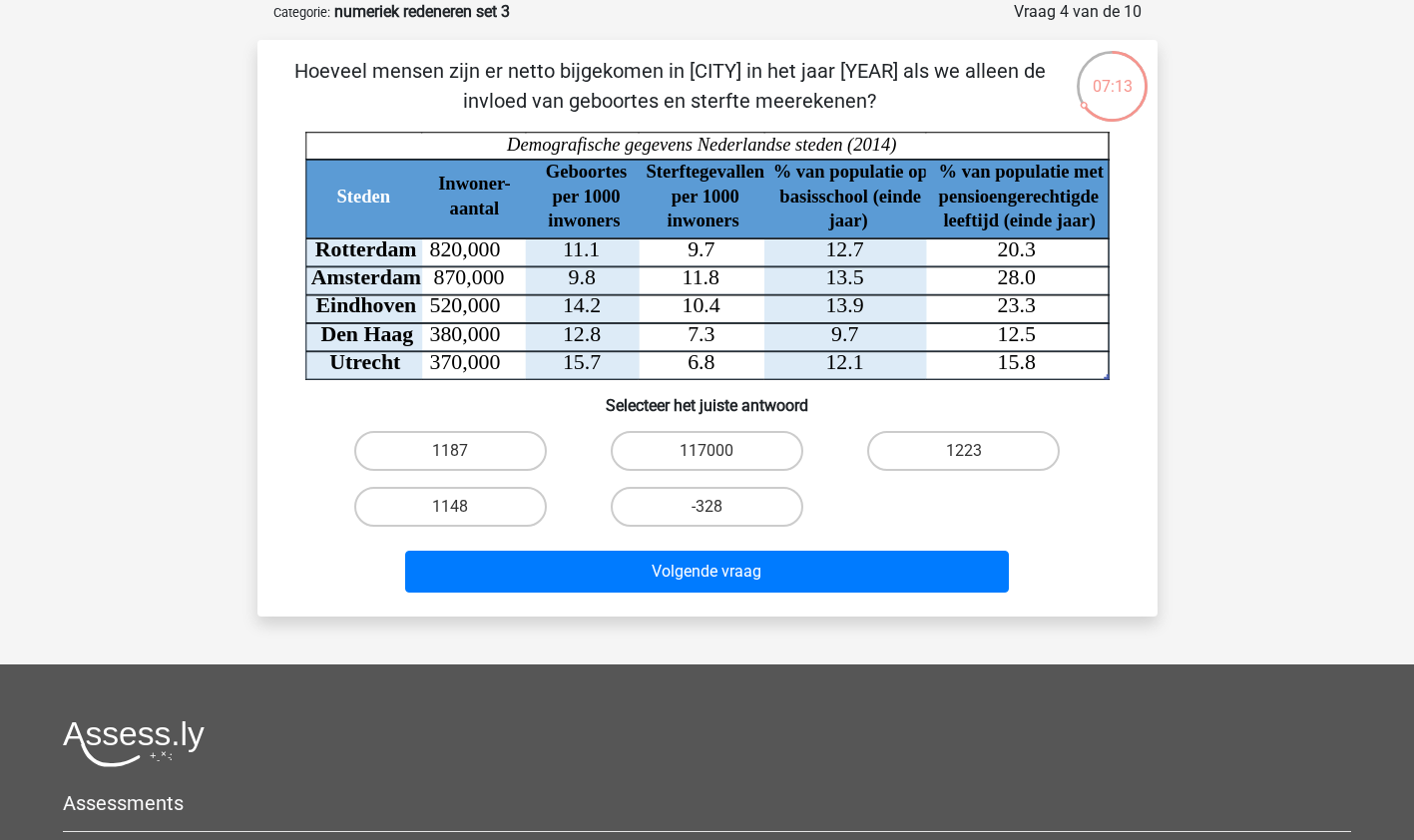 click on "1148" at bounding box center (450, 507) 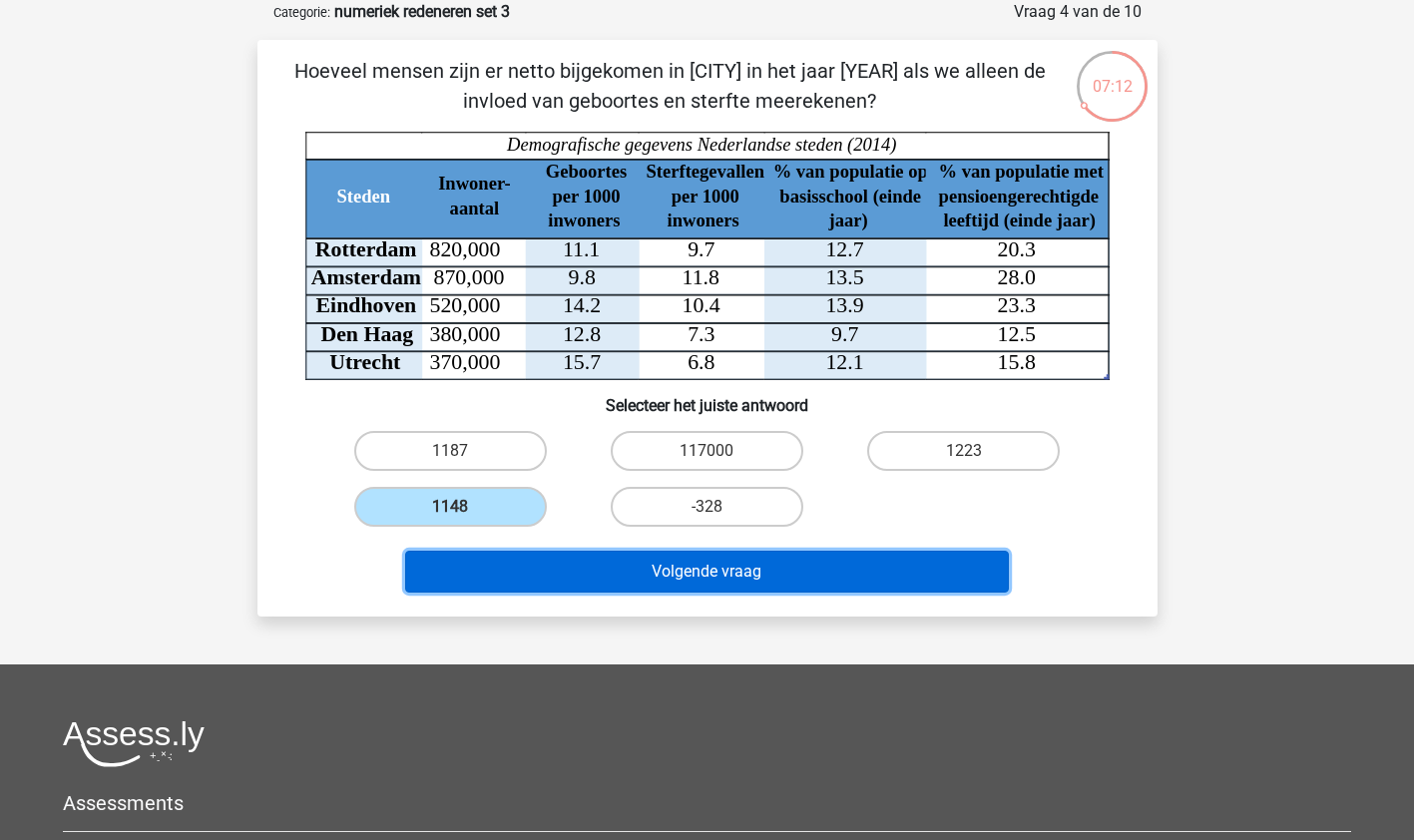 click on "Volgende vraag" at bounding box center [707, 572] 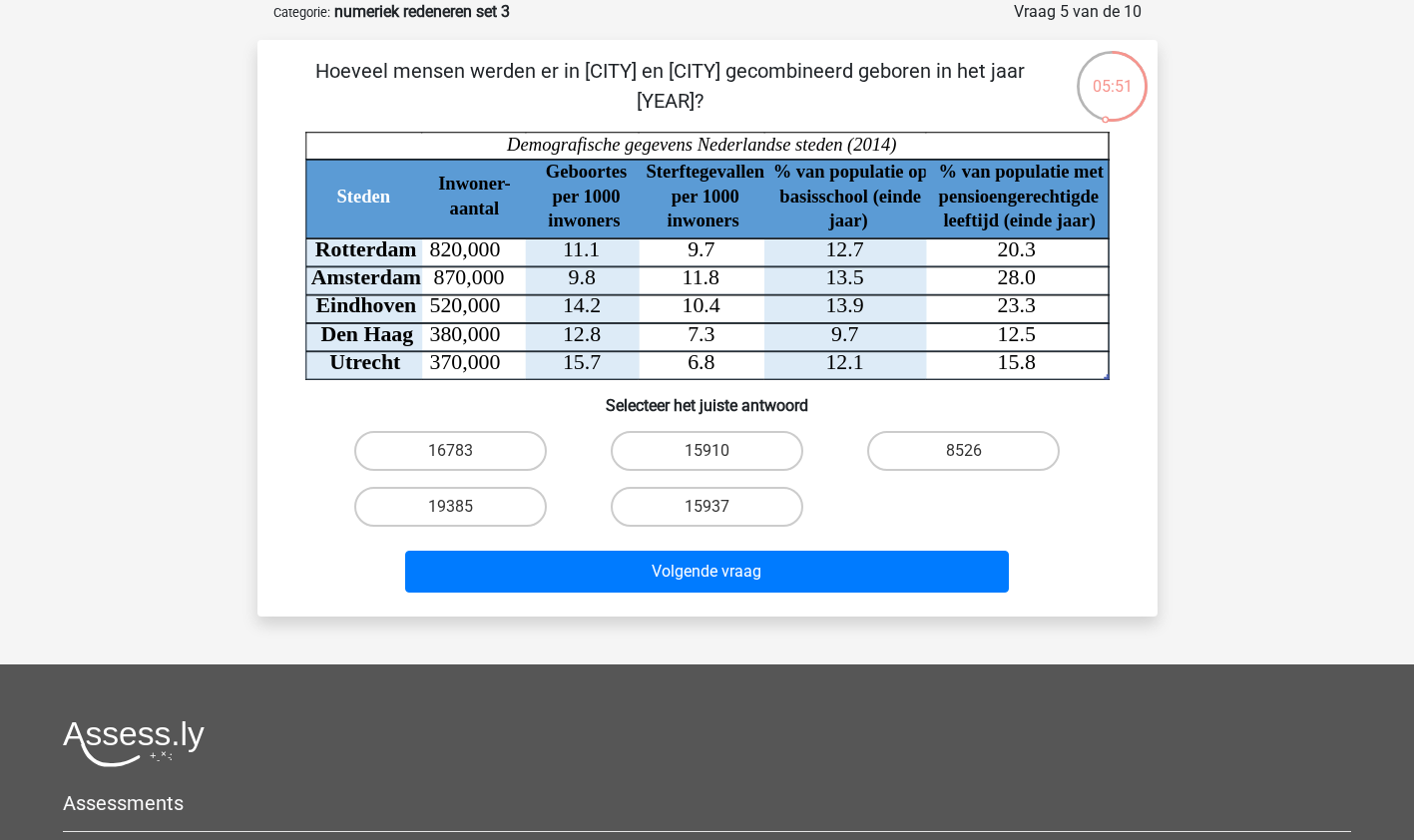 click on "15910" at bounding box center [707, 451] 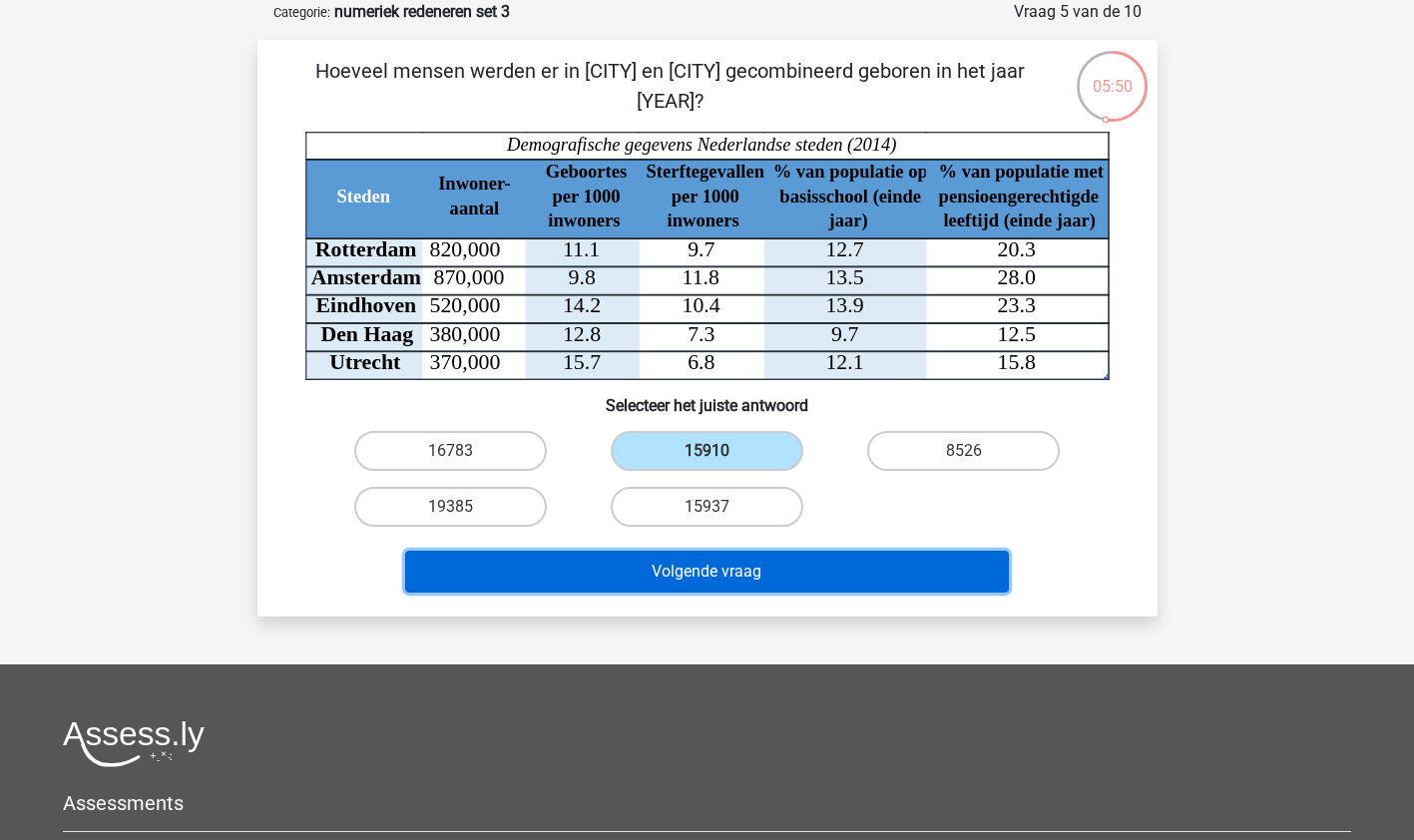 click on "Volgende vraag" at bounding box center (707, 572) 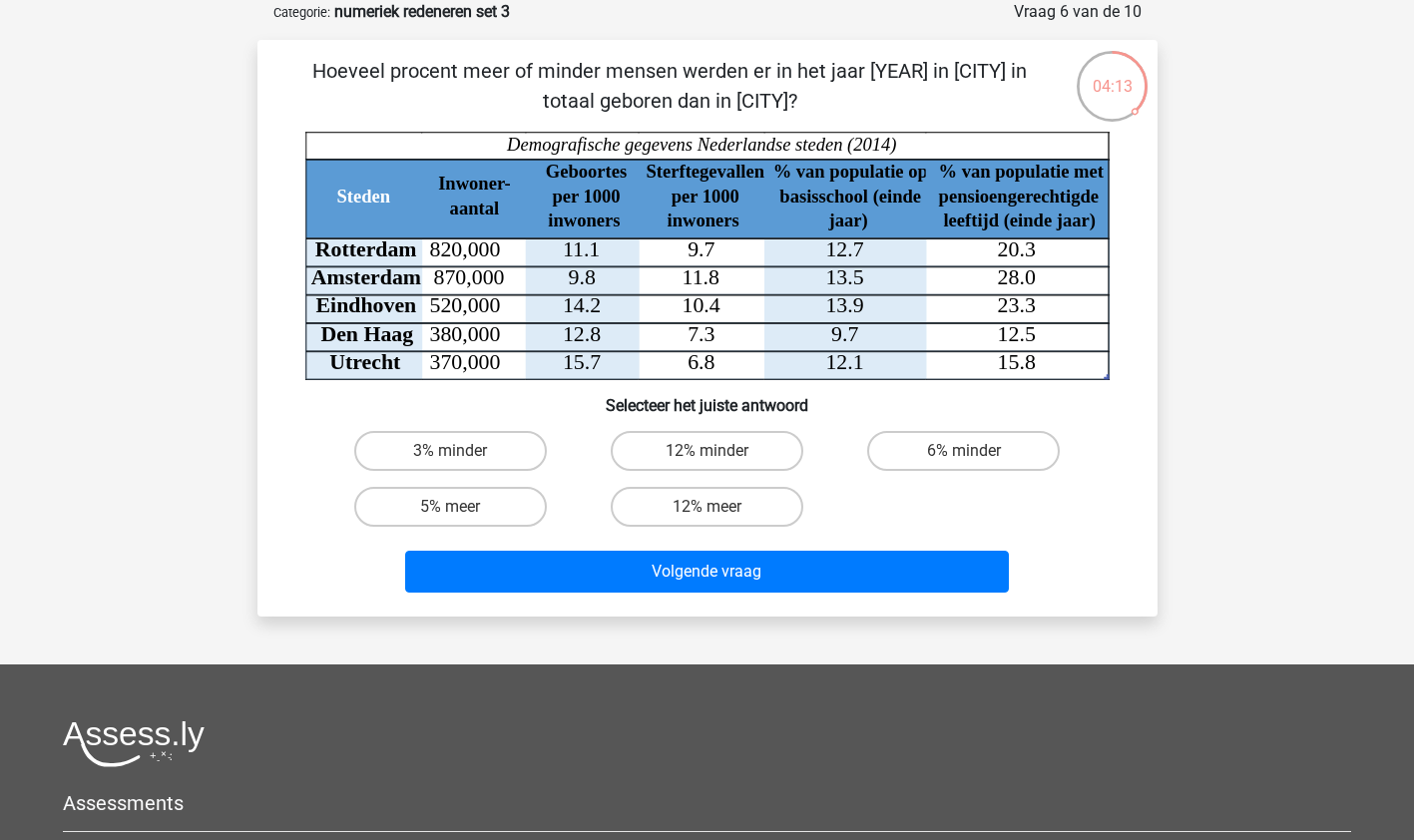 click on "6% minder" at bounding box center [963, 451] 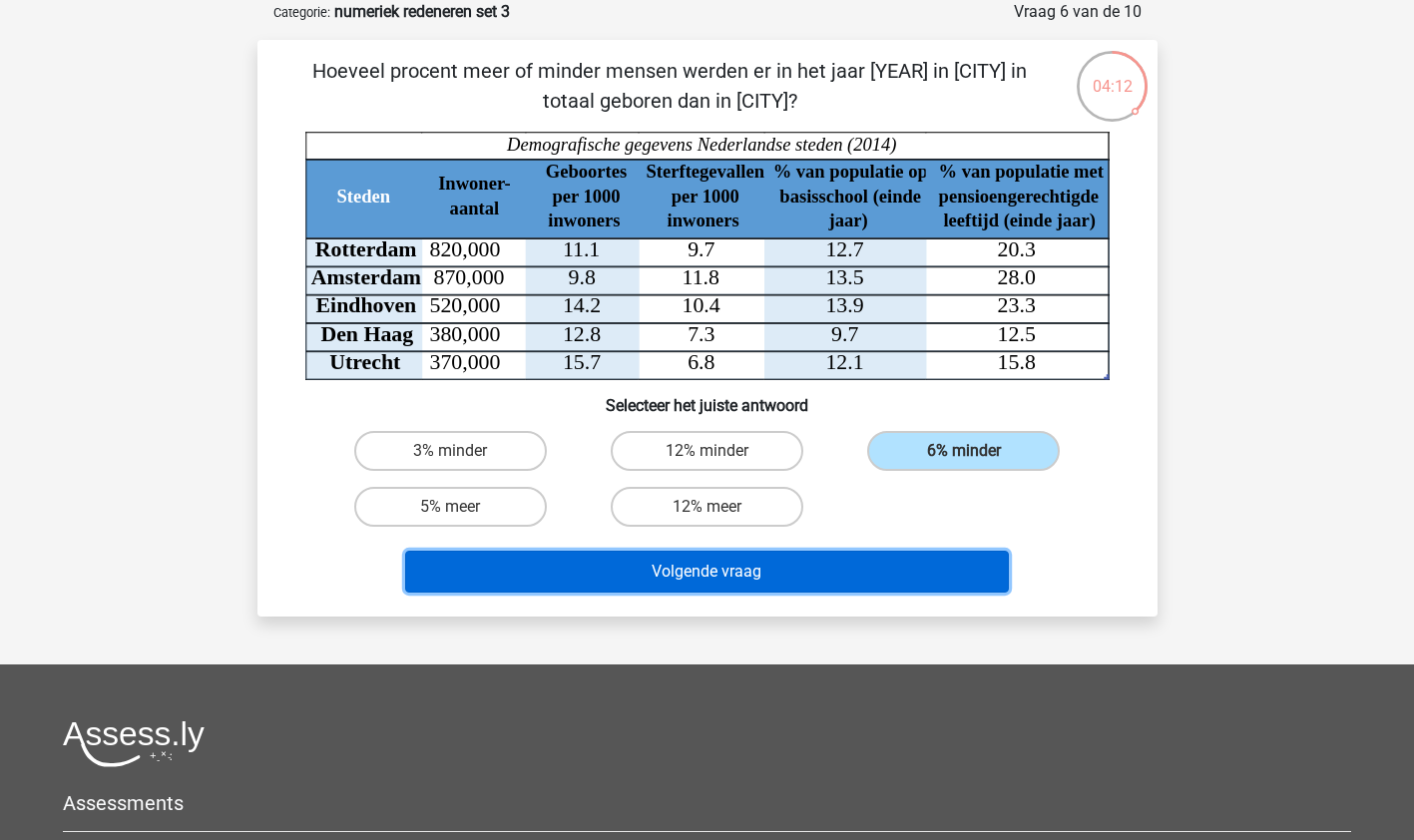 click on "Volgende vraag" at bounding box center [707, 572] 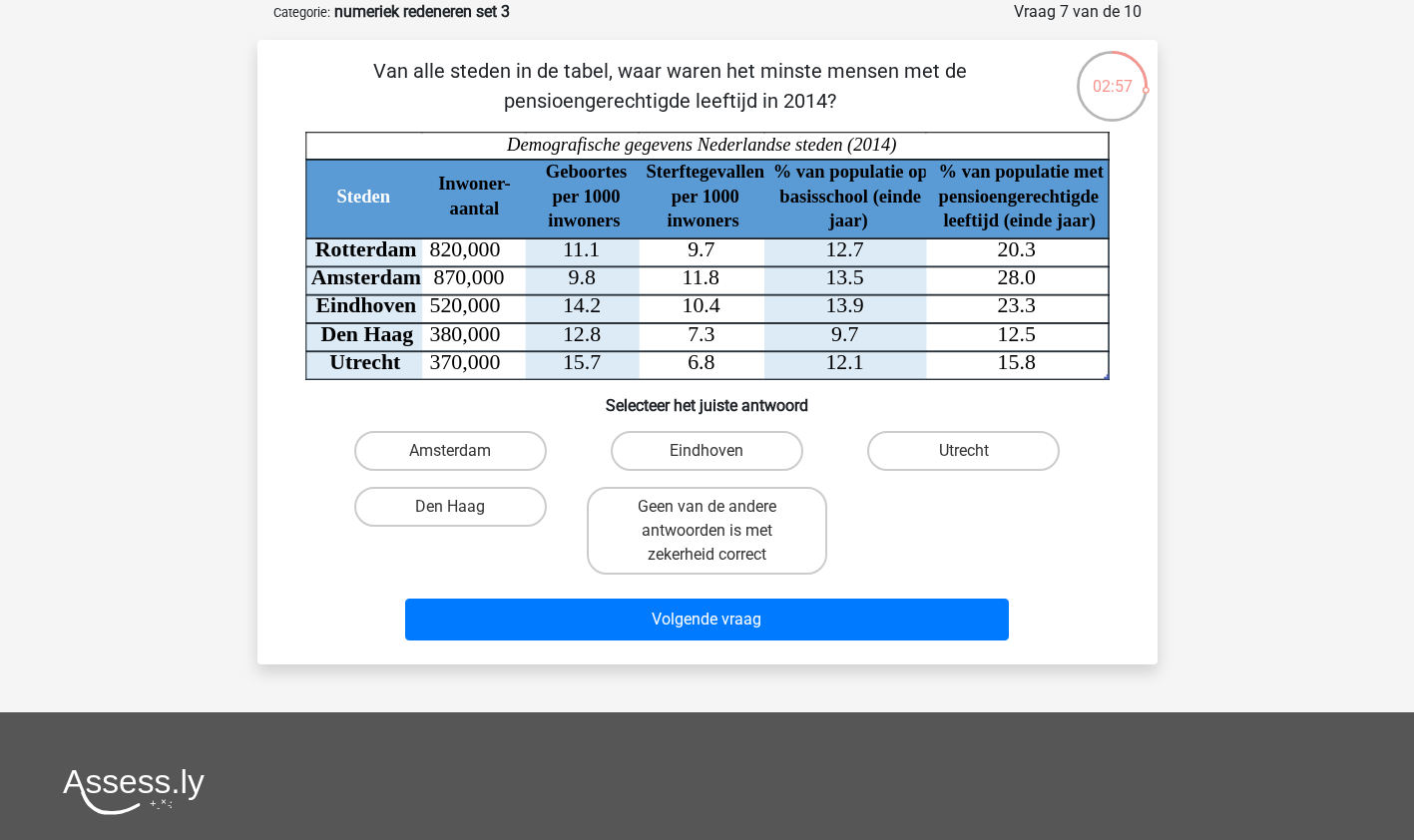 click on "Den Haag" at bounding box center [450, 507] 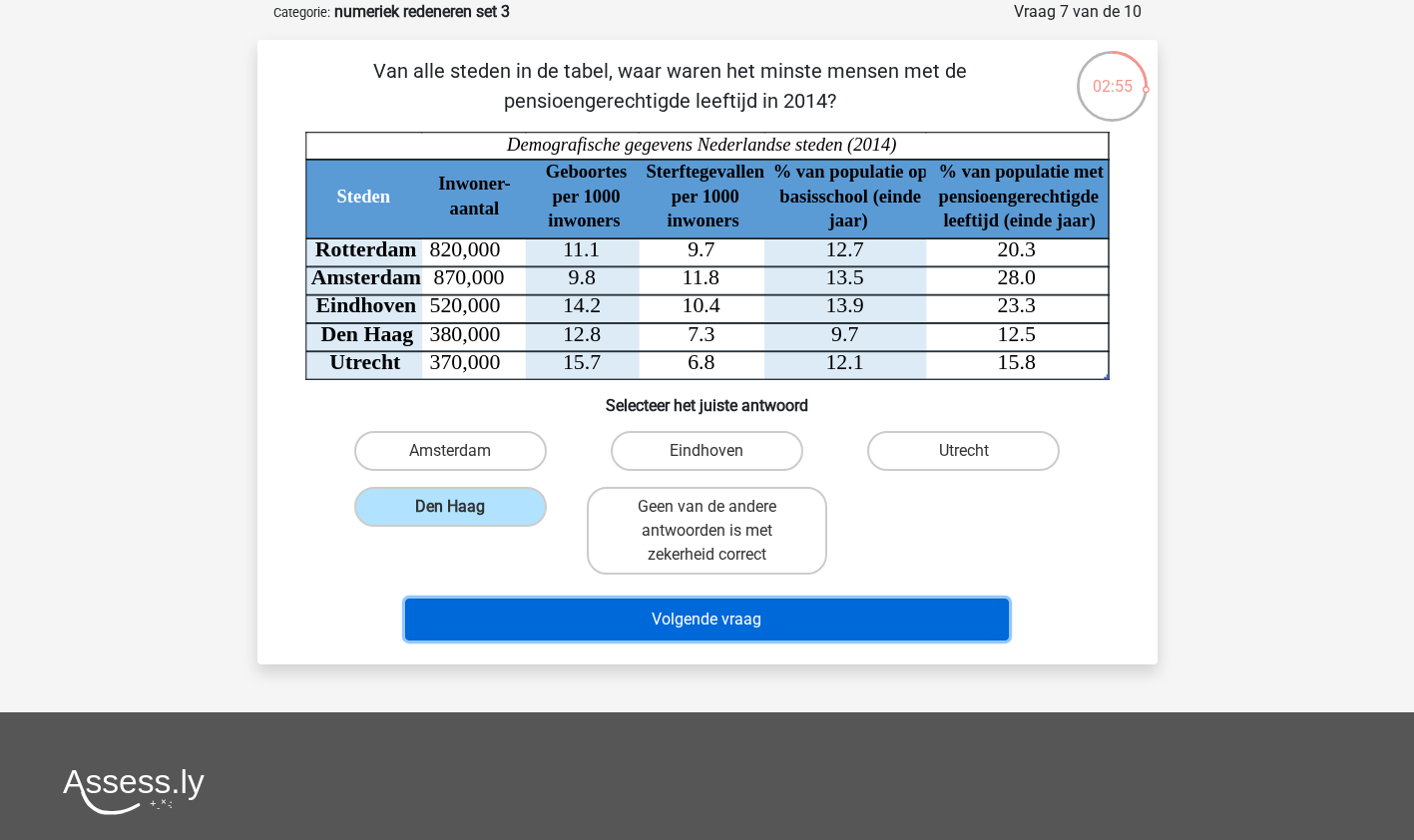 click on "Volgende vraag" at bounding box center (707, 620) 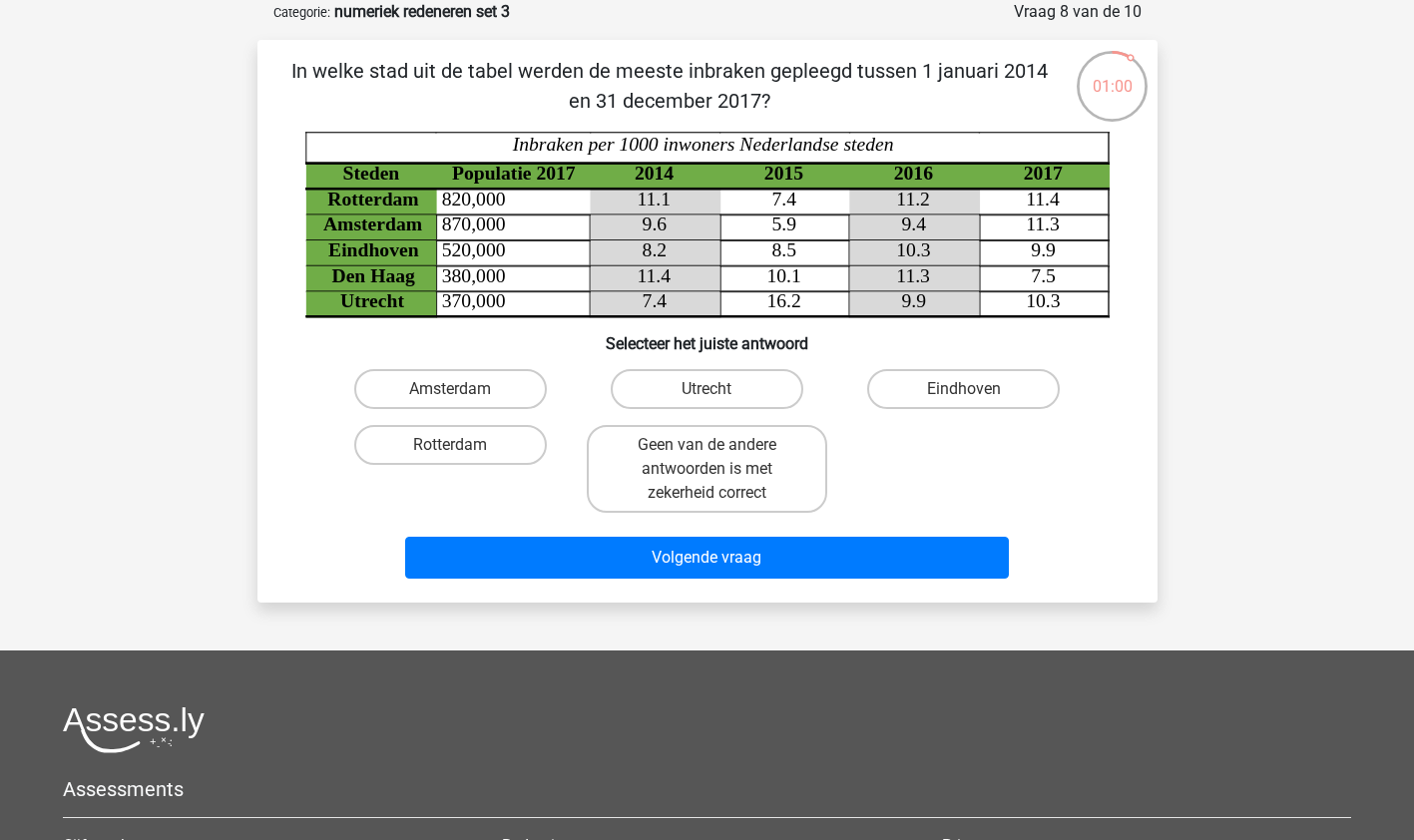 click on "Utrecht" at bounding box center (707, 389) 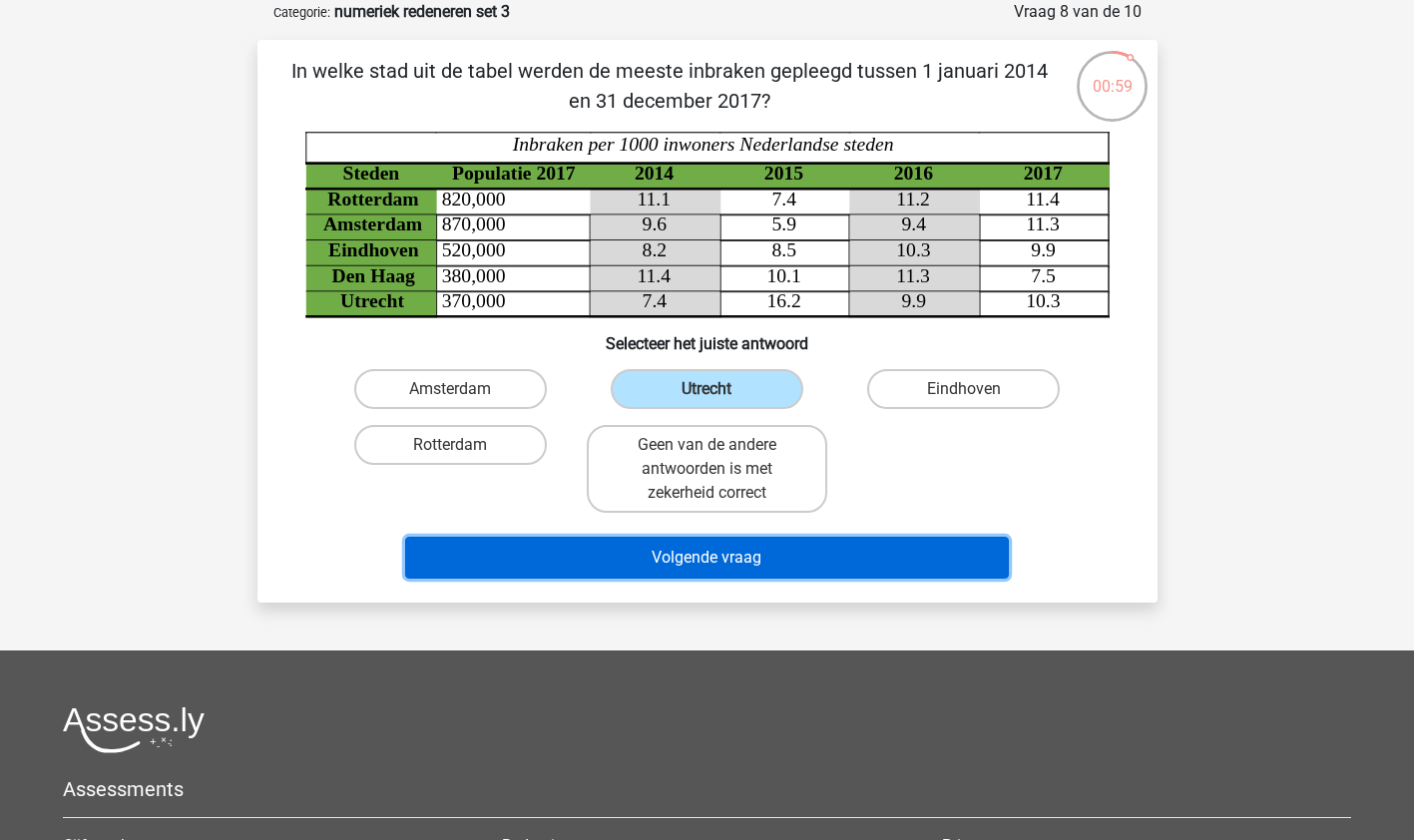 click on "Volgende vraag" at bounding box center (707, 558) 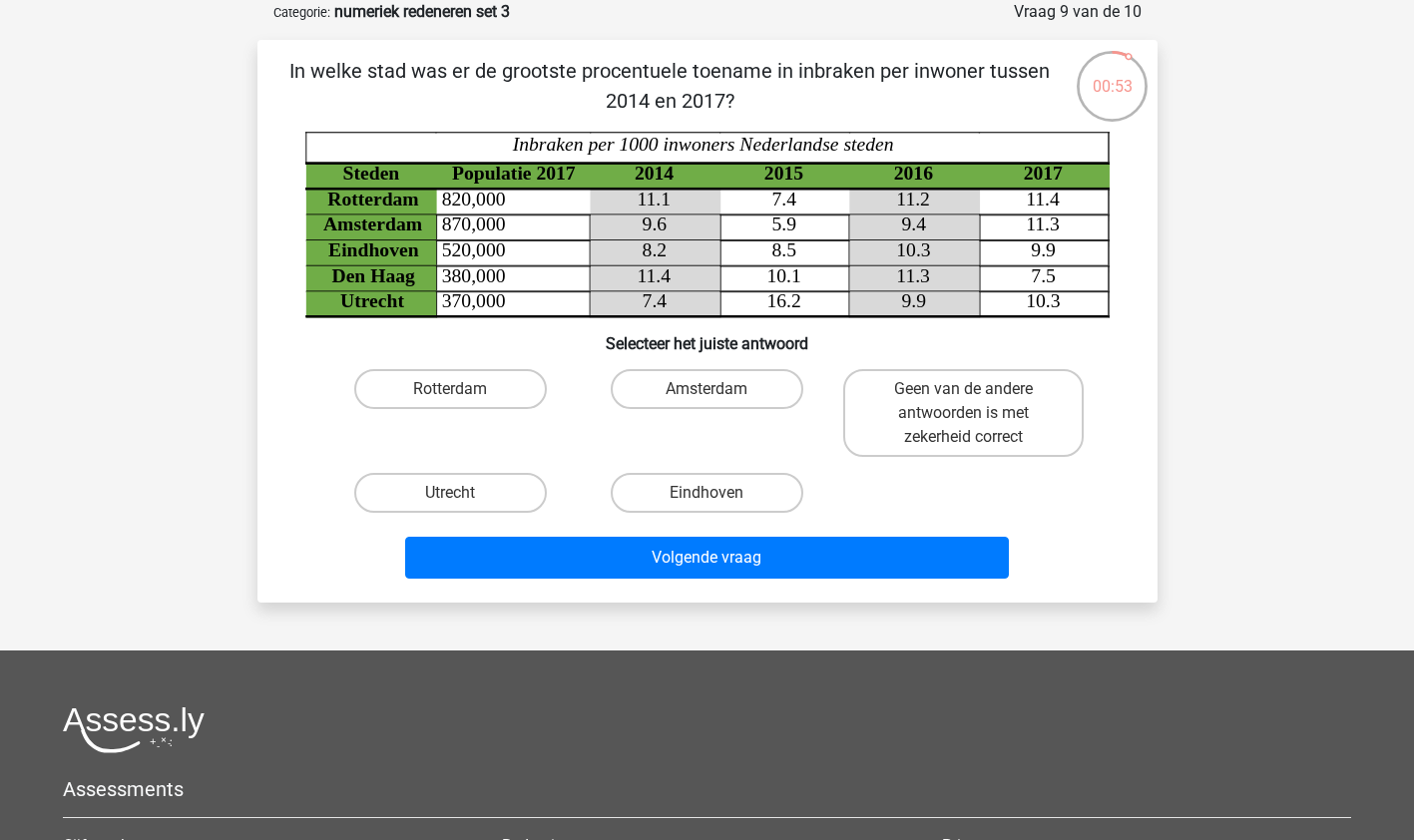 click on "Utrecht" at bounding box center (450, 493) 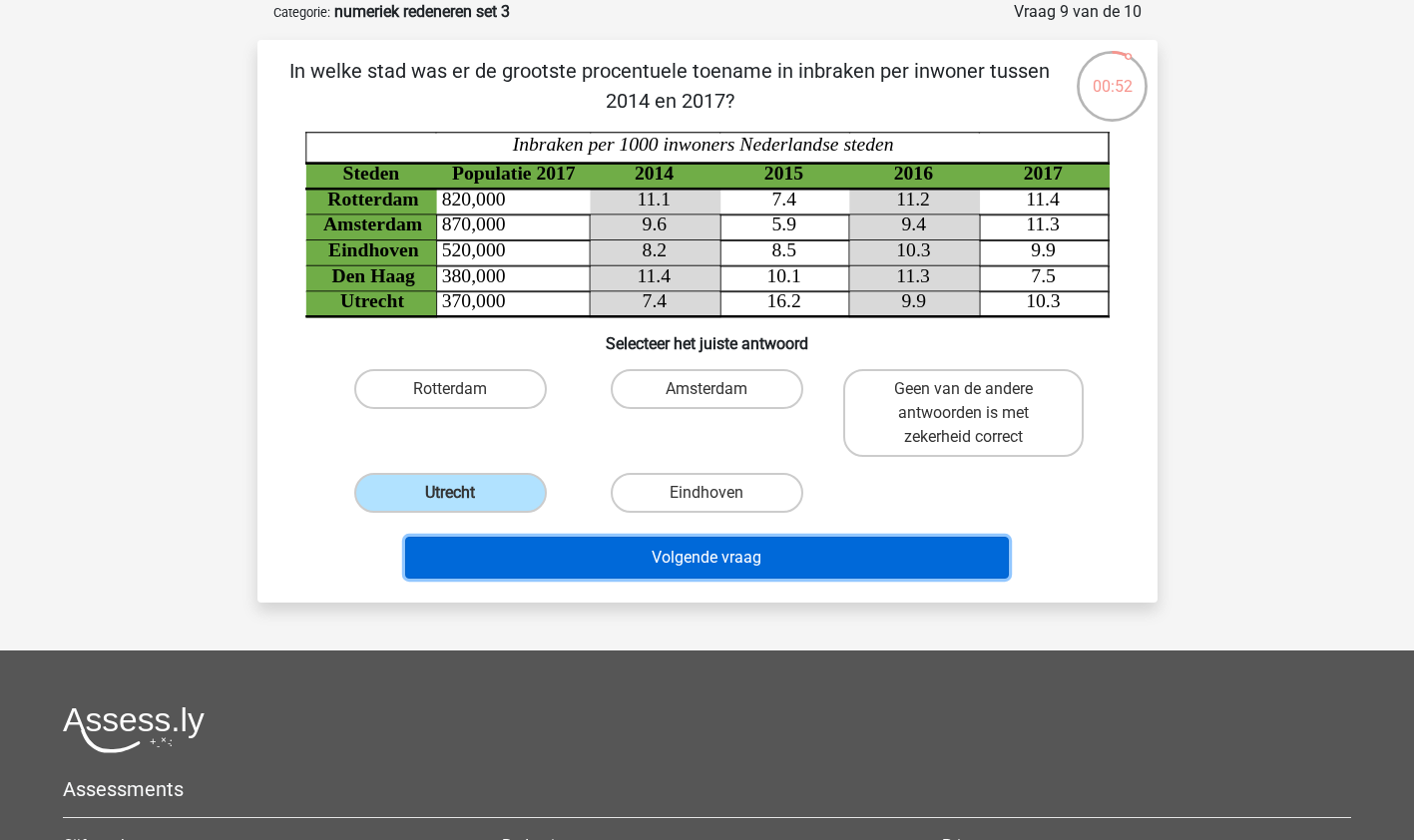 click on "Volgende vraag" at bounding box center (707, 558) 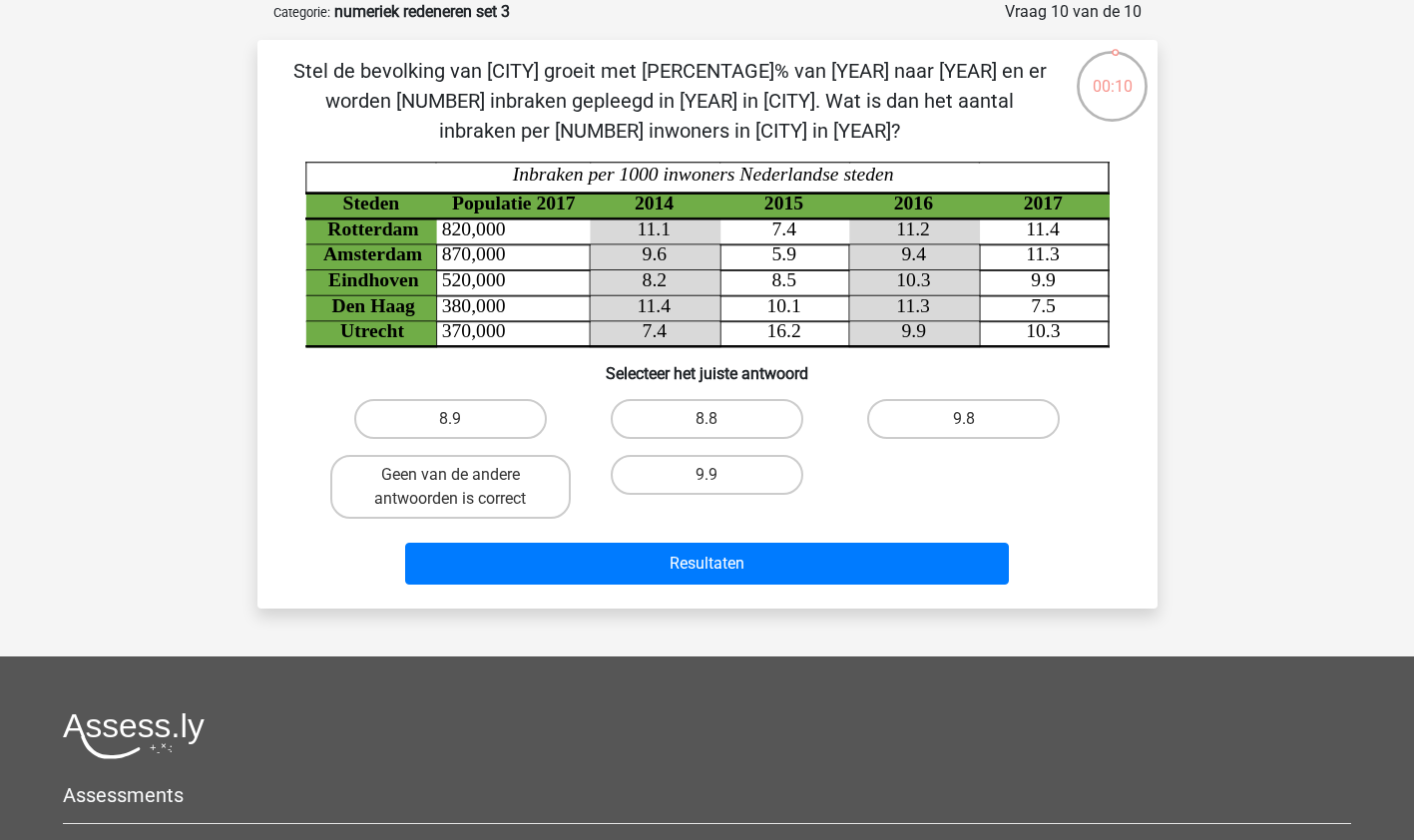 click on "Geen van de andere antwoorden is correct" at bounding box center (450, 487) 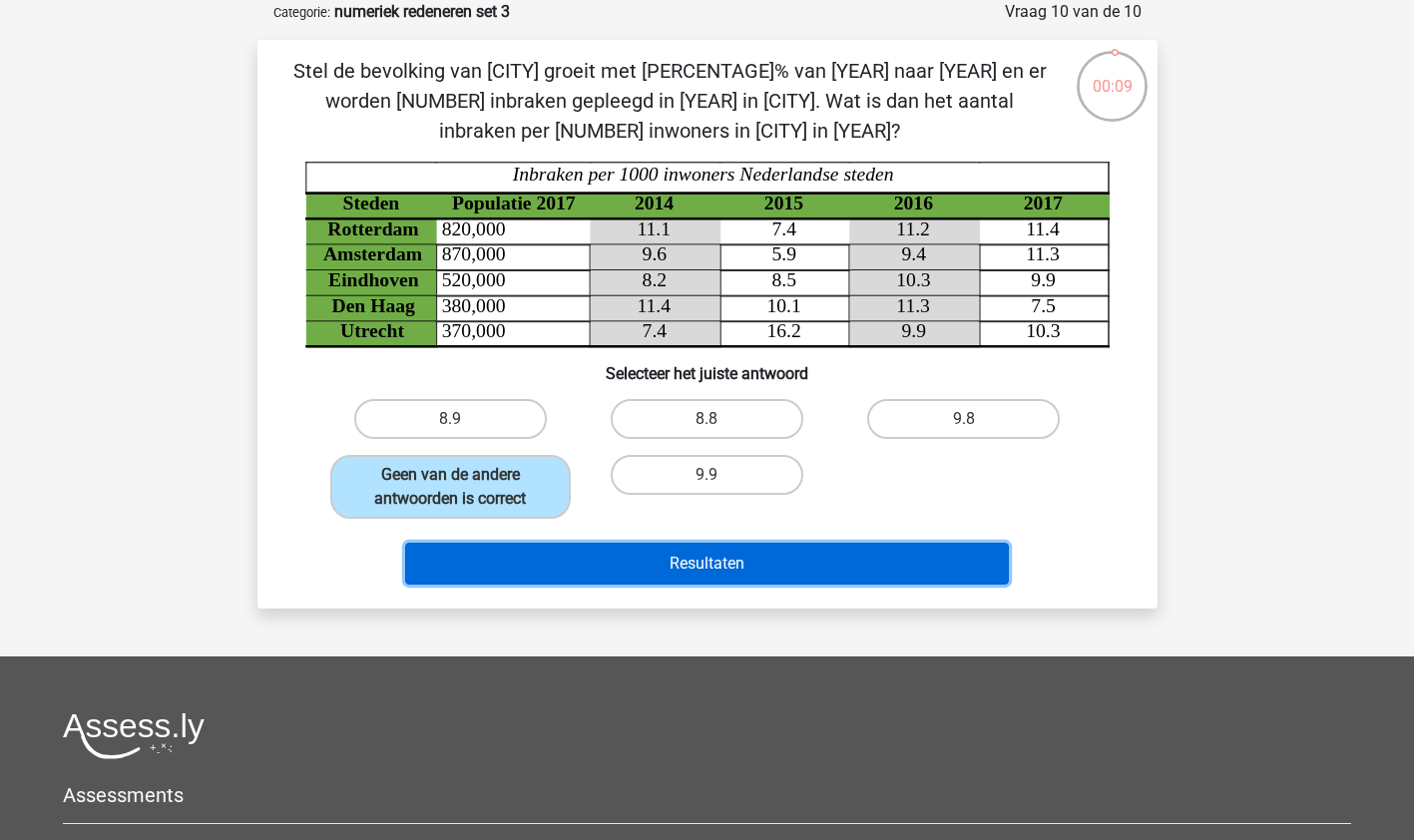 click on "Resultaten" at bounding box center [707, 564] 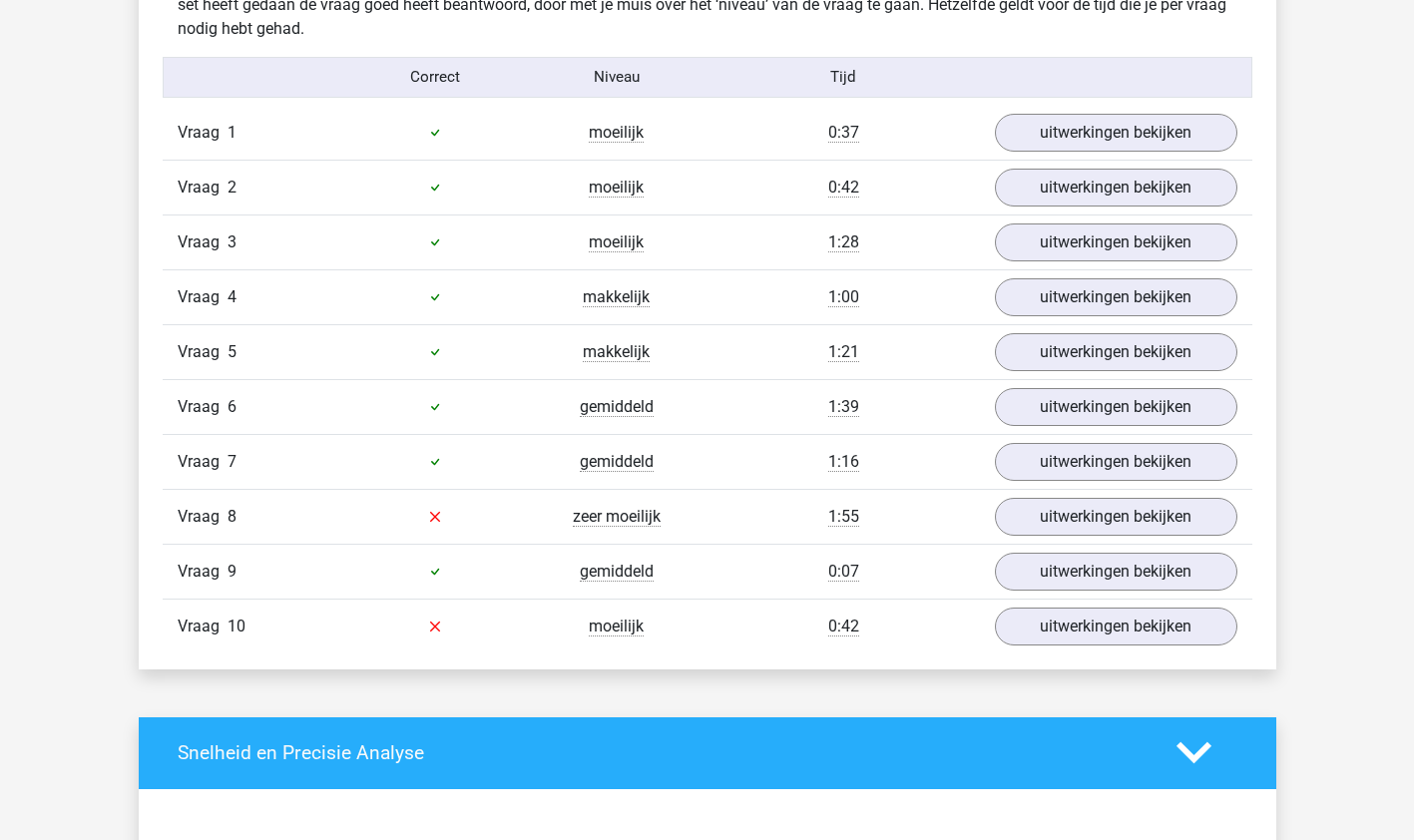 scroll, scrollTop: 1220, scrollLeft: 0, axis: vertical 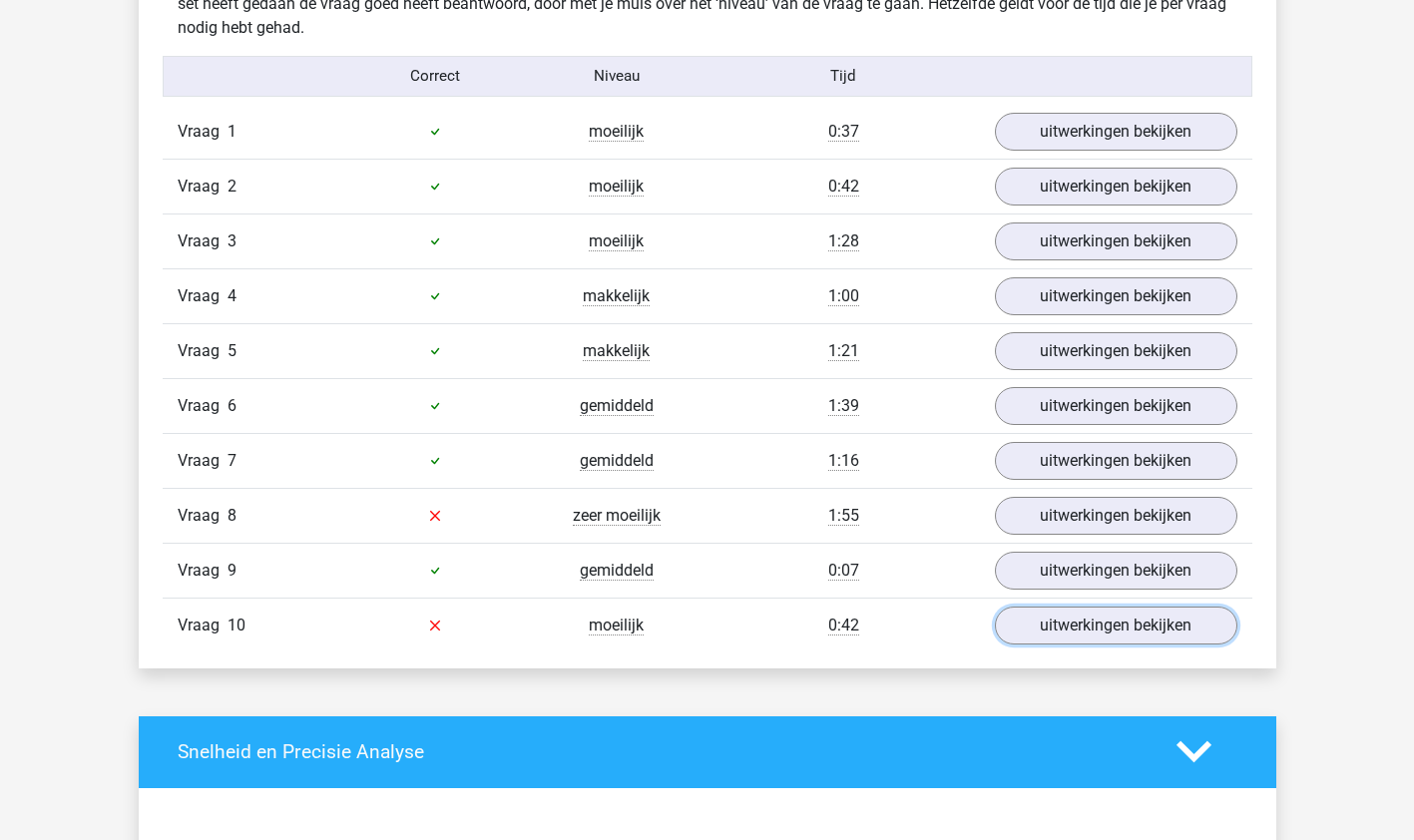 click on "uitwerkingen bekijken" at bounding box center (1116, 626) 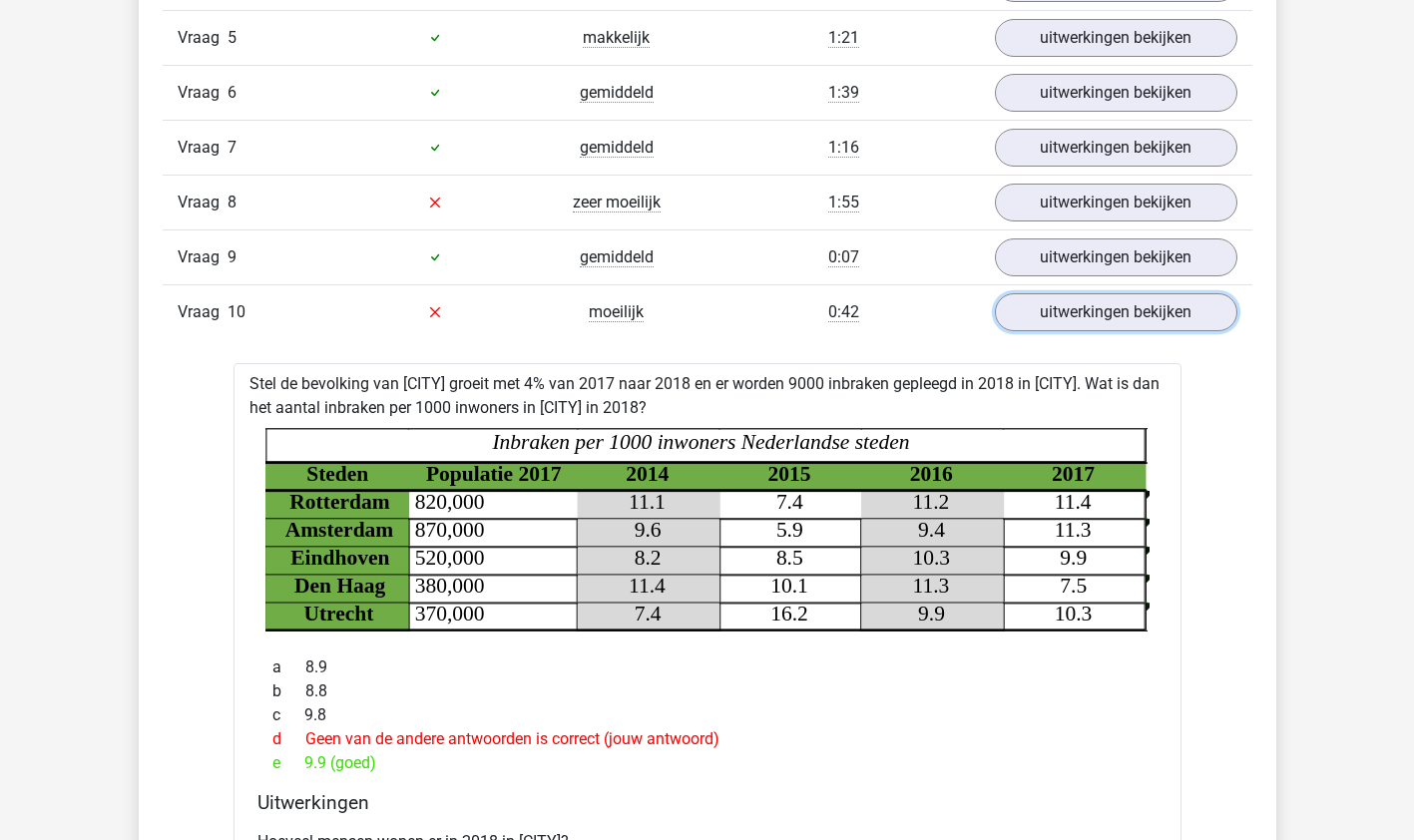 scroll, scrollTop: 1518, scrollLeft: 0, axis: vertical 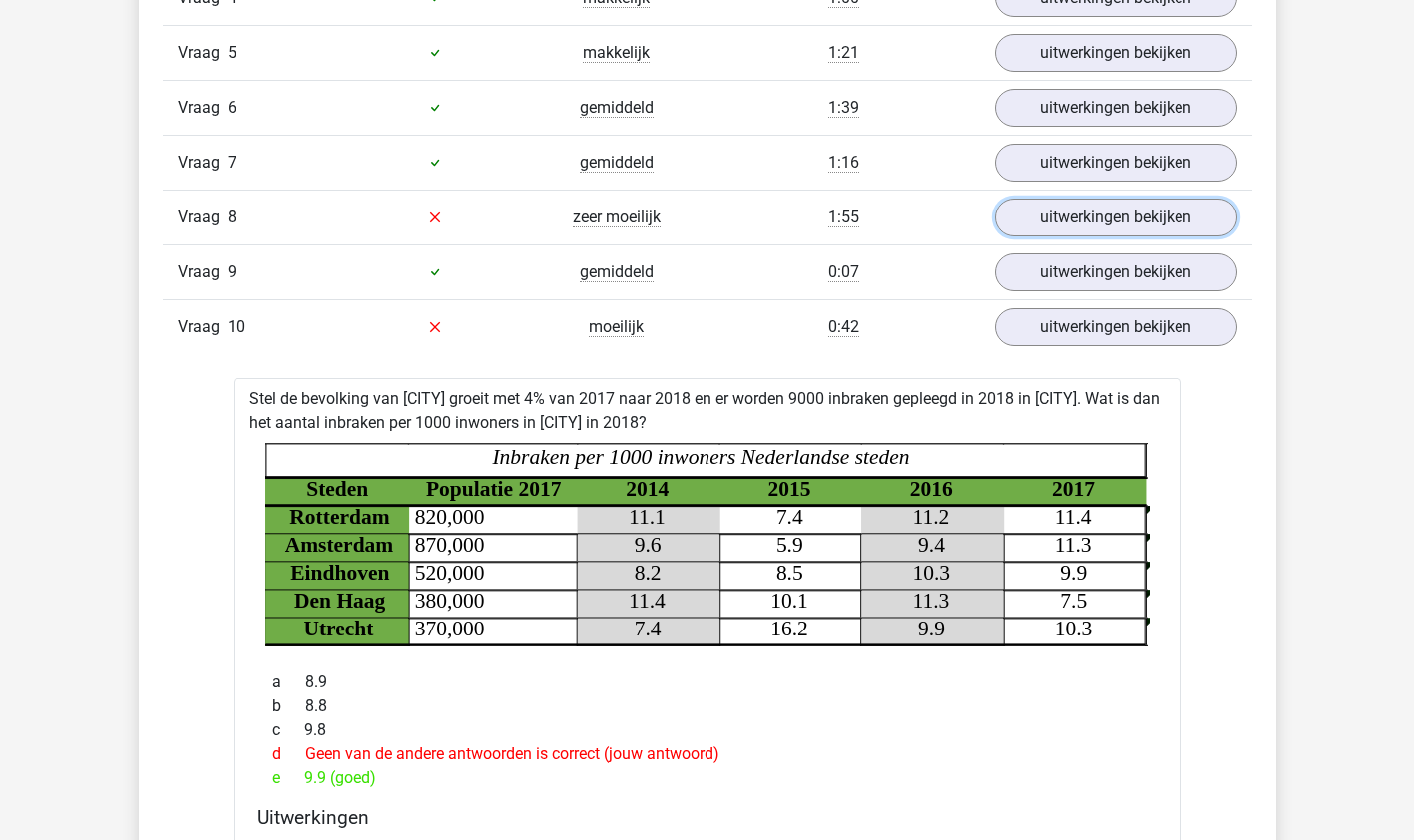 click on "uitwerkingen bekijken" at bounding box center (1116, 217) 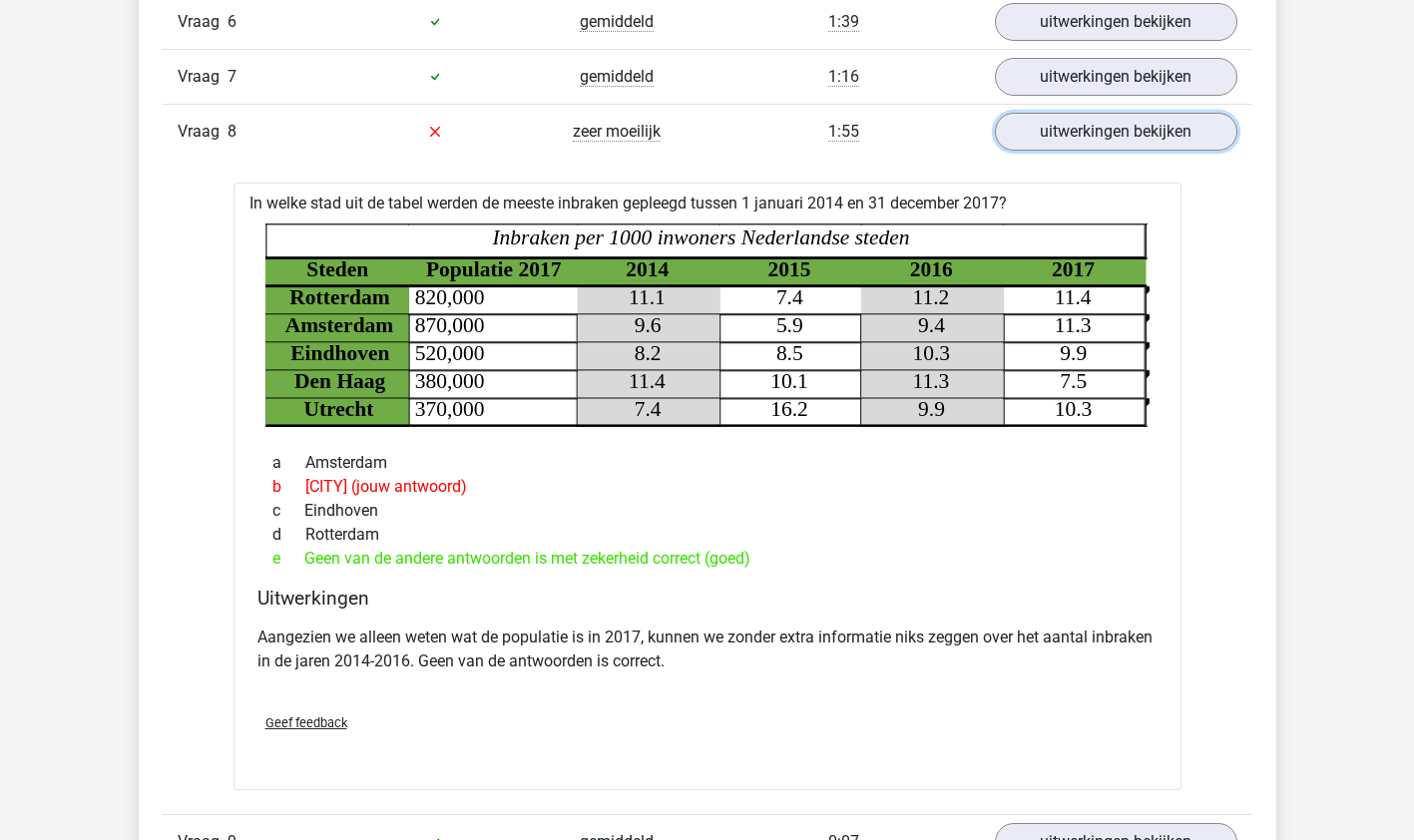scroll, scrollTop: 1605, scrollLeft: 0, axis: vertical 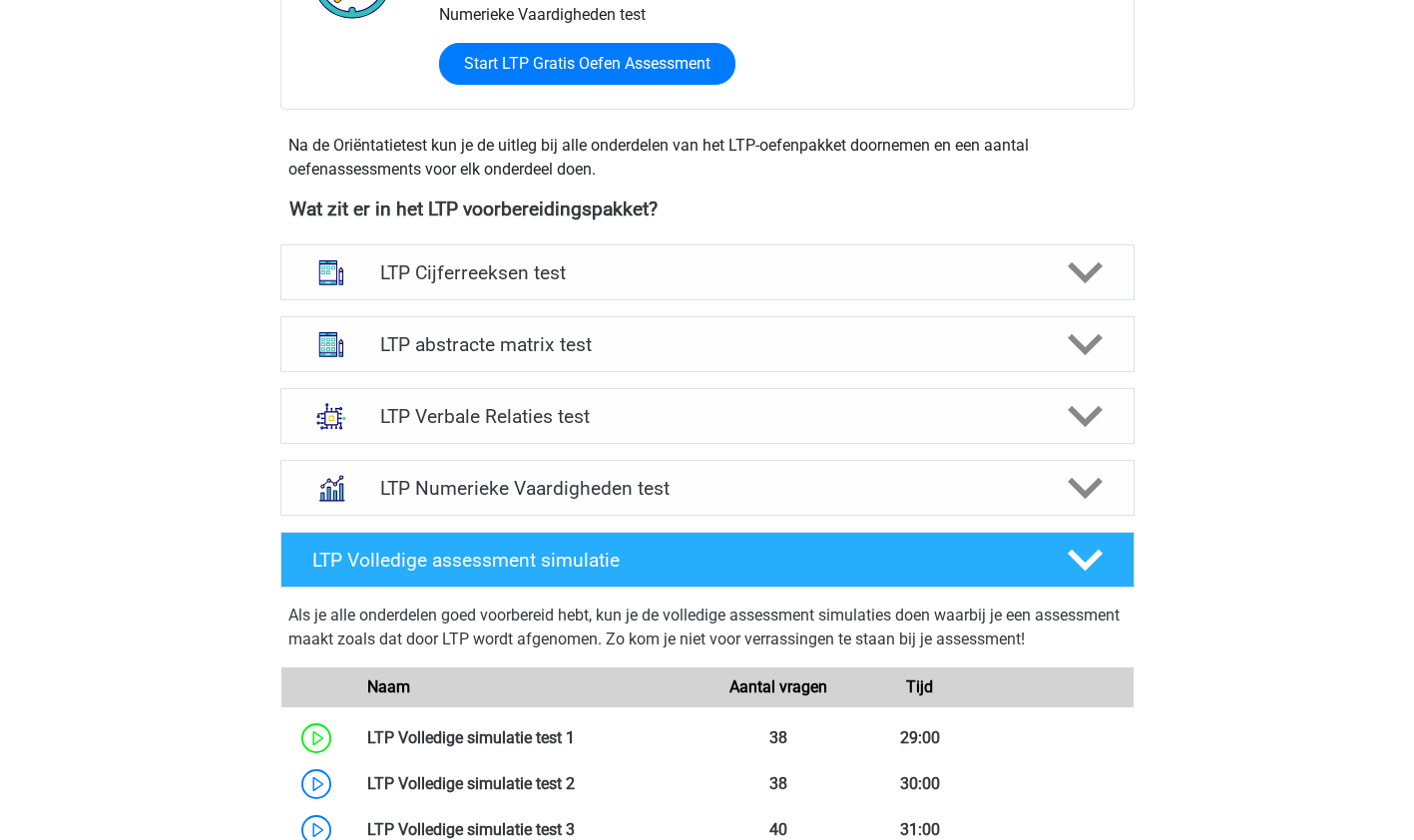 click on "LTP abstracte matrix test" at bounding box center [707, 344] 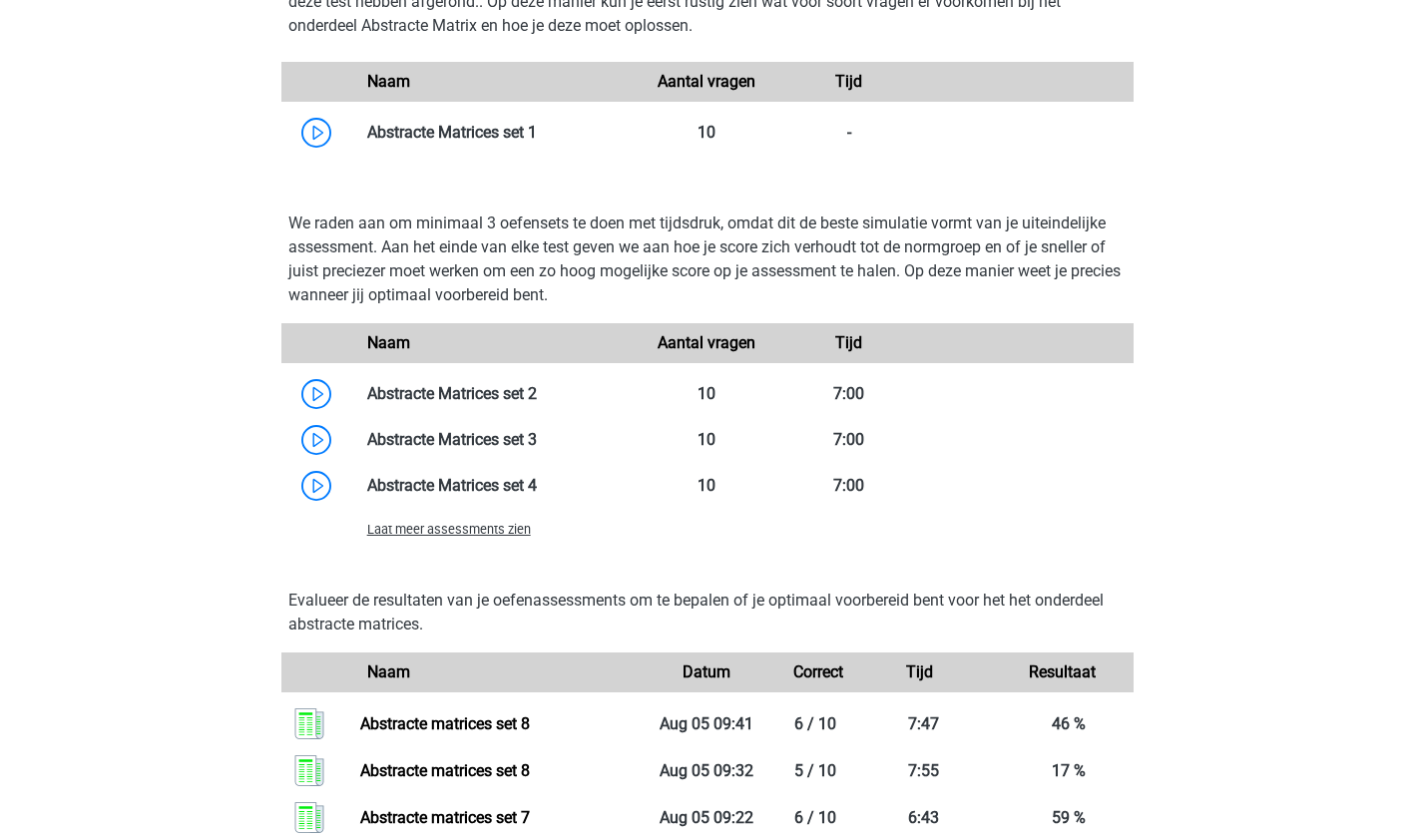 scroll, scrollTop: 1366, scrollLeft: 0, axis: vertical 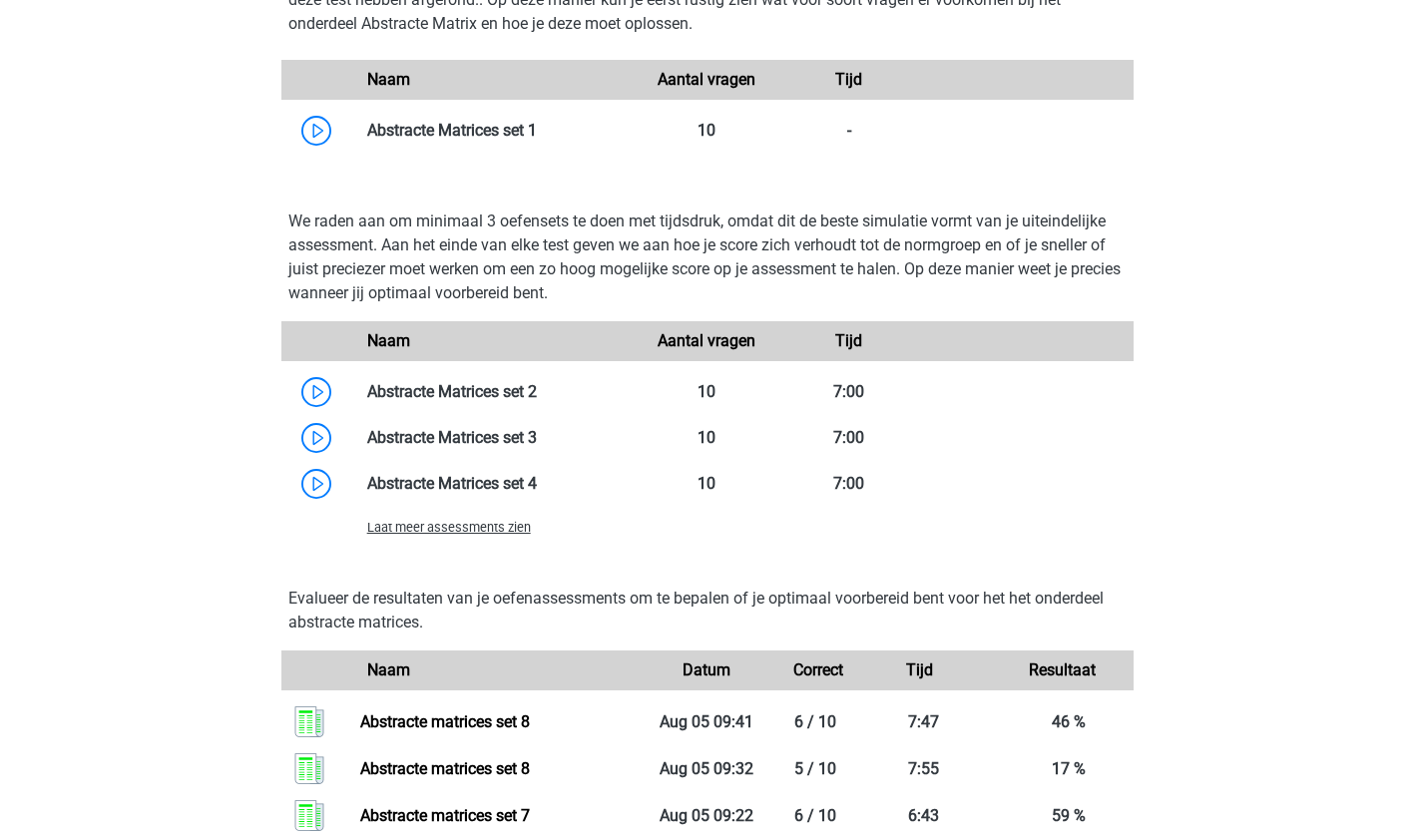 click on "Laat meer assessments zien" at bounding box center [449, 527] 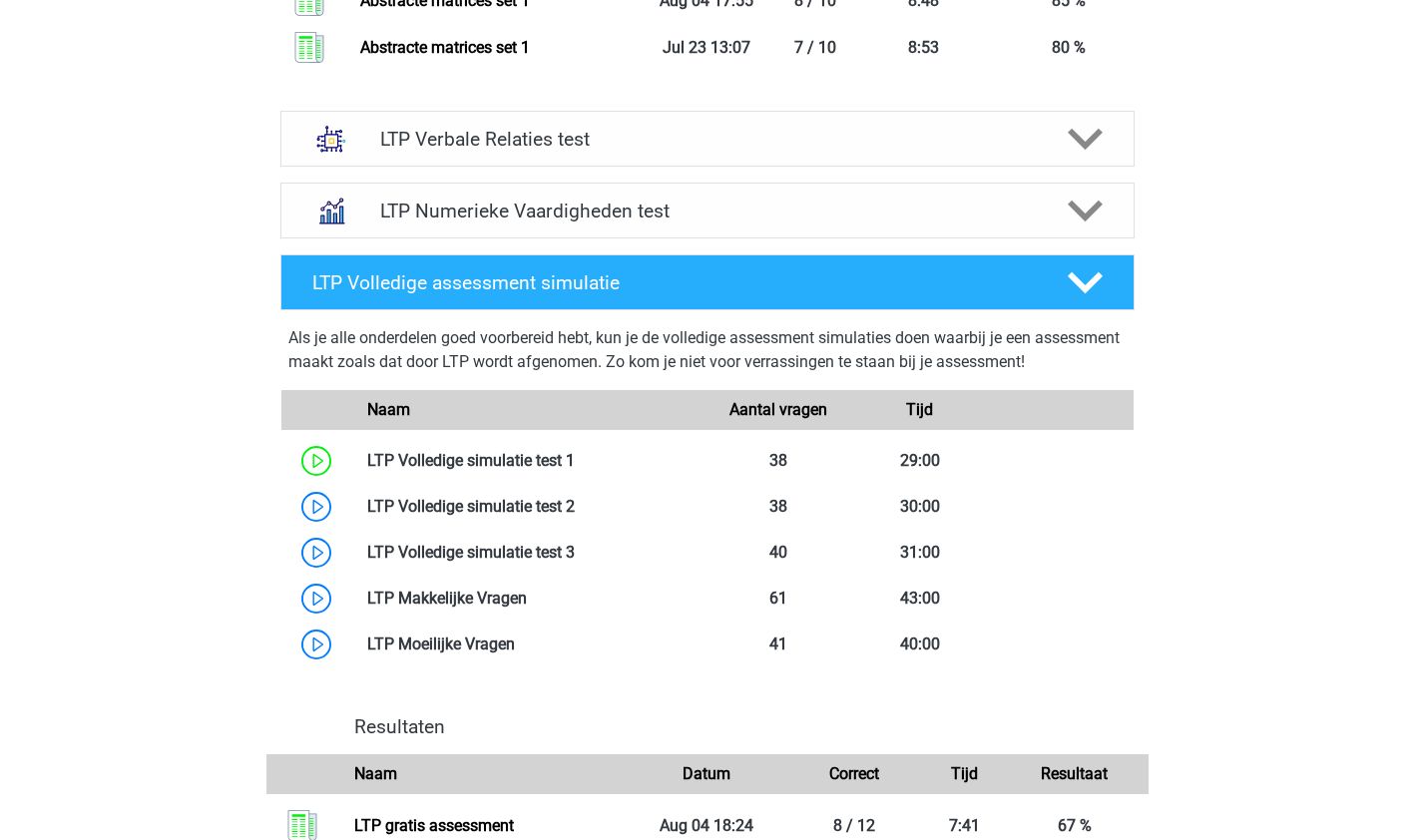 scroll, scrollTop: 2850, scrollLeft: 0, axis: vertical 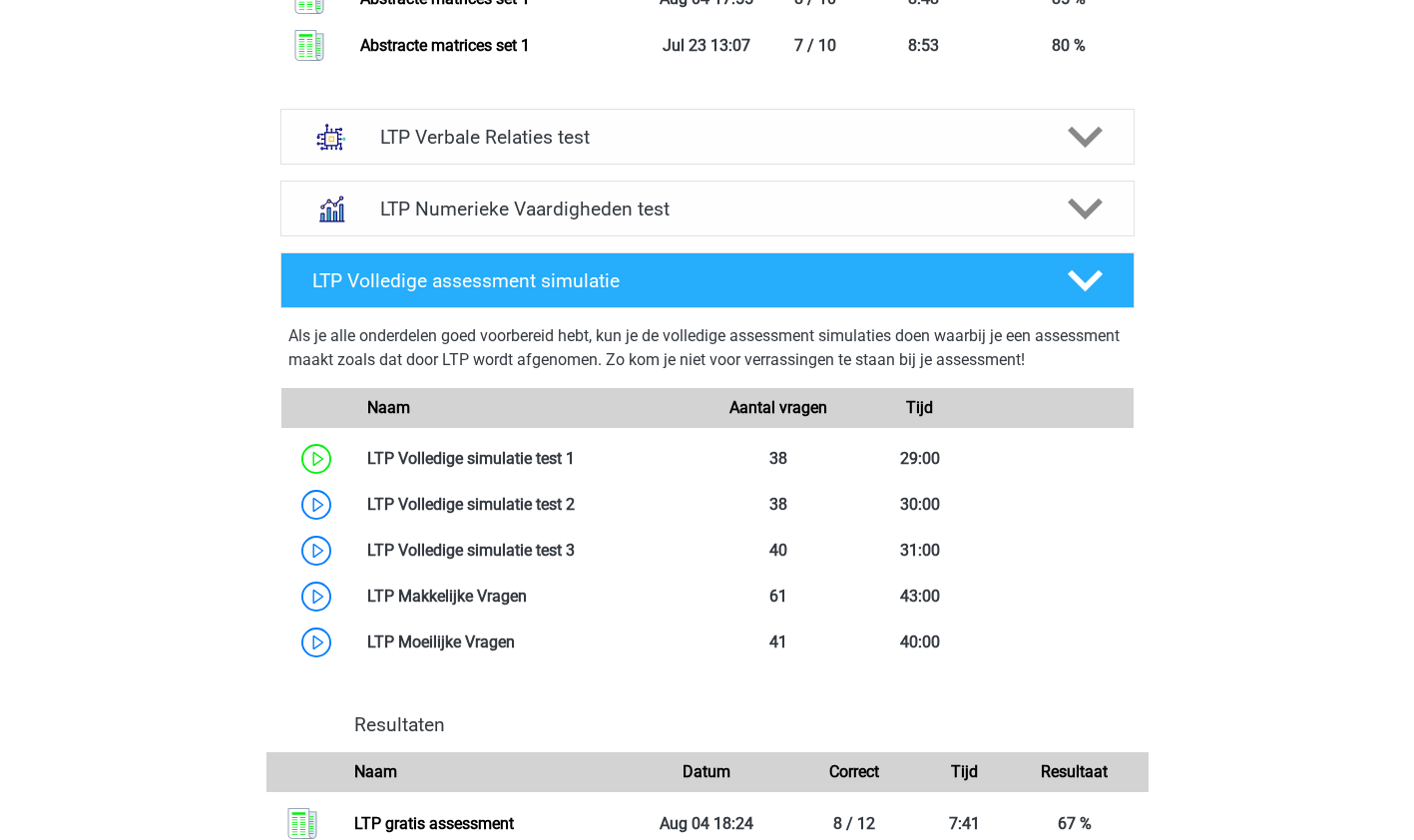 click at bounding box center (575, 504) 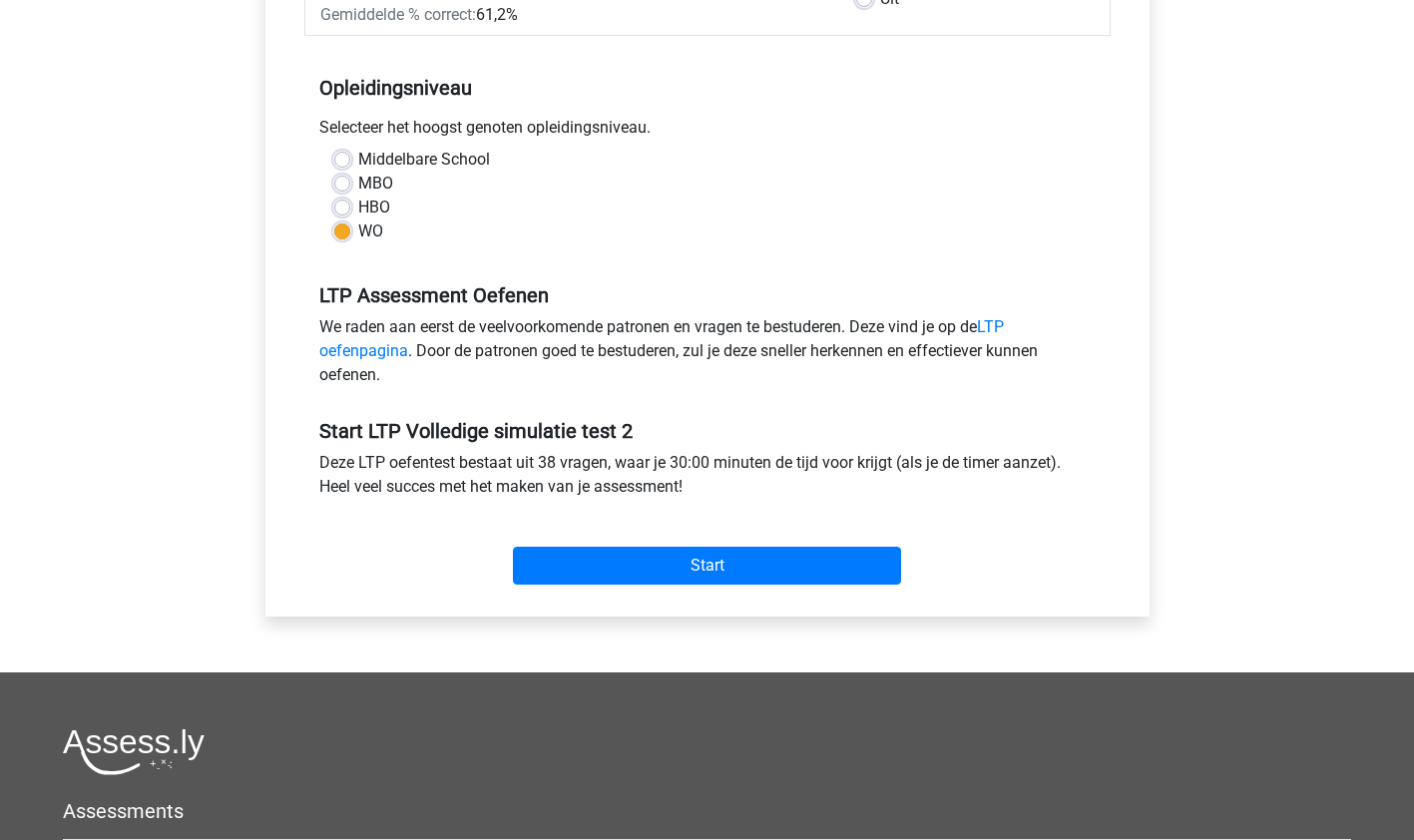 scroll, scrollTop: 370, scrollLeft: 0, axis: vertical 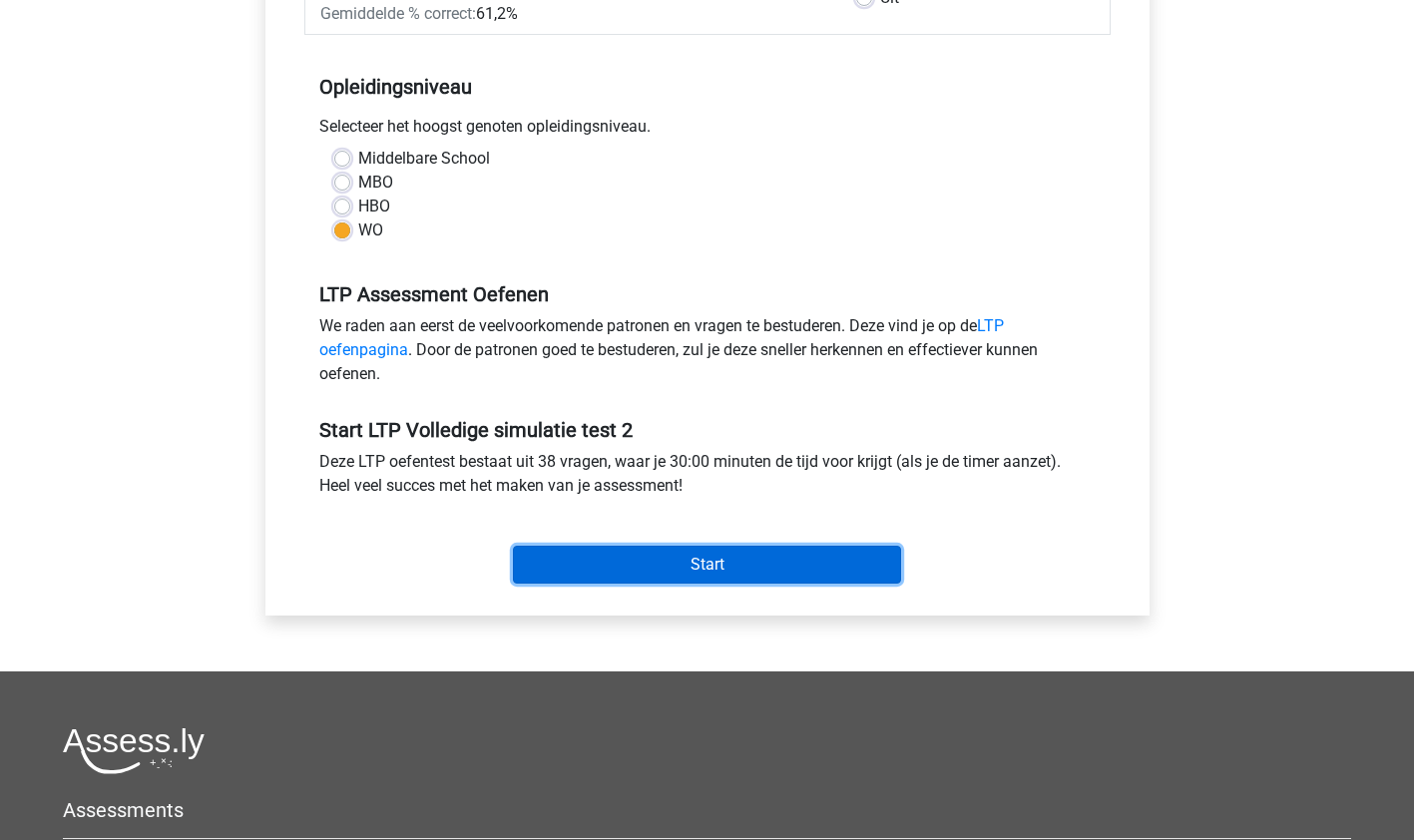 click on "Start" at bounding box center (707, 565) 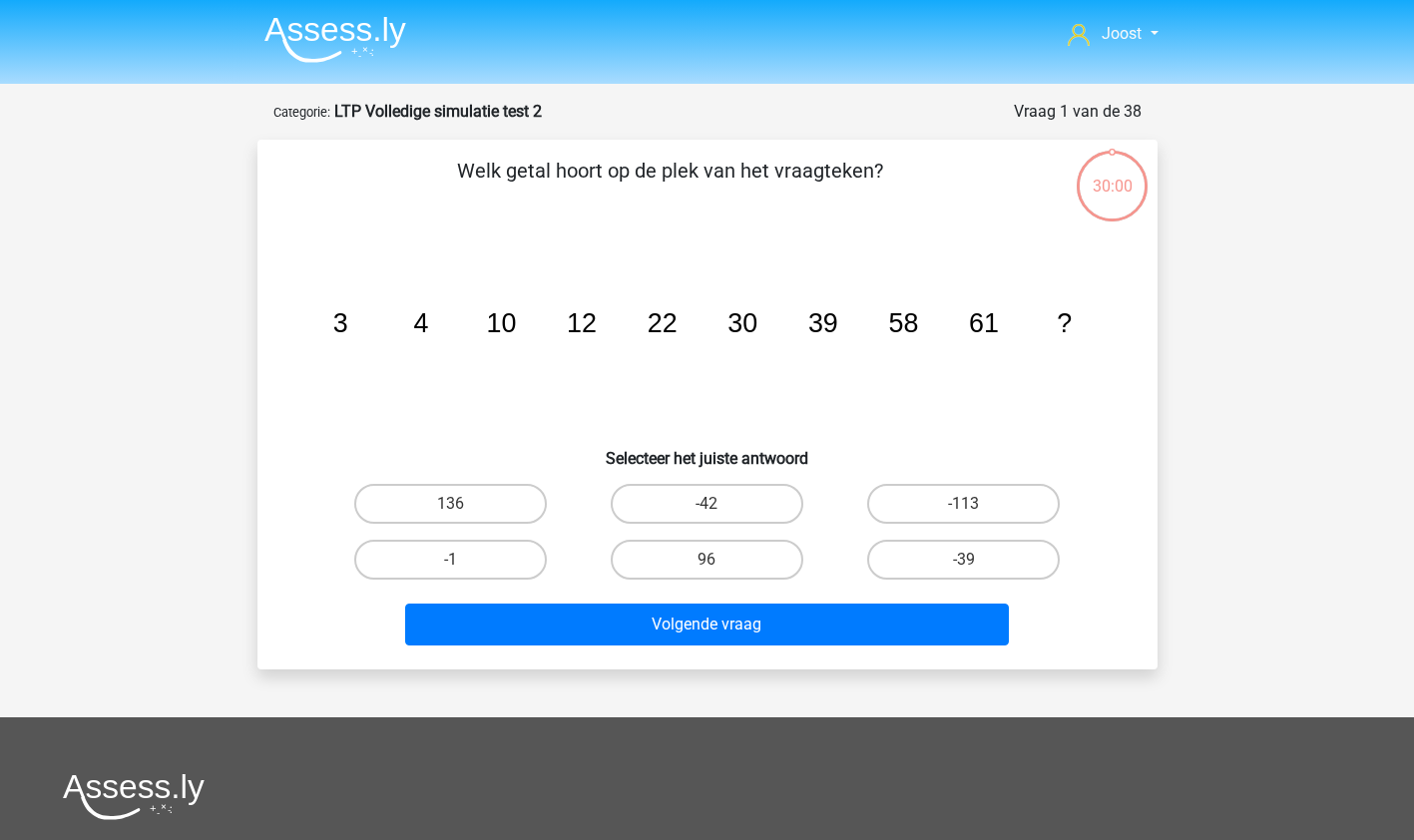 scroll, scrollTop: 0, scrollLeft: 0, axis: both 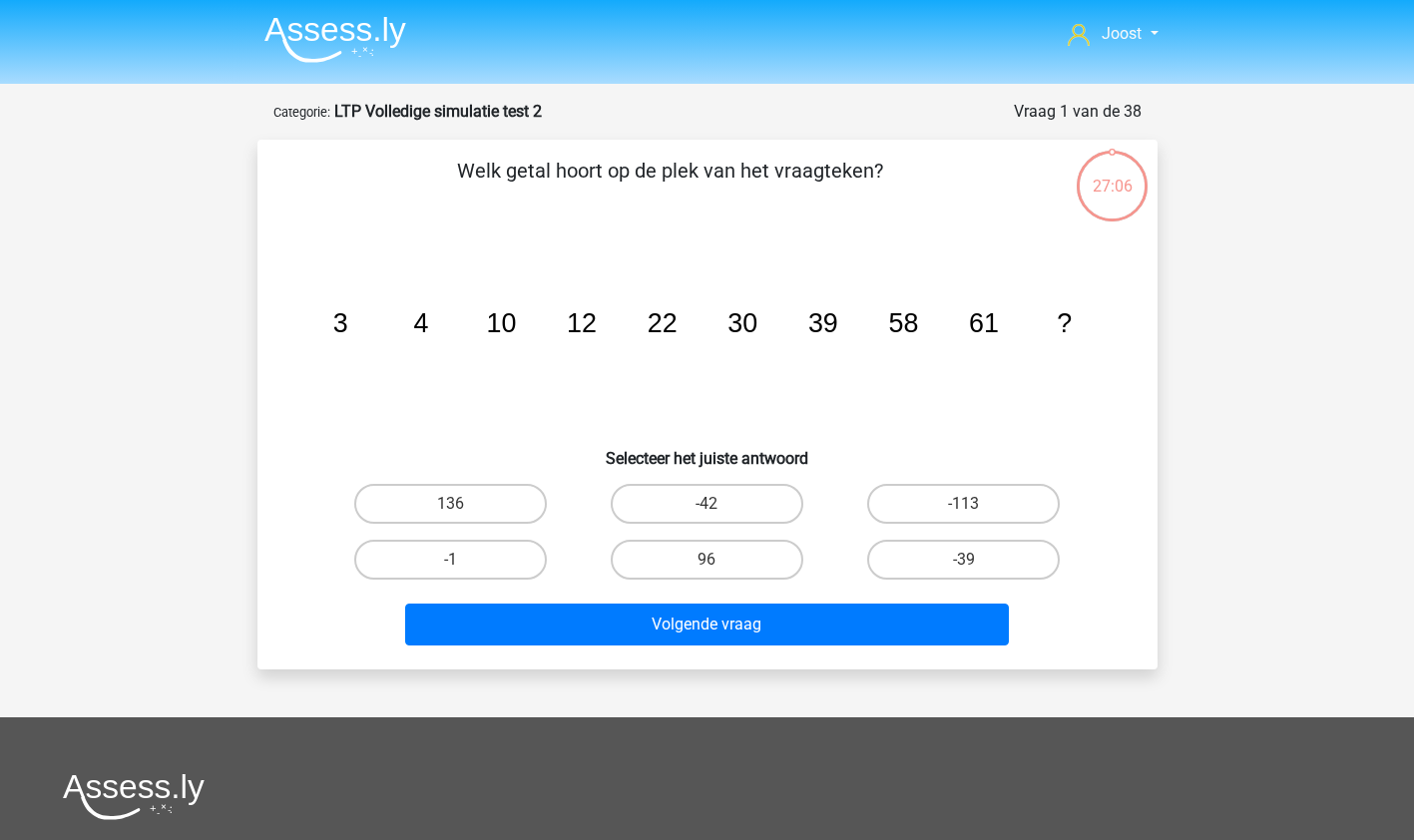 click on "96" at bounding box center [707, 560] 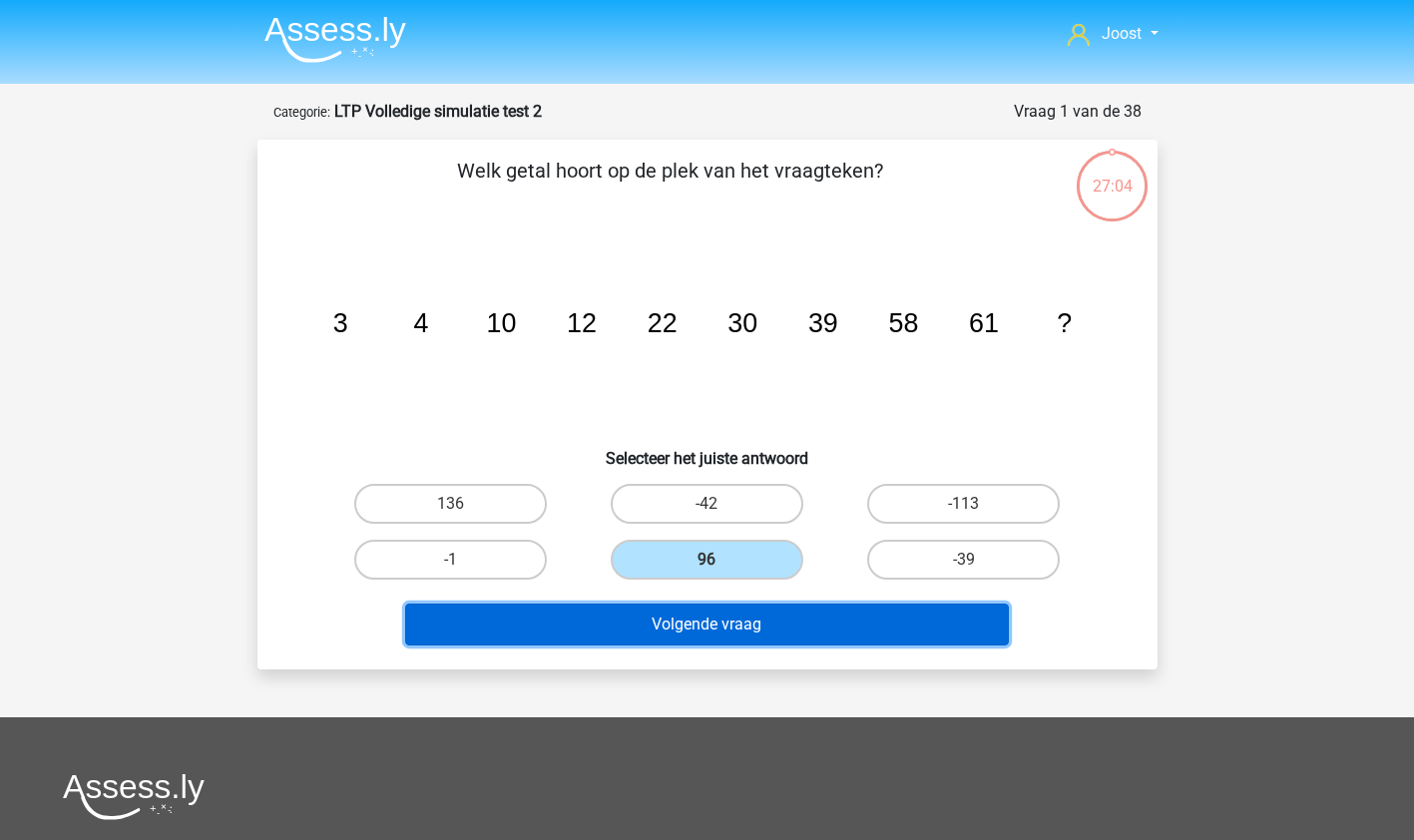 click on "Volgende vraag" at bounding box center [707, 625] 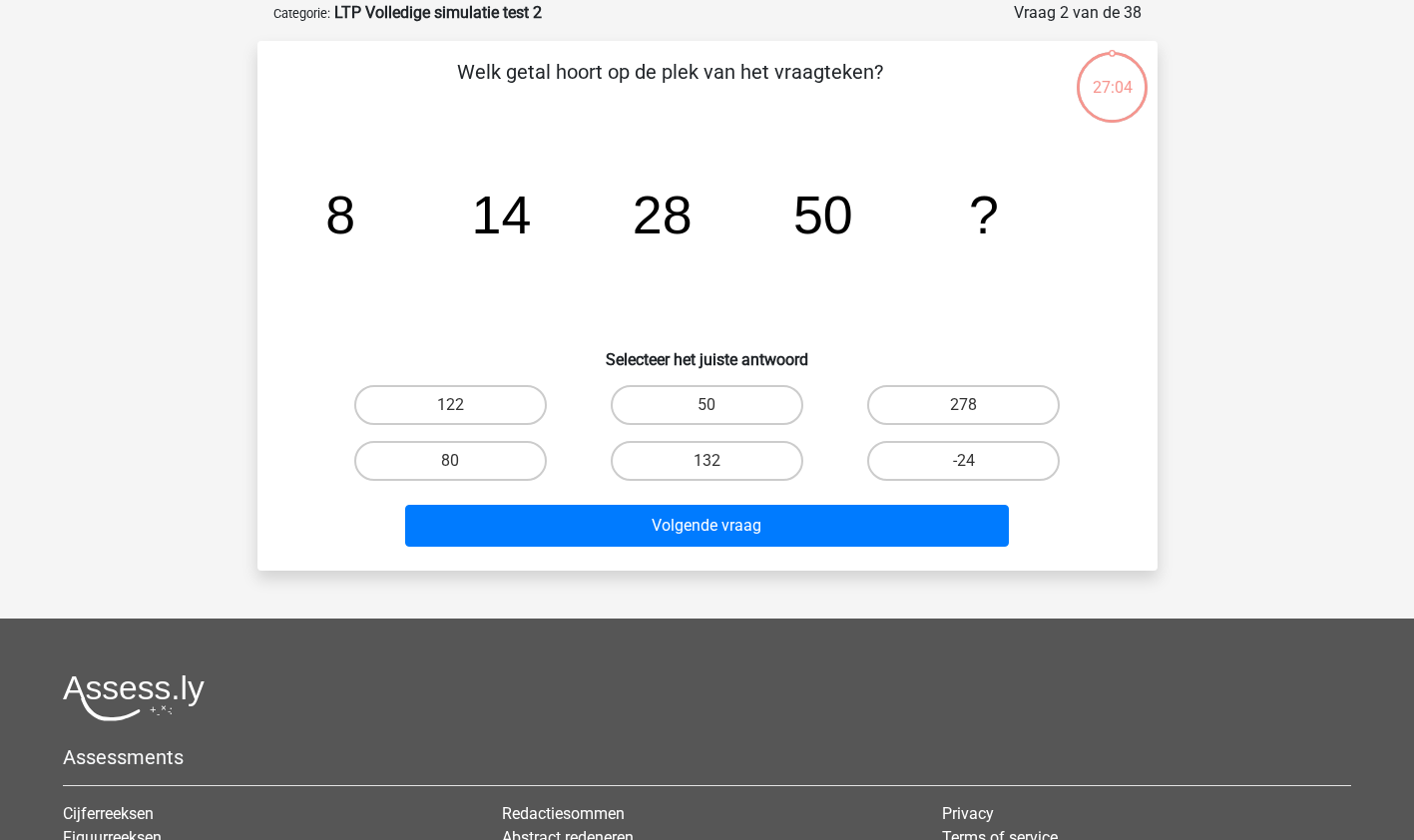 scroll, scrollTop: 100, scrollLeft: 0, axis: vertical 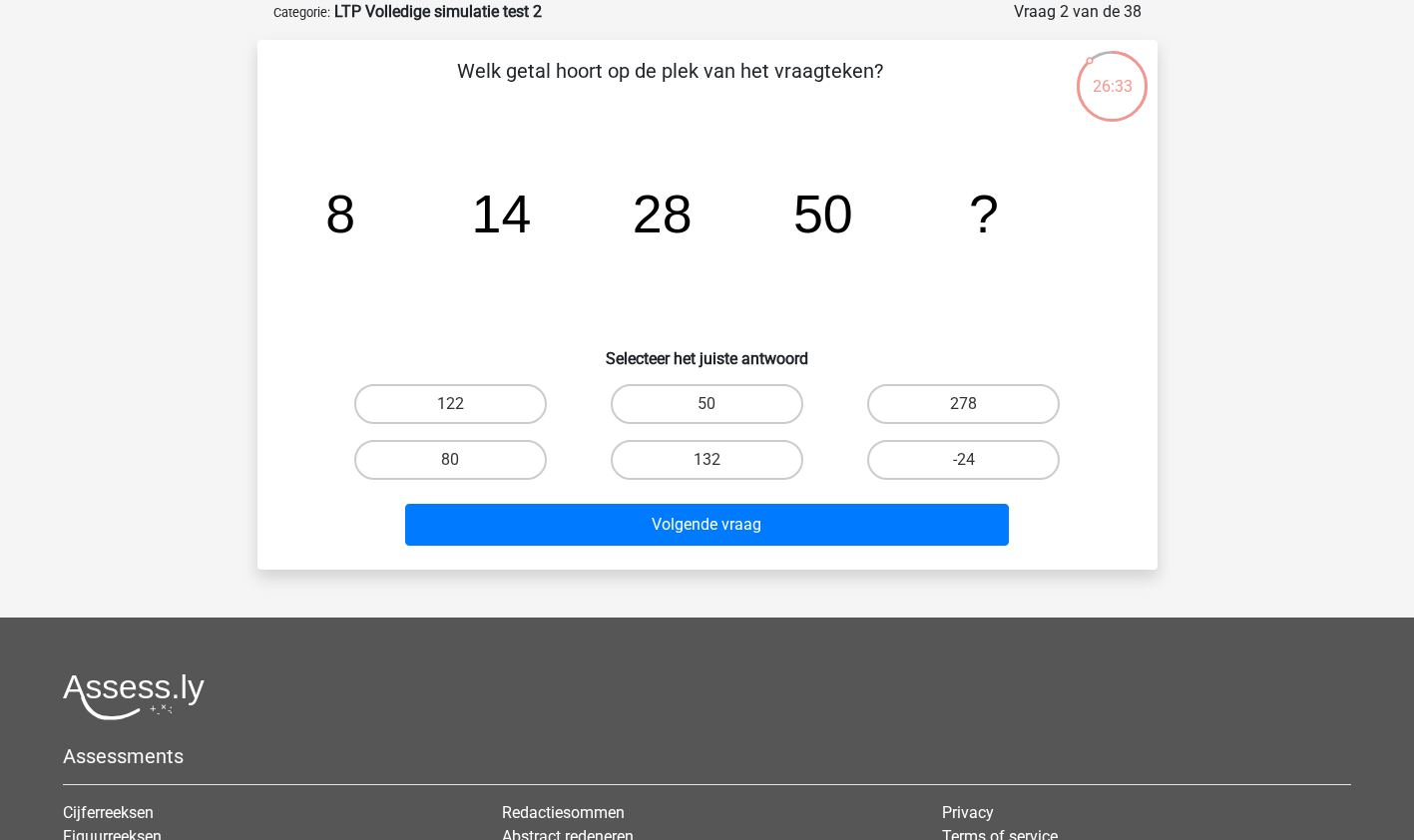 click on "80" at bounding box center [450, 460] 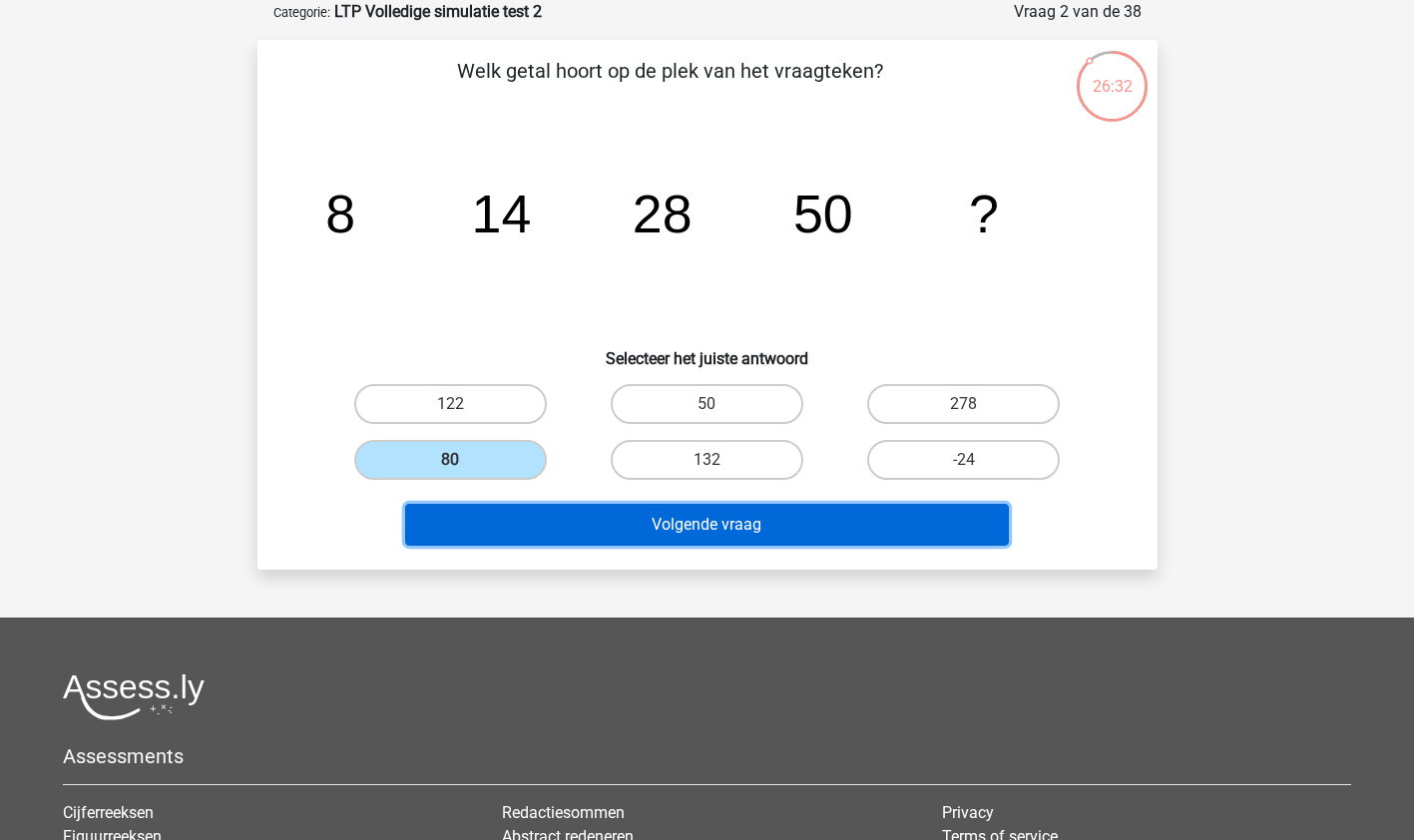 click on "Volgende vraag" at bounding box center [707, 525] 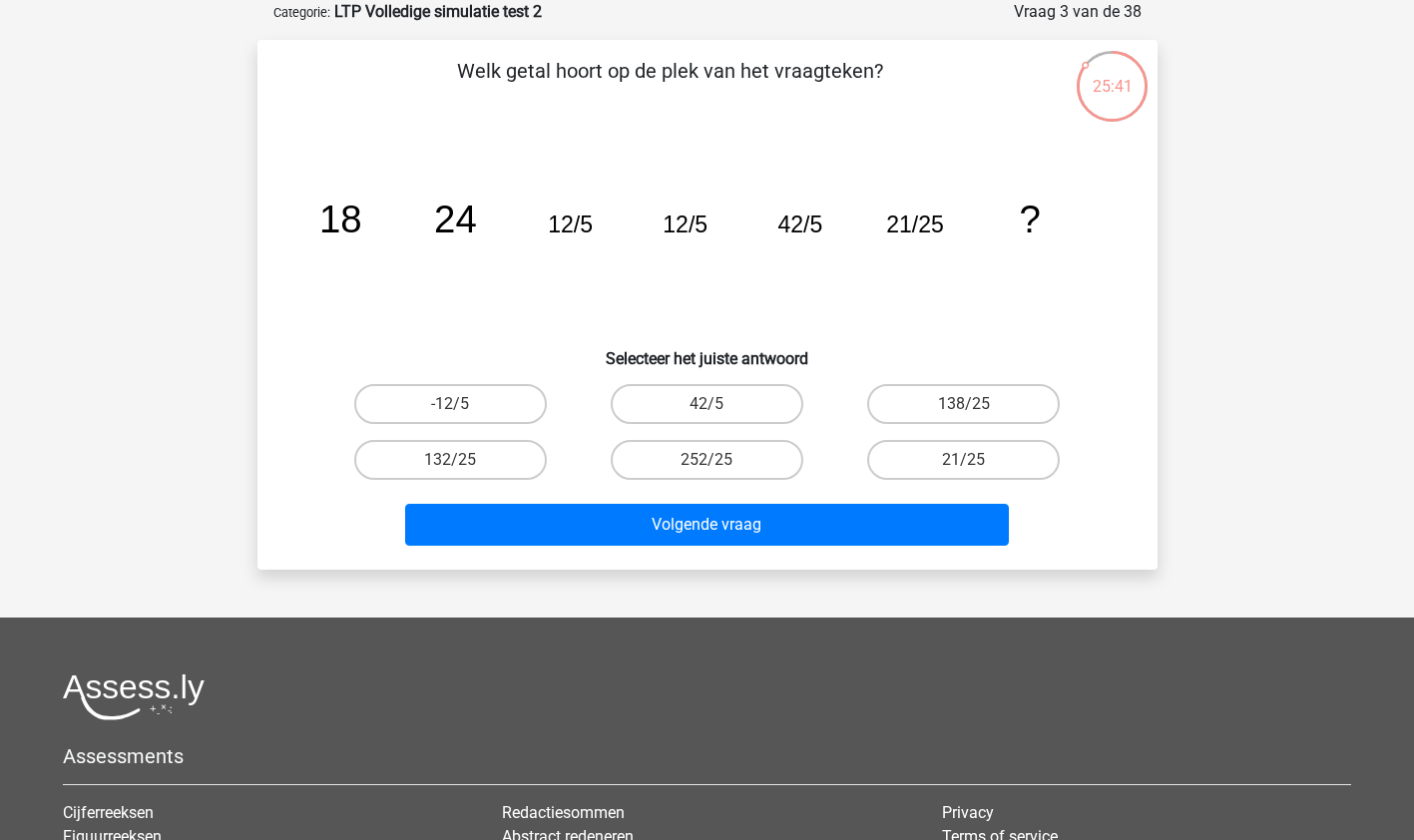 click on "138/25" at bounding box center [963, 404] 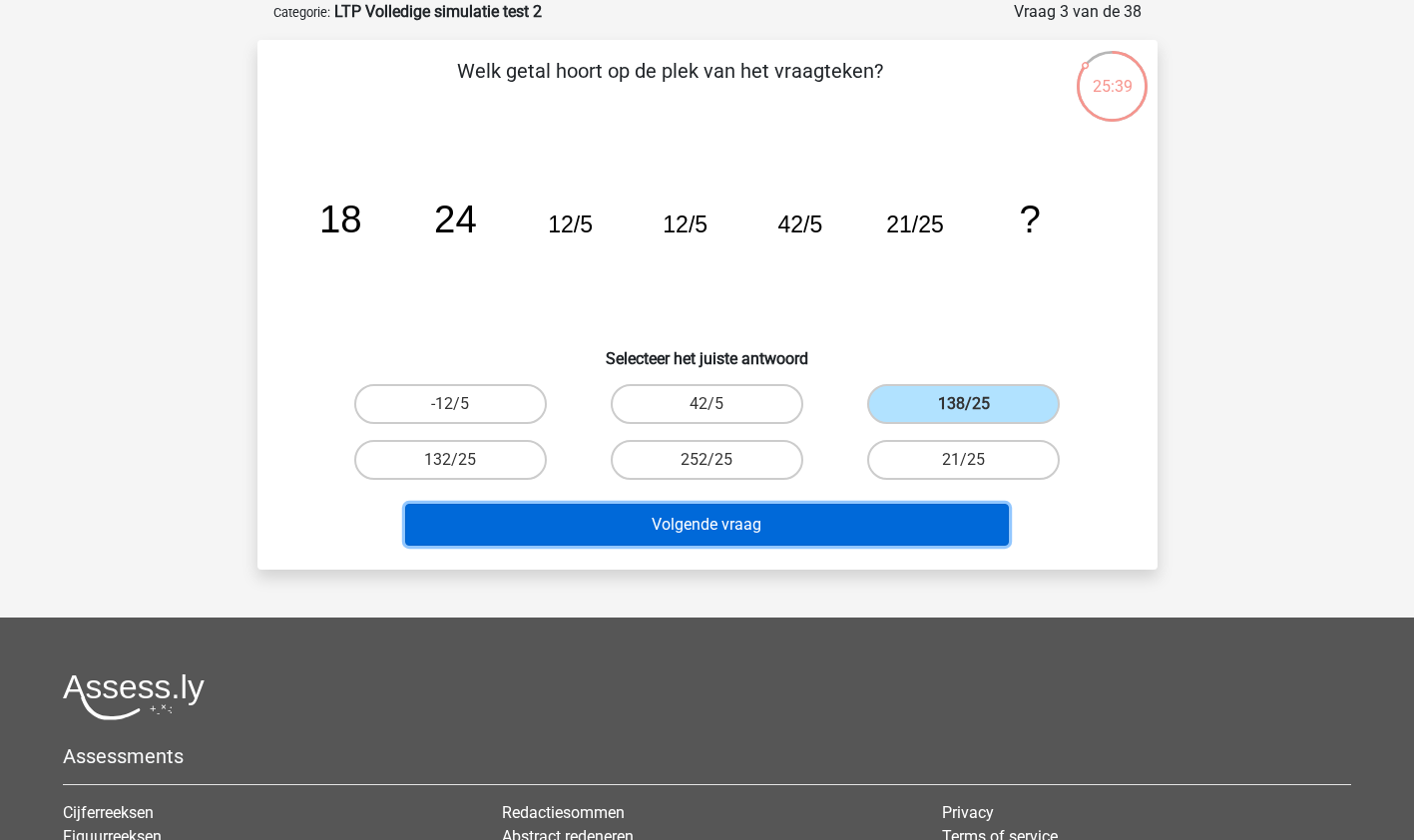 click on "Volgende vraag" at bounding box center [707, 525] 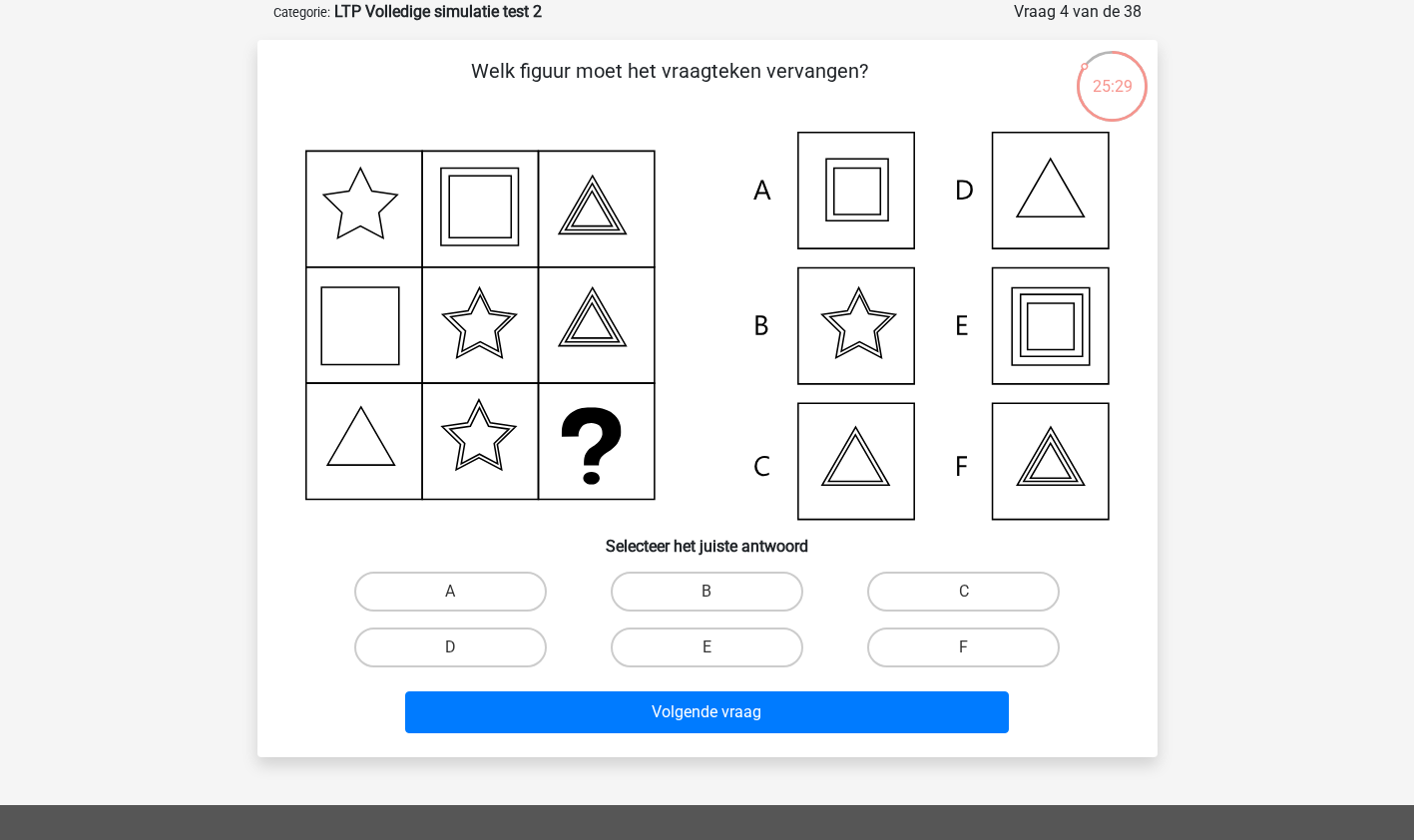 click on "E" at bounding box center (712, 653) 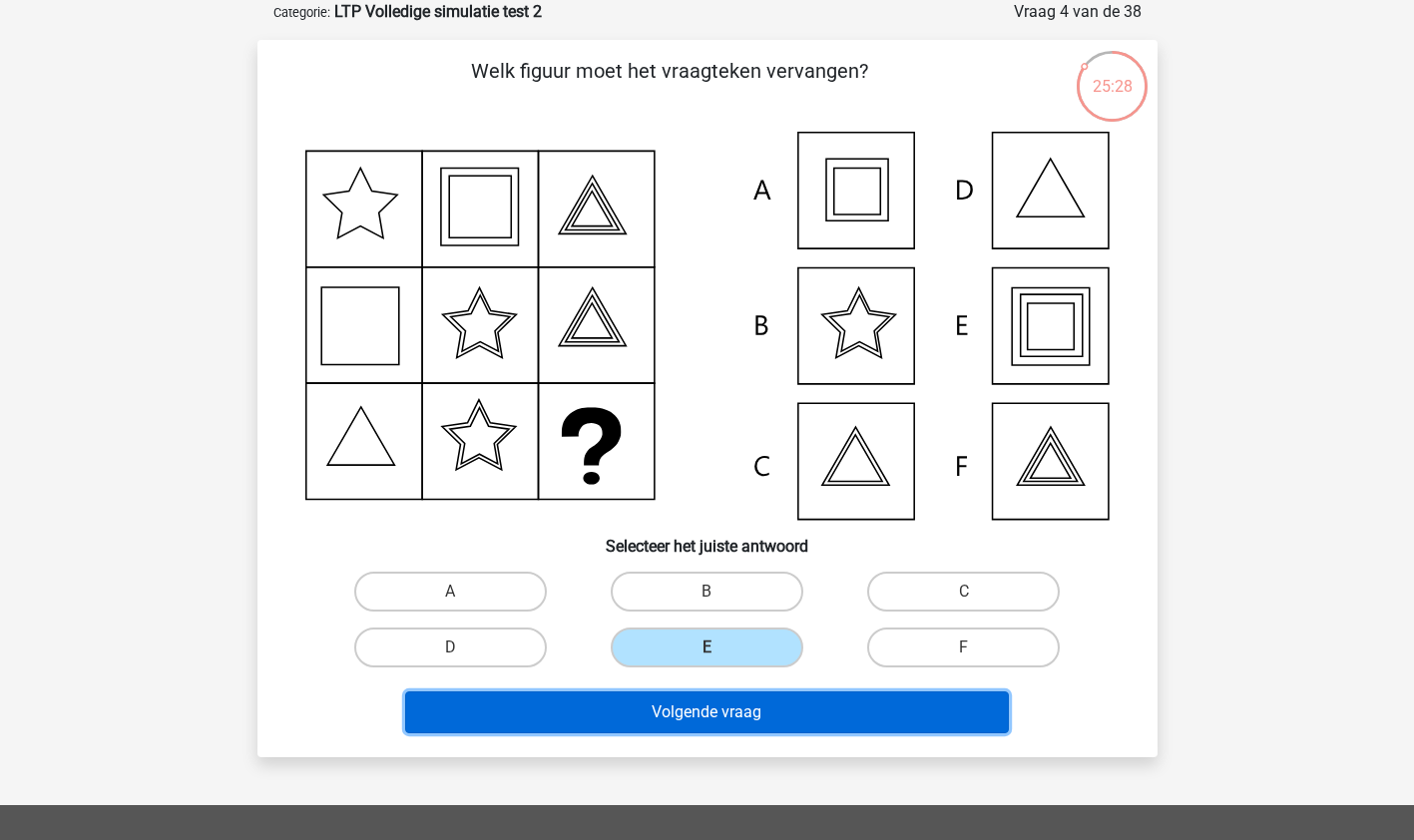 click on "Volgende vraag" at bounding box center [707, 712] 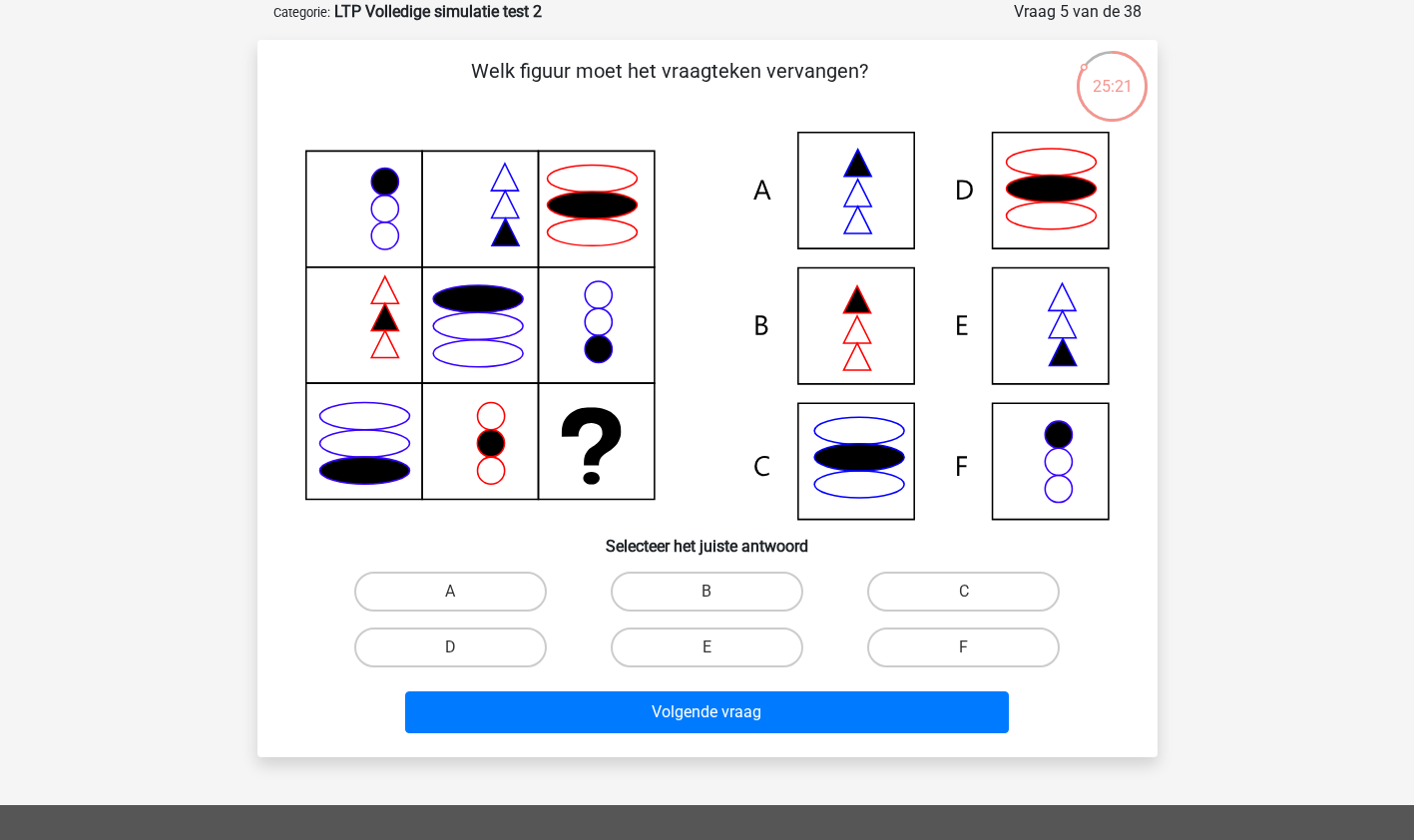 click on "A" at bounding box center [450, 592] 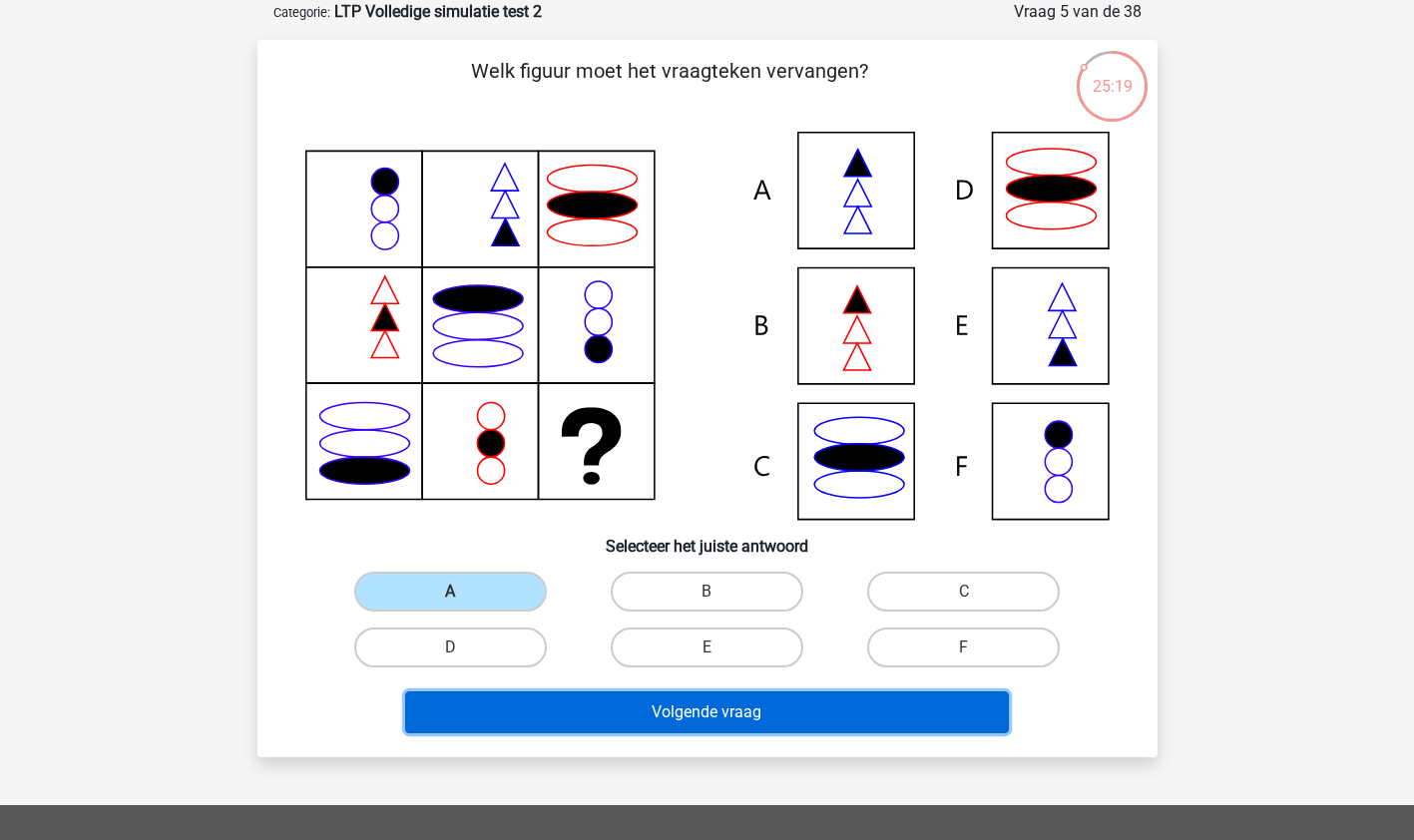 click on "Volgende vraag" at bounding box center (707, 712) 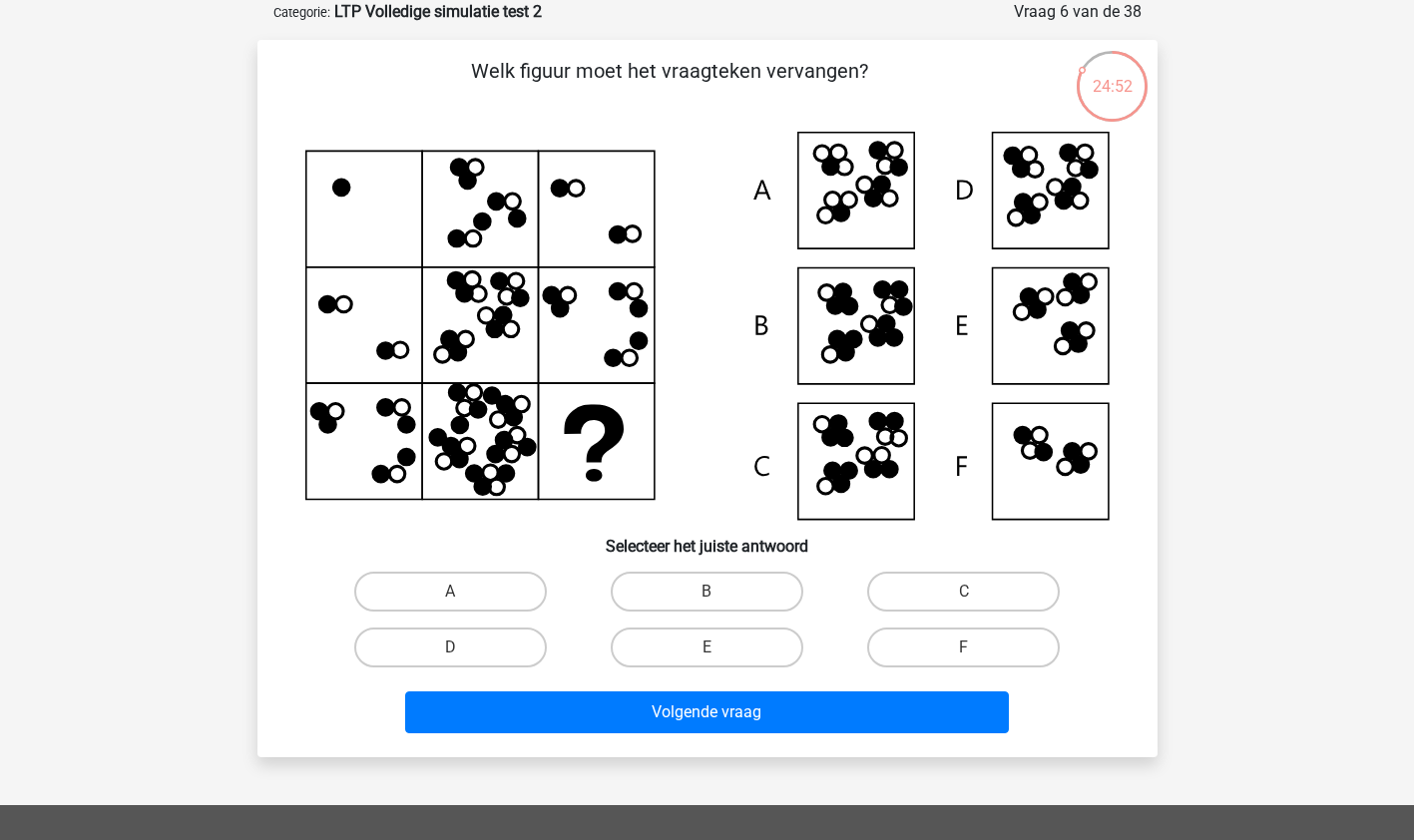 click on "D" at bounding box center (450, 647) 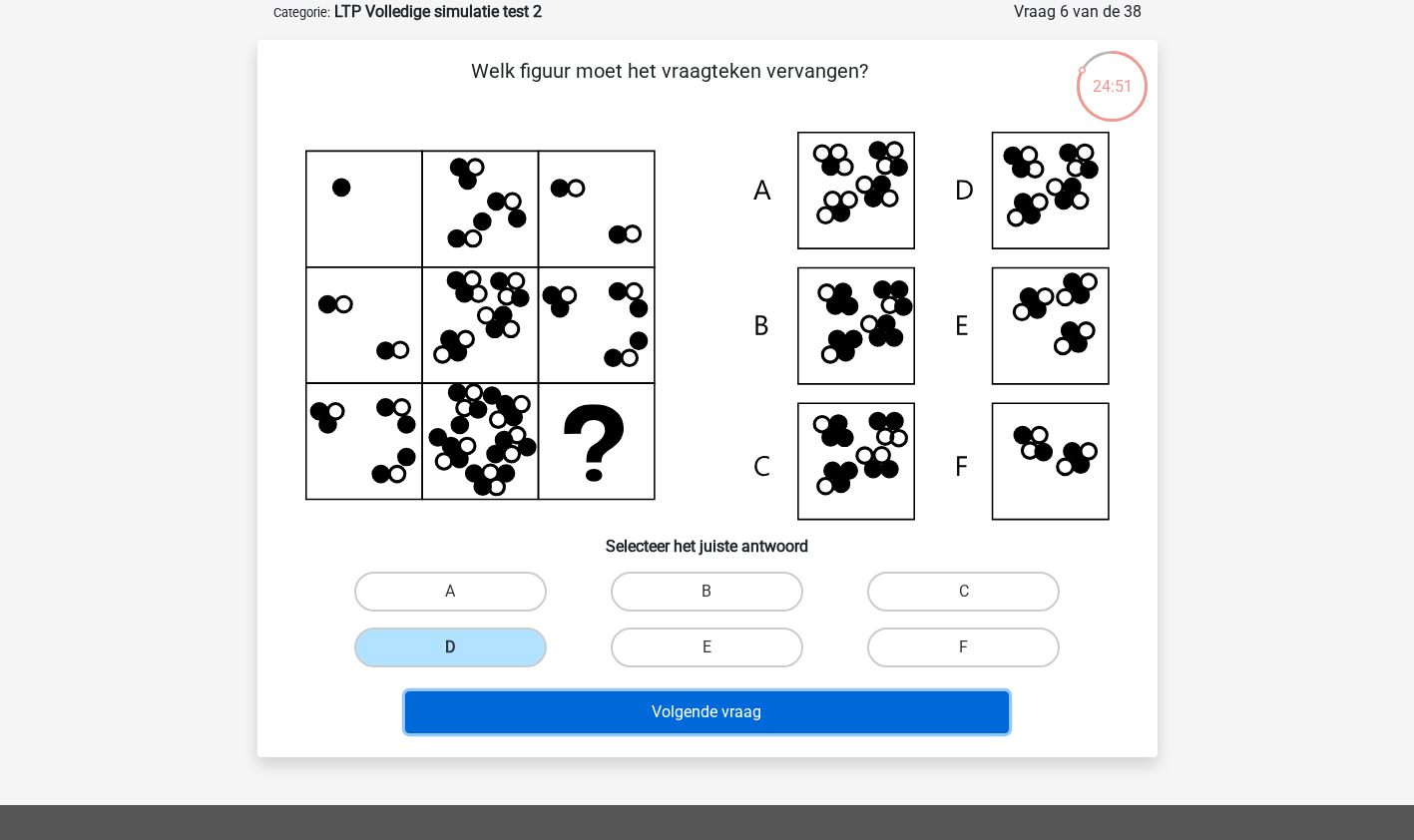 click on "Volgende vraag" at bounding box center [707, 712] 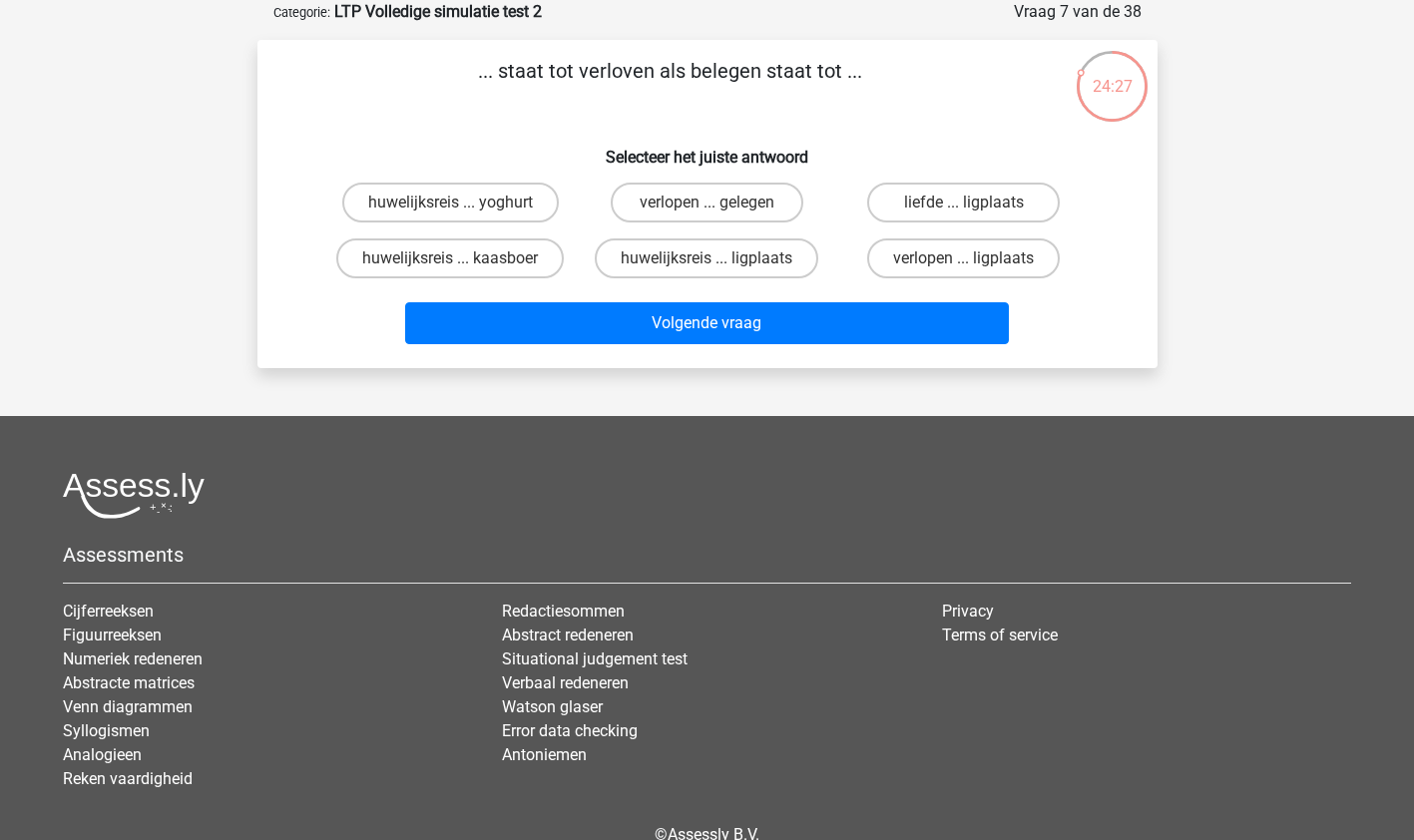 click on "huwelijksreis ... yoghurt" at bounding box center (450, 203) 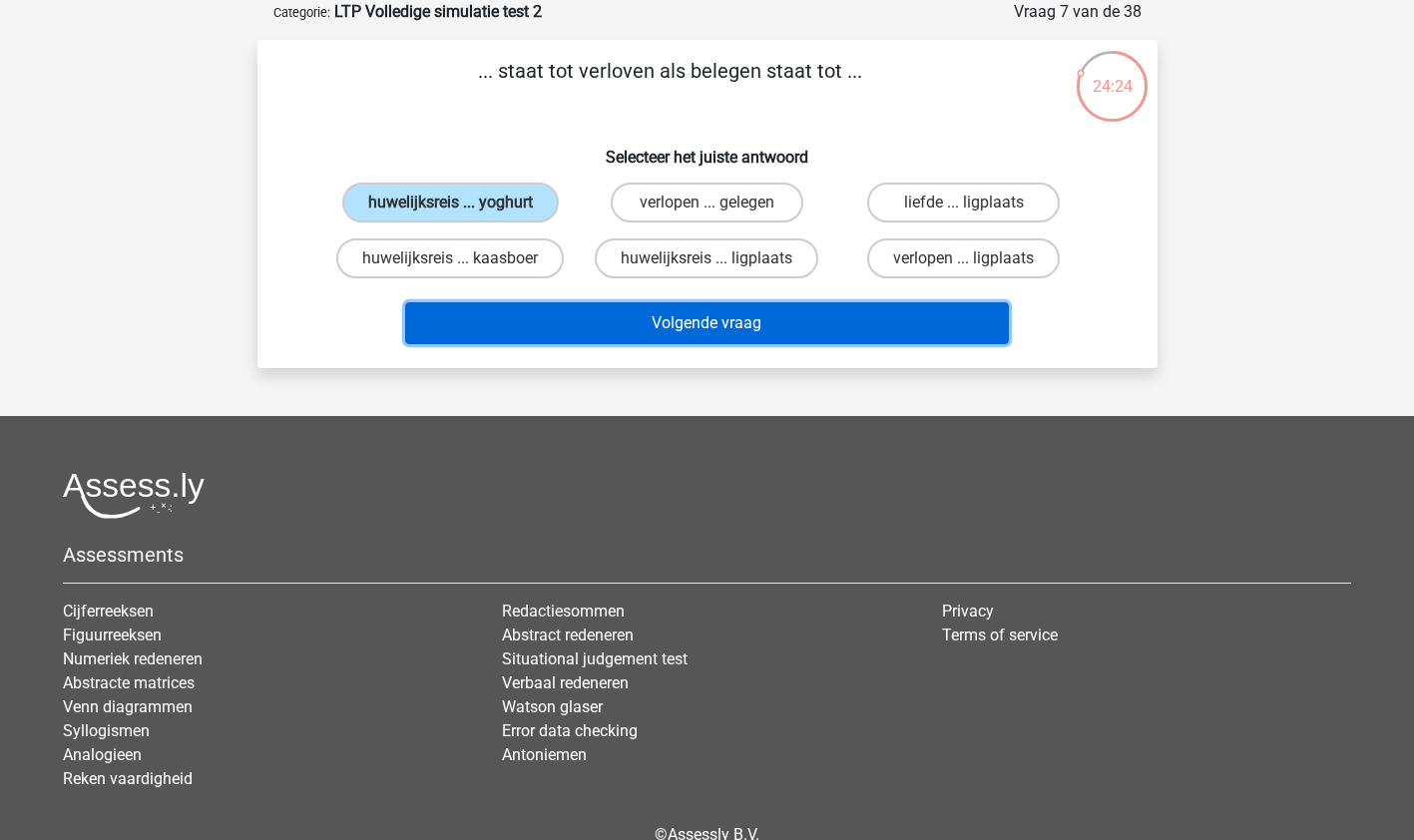 click on "Volgende vraag" at bounding box center (707, 323) 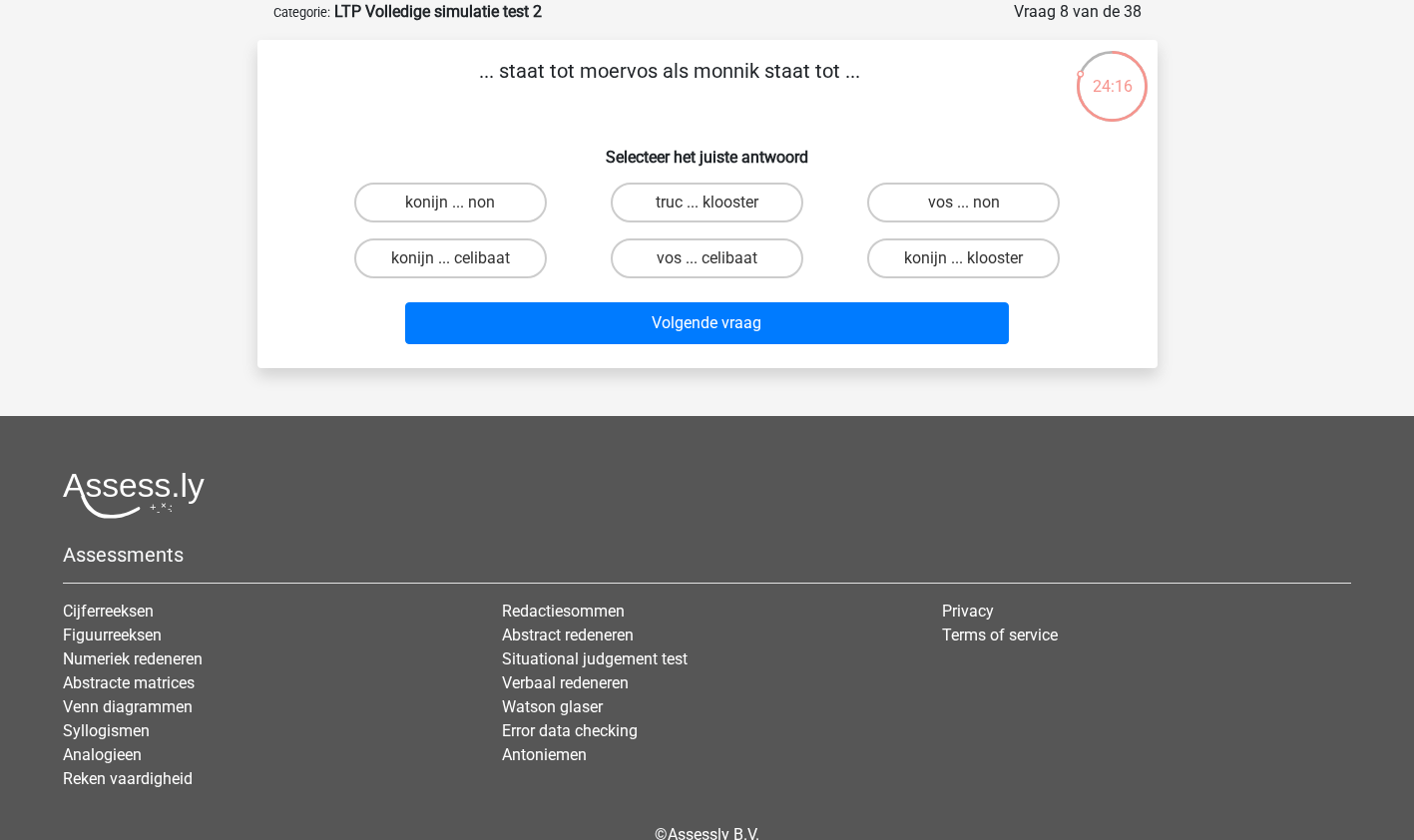 click on "vos ... non" at bounding box center (970, 209) 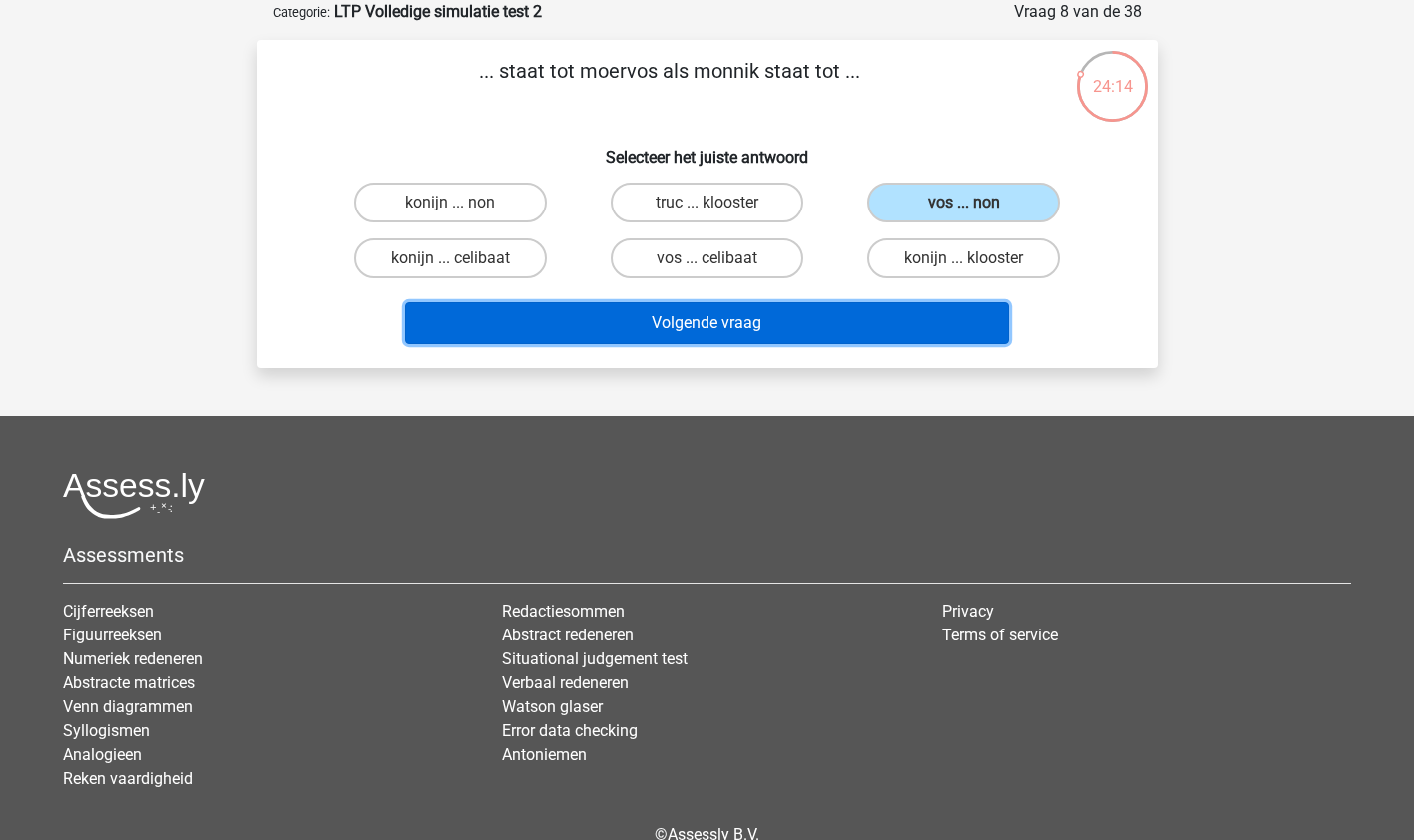 click on "Volgende vraag" at bounding box center [707, 323] 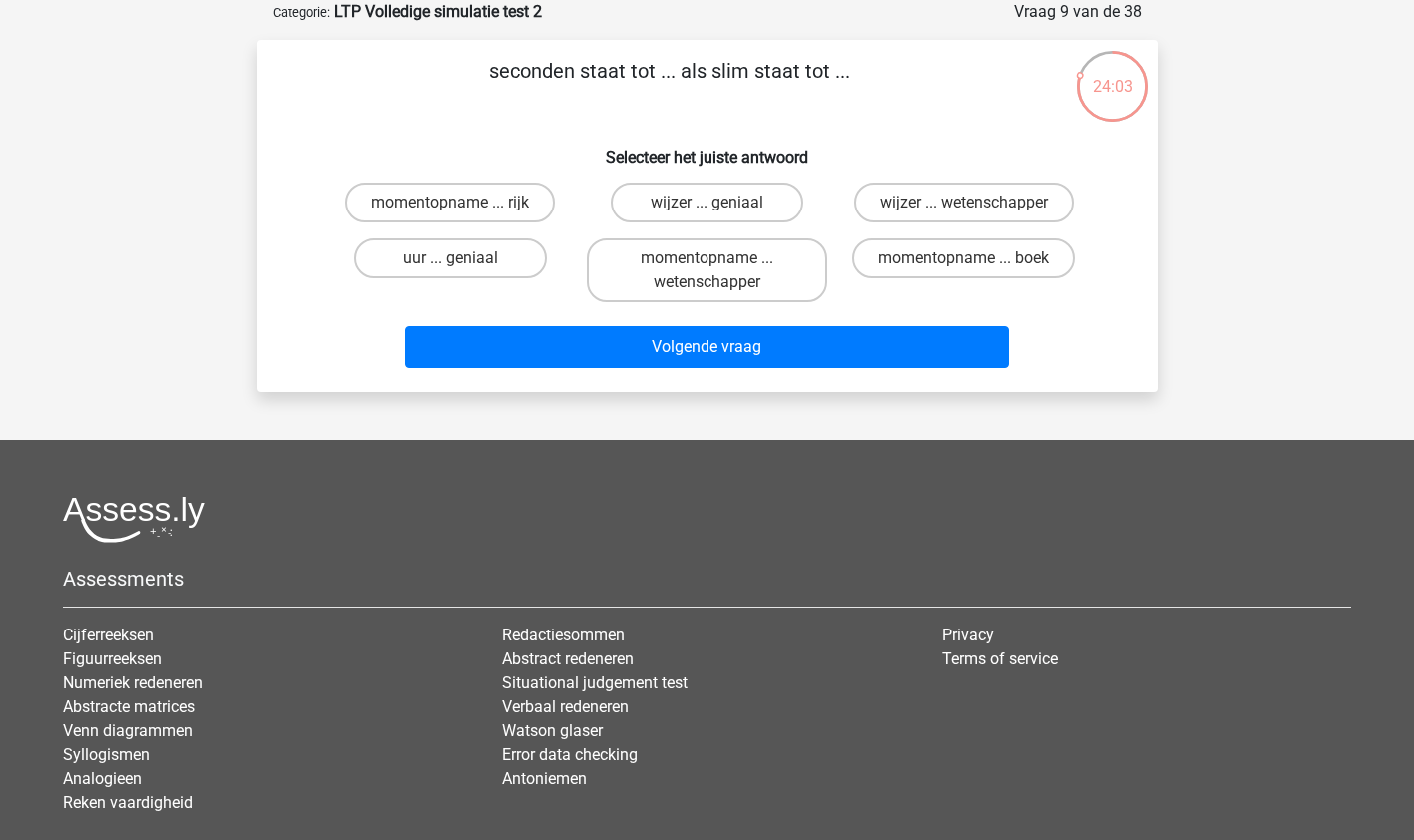 click on "uur ... geniaal" at bounding box center (450, 258) 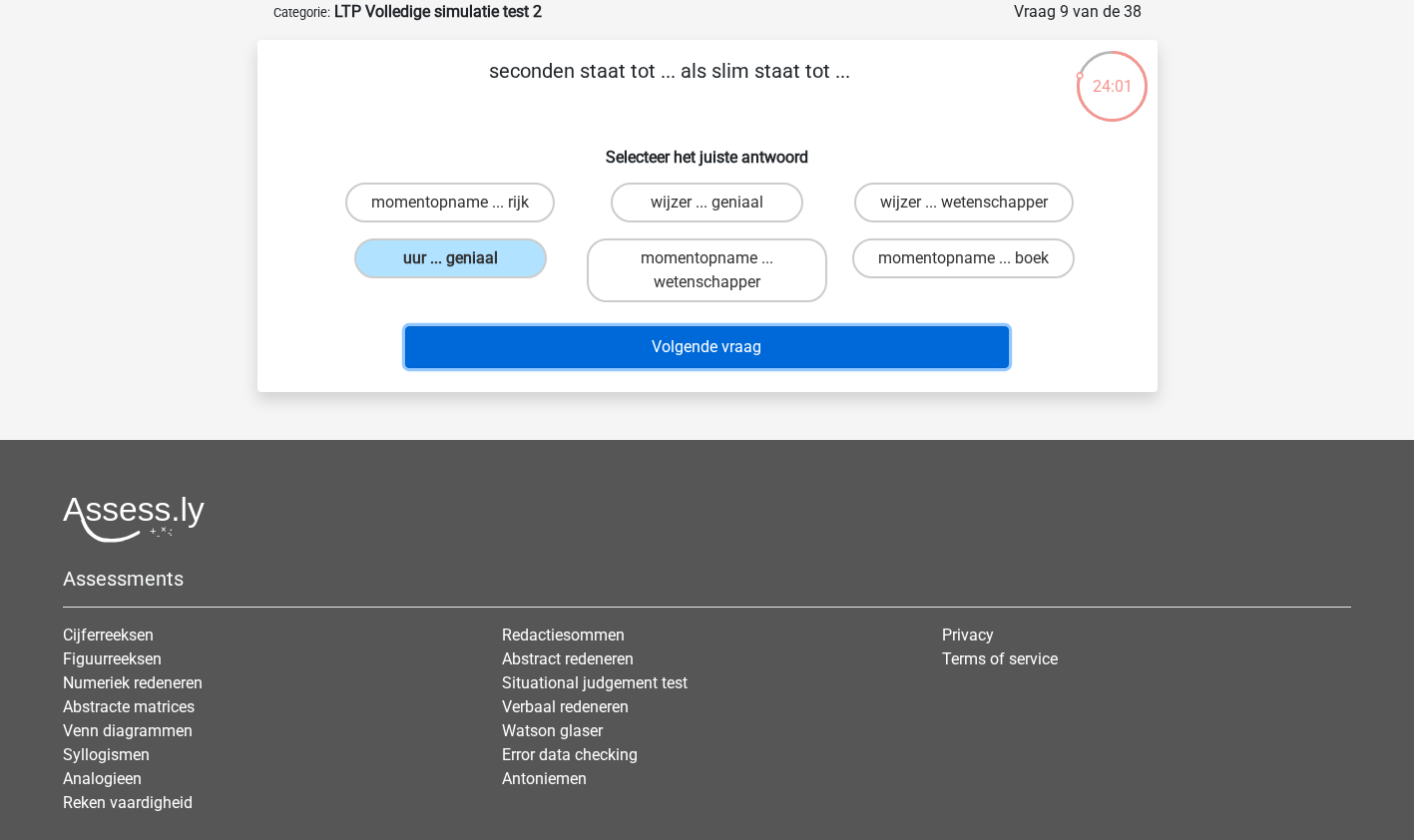 click on "Volgende vraag" at bounding box center [707, 347] 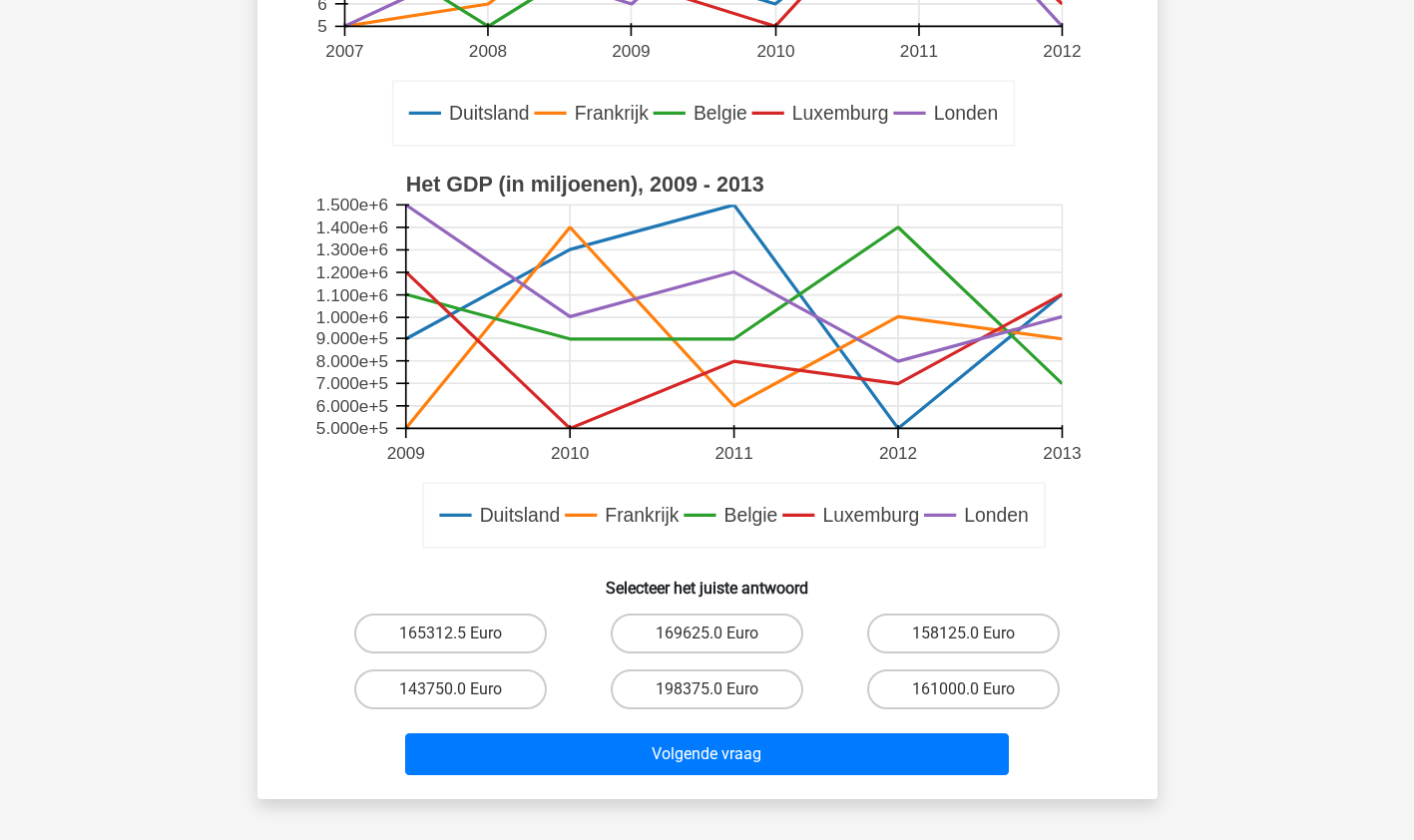 scroll, scrollTop: 499, scrollLeft: 0, axis: vertical 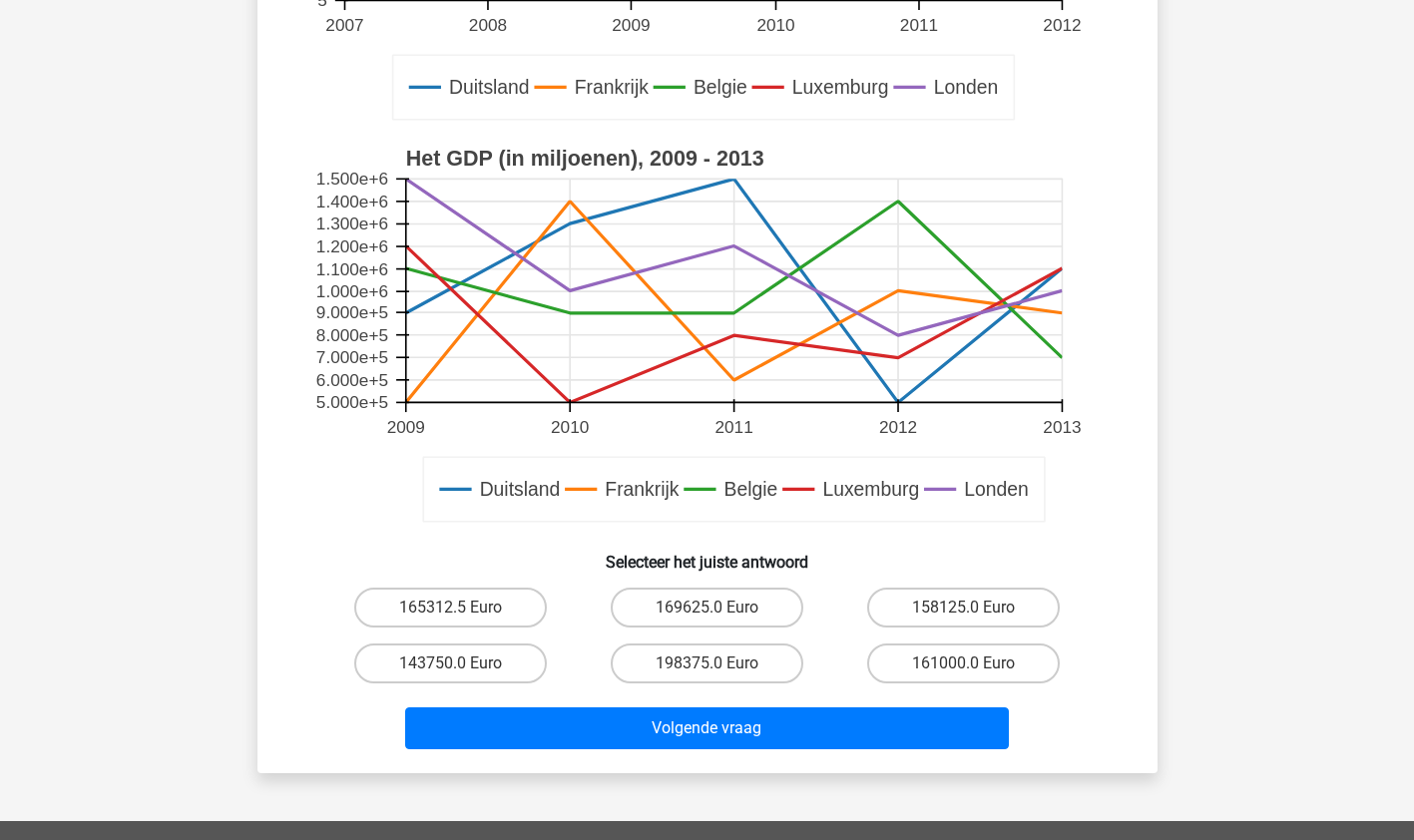 click on "198375.0 Euro" at bounding box center [712, 669] 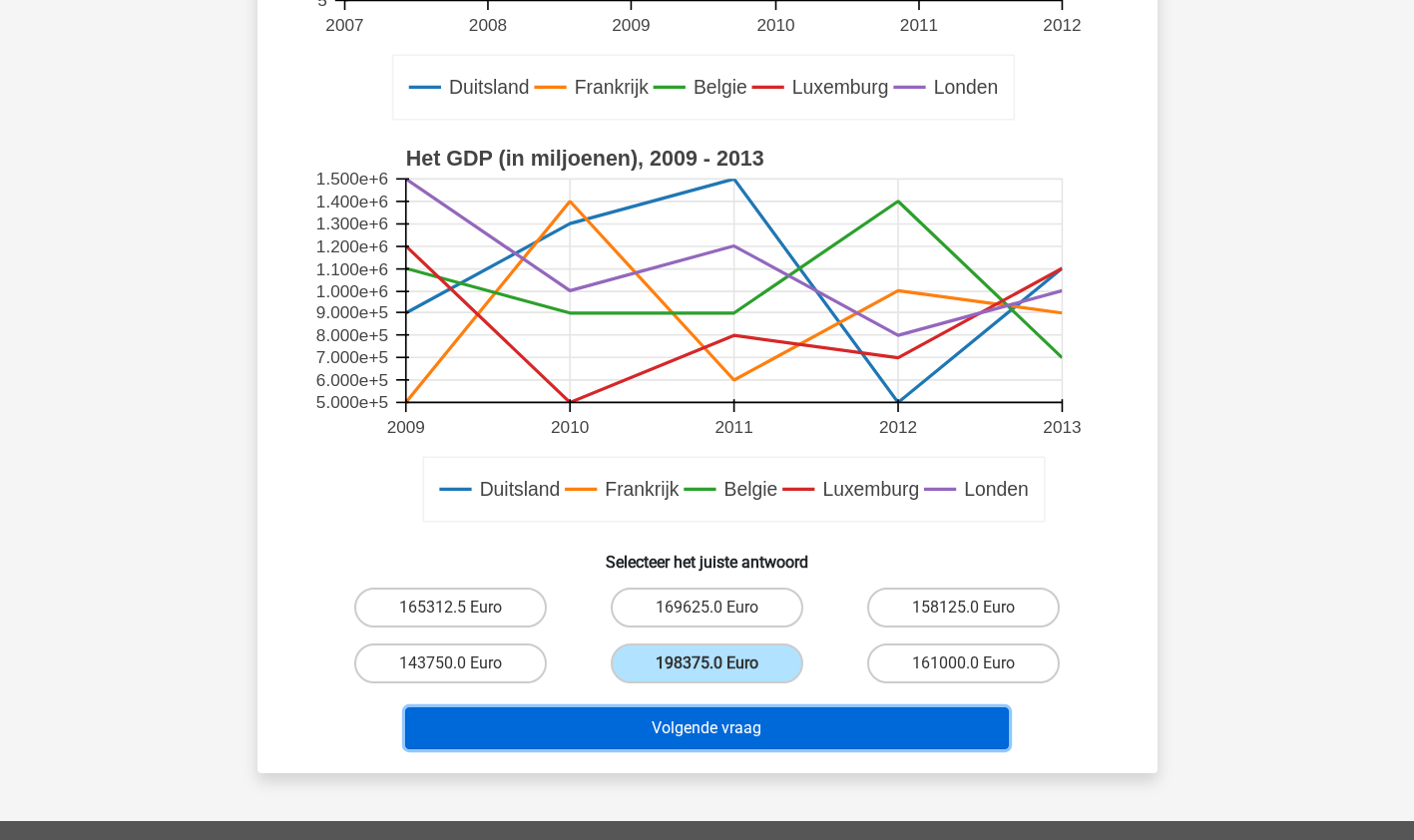 click on "Volgende vraag" at bounding box center [707, 728] 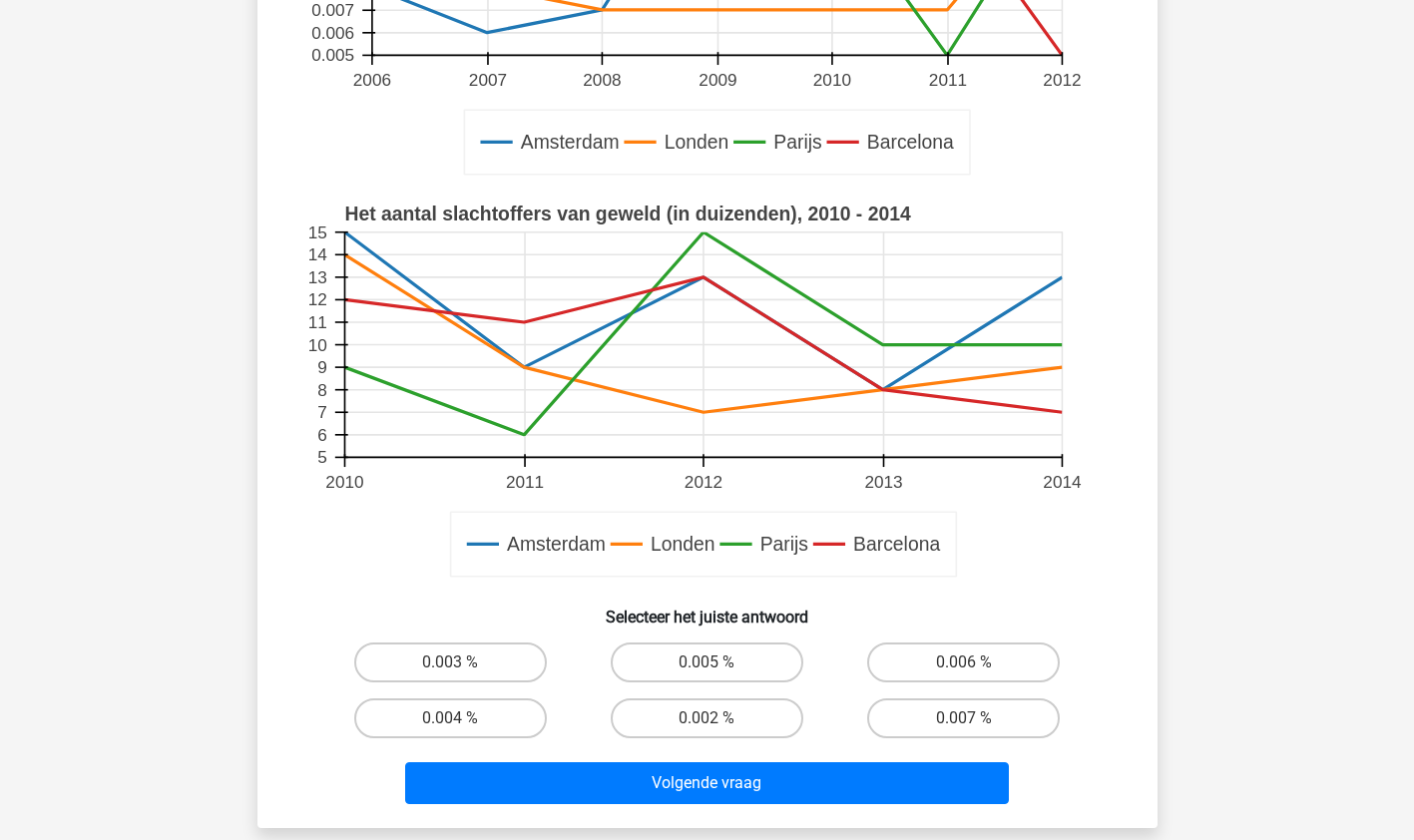 scroll, scrollTop: 469, scrollLeft: 0, axis: vertical 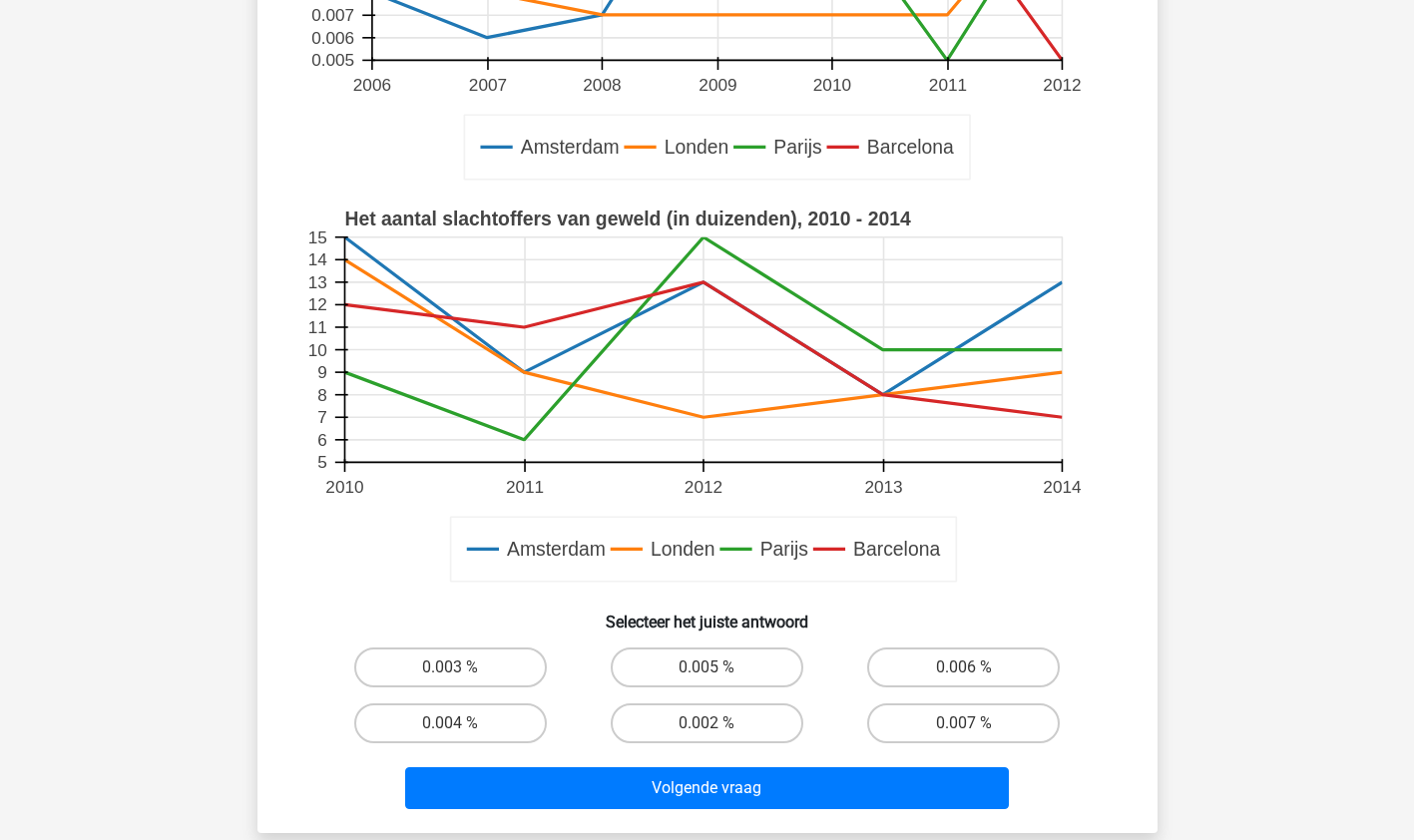 click on "0.003 %" at bounding box center [456, 673] 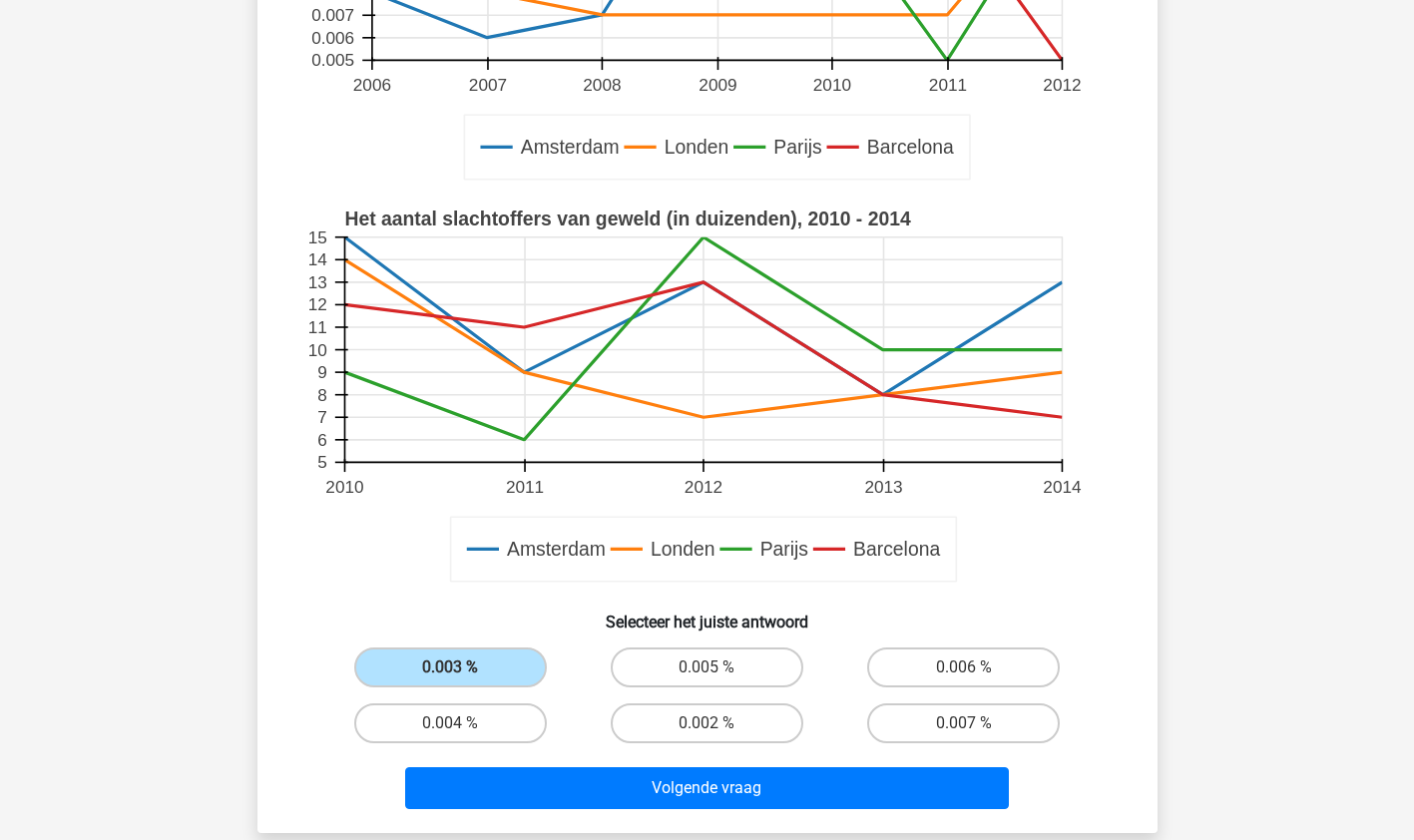 click on "Volgende vraag" at bounding box center [707, 788] 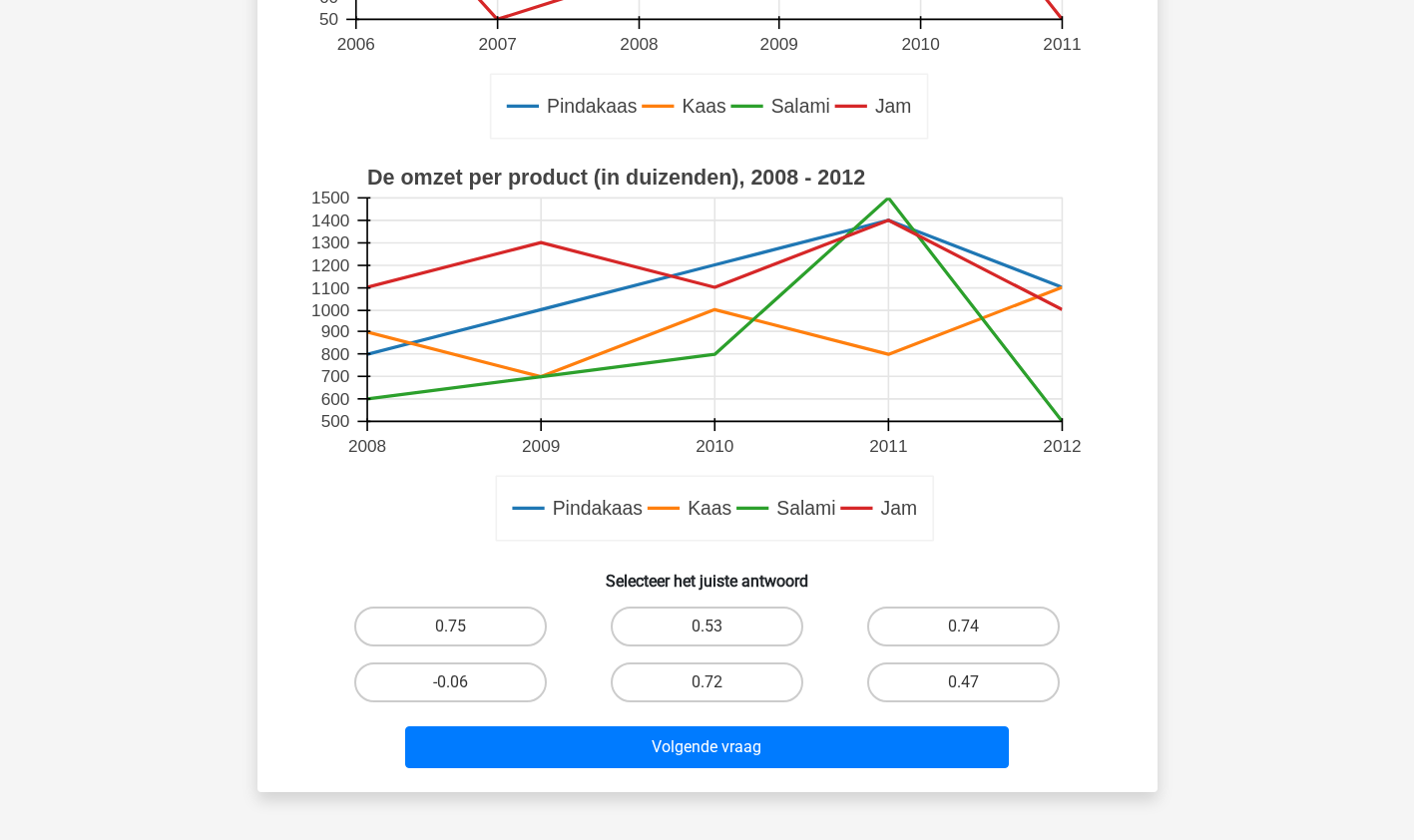 scroll, scrollTop: 507, scrollLeft: 0, axis: vertical 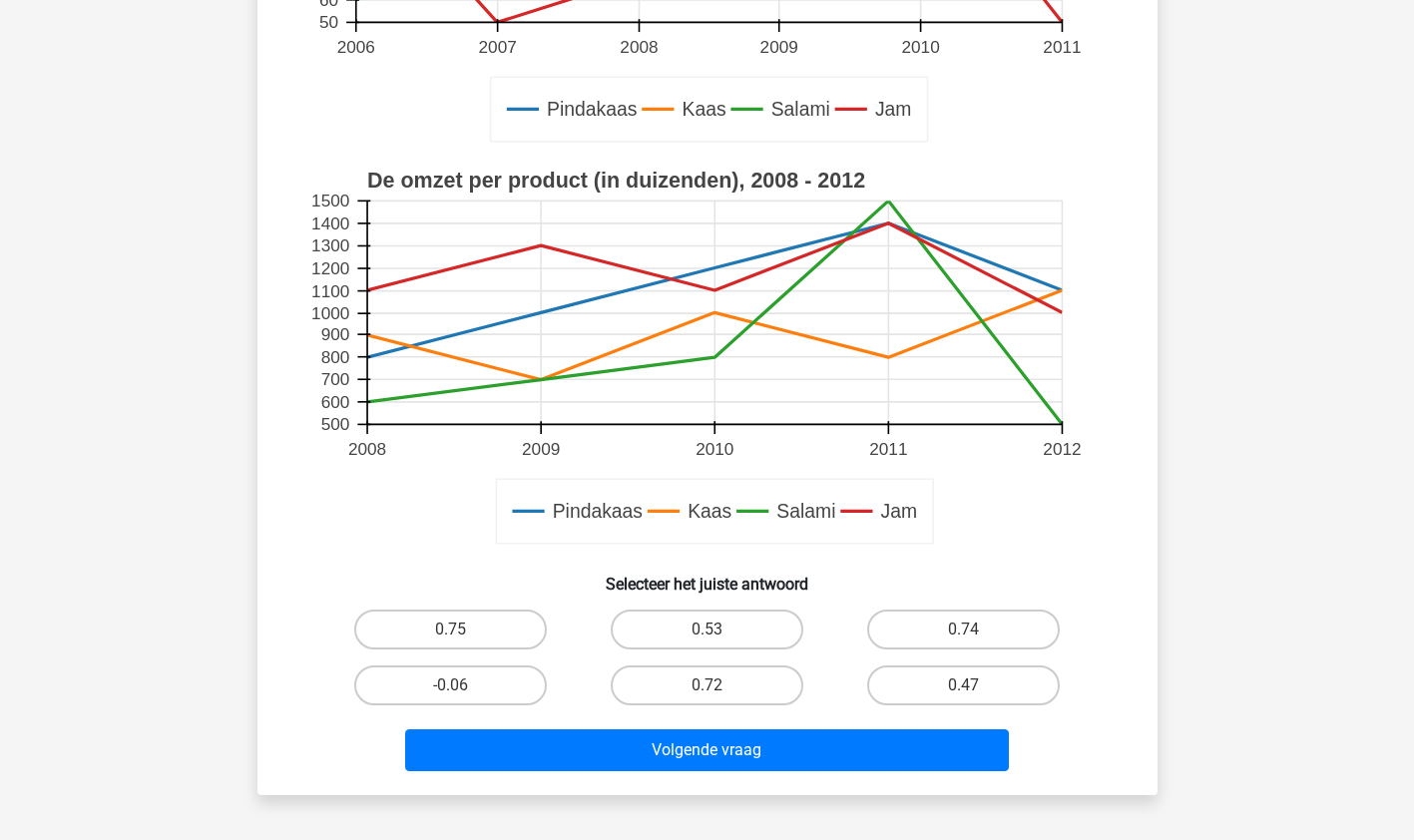click on "0.72" at bounding box center [707, 685] 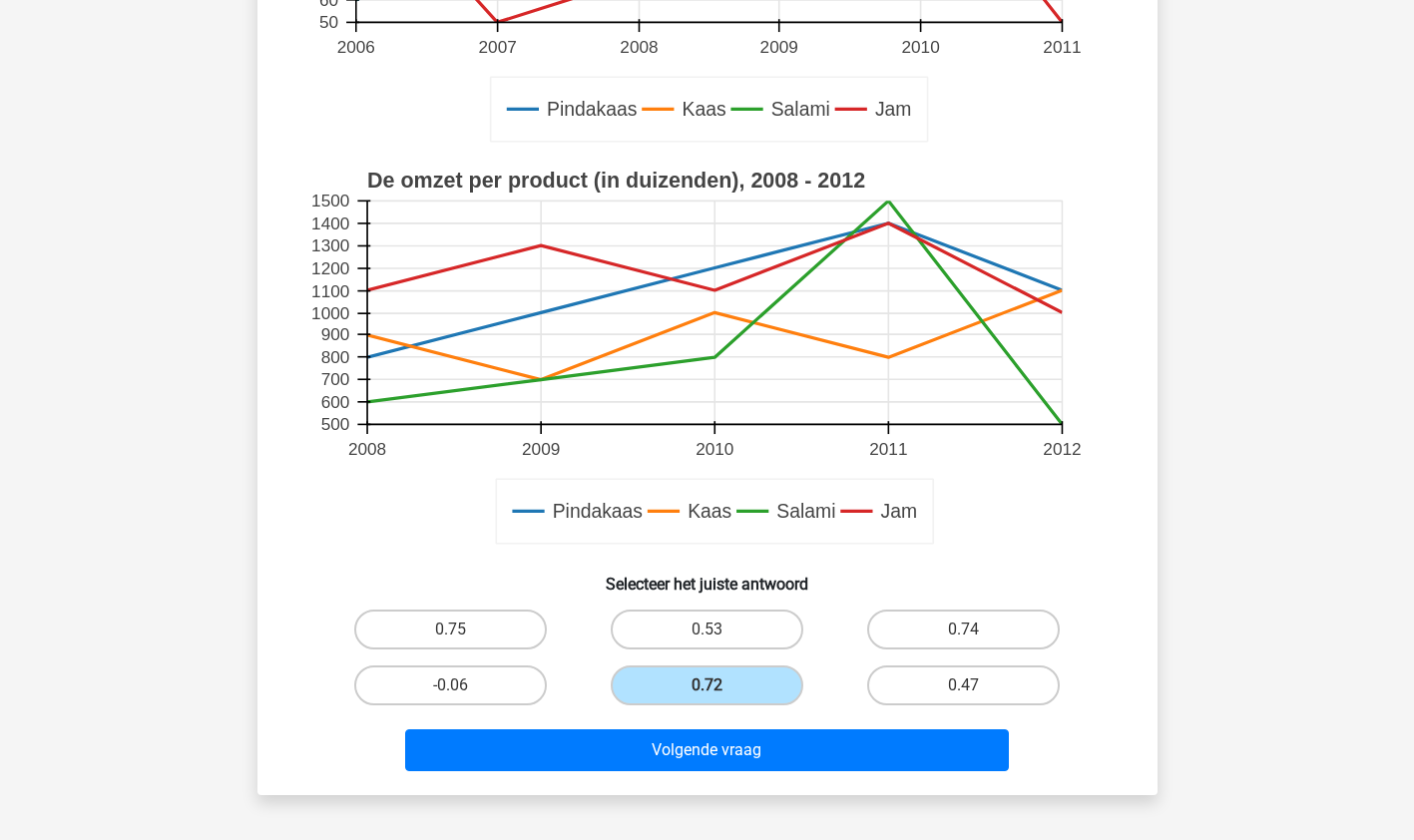 click on "Volgende vraag" at bounding box center [707, 750] 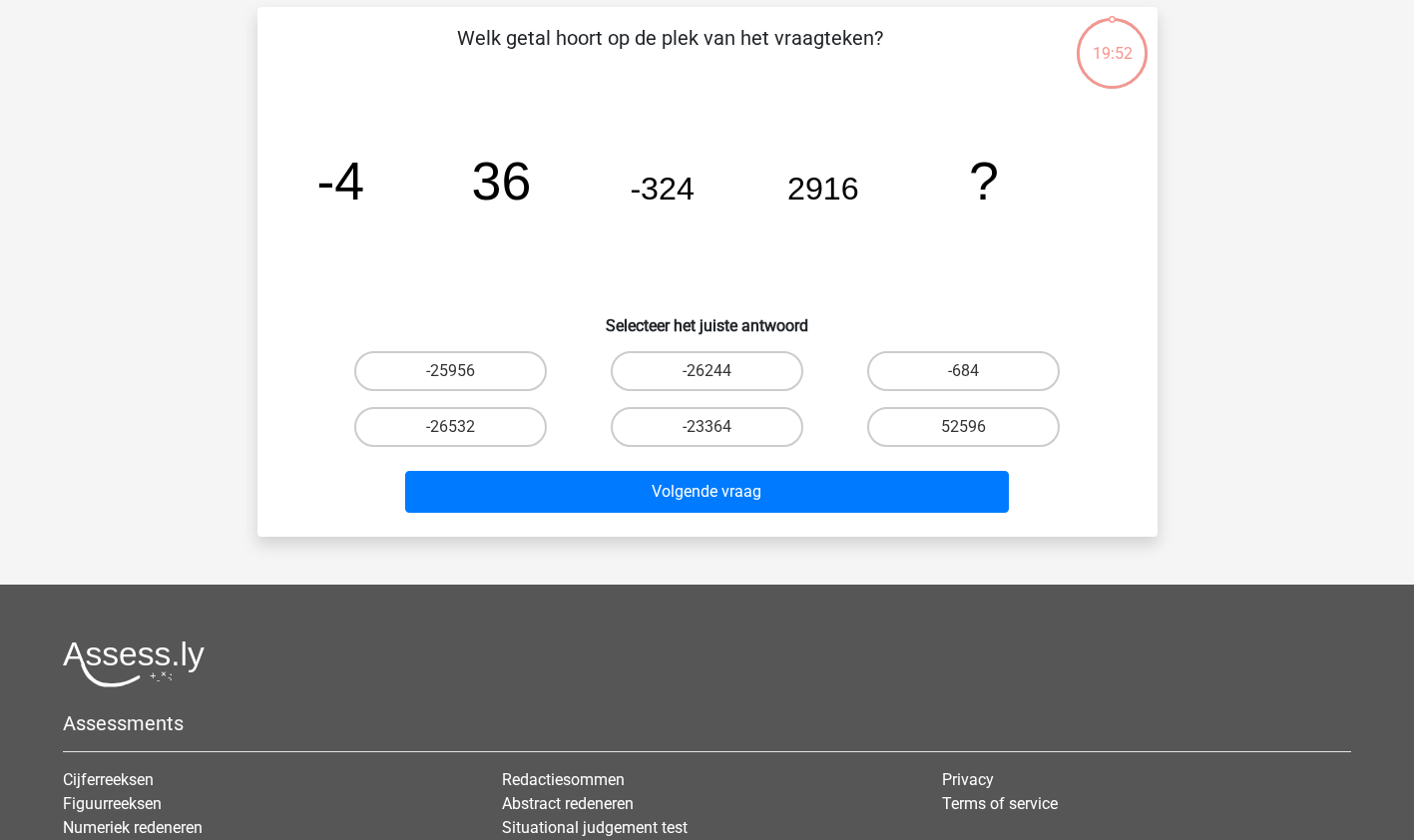 scroll, scrollTop: 100, scrollLeft: 0, axis: vertical 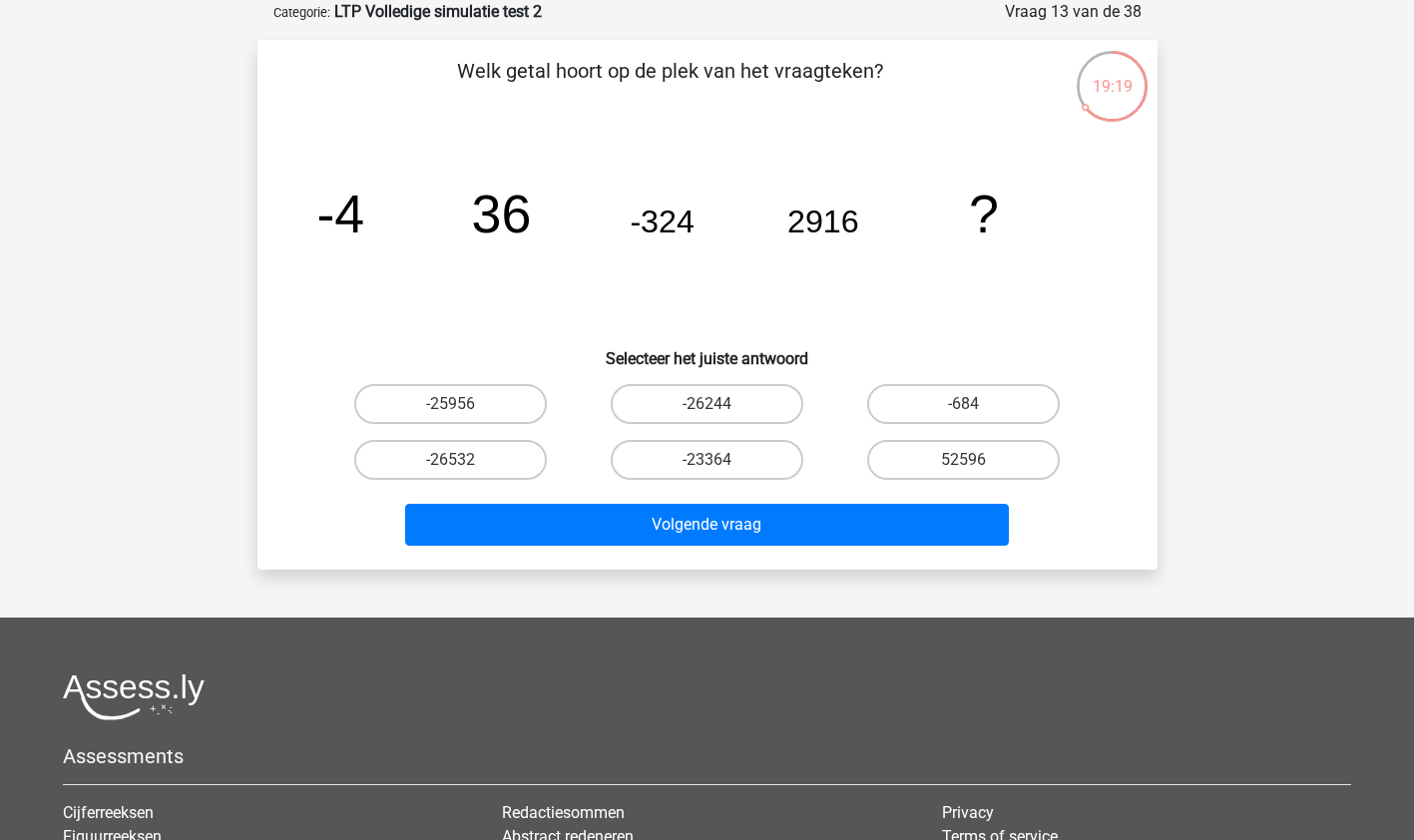 click on "-26244" at bounding box center (712, 410) 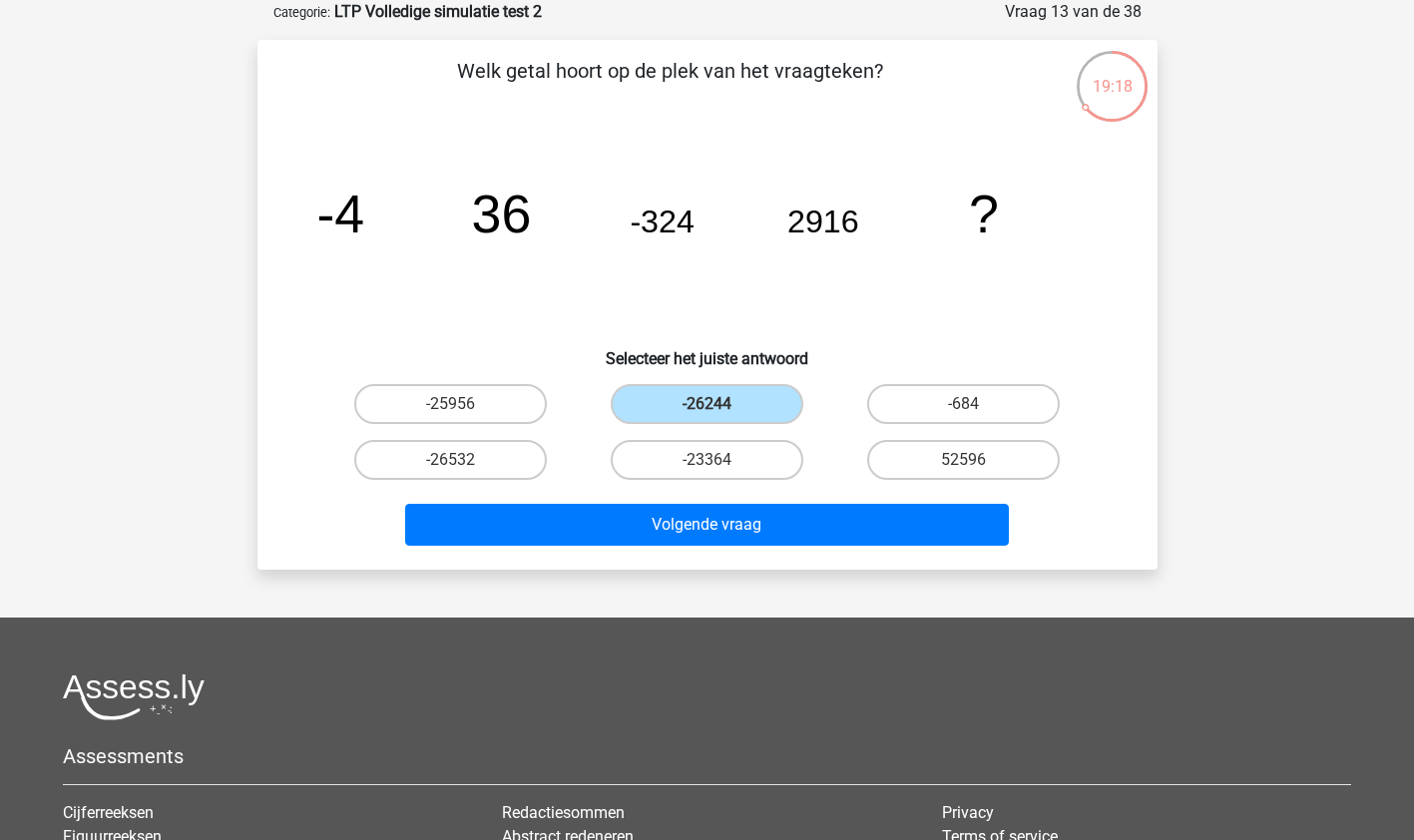 click on "Volgende vraag" at bounding box center [707, 525] 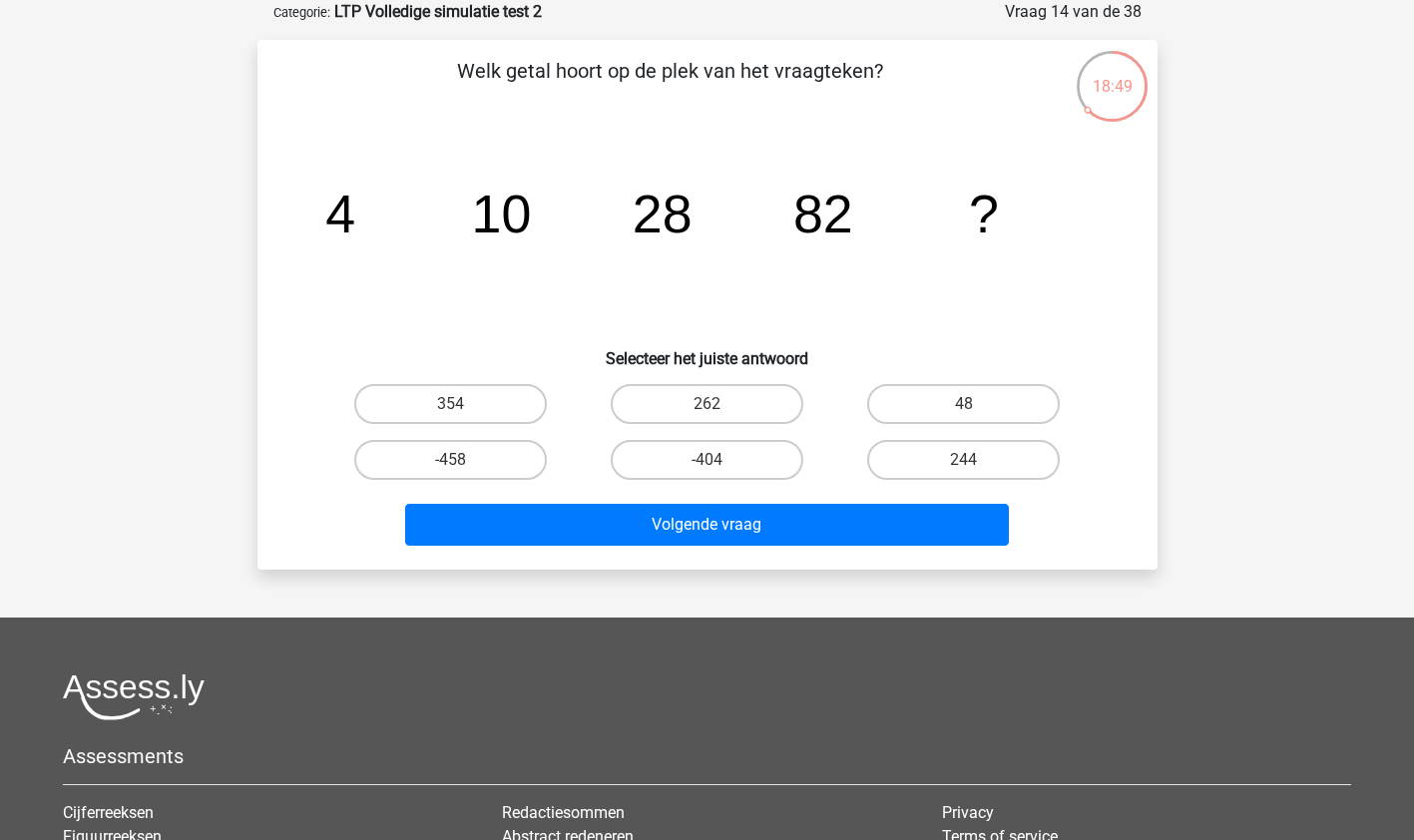 click on "244" at bounding box center [963, 460] 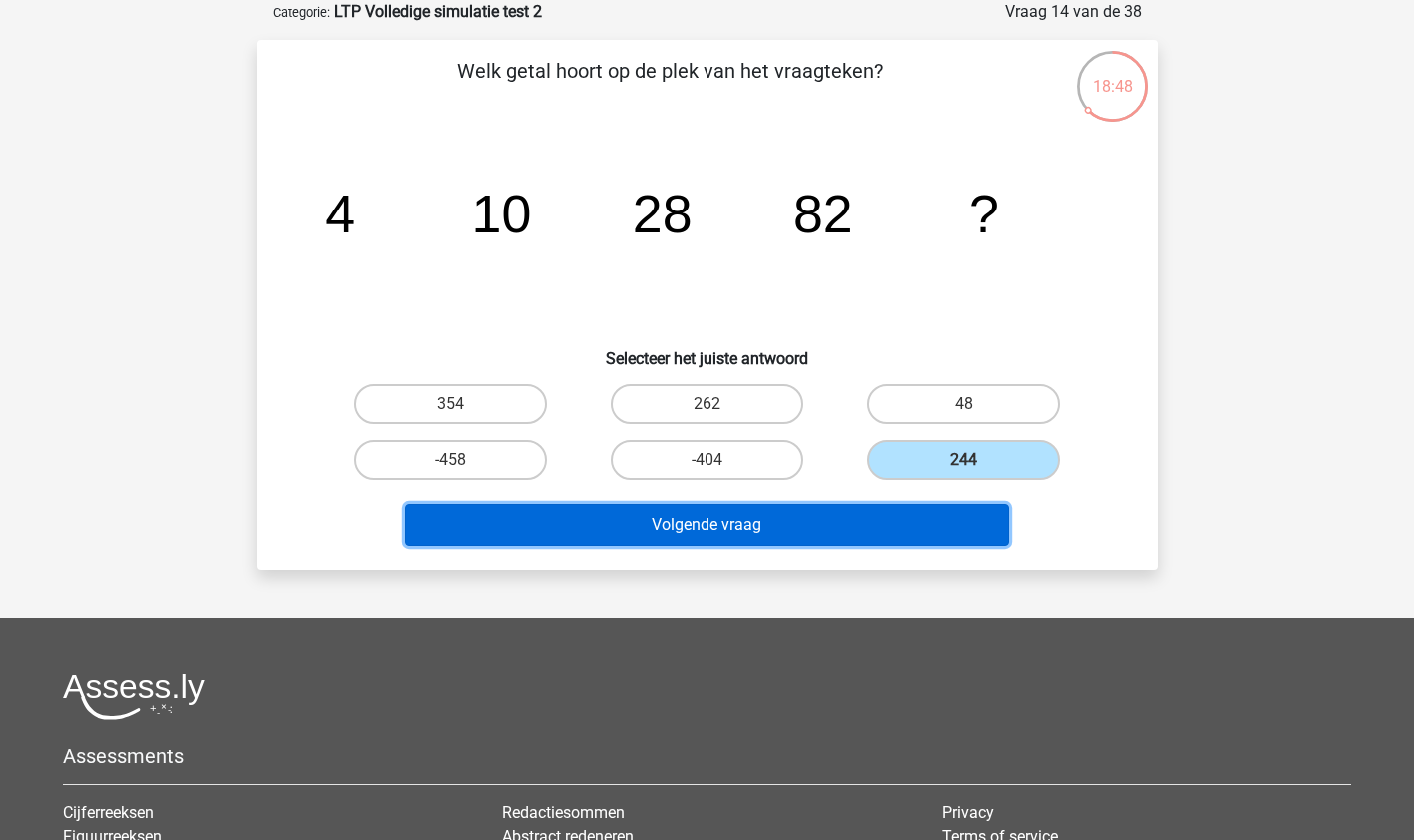 click on "Volgende vraag" at bounding box center (707, 525) 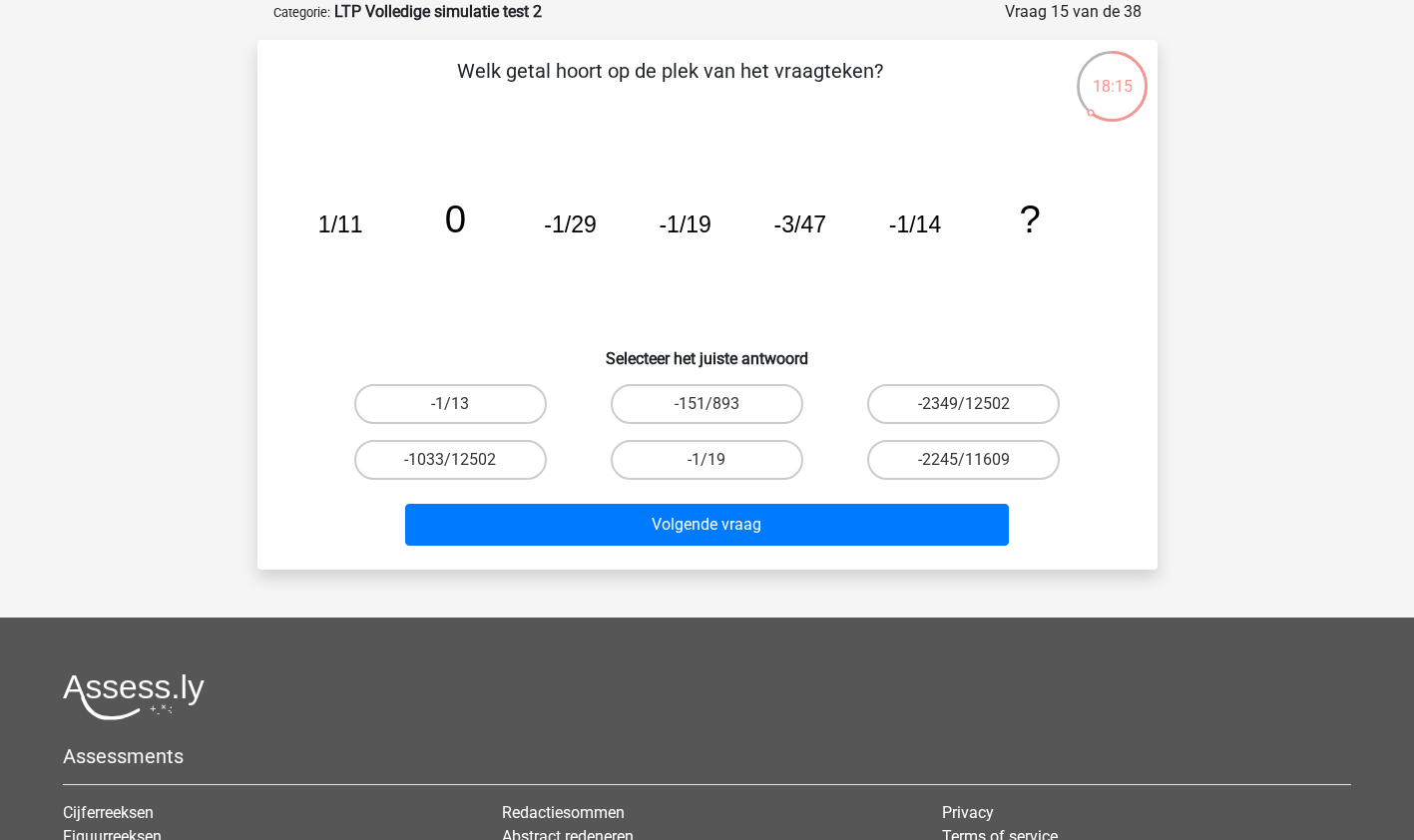 click on "-1/19" at bounding box center (707, 460) 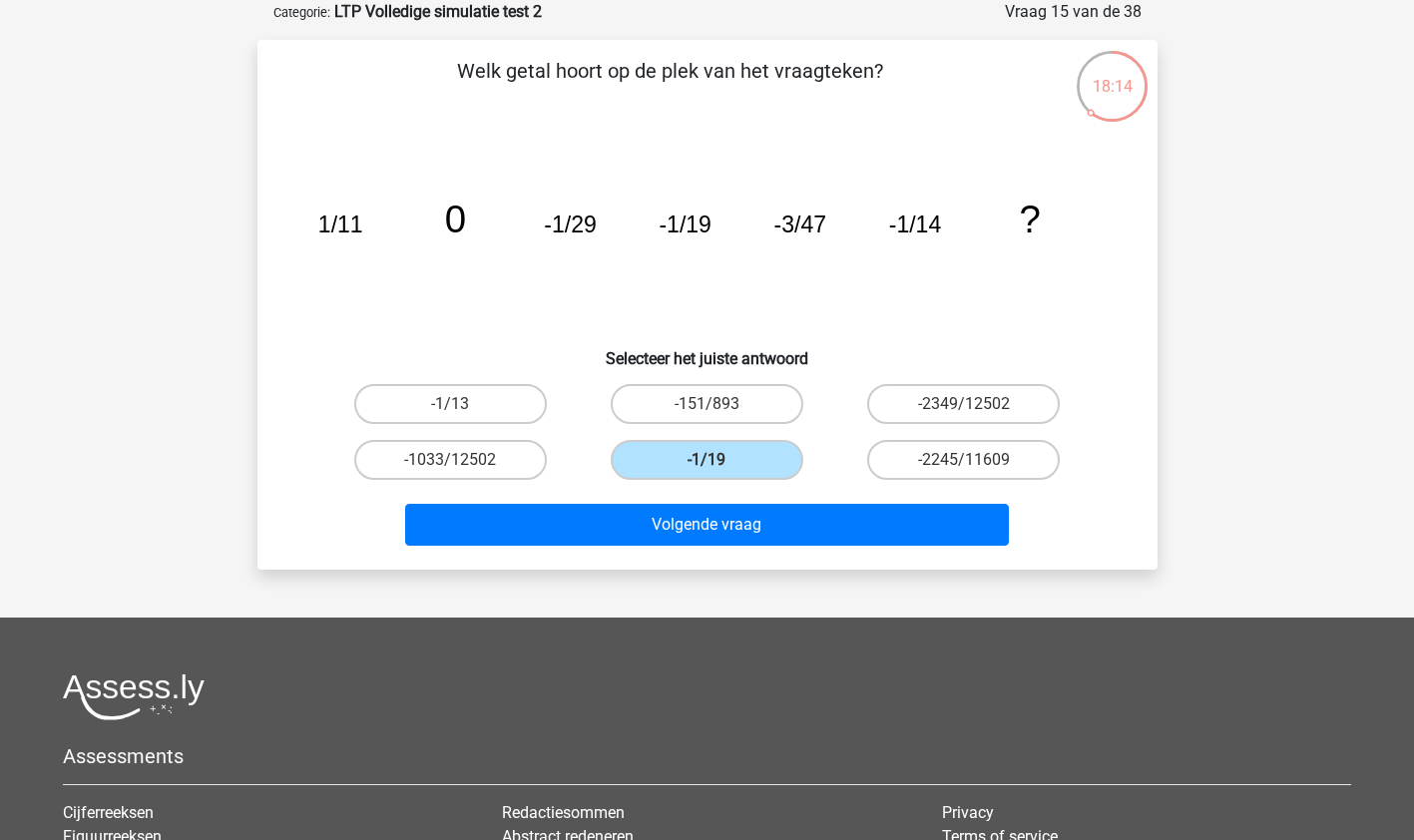 click on "-1/13" at bounding box center (450, 404) 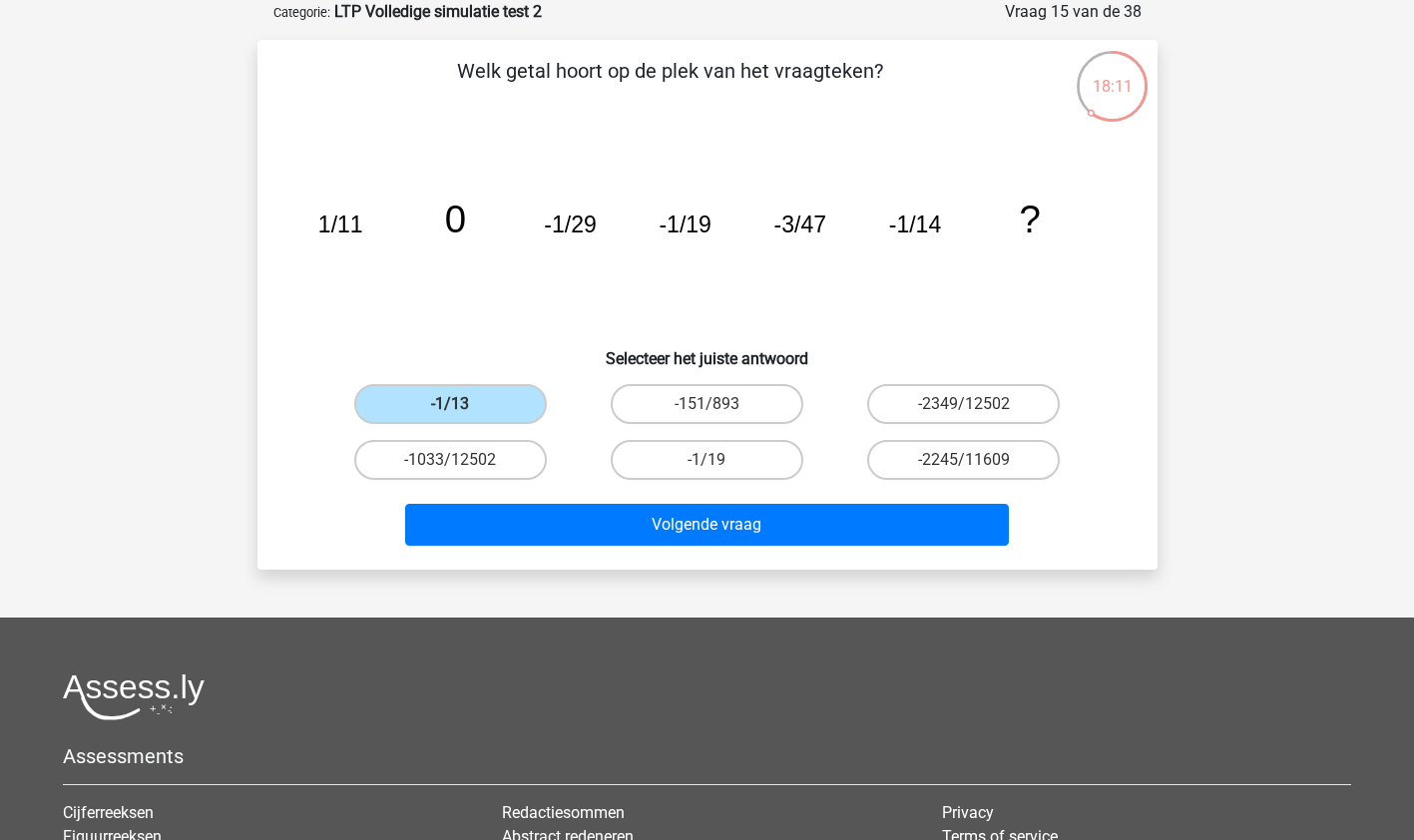 click on "Volgende vraag" at bounding box center (707, 525) 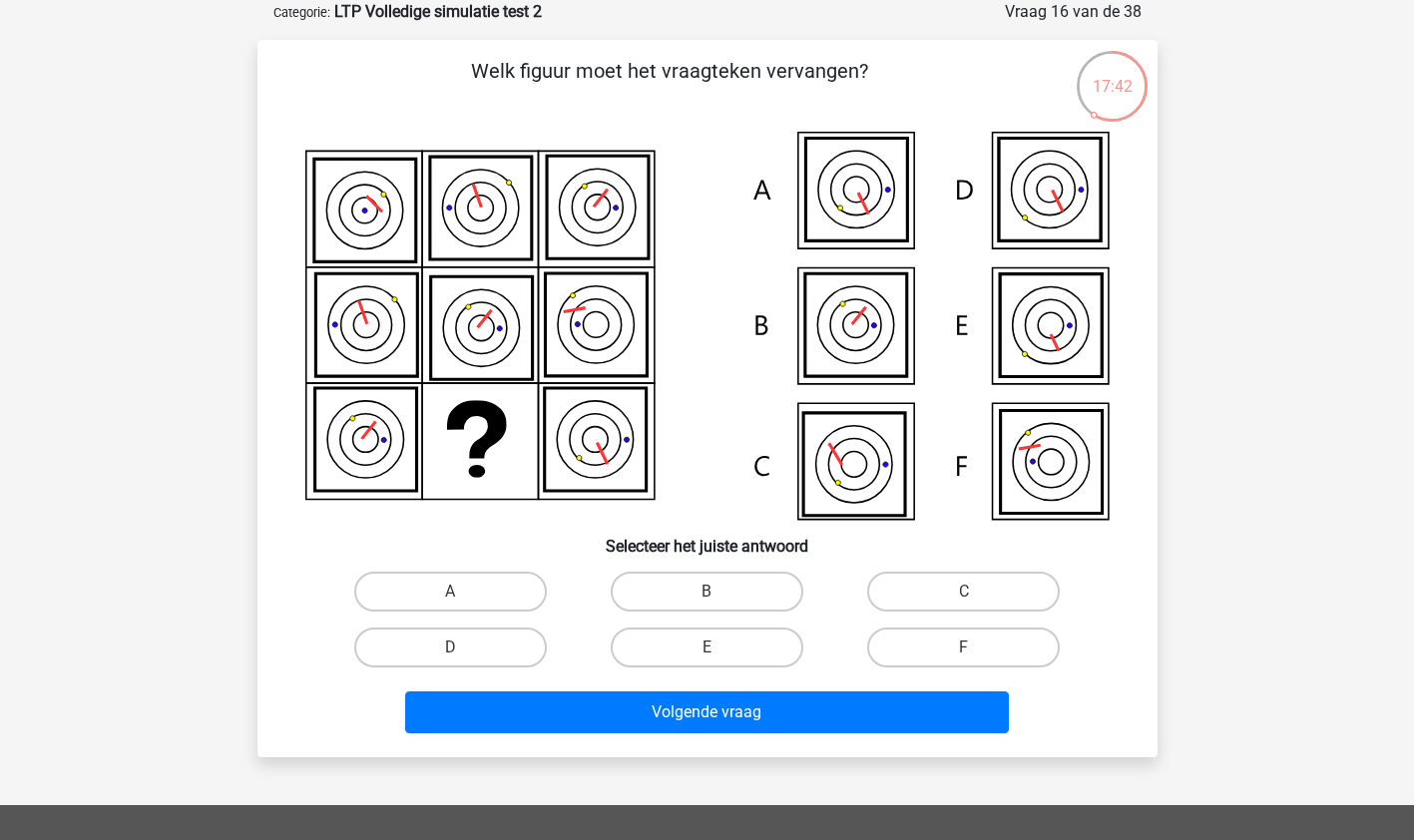 click on "F" at bounding box center (963, 647) 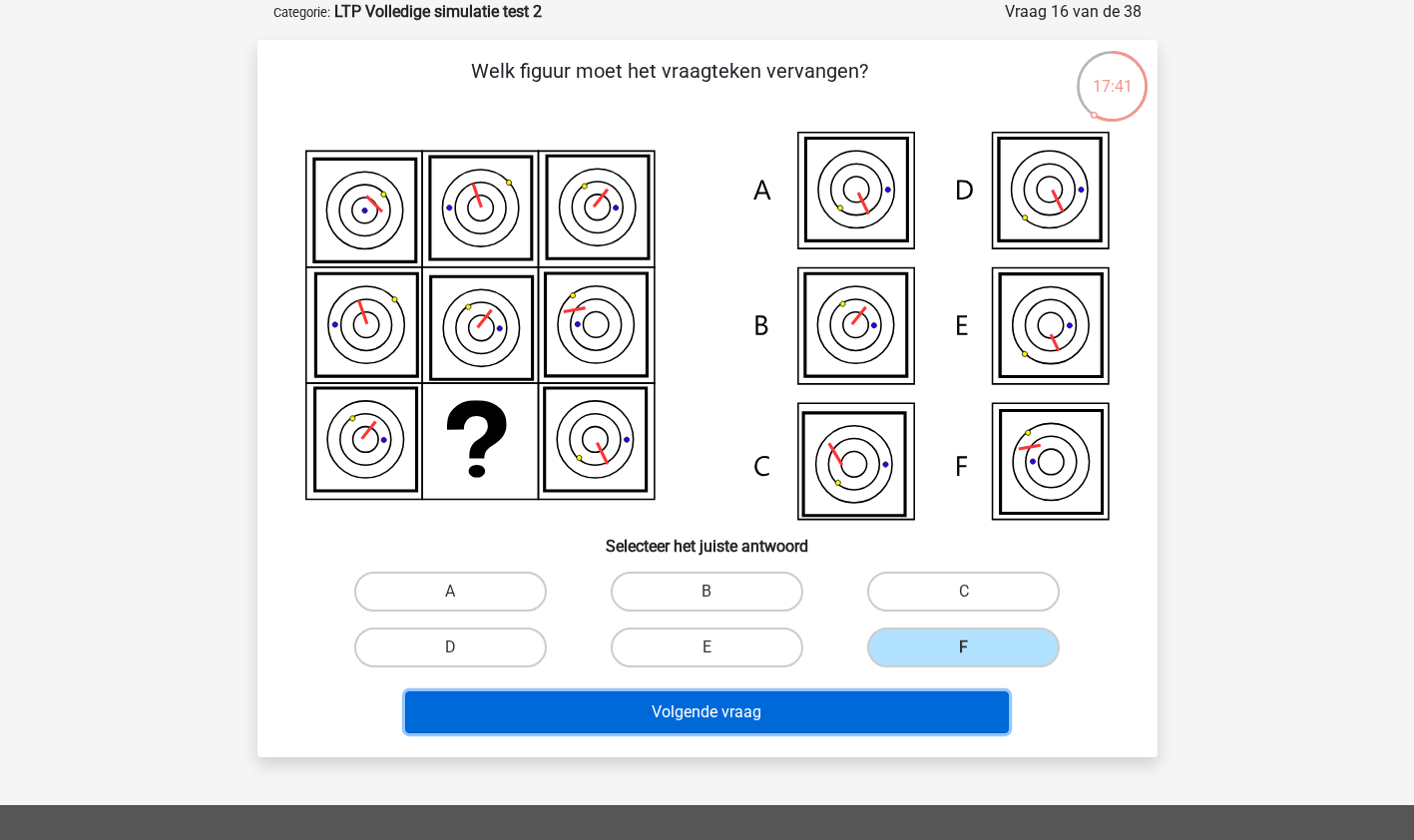 click on "Volgende vraag" at bounding box center [707, 712] 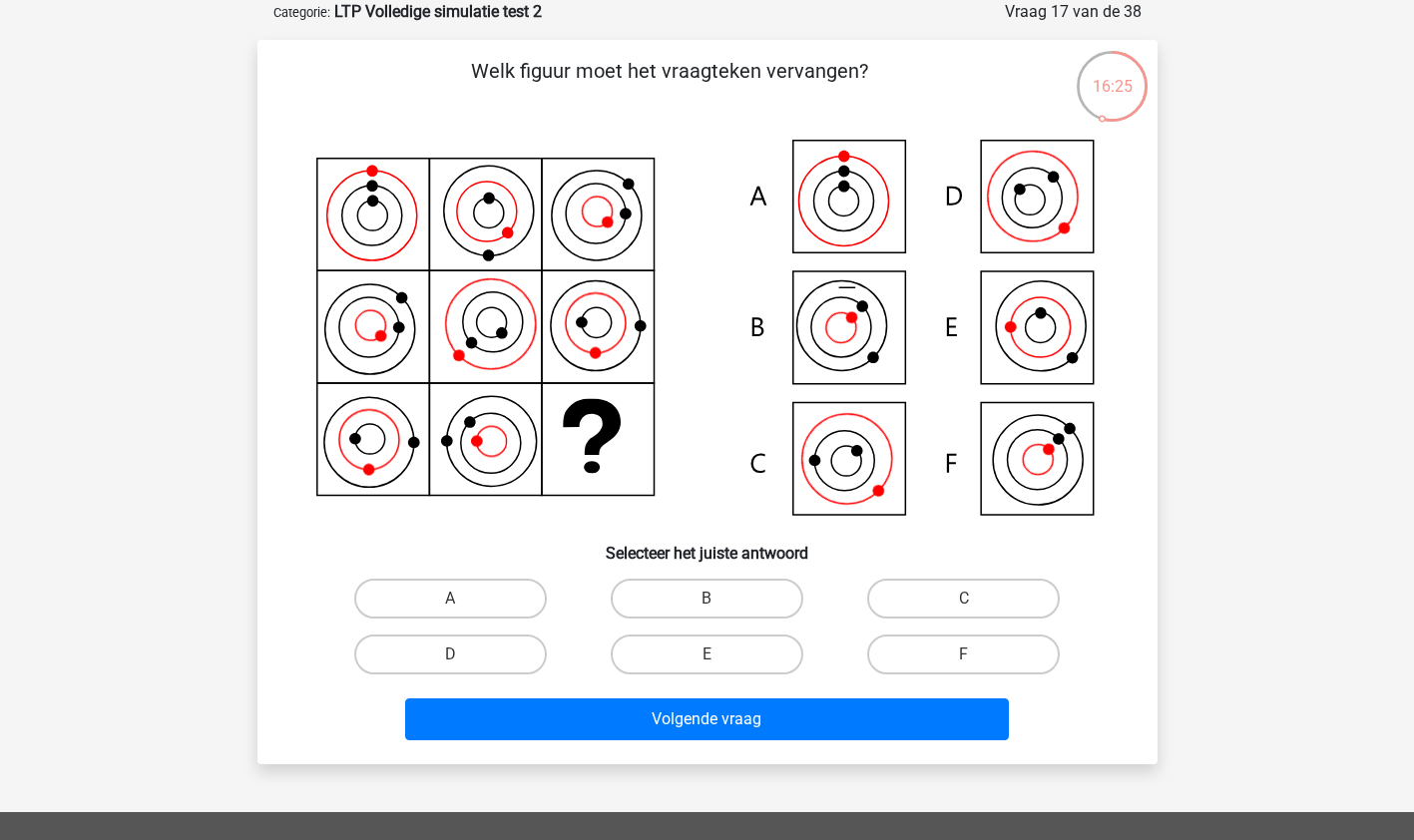 click on "C" at bounding box center (963, 599) 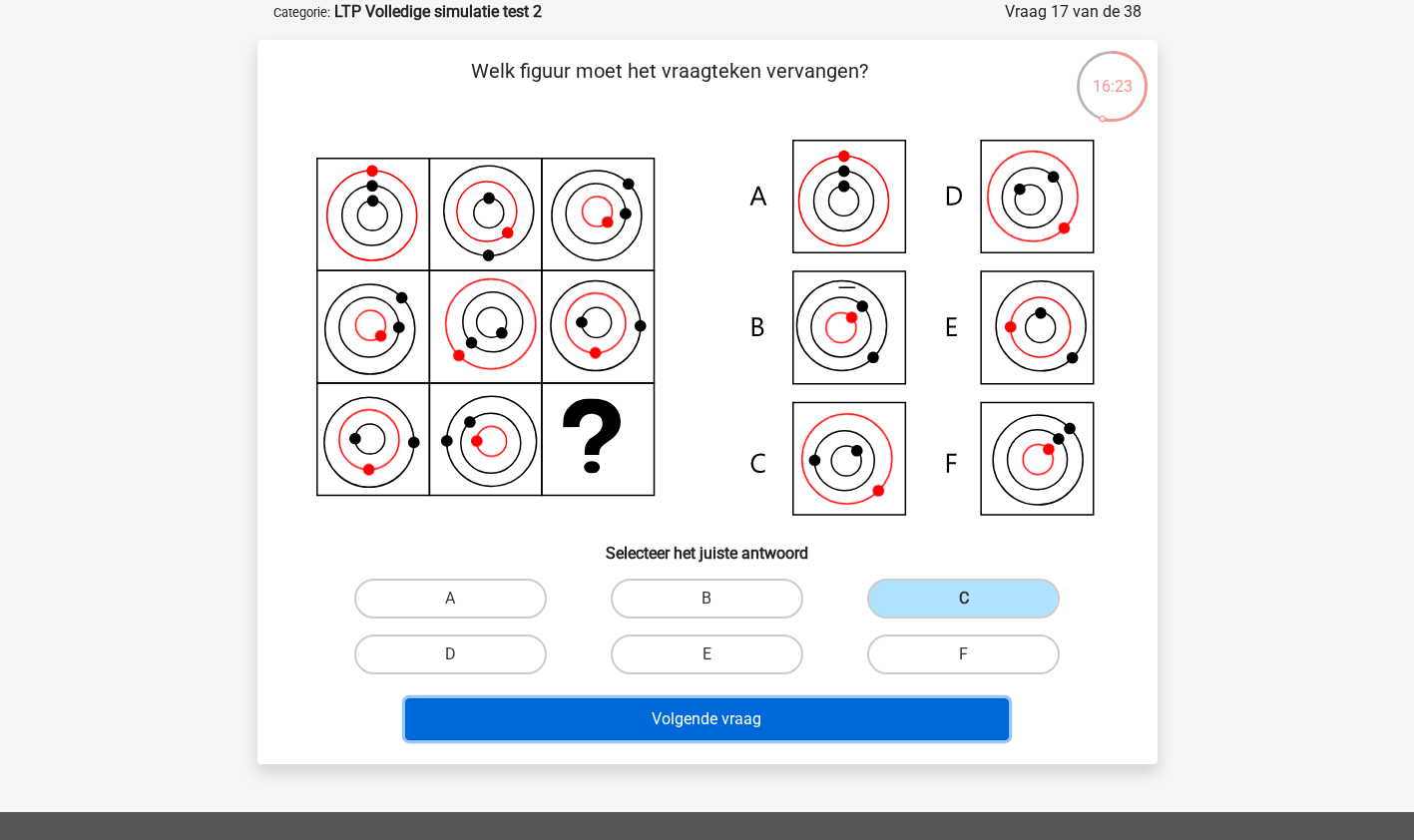 click on "Volgende vraag" at bounding box center [707, 719] 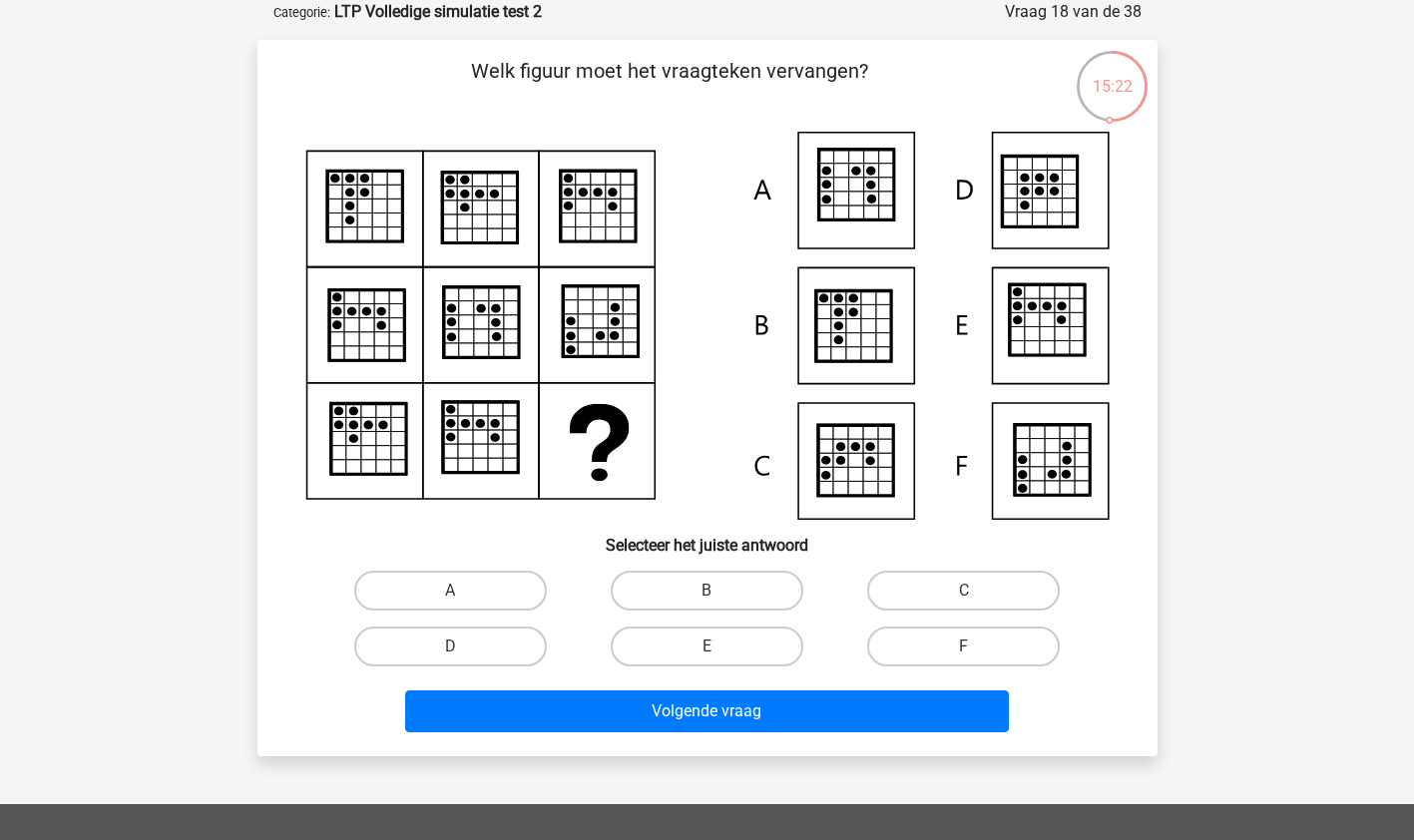 click on "A" at bounding box center (450, 591) 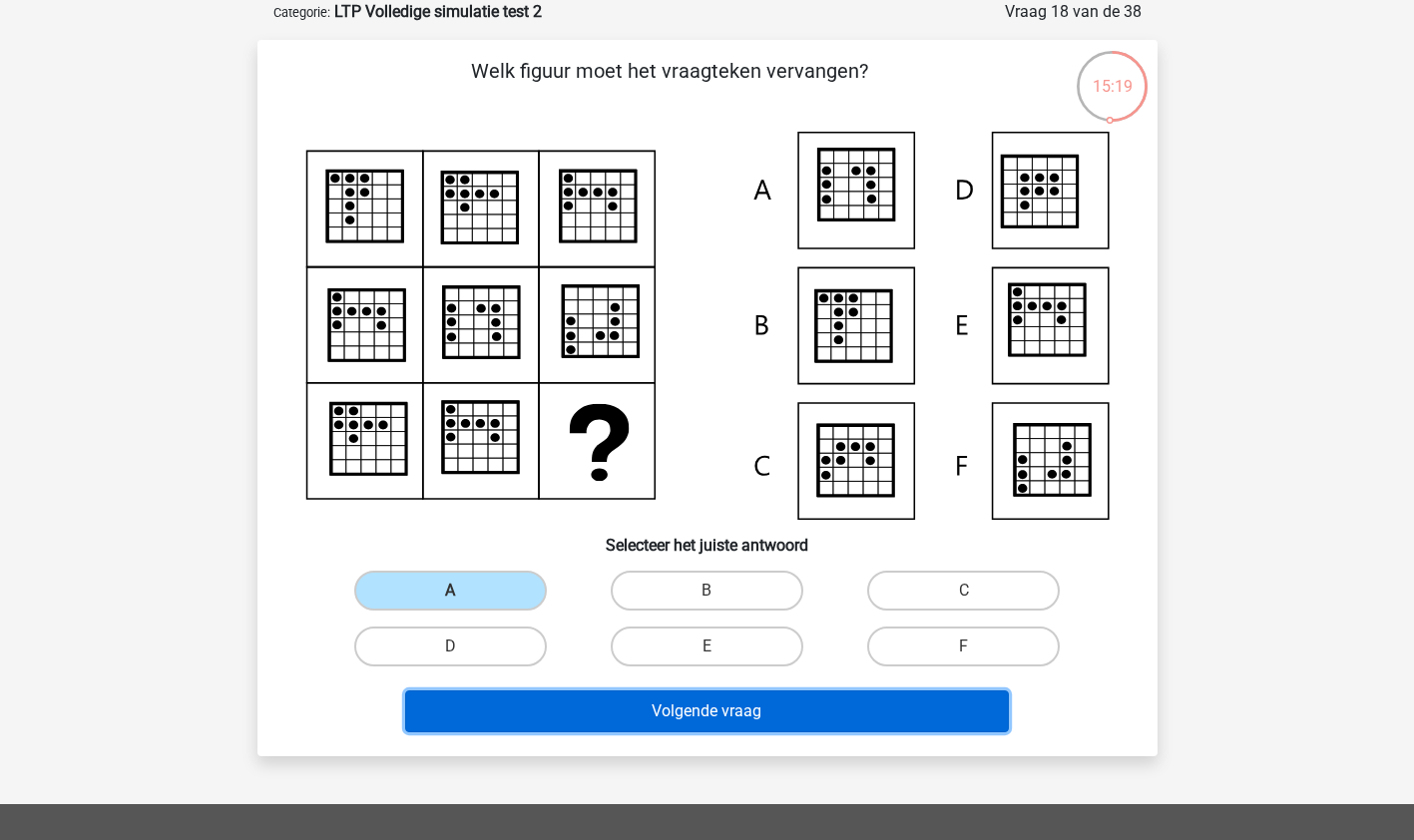 click on "Volgende vraag" at bounding box center [707, 711] 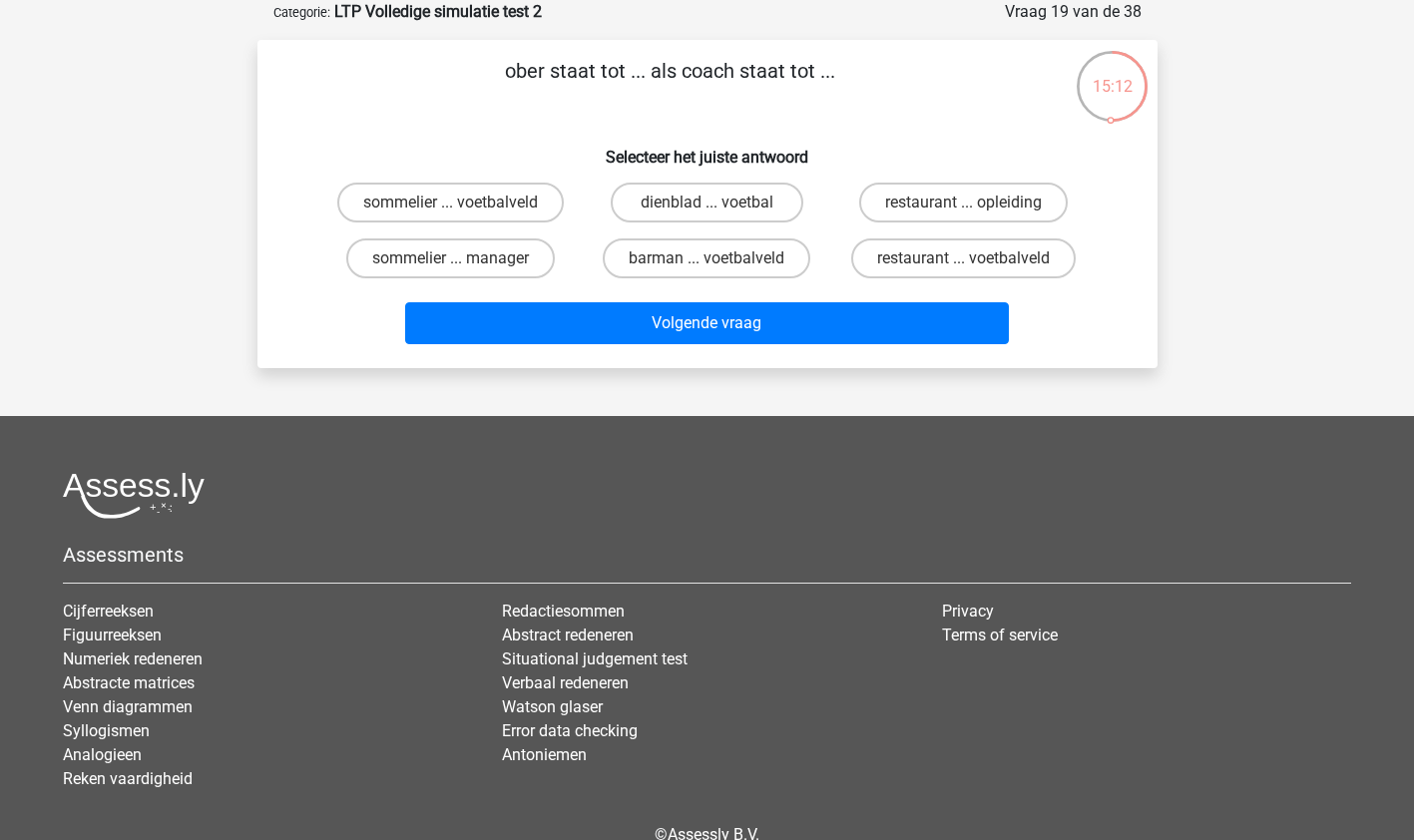click on "restaurant ... voetbalveld" at bounding box center (963, 258) 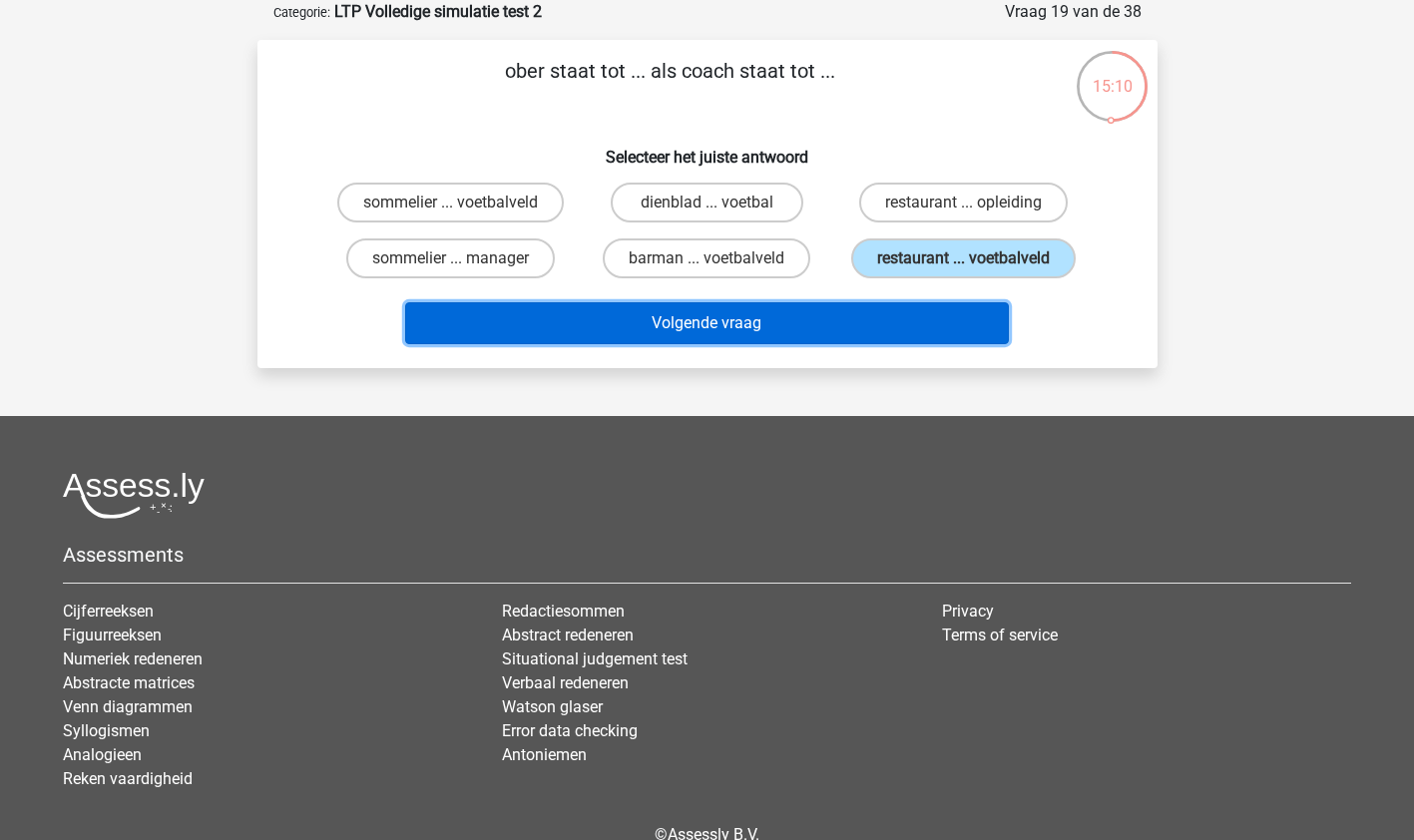 click on "Volgende vraag" at bounding box center (707, 323) 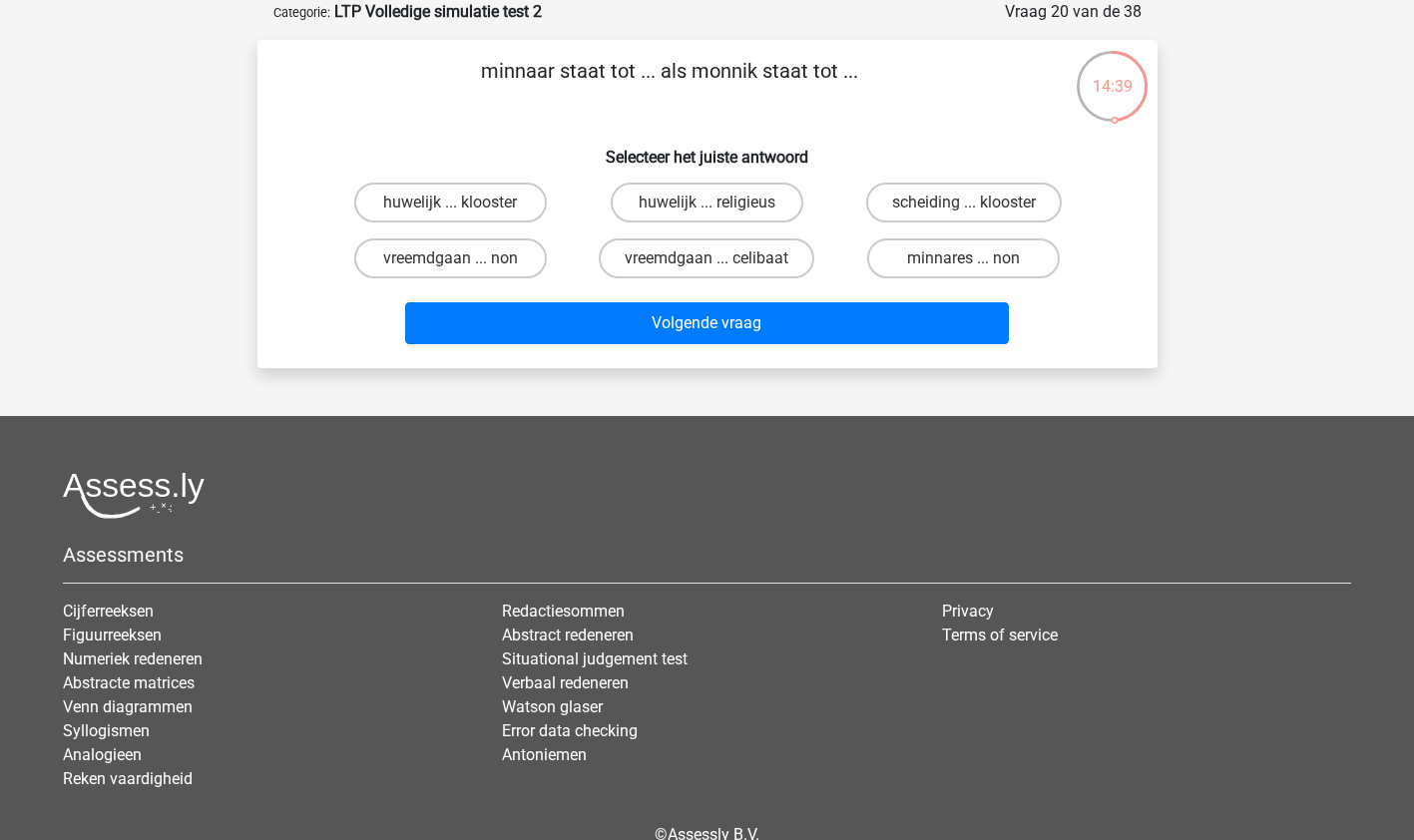 click on "minnares ... non" at bounding box center (963, 258) 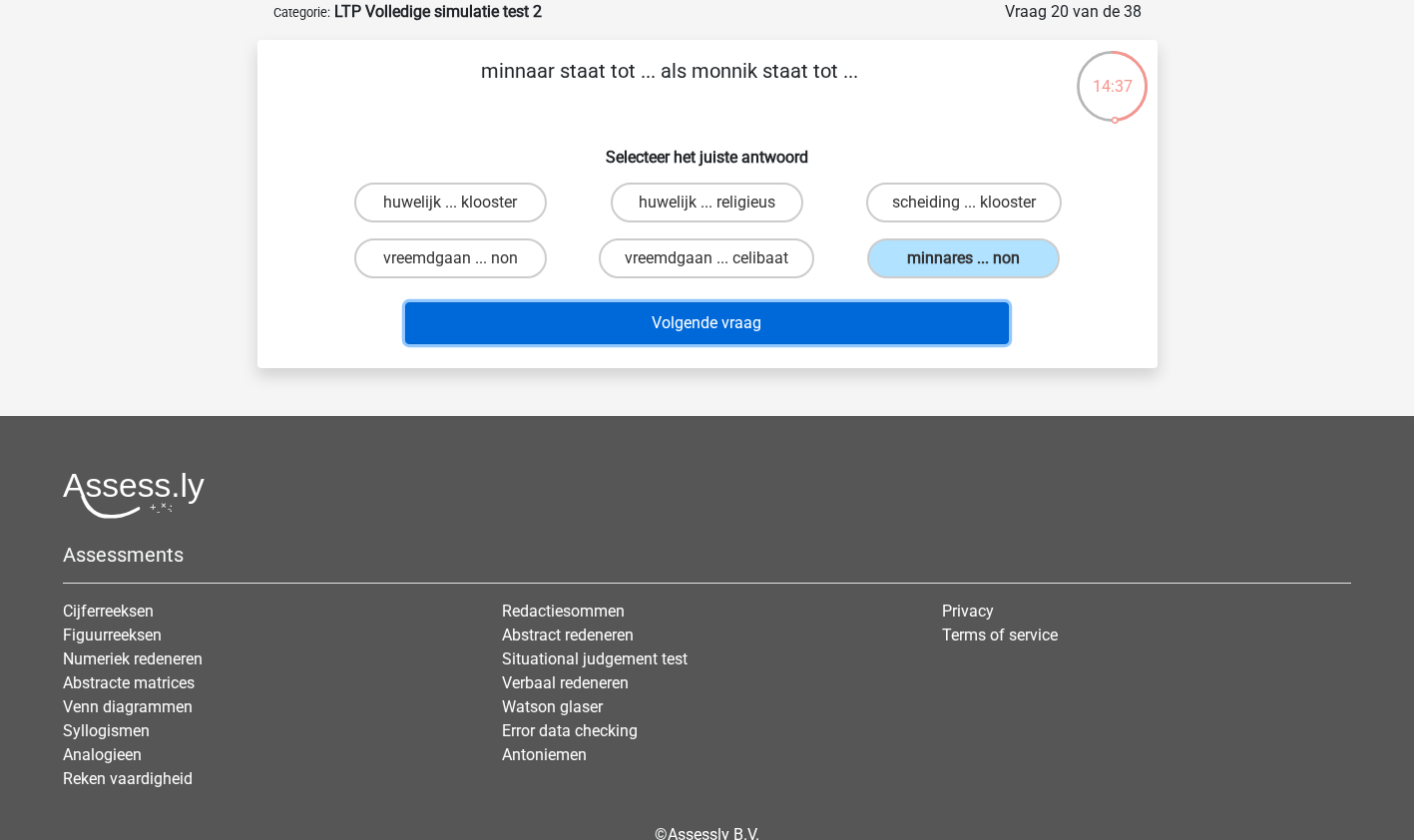 click on "Volgende vraag" at bounding box center (707, 323) 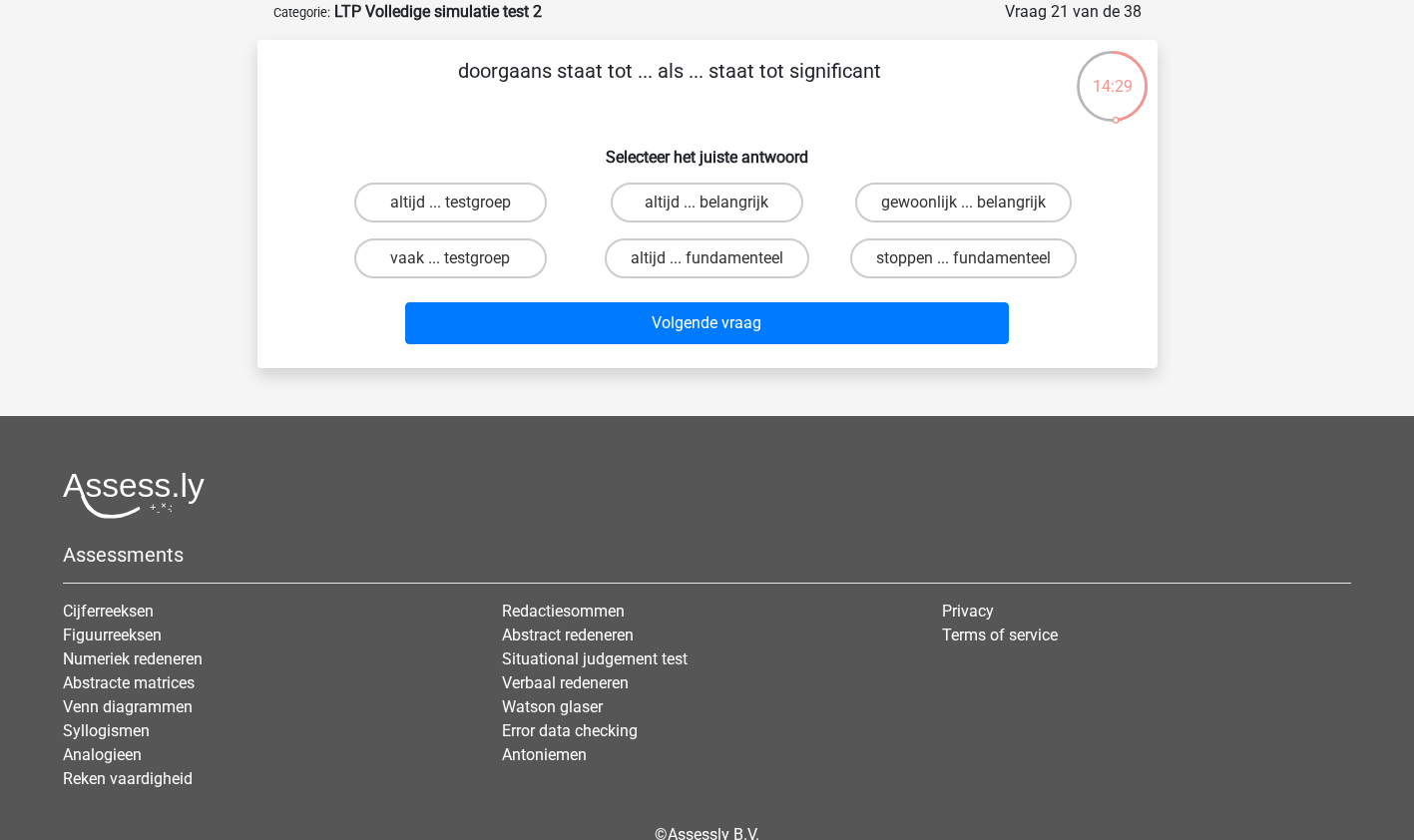 click on "gewoonlijk ... belangrijk" at bounding box center (963, 203) 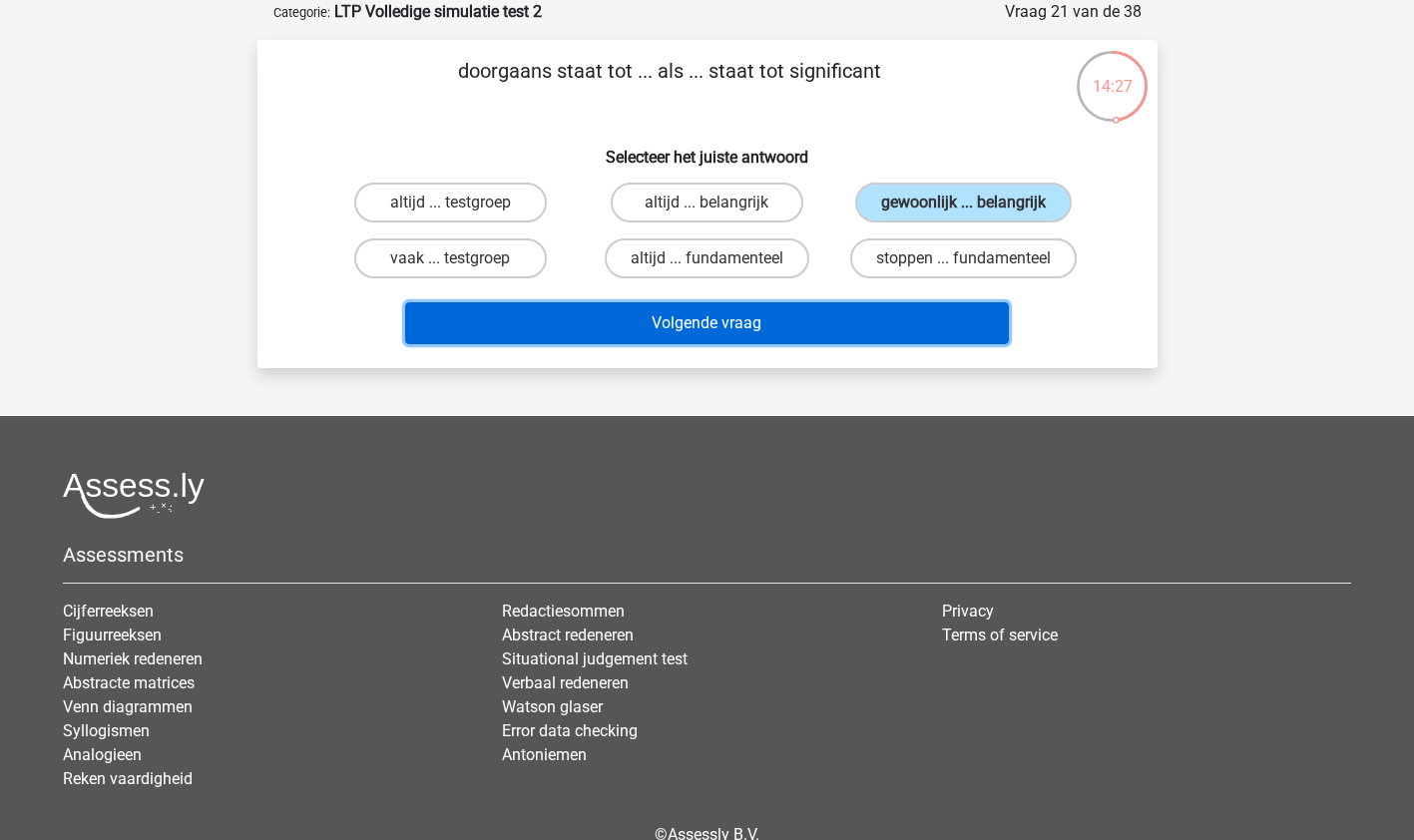 click on "Volgende vraag" at bounding box center (707, 323) 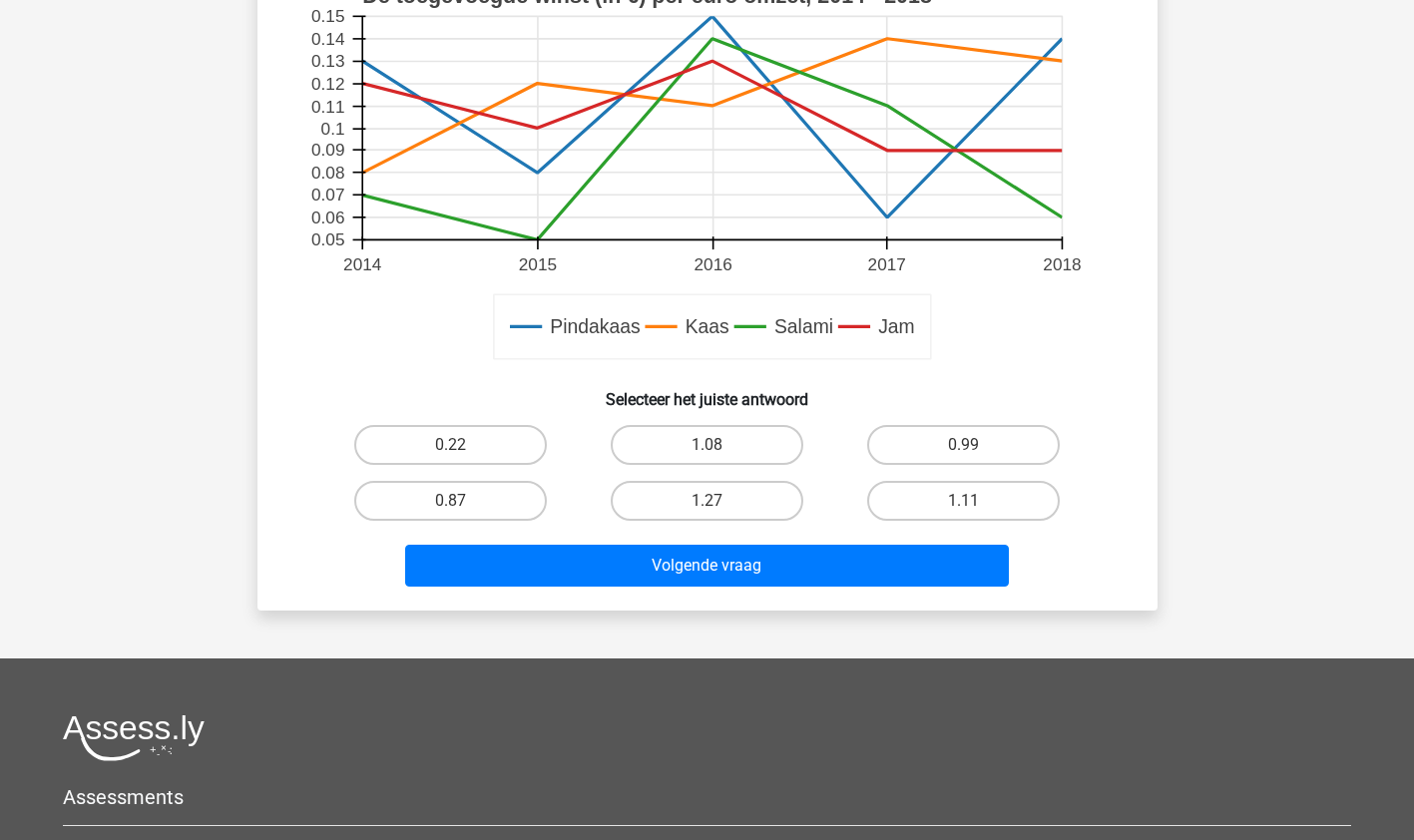 scroll, scrollTop: 701, scrollLeft: 0, axis: vertical 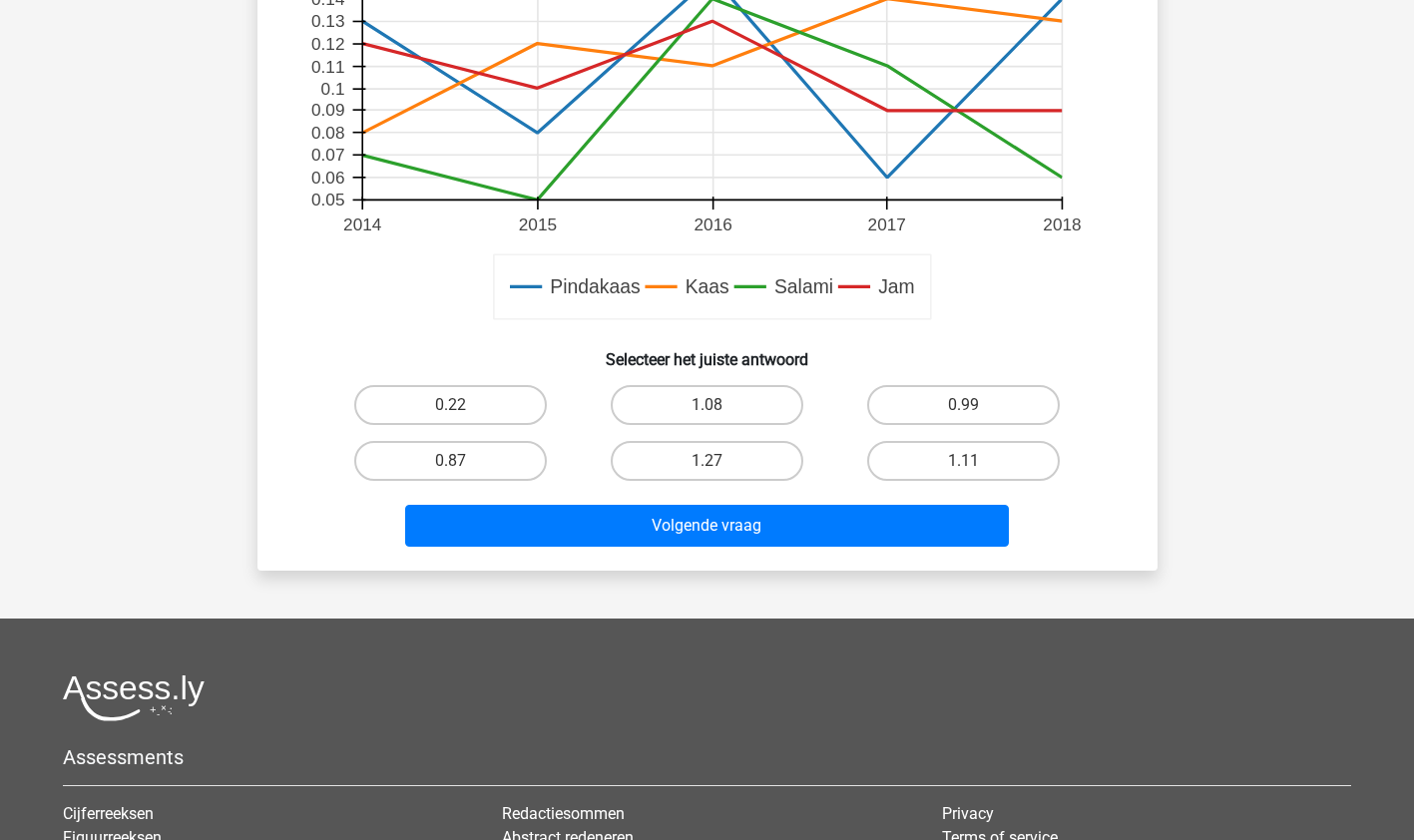 click on "1.27" at bounding box center [707, 461] 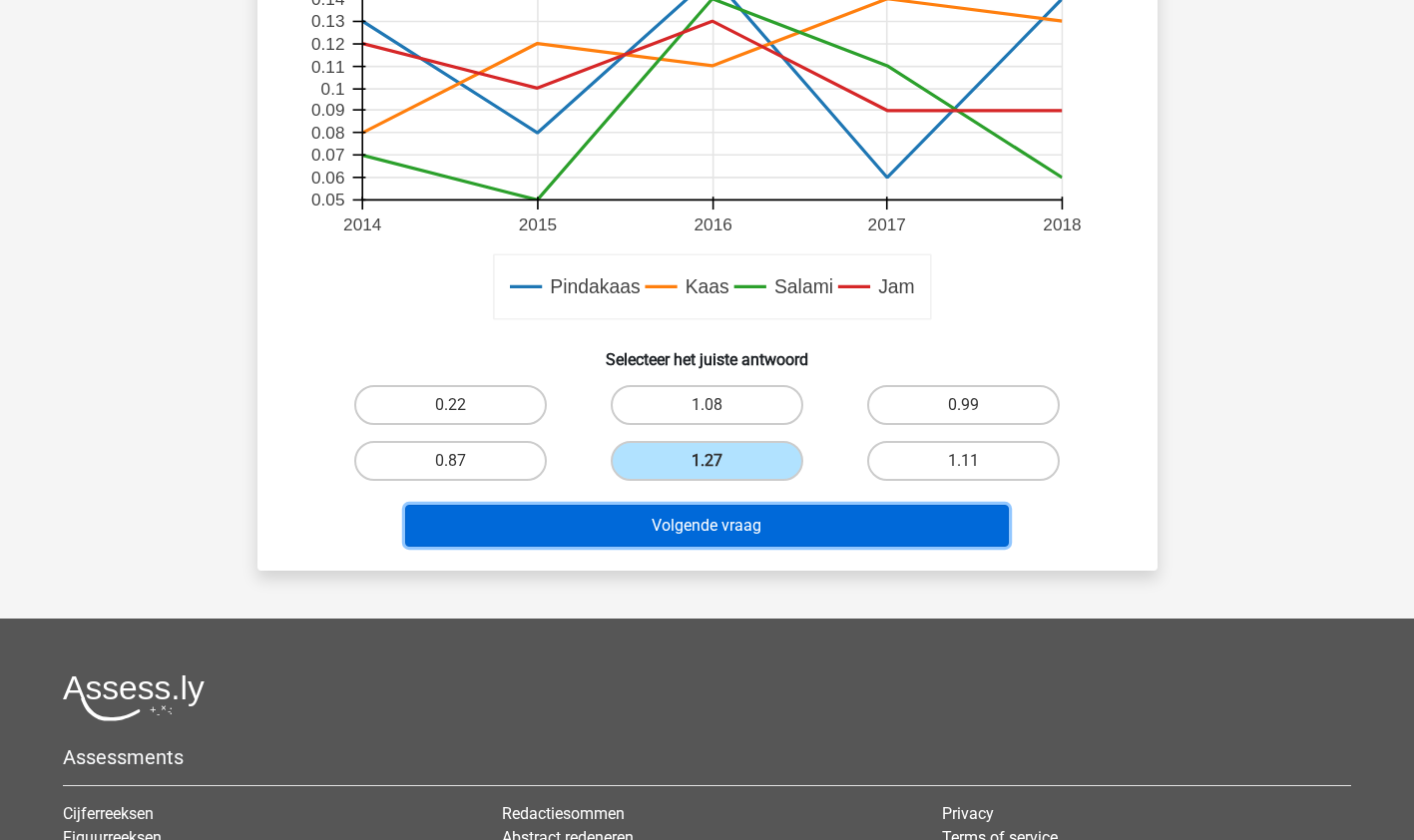 click on "Volgende vraag" at bounding box center (707, 526) 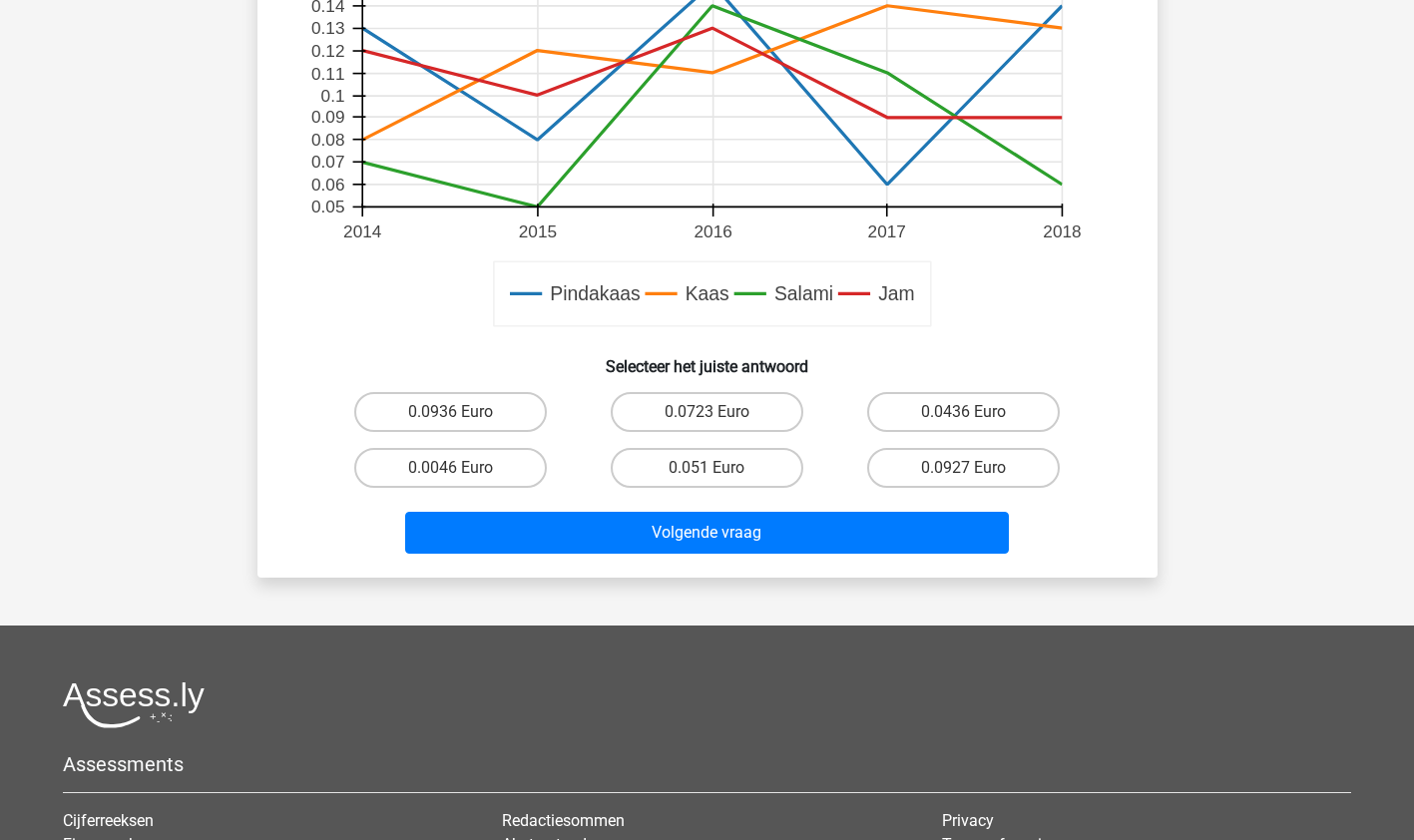 scroll, scrollTop: 883, scrollLeft: 0, axis: vertical 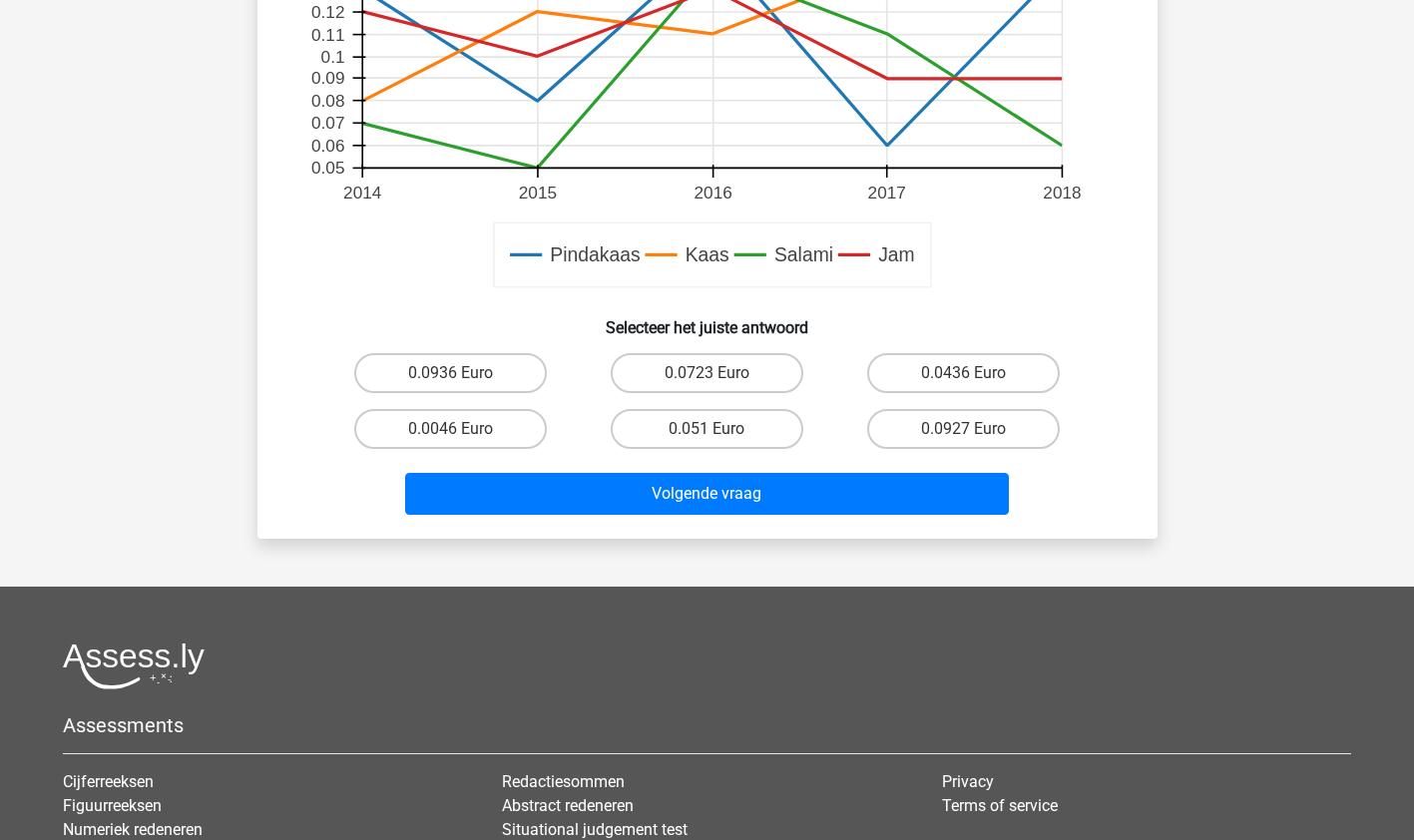 click on "0.0936 Euro" at bounding box center (456, 379) 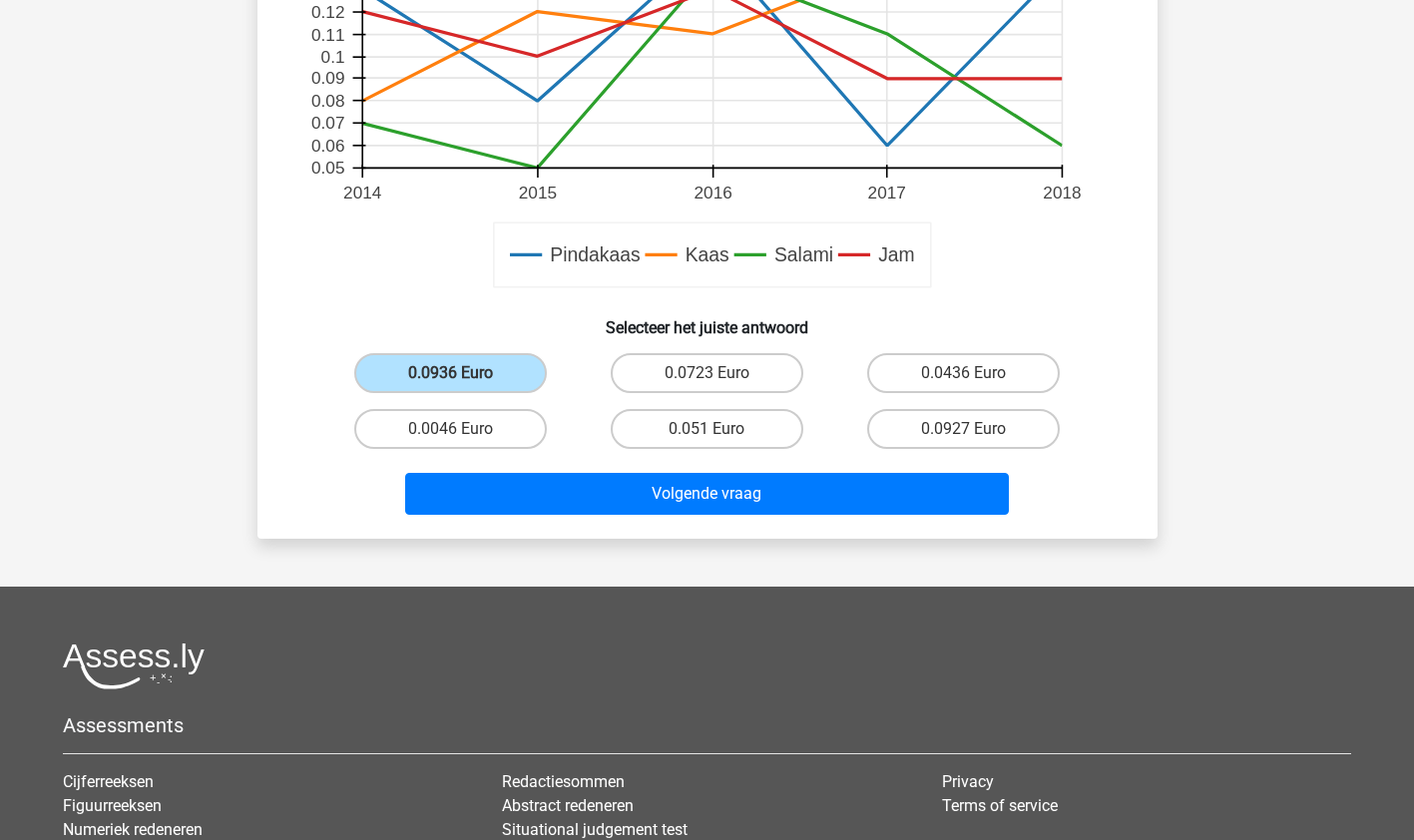 click on "Volgende vraag" at bounding box center (707, 498) 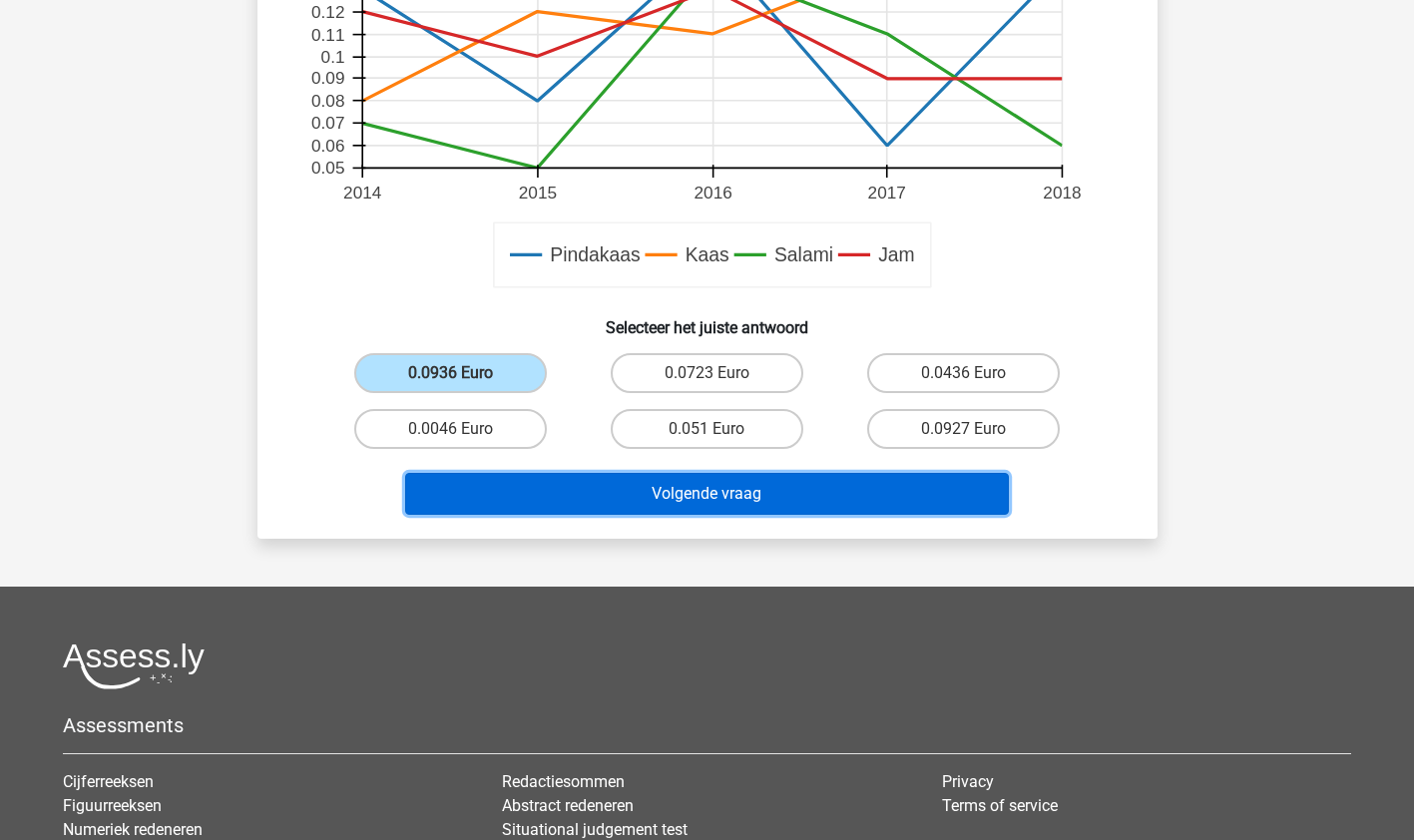 click on "Volgende vraag" at bounding box center [707, 494] 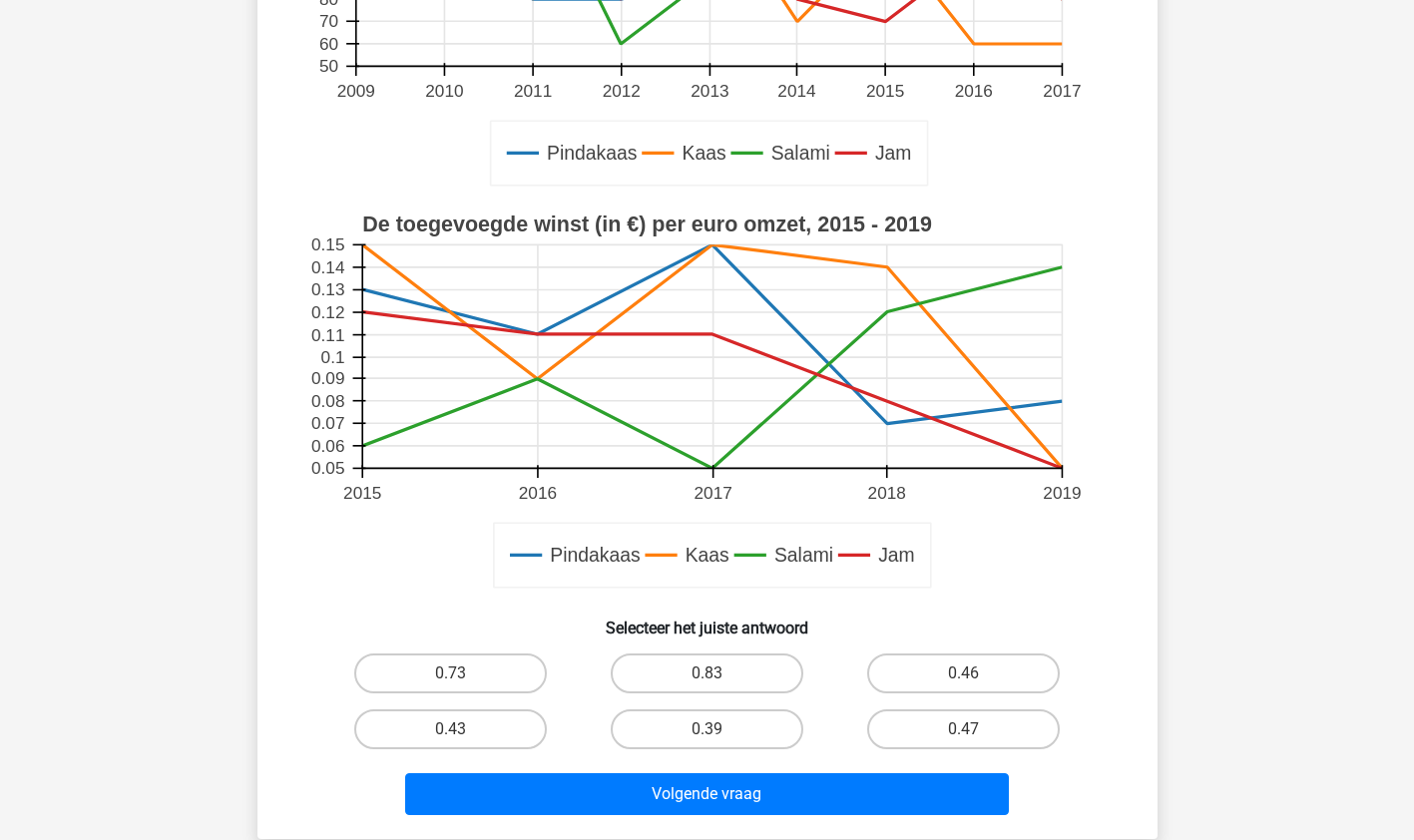 scroll, scrollTop: 456, scrollLeft: 0, axis: vertical 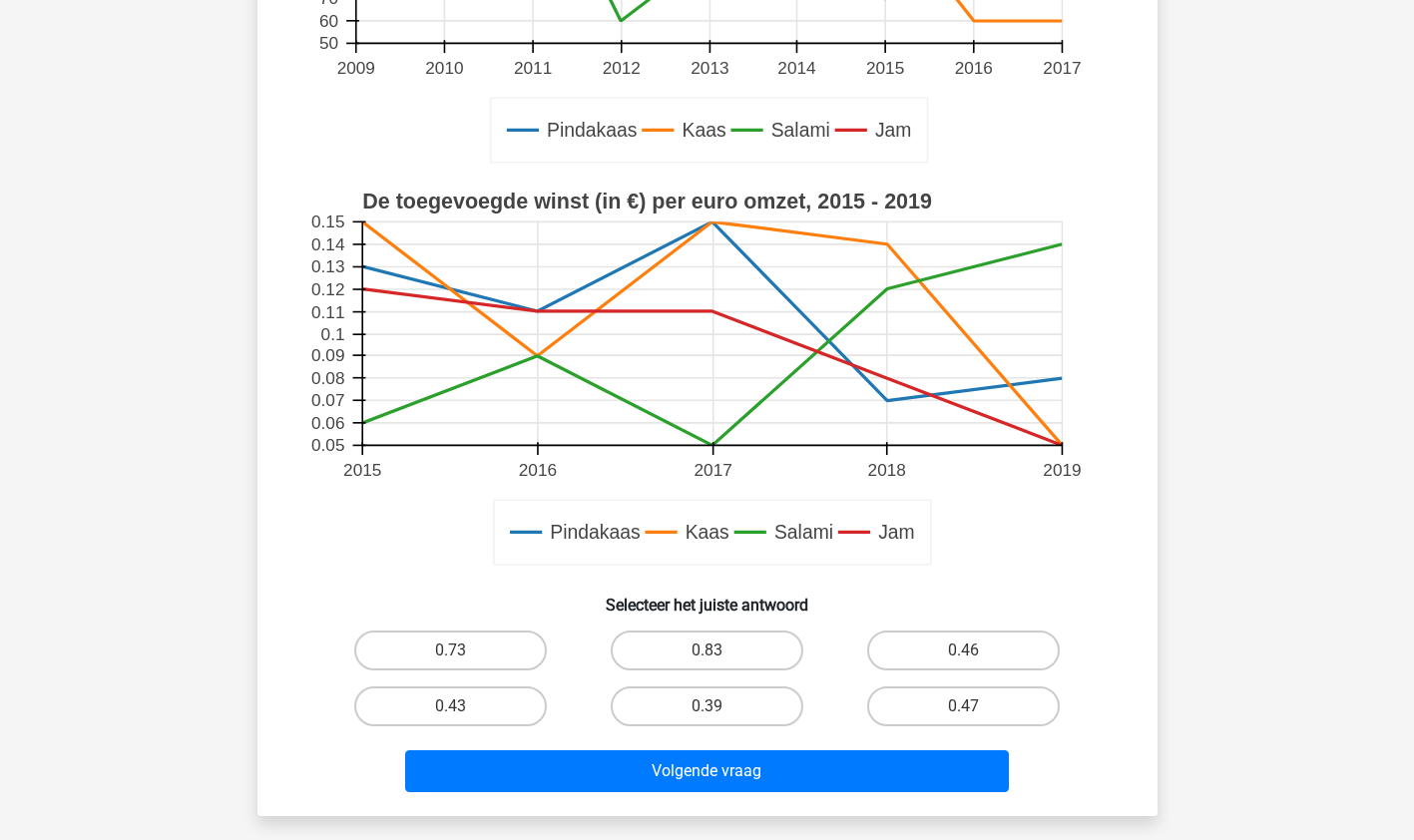 click on "0.46" at bounding box center (963, 650) 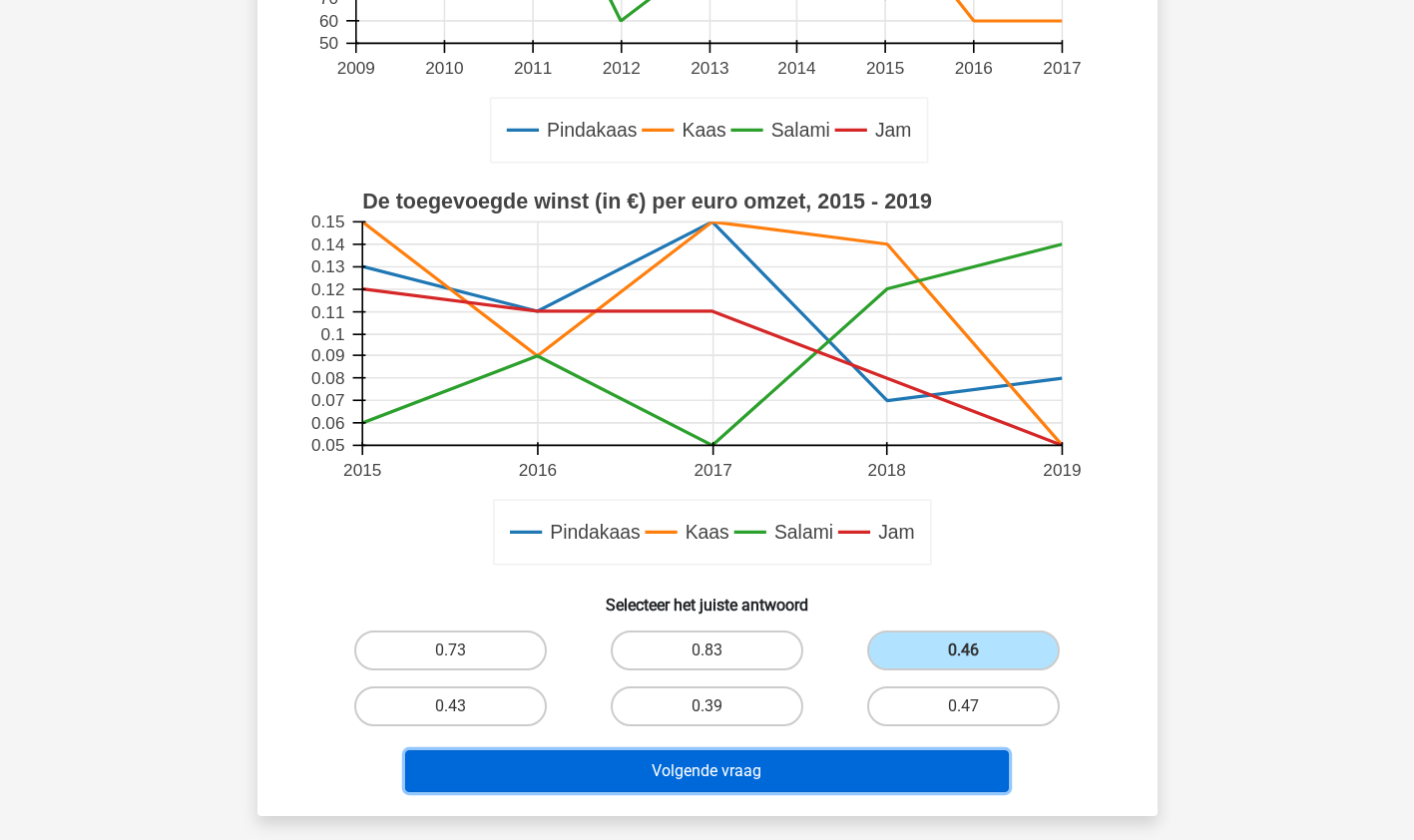 click on "Volgende vraag" at bounding box center [707, 771] 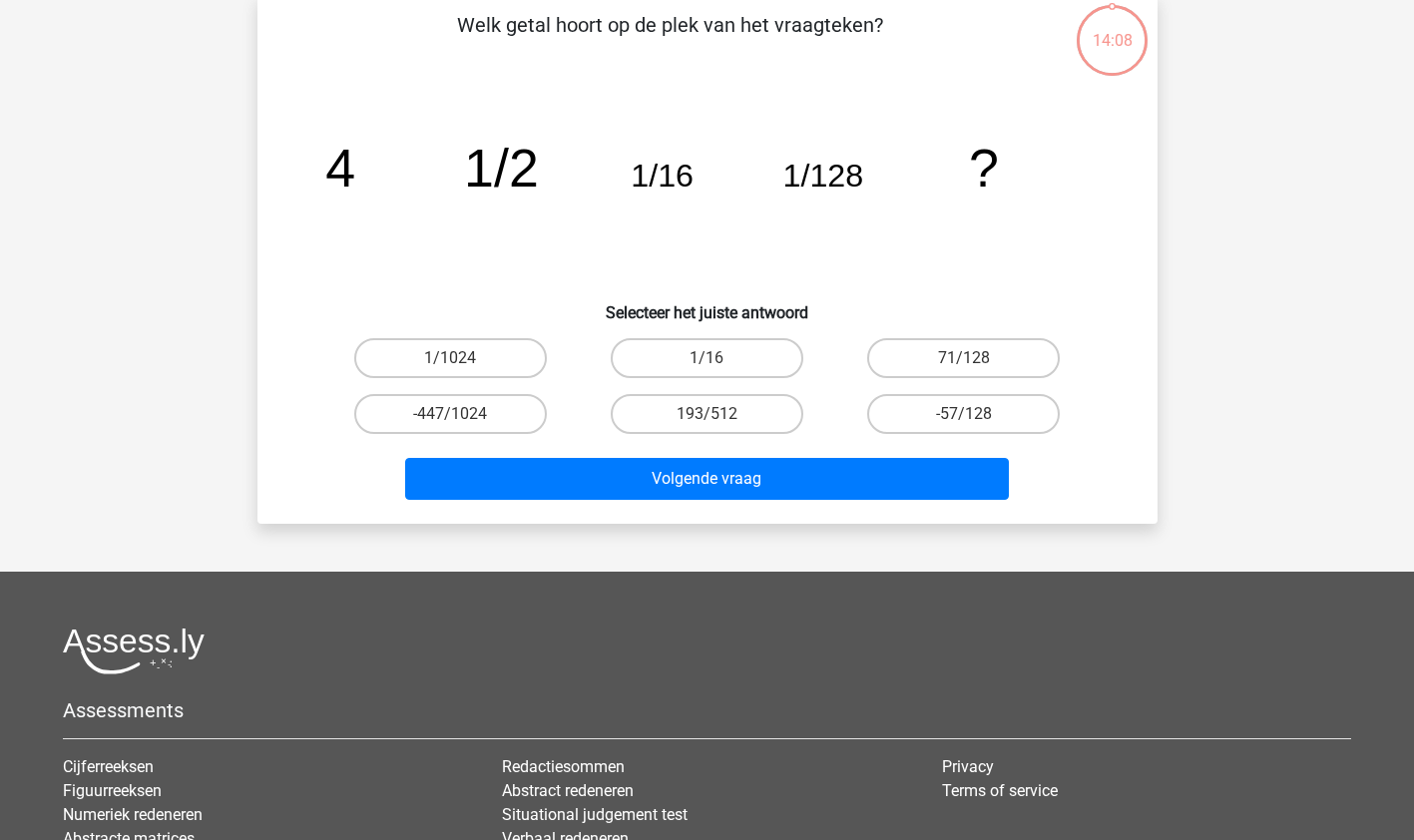 scroll, scrollTop: 100, scrollLeft: 0, axis: vertical 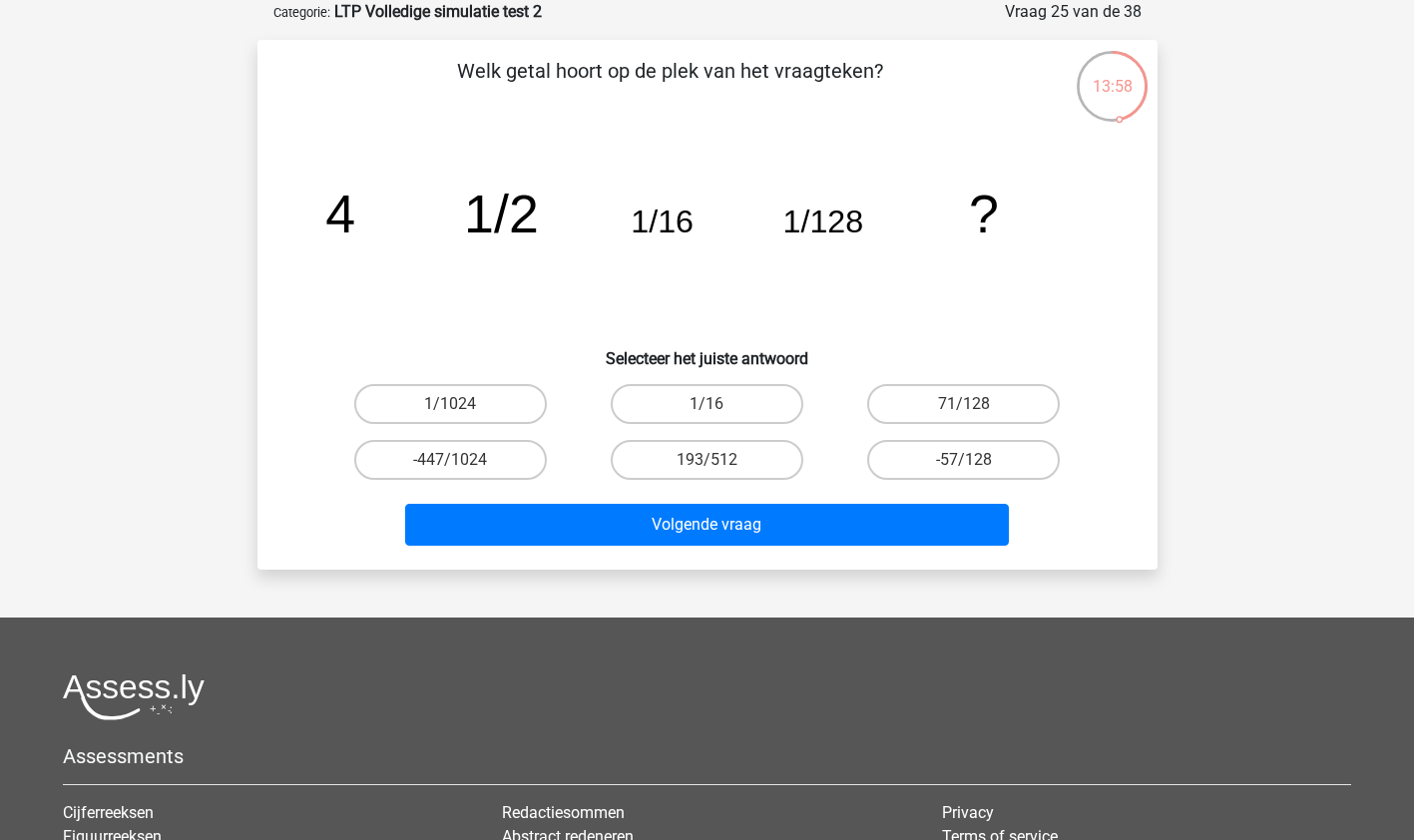 click on "1/1024" at bounding box center [450, 404] 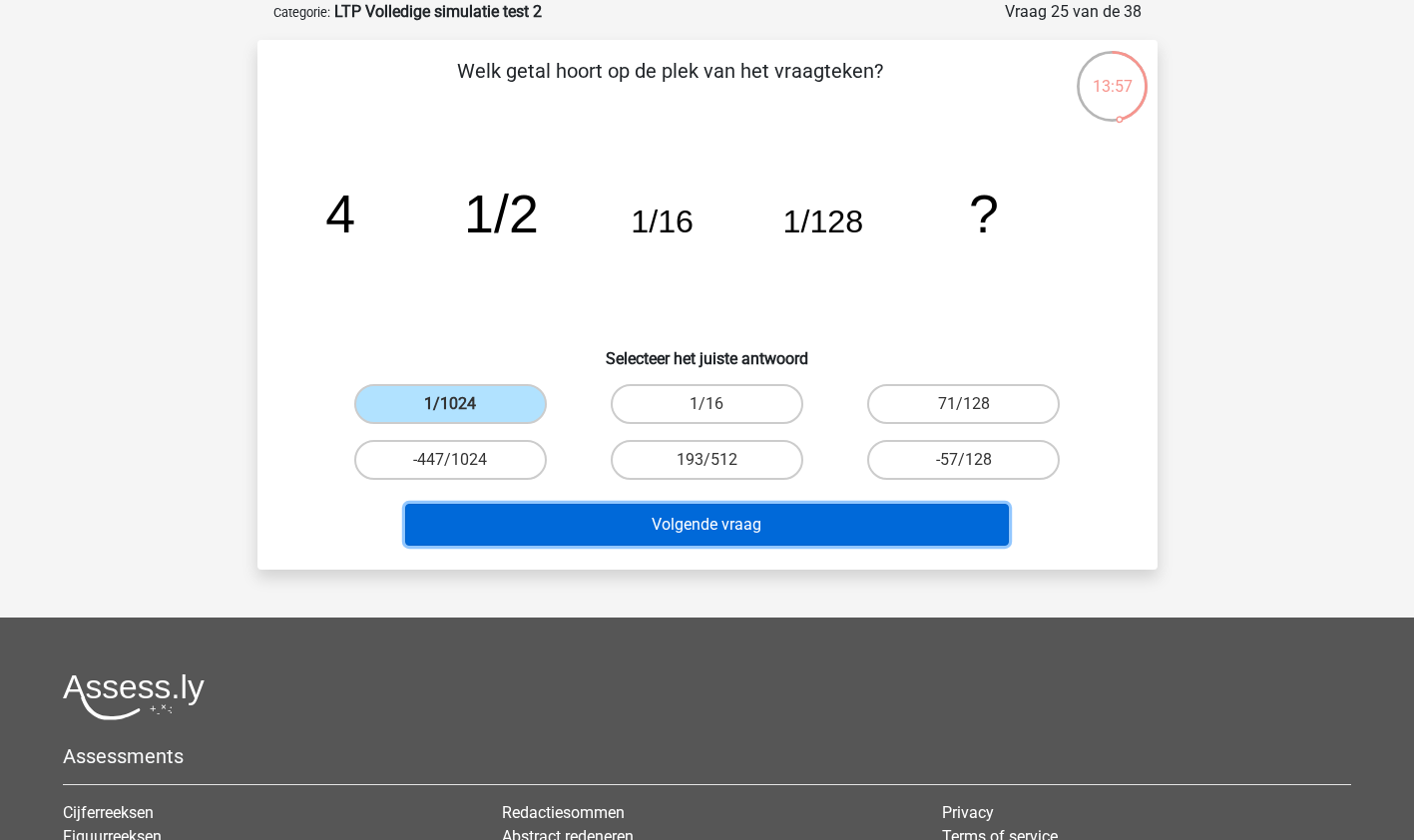 click on "Volgende vraag" at bounding box center (707, 525) 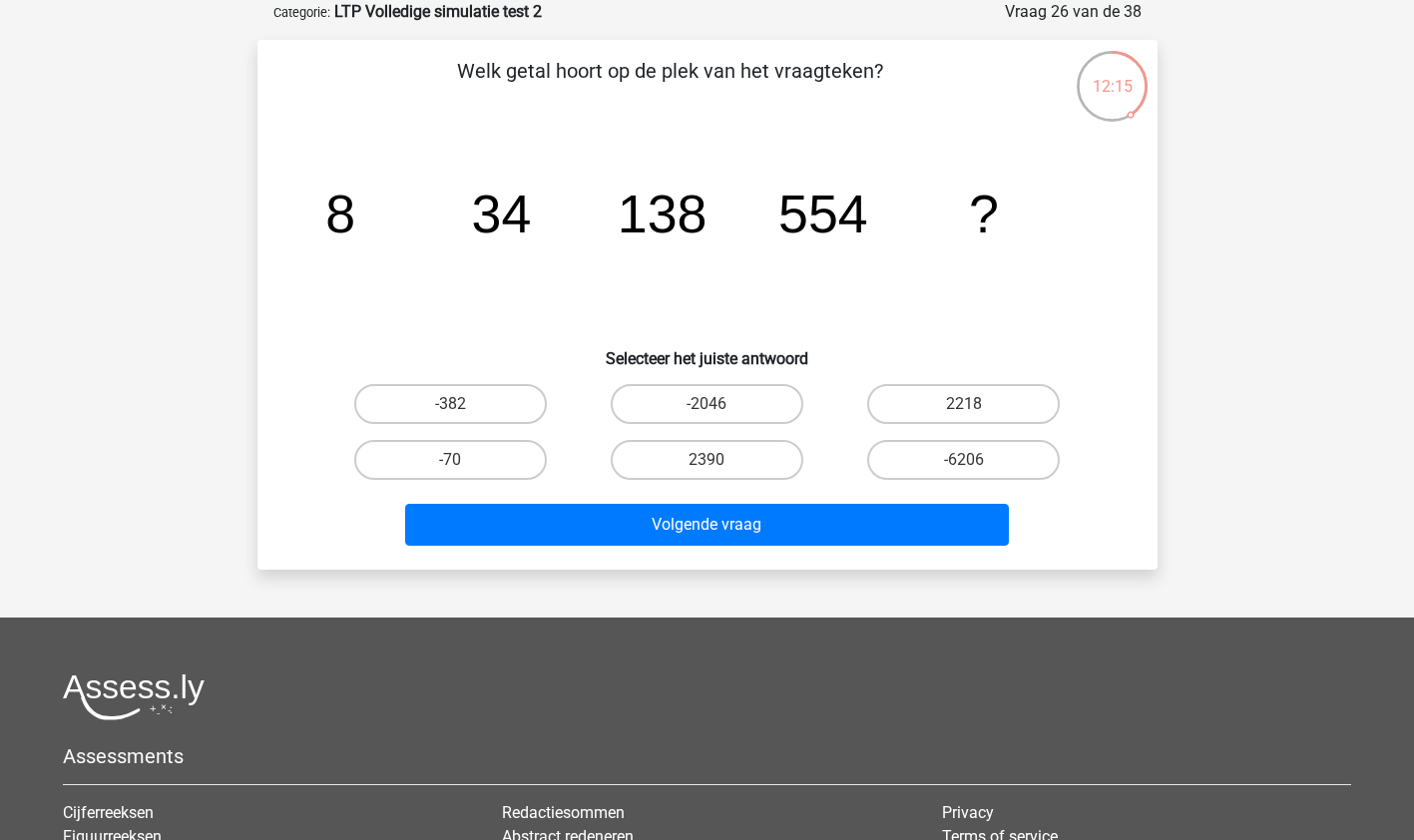 click on "2218" at bounding box center [963, 404] 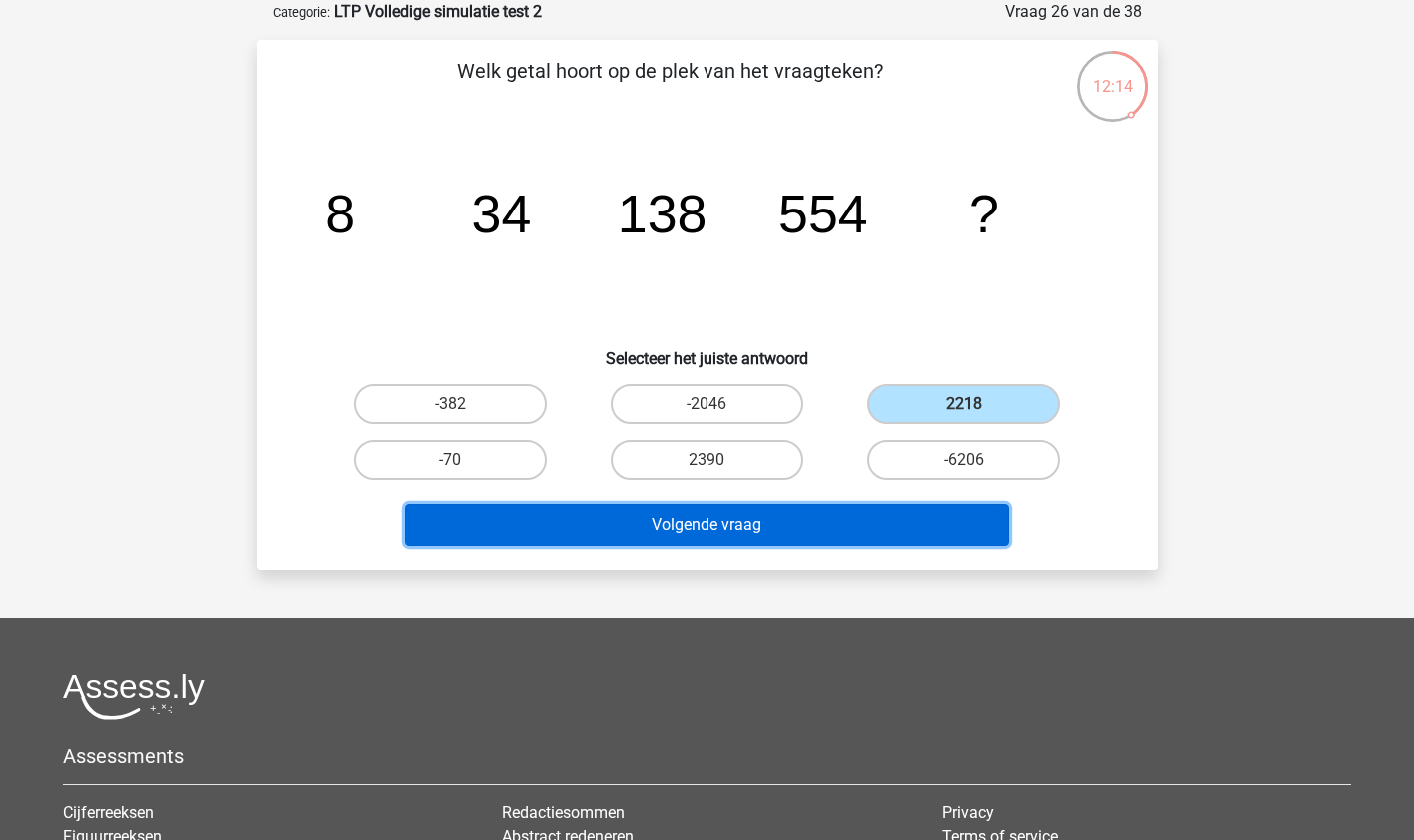 click on "Volgende vraag" at bounding box center (707, 525) 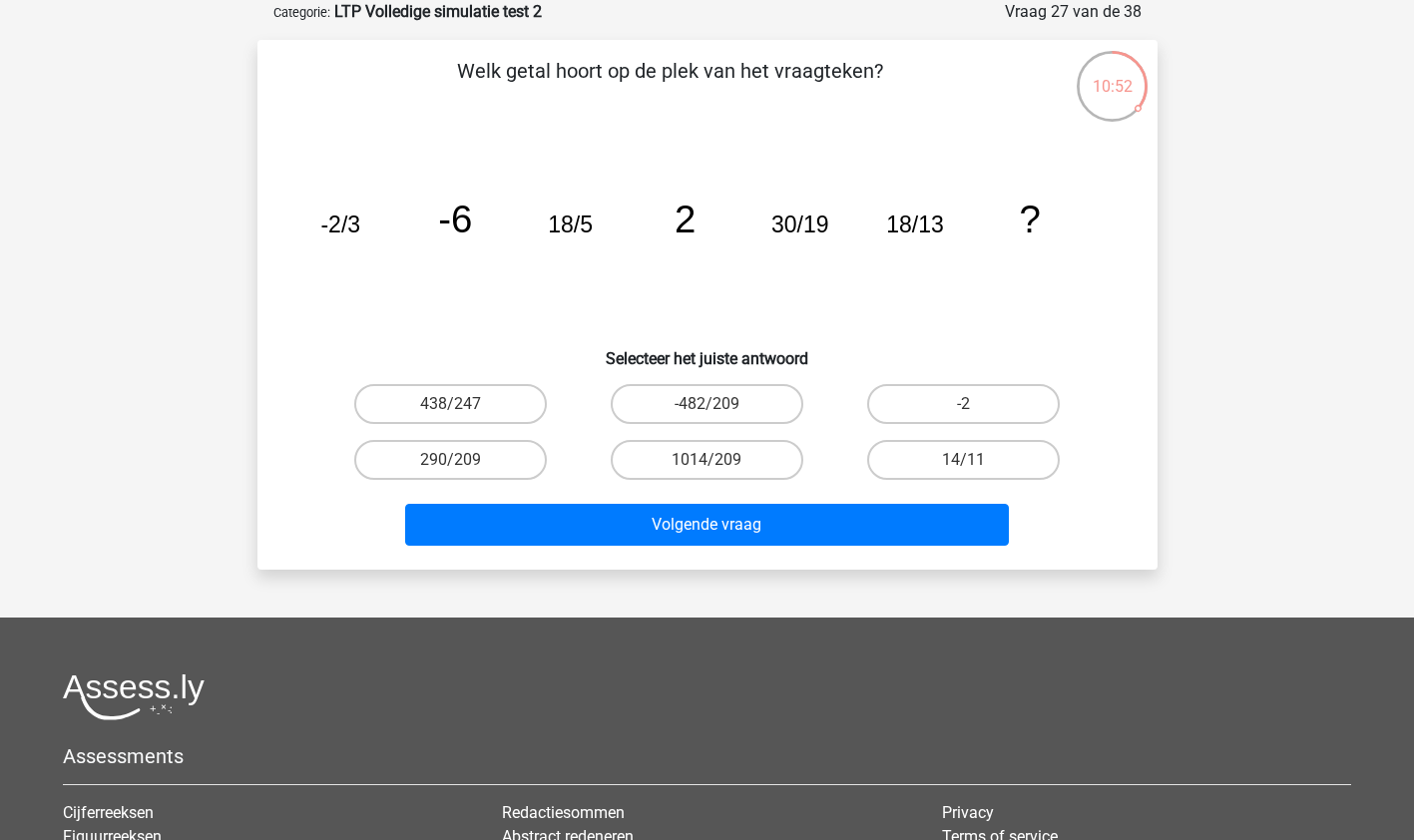 click on "14/11" at bounding box center [963, 460] 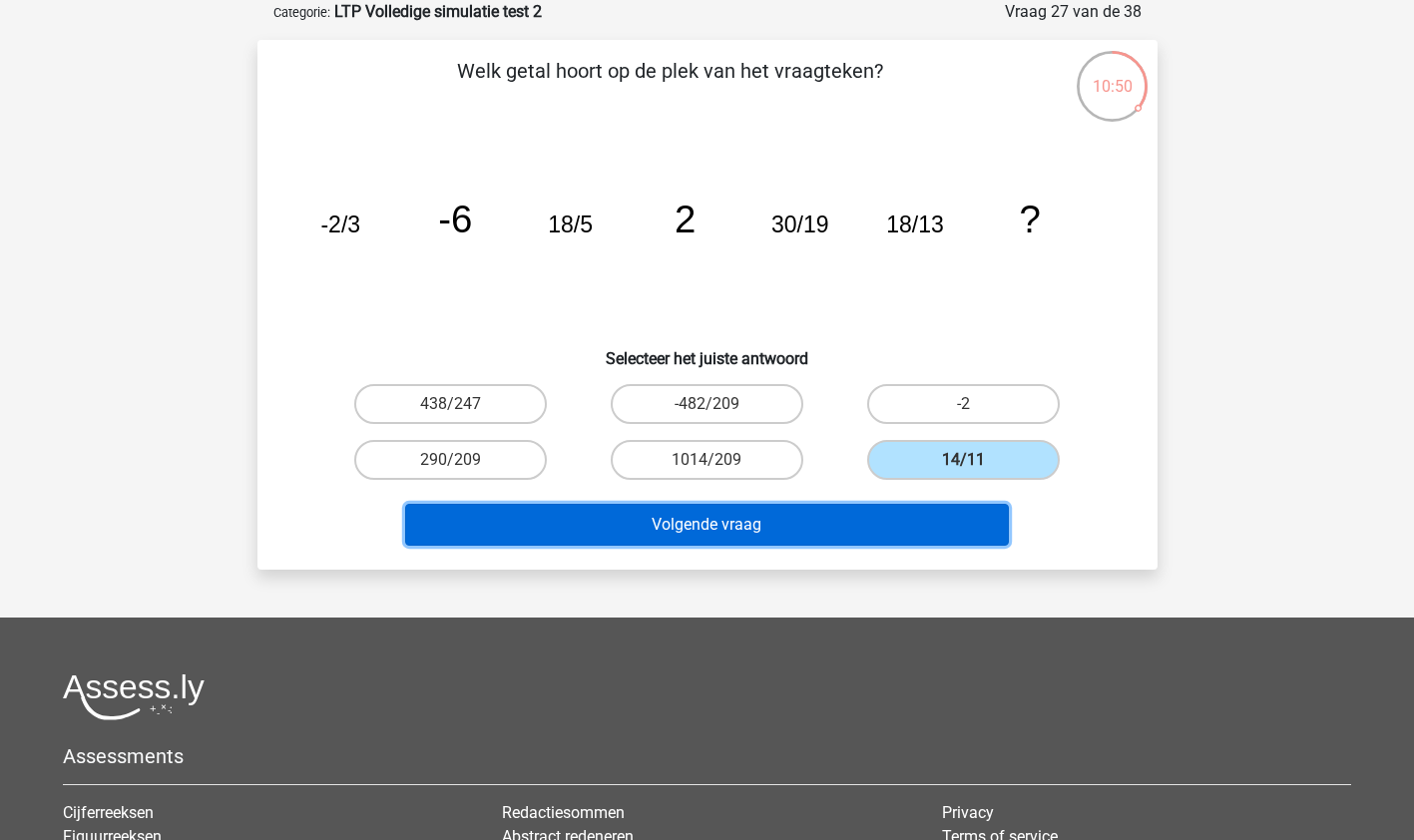 click on "Volgende vraag" at bounding box center (707, 525) 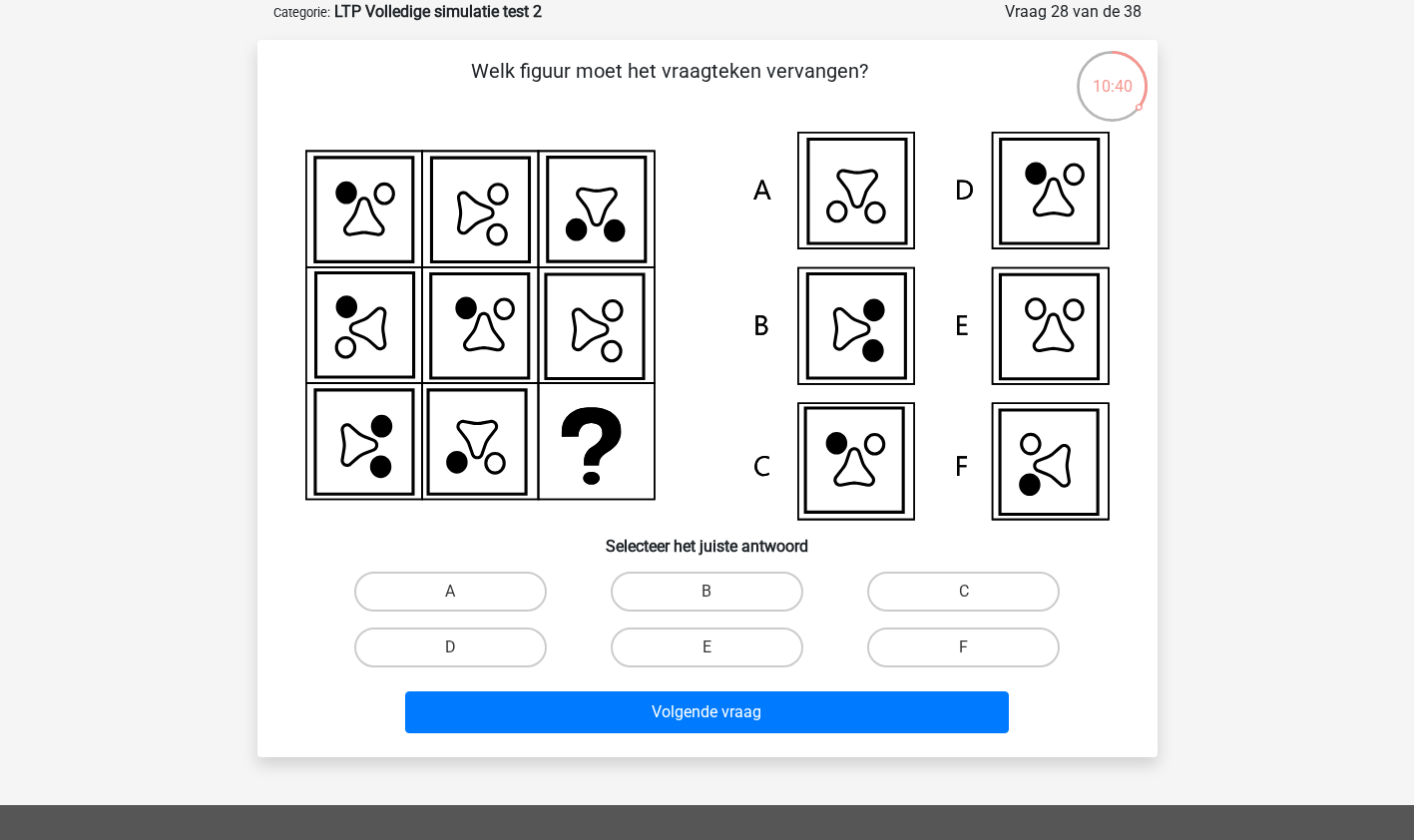 click on "F" at bounding box center [963, 647] 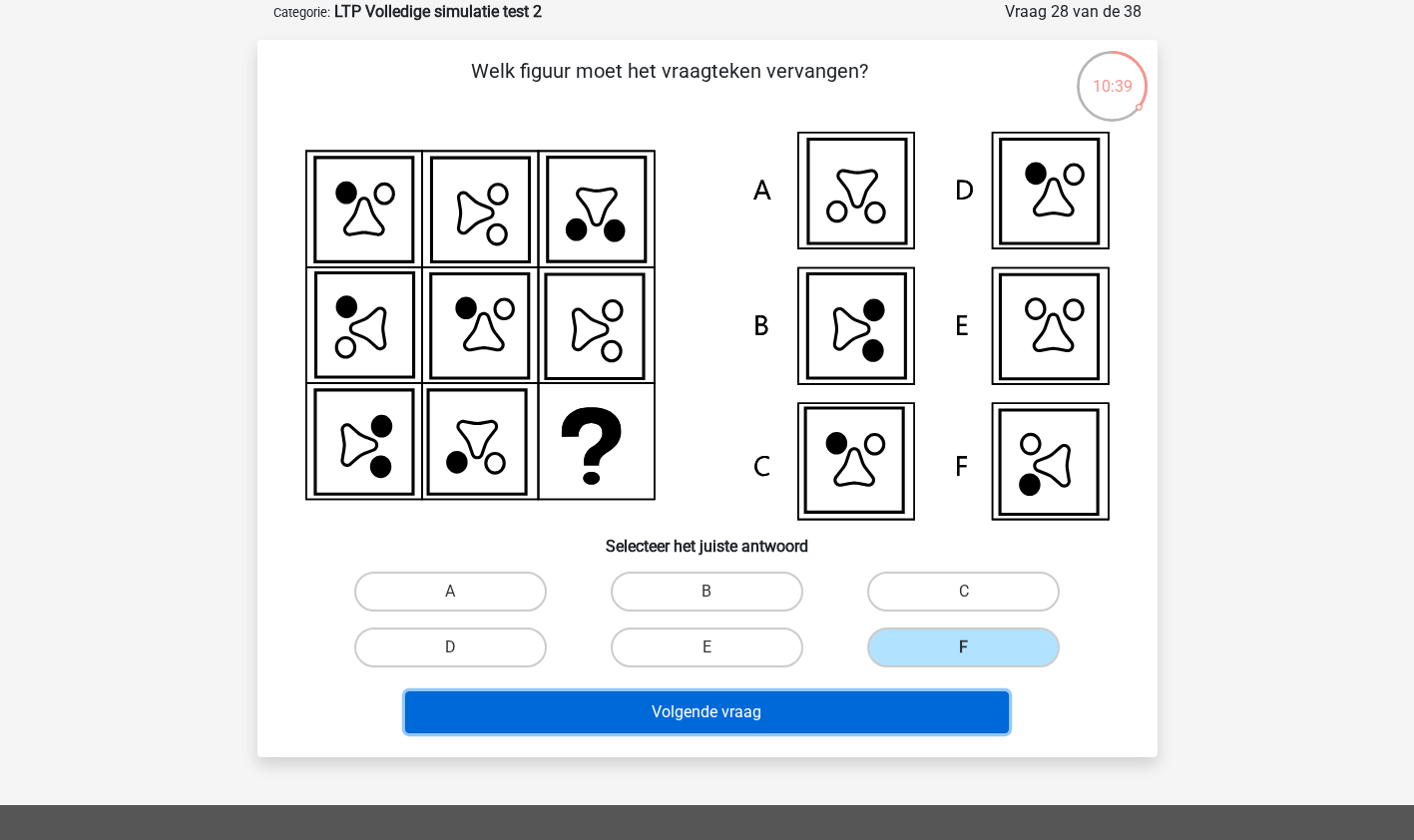 click on "Volgende vraag" at bounding box center (707, 712) 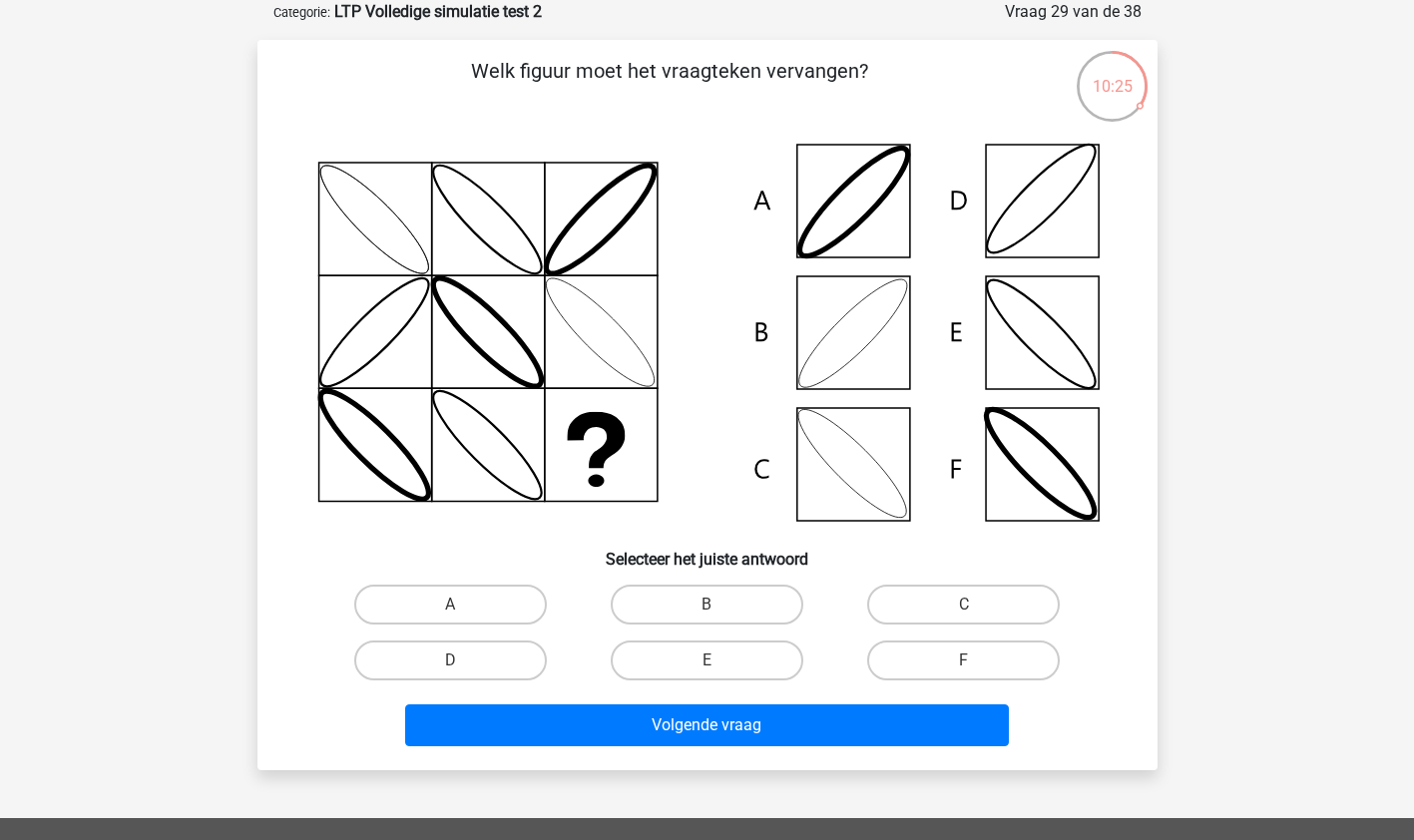 click on "B" at bounding box center [707, 605] 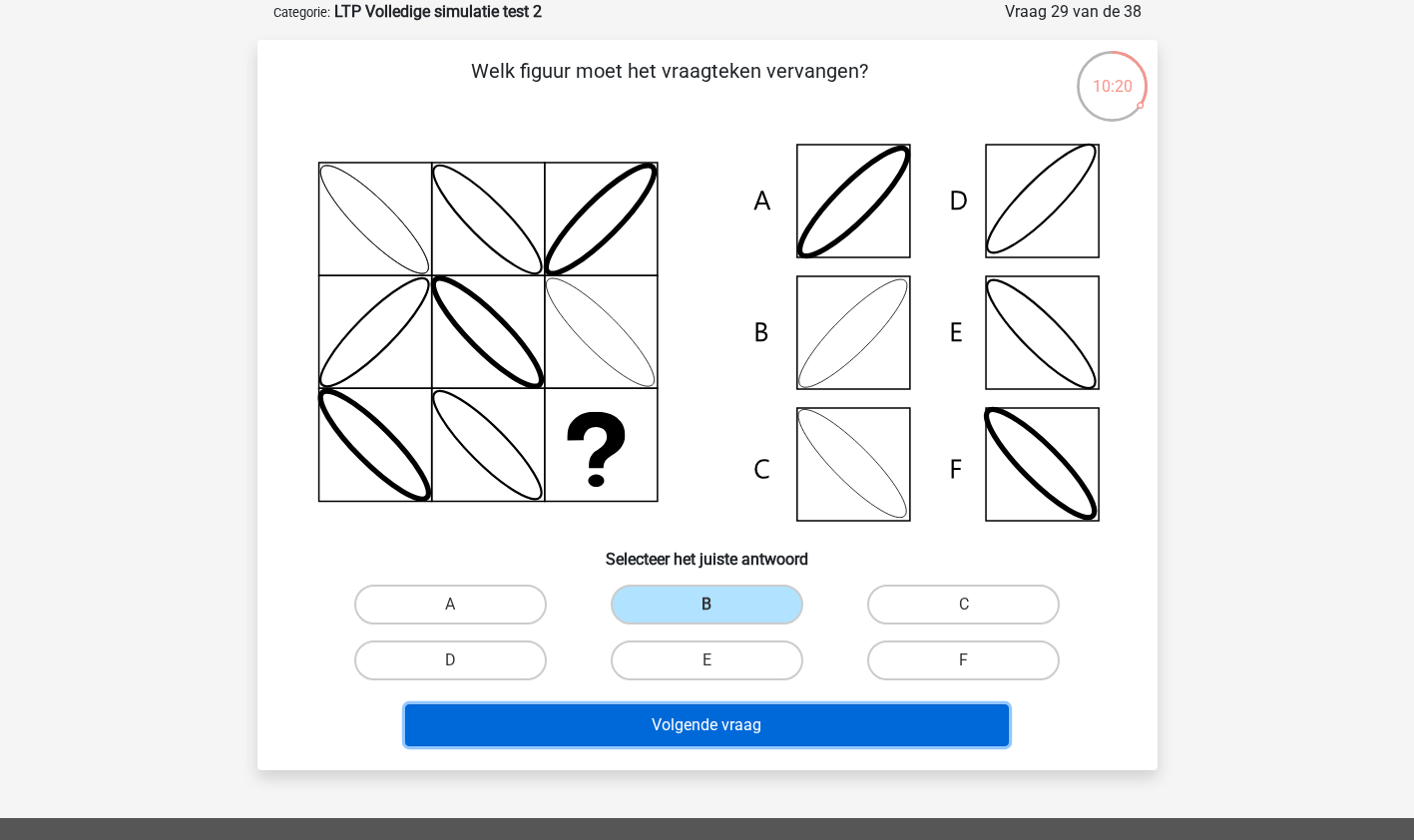 click on "Volgende vraag" at bounding box center [707, 725] 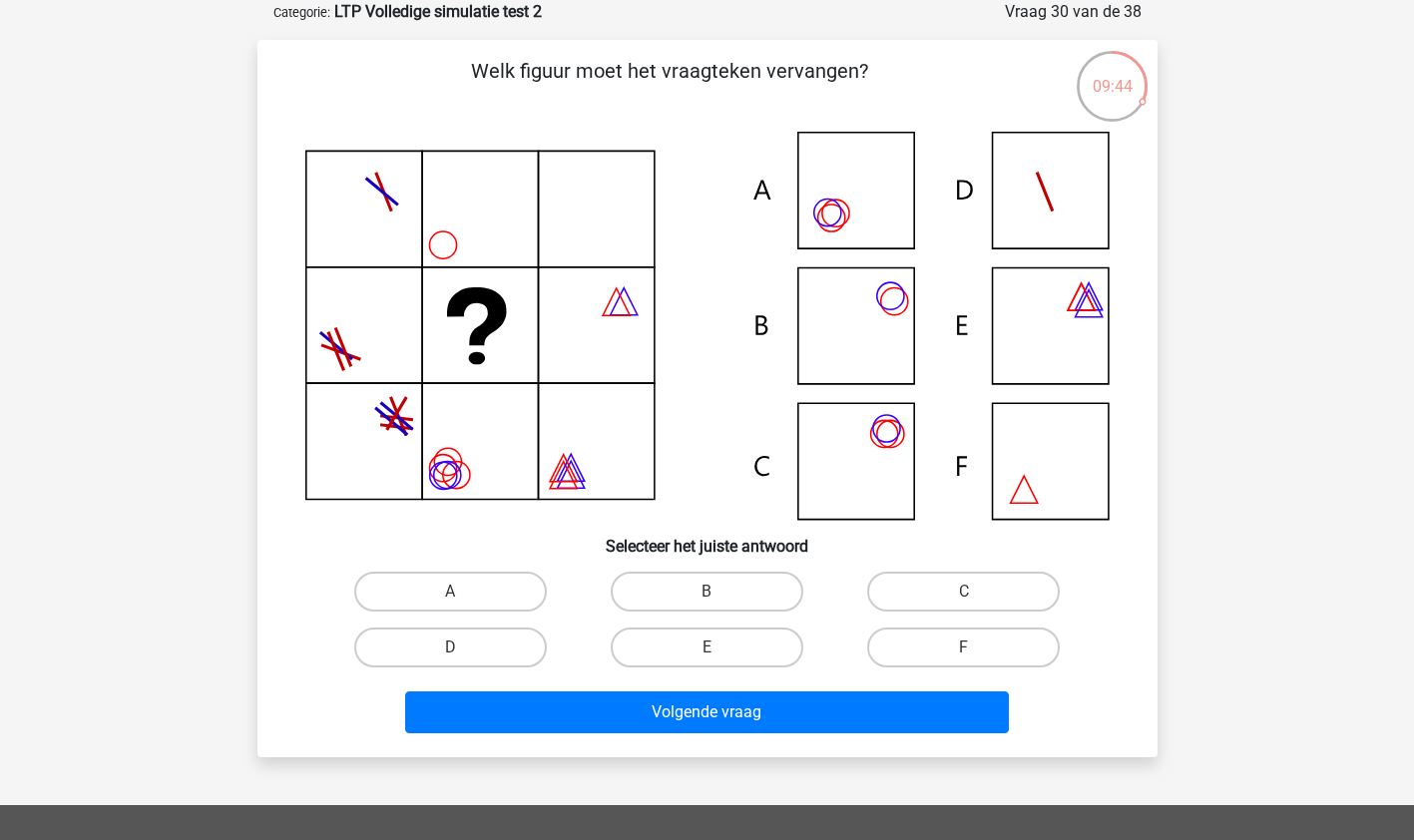 click on "C" at bounding box center [963, 592] 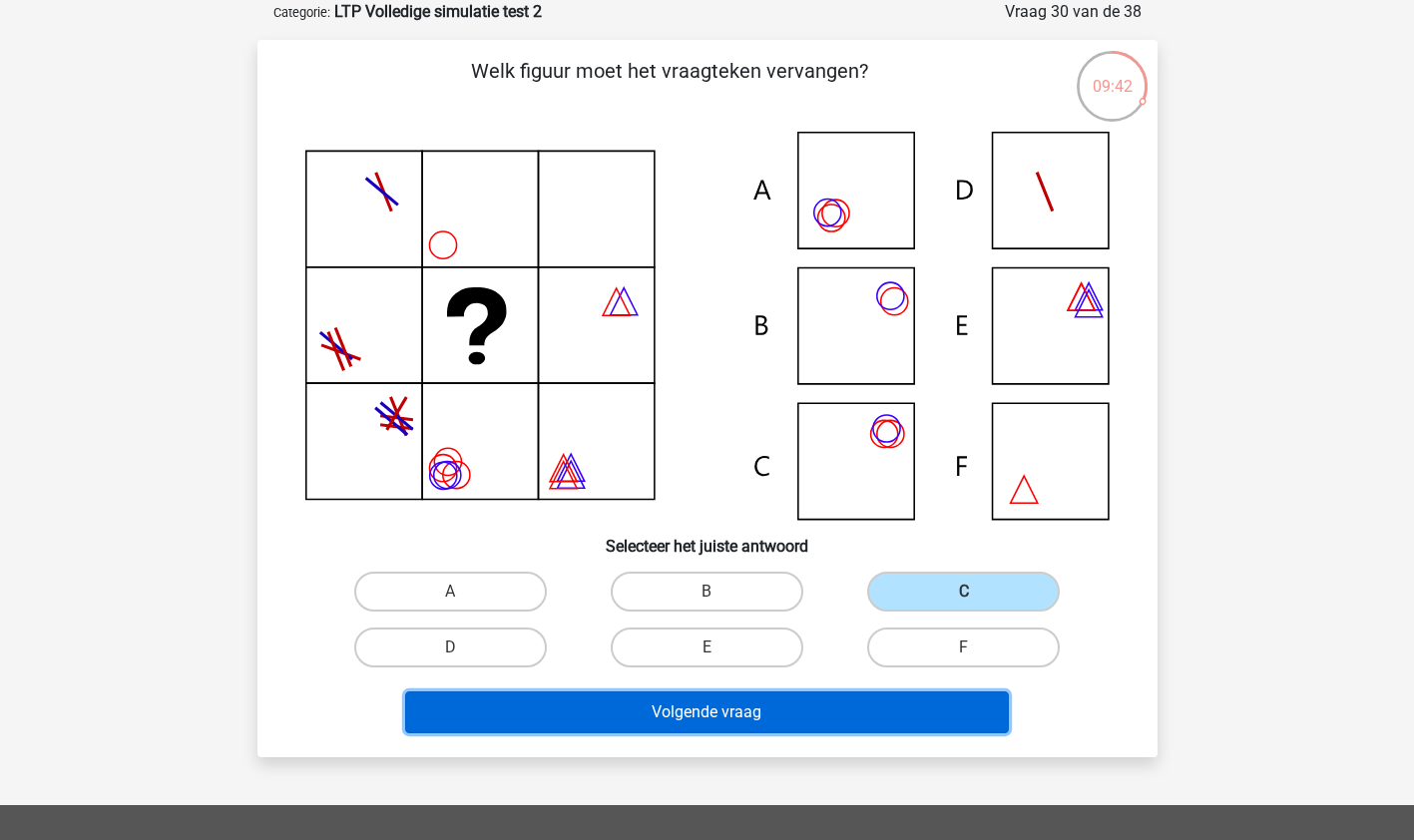 click on "Volgende vraag" at bounding box center [707, 712] 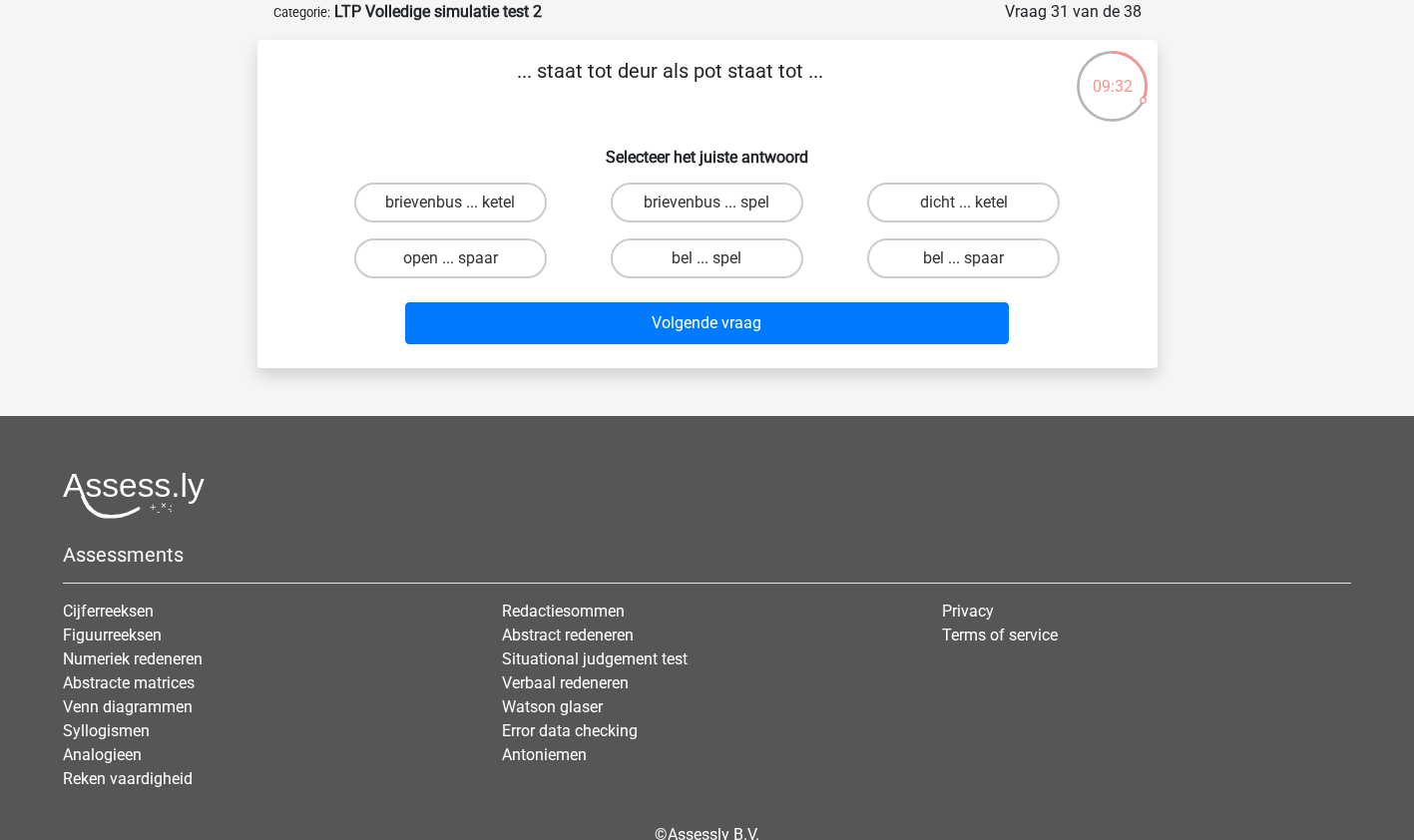 click on "bel ... spaar" at bounding box center (963, 258) 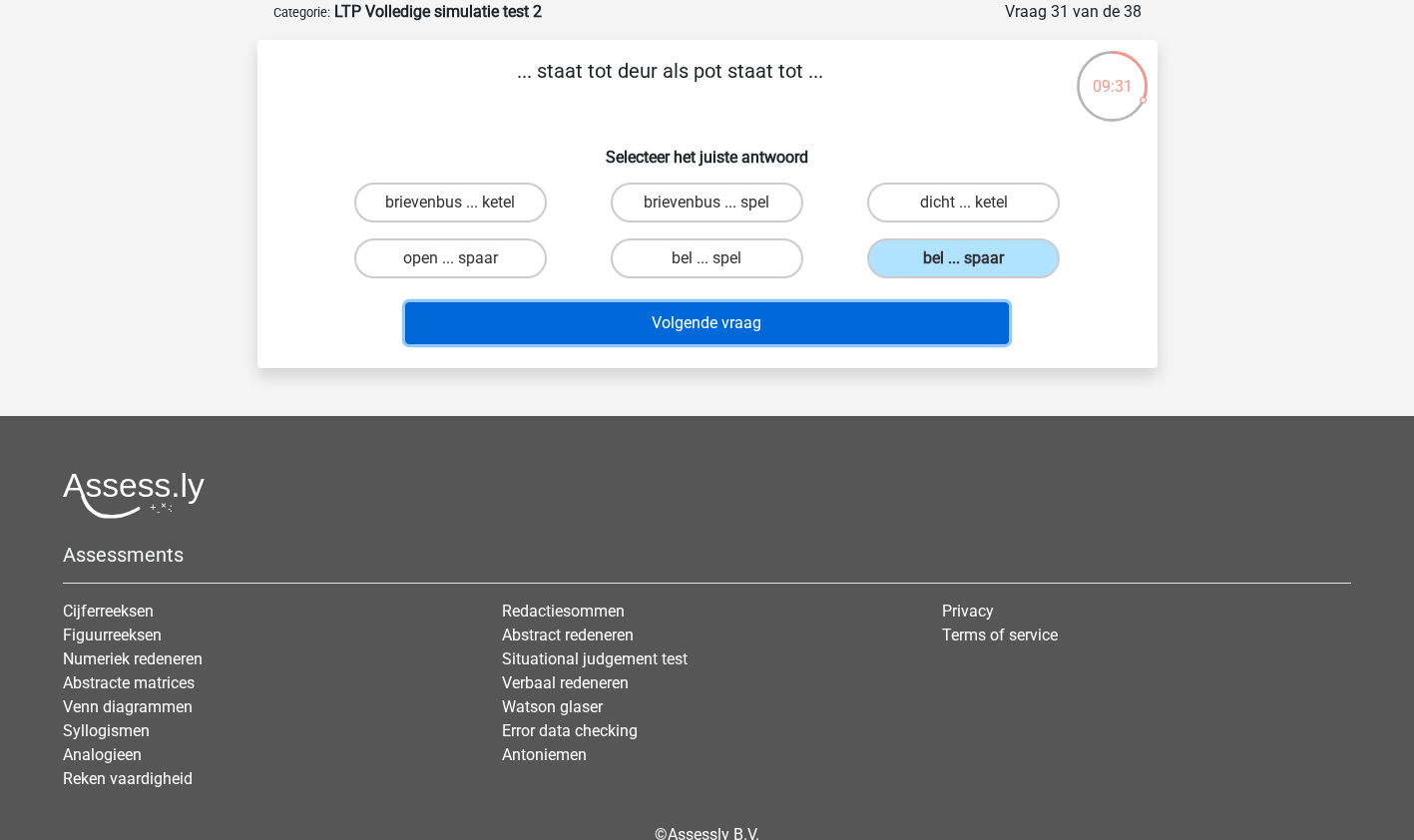 click on "Volgende vraag" at bounding box center (707, 323) 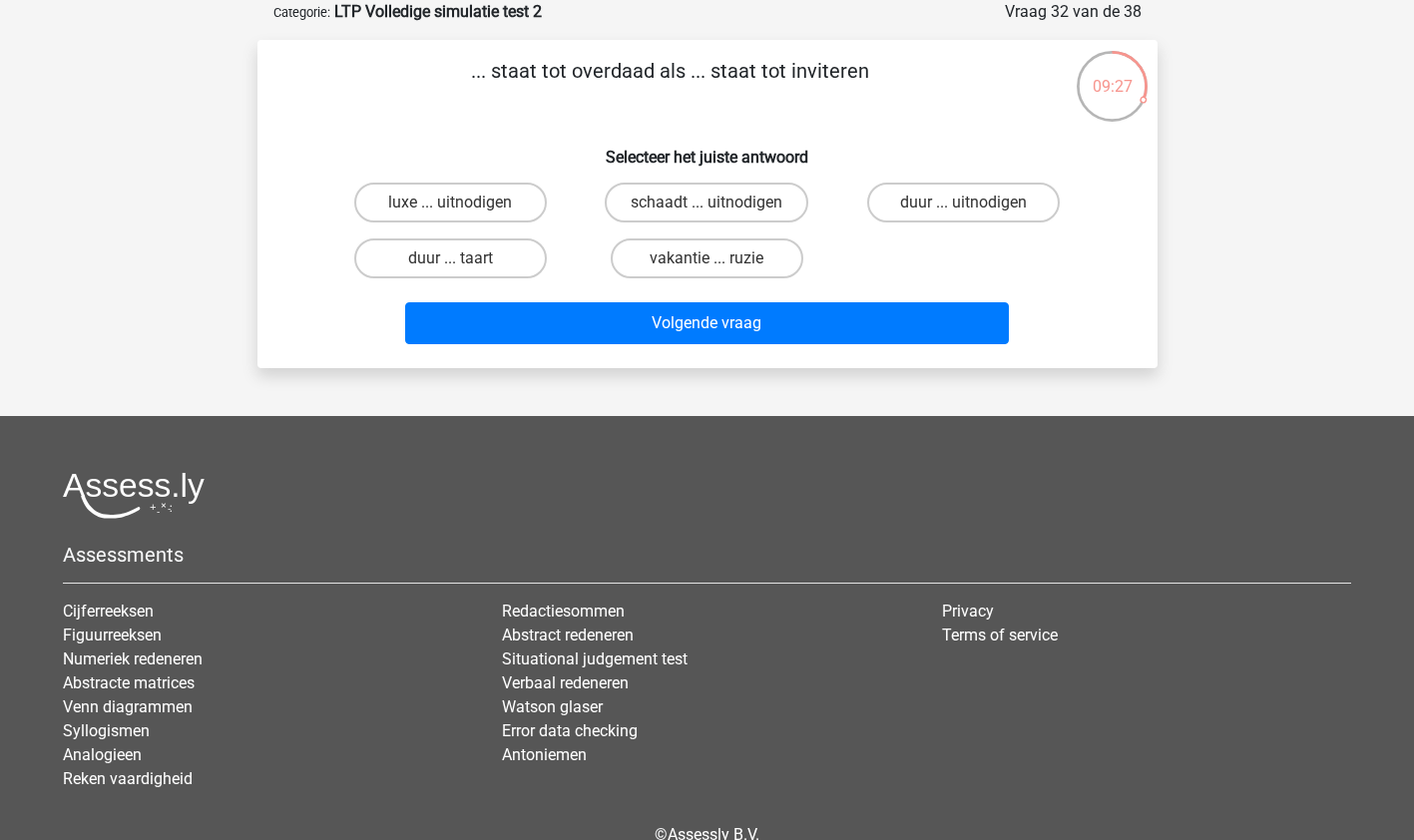 click on "luxe ... uitnodigen" at bounding box center (450, 203) 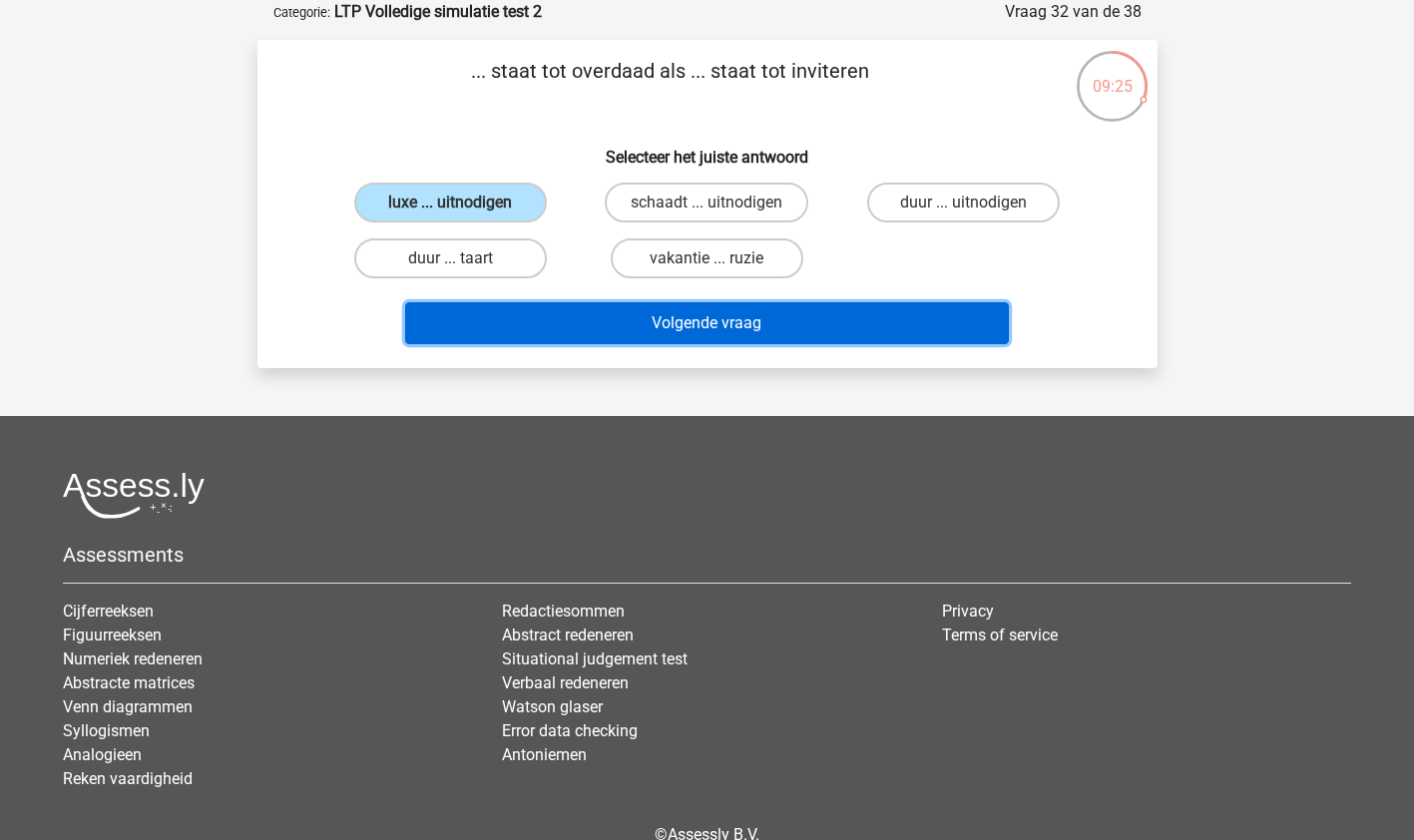 click on "Volgende vraag" at bounding box center (707, 323) 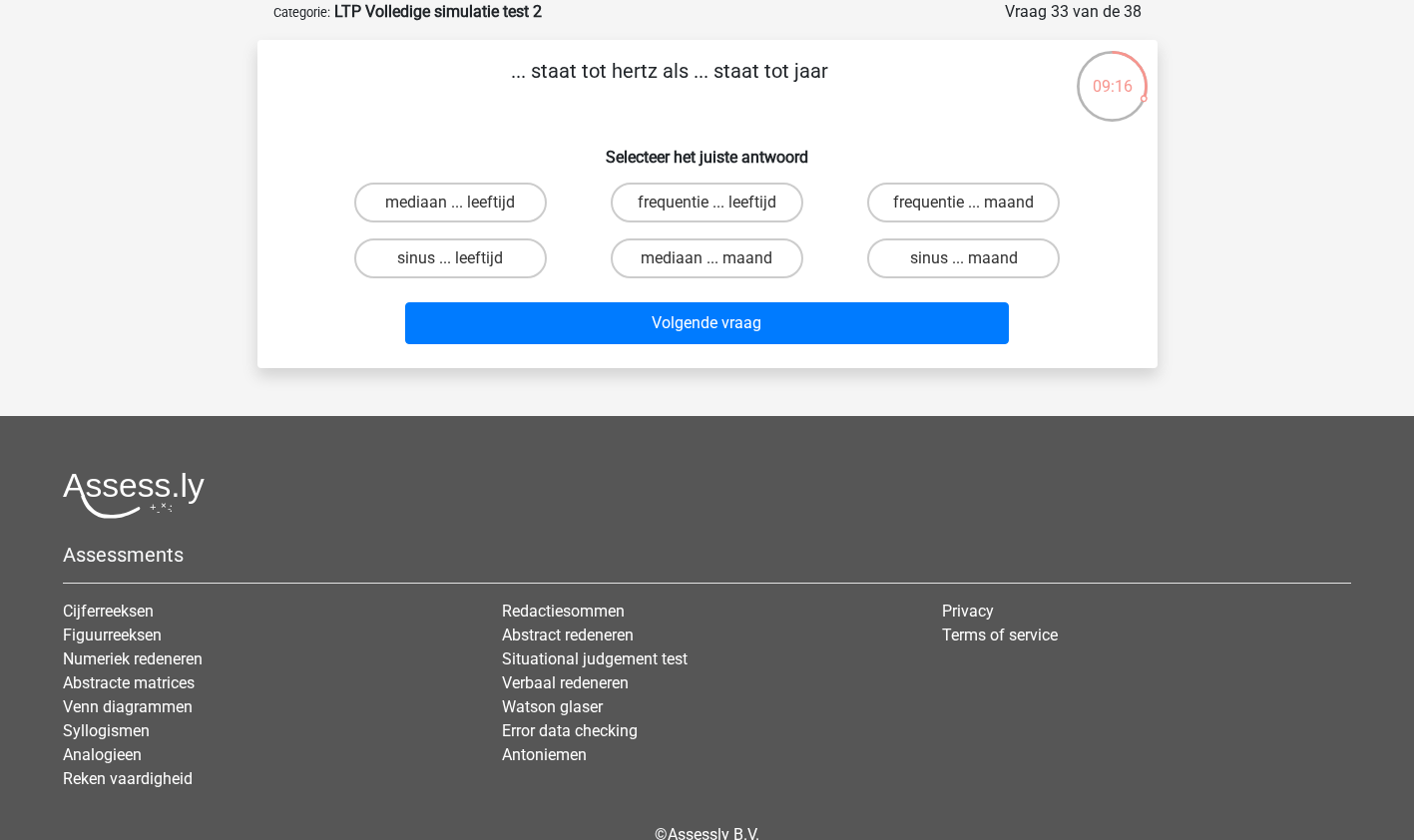 click on "frequentie ... leeftijd" at bounding box center [707, 203] 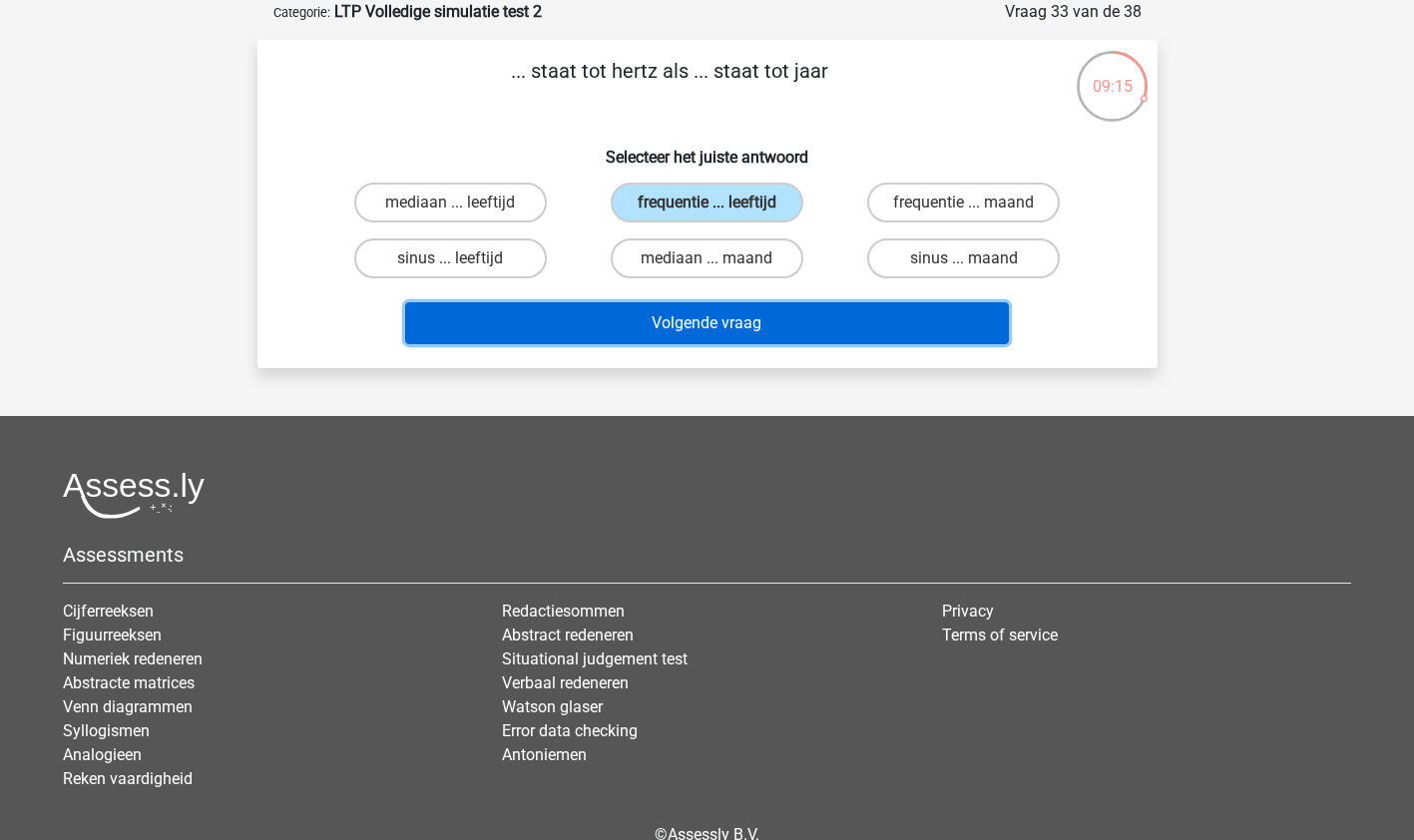 click on "Volgende vraag" at bounding box center [707, 323] 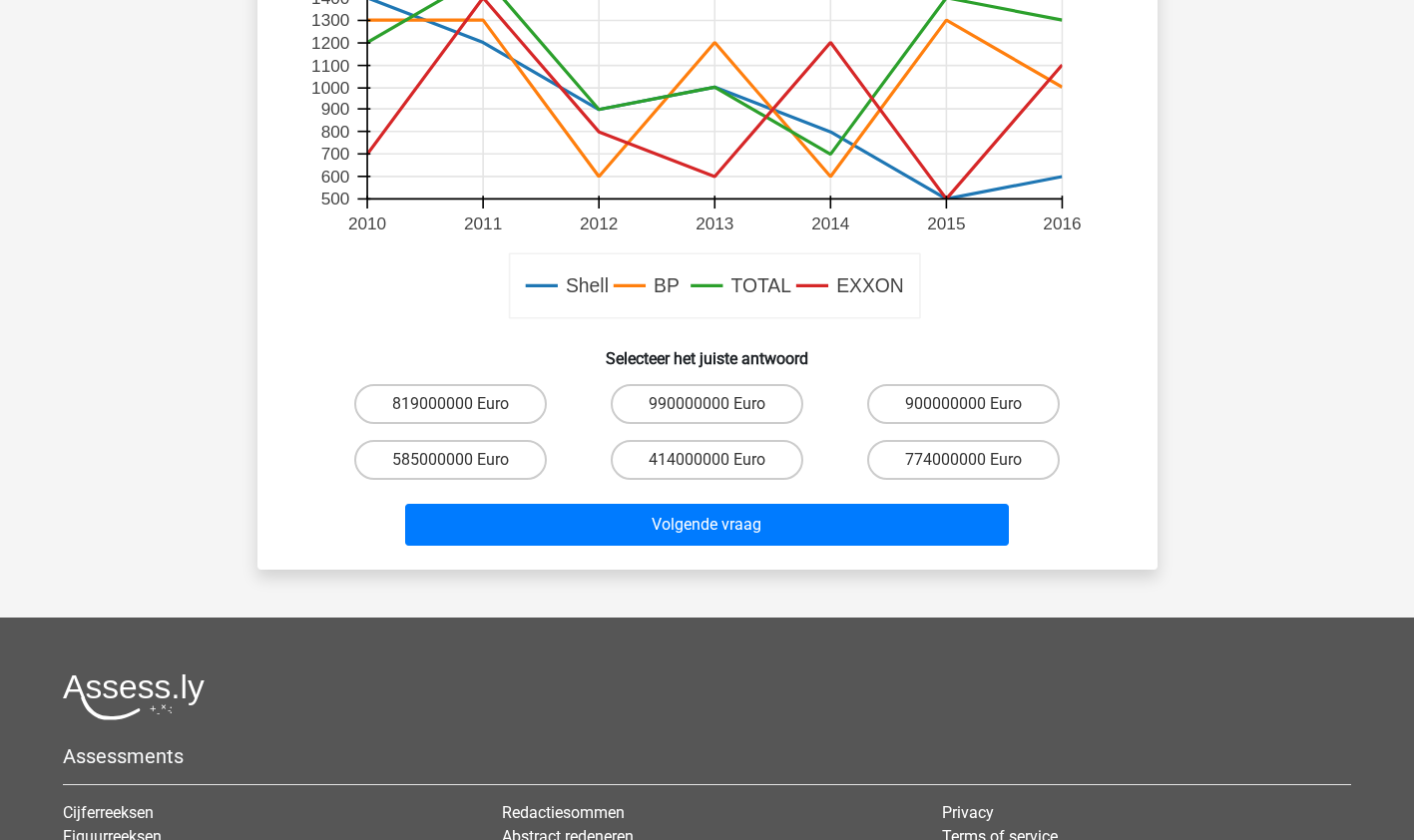 scroll, scrollTop: 696, scrollLeft: 0, axis: vertical 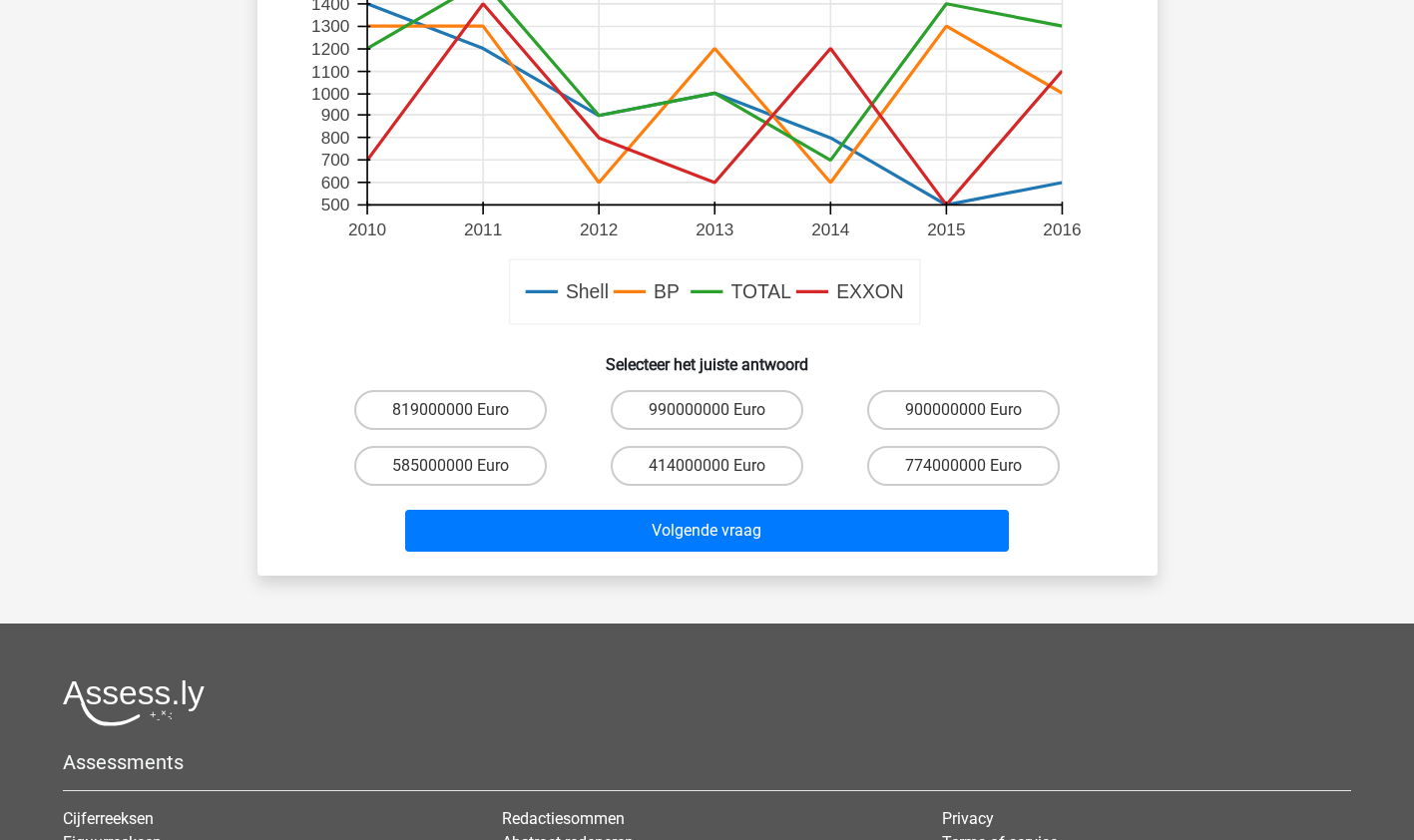 click on "900000000 Euro" at bounding box center [963, 410] 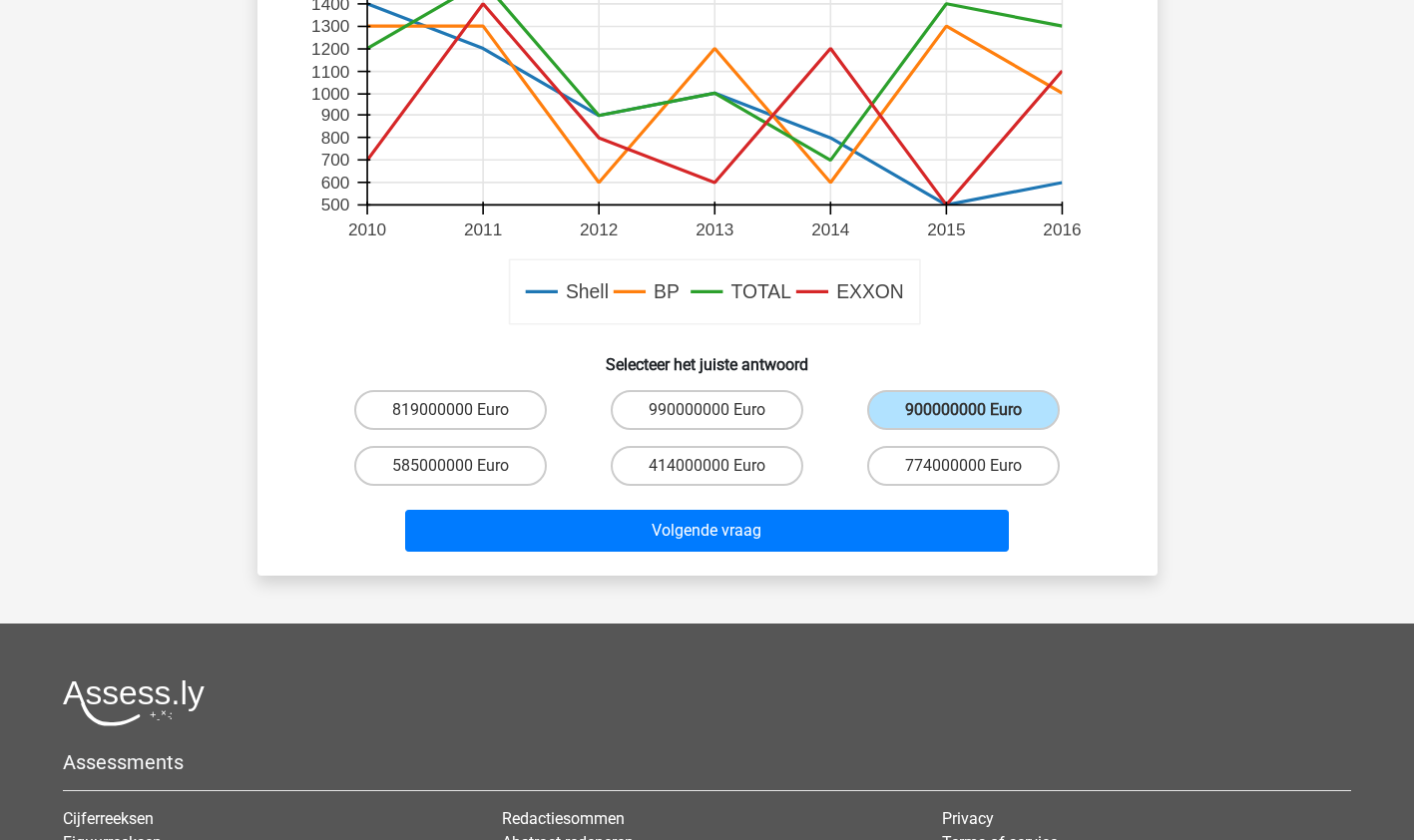 click on "Volgende vraag" at bounding box center [707, 531] 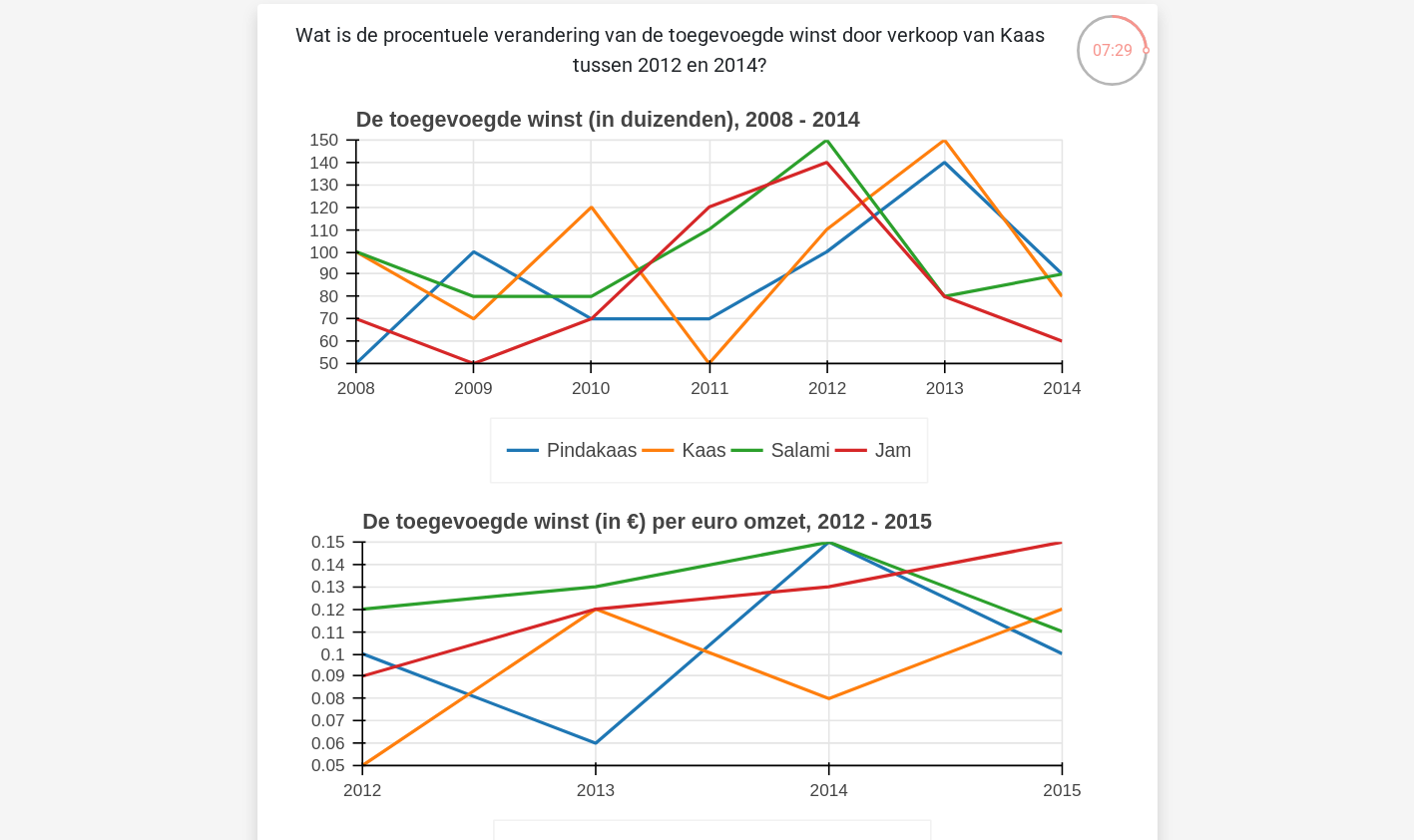 scroll, scrollTop: 135, scrollLeft: 0, axis: vertical 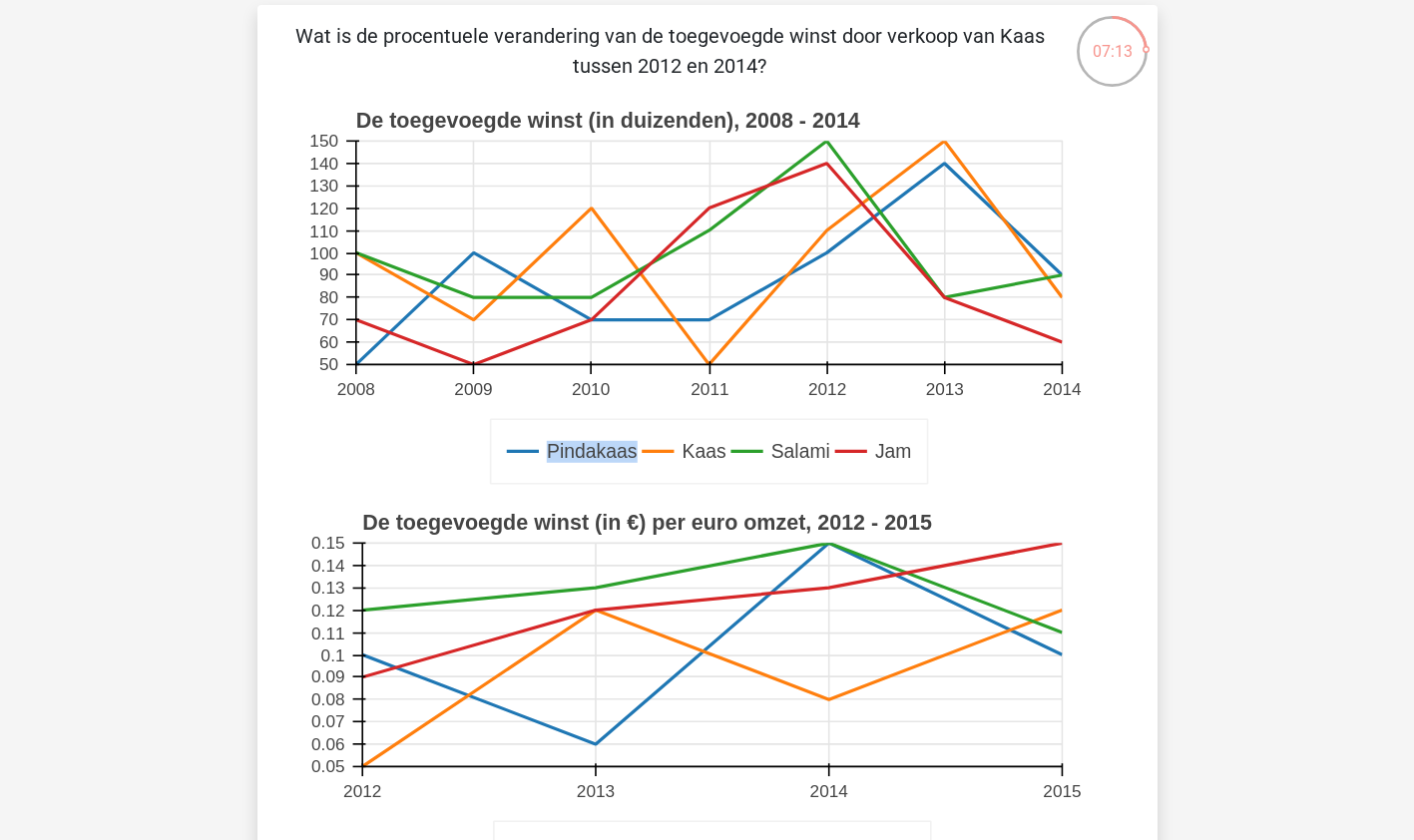 click 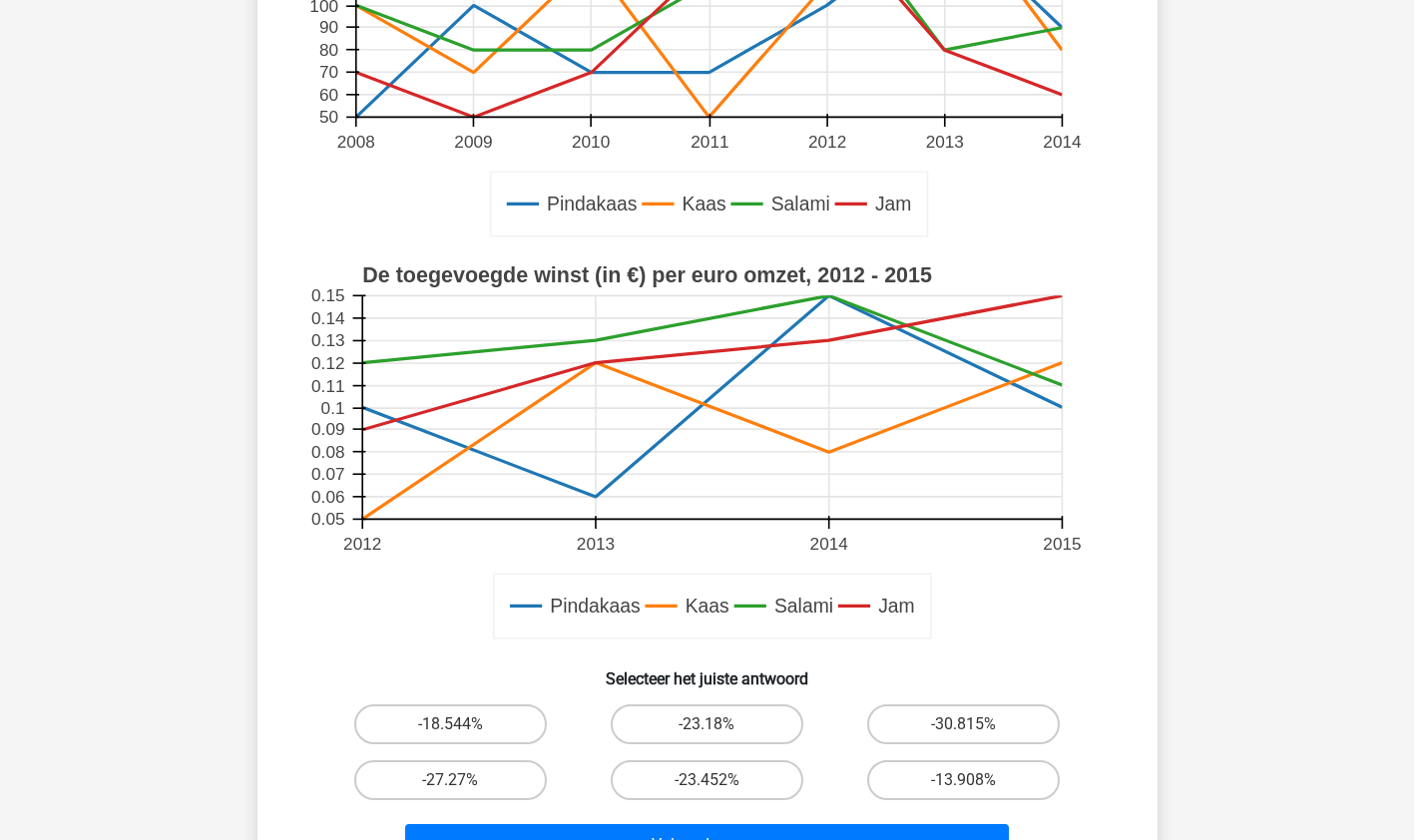 scroll, scrollTop: 409, scrollLeft: 0, axis: vertical 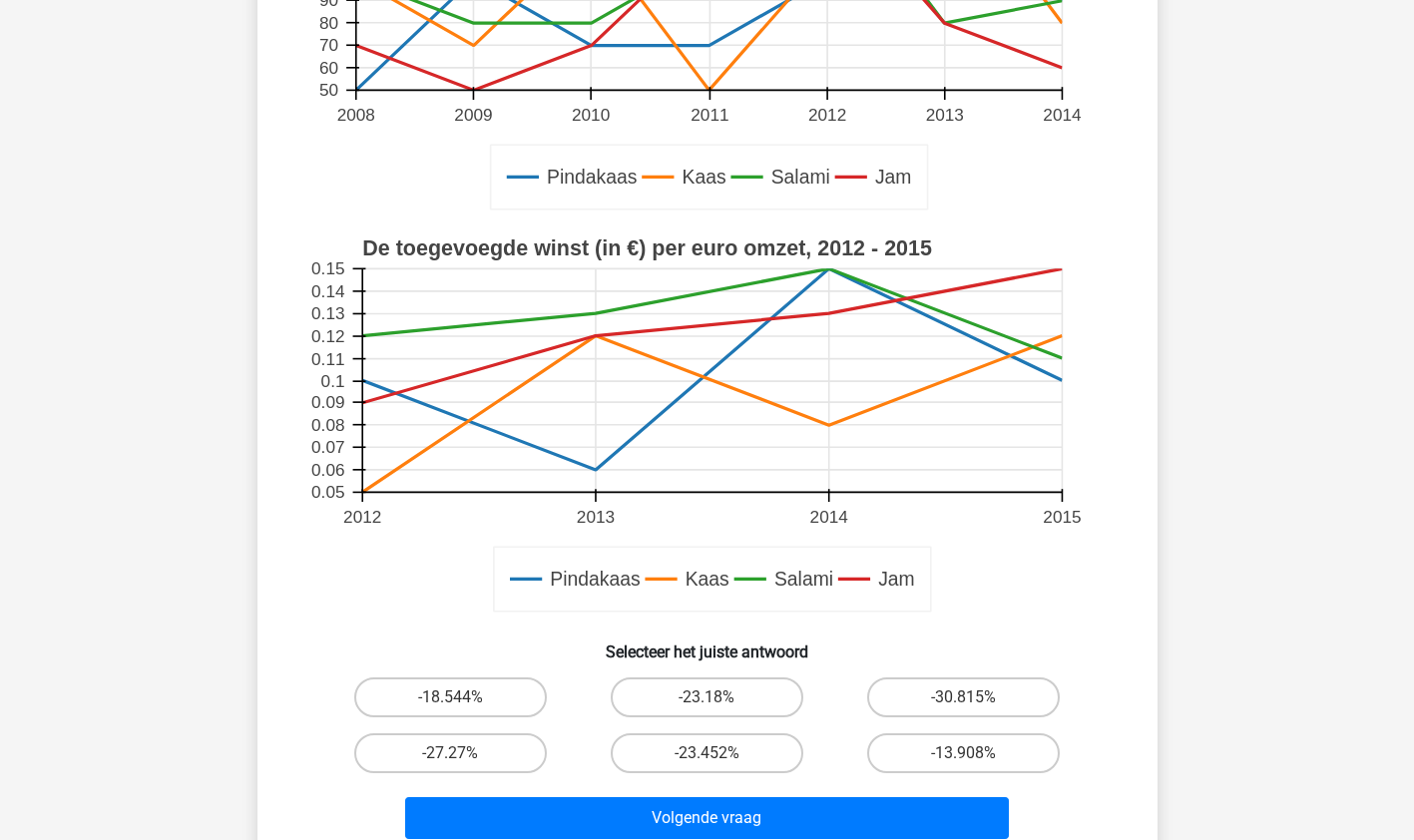 click on "-27.27%" at bounding box center [450, 753] 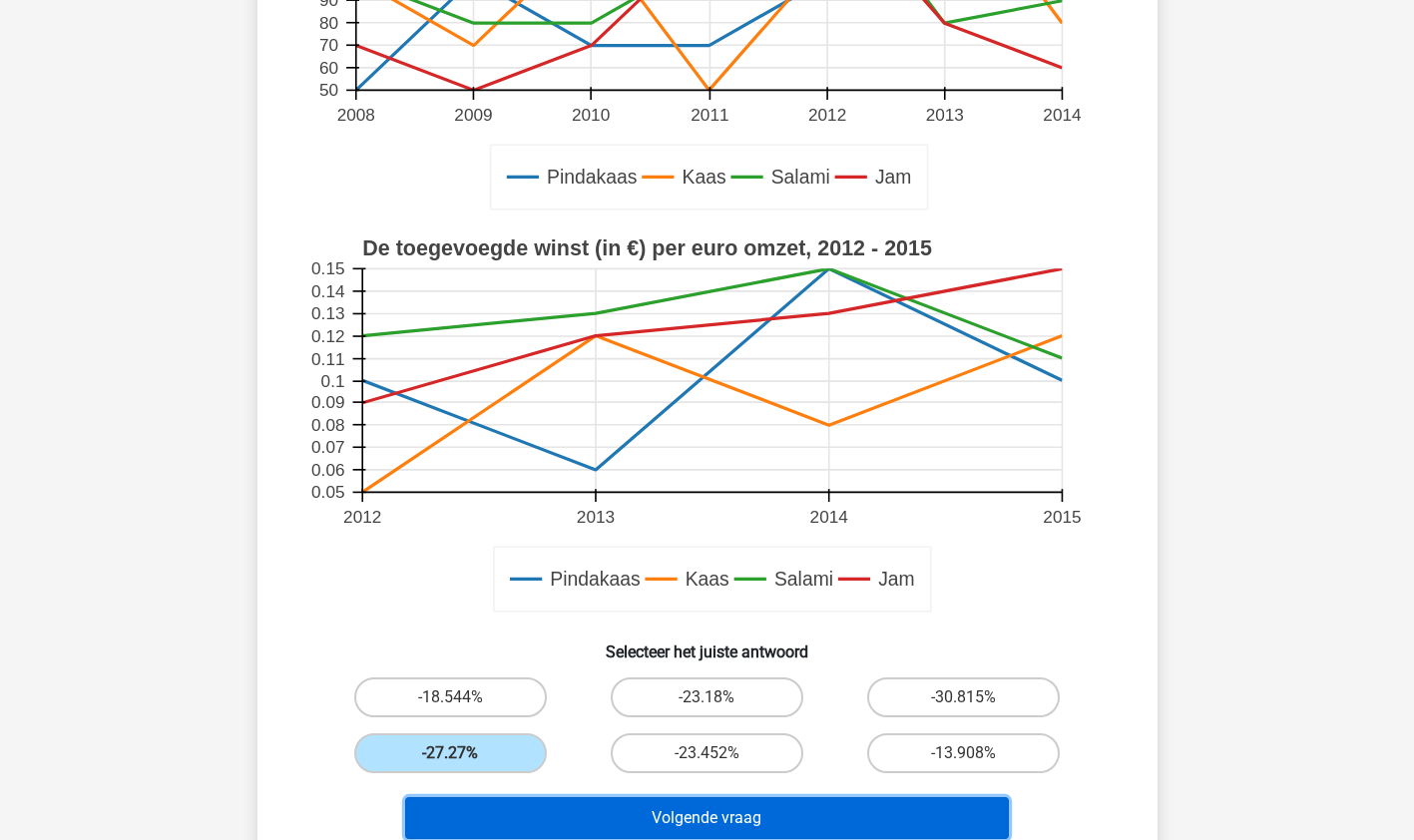 click on "Volgende vraag" at bounding box center [707, 818] 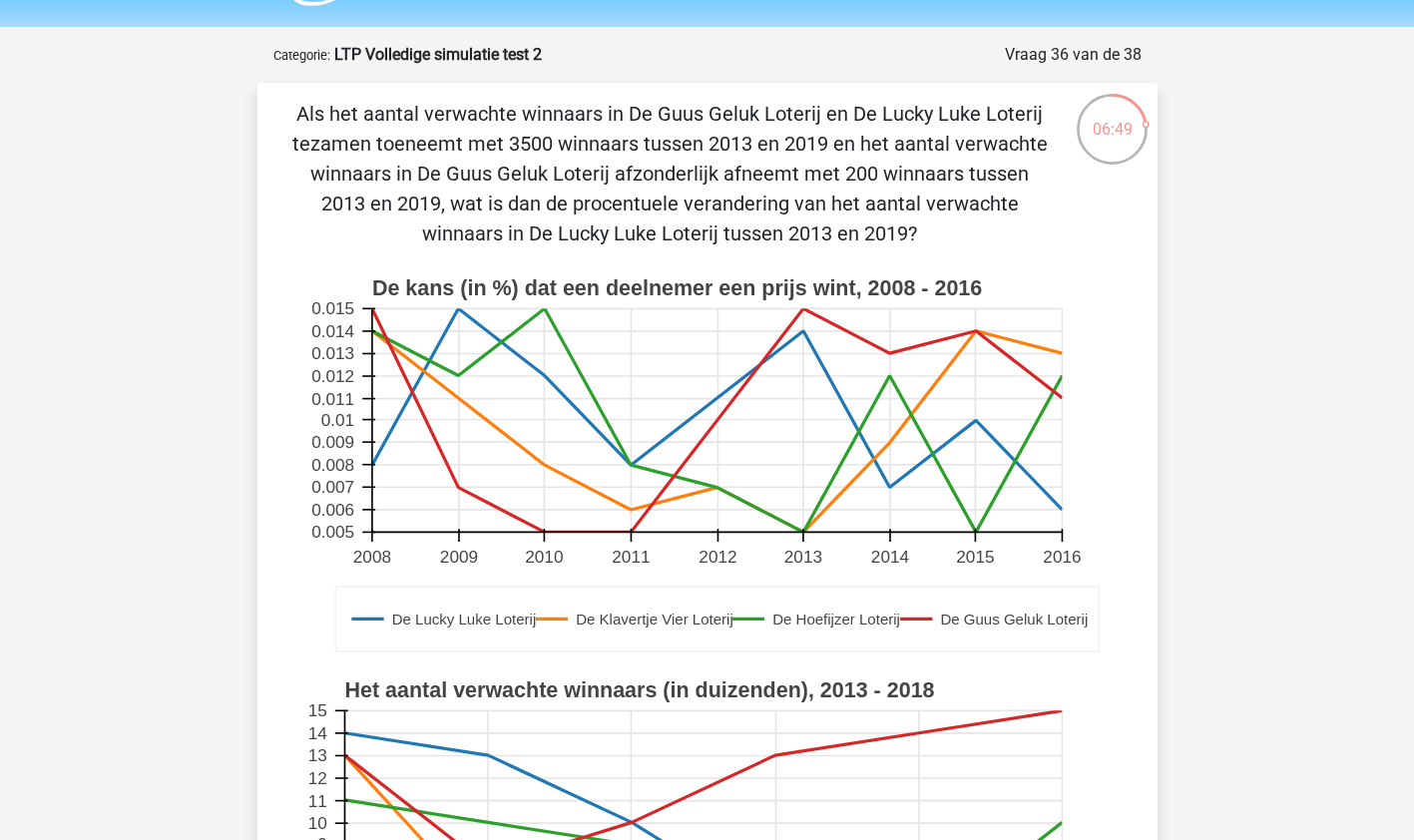 scroll, scrollTop: 60, scrollLeft: 0, axis: vertical 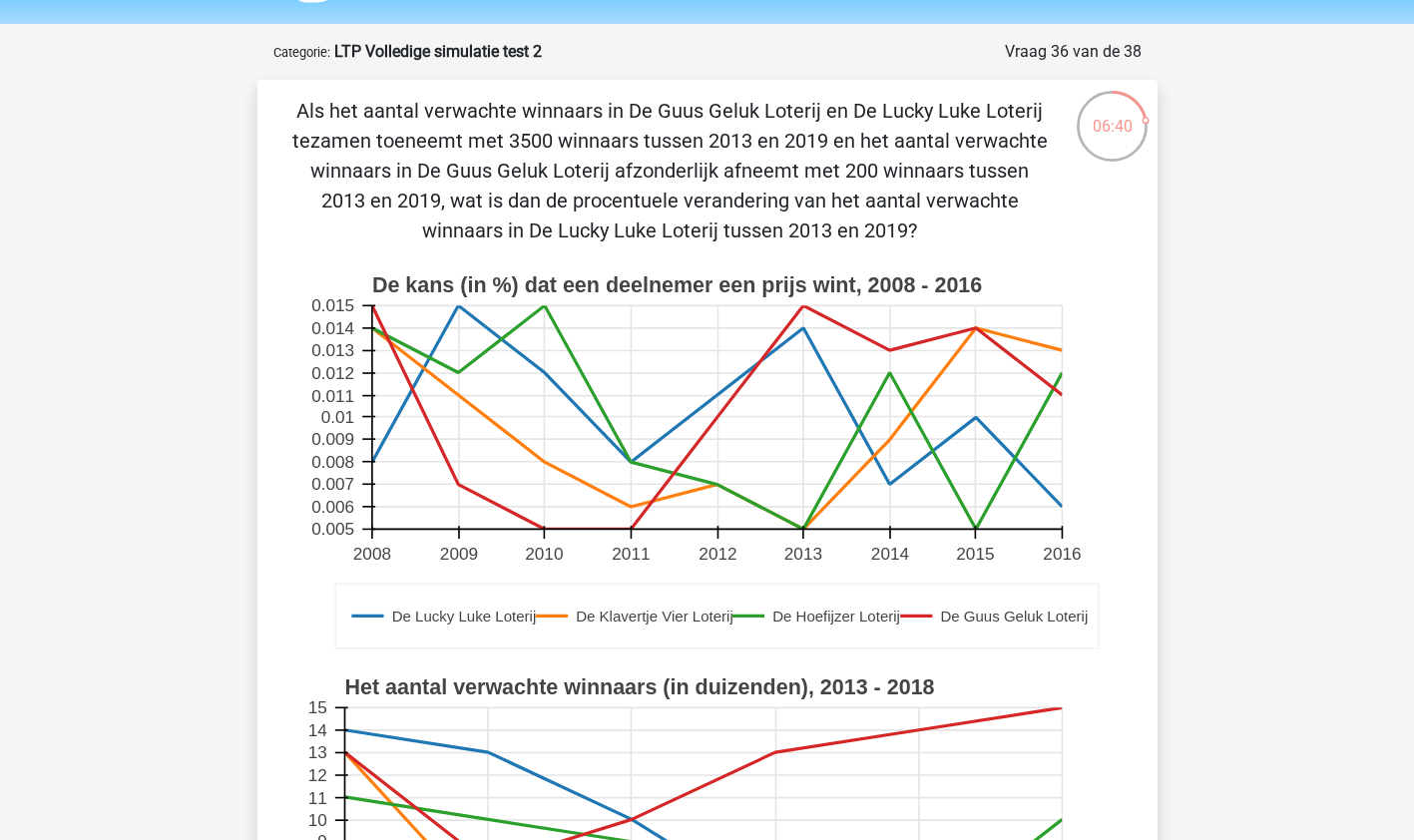 click 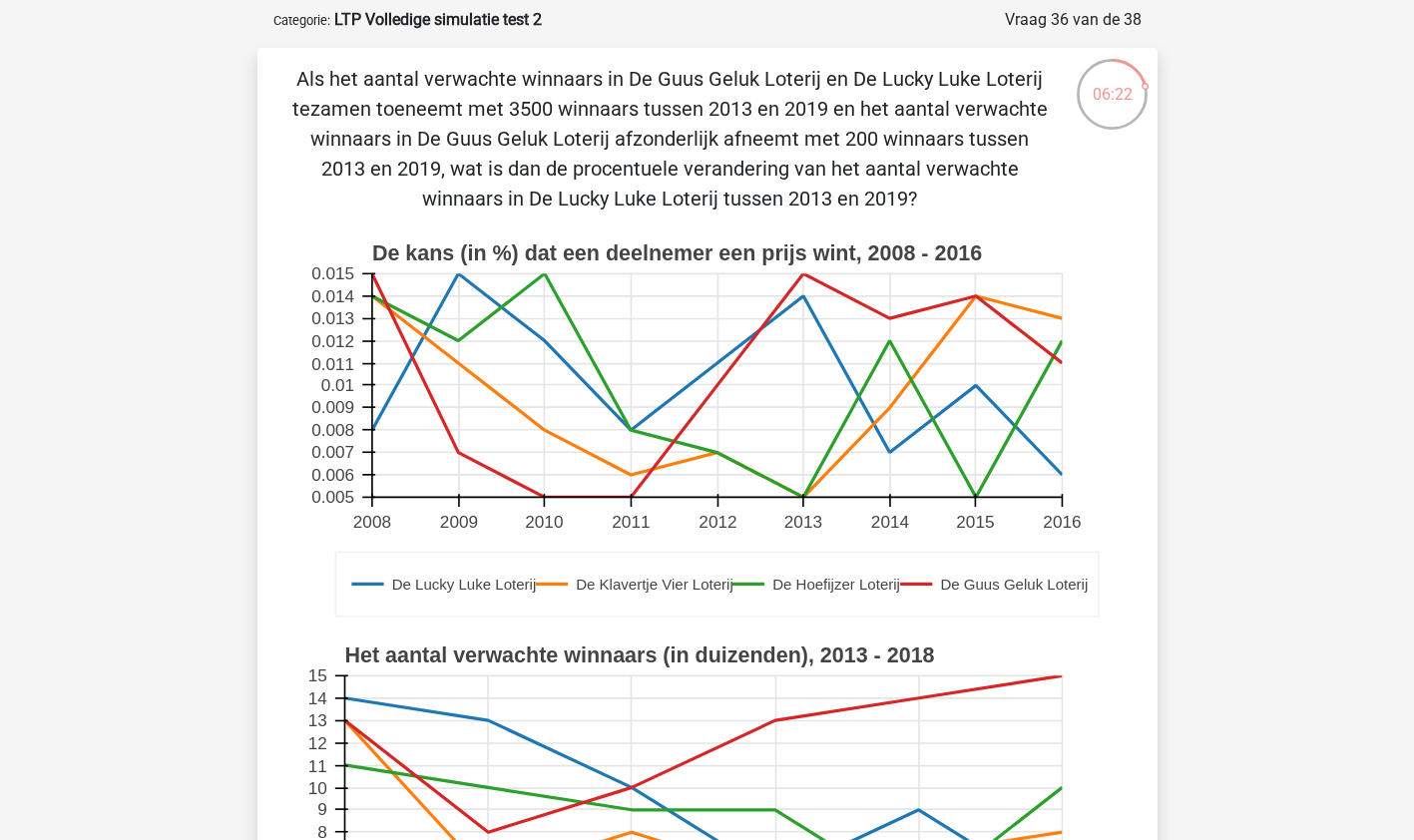 scroll, scrollTop: 90, scrollLeft: 0, axis: vertical 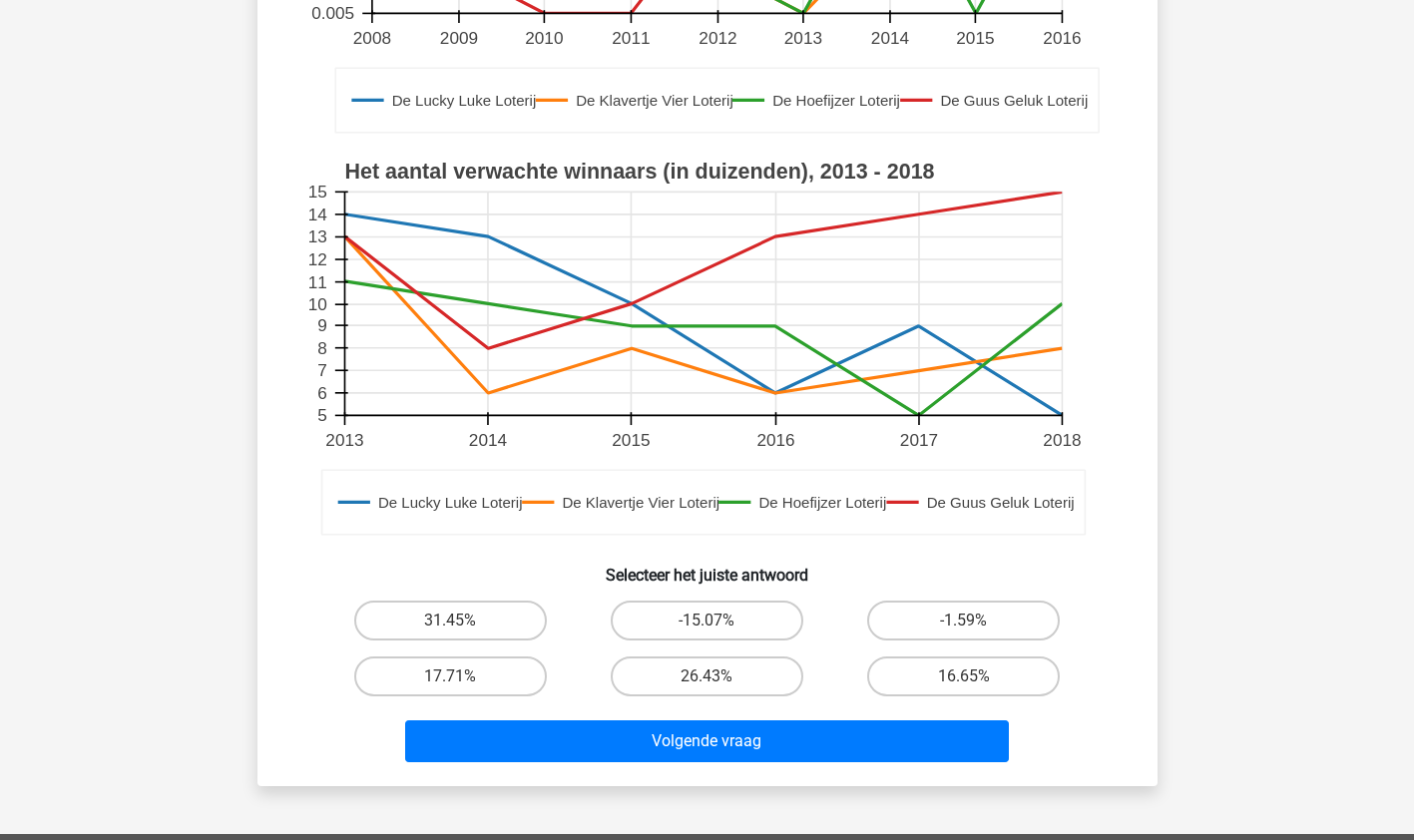 click on "26.43%" at bounding box center [707, 676] 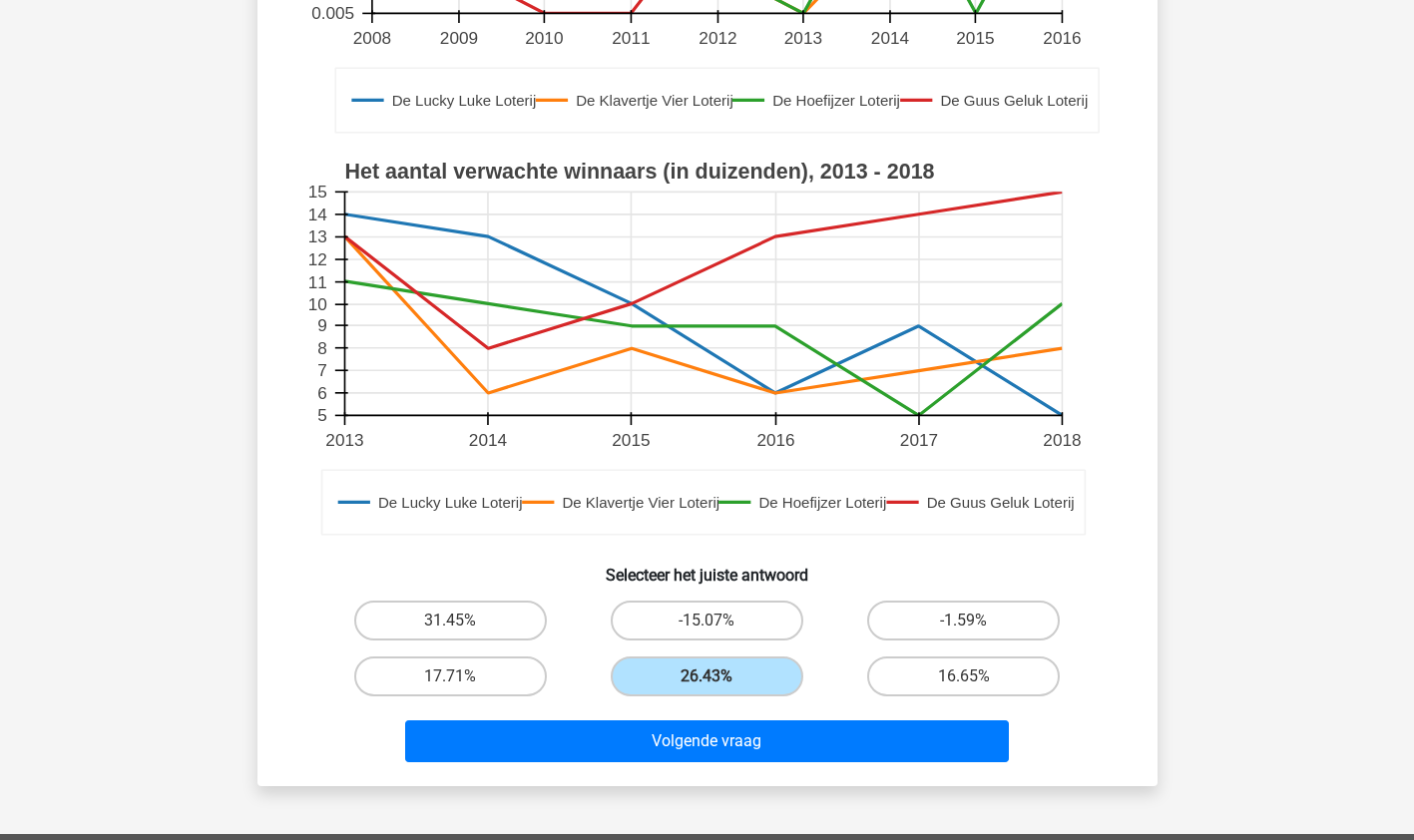 click on "Volgende vraag" at bounding box center [707, 741] 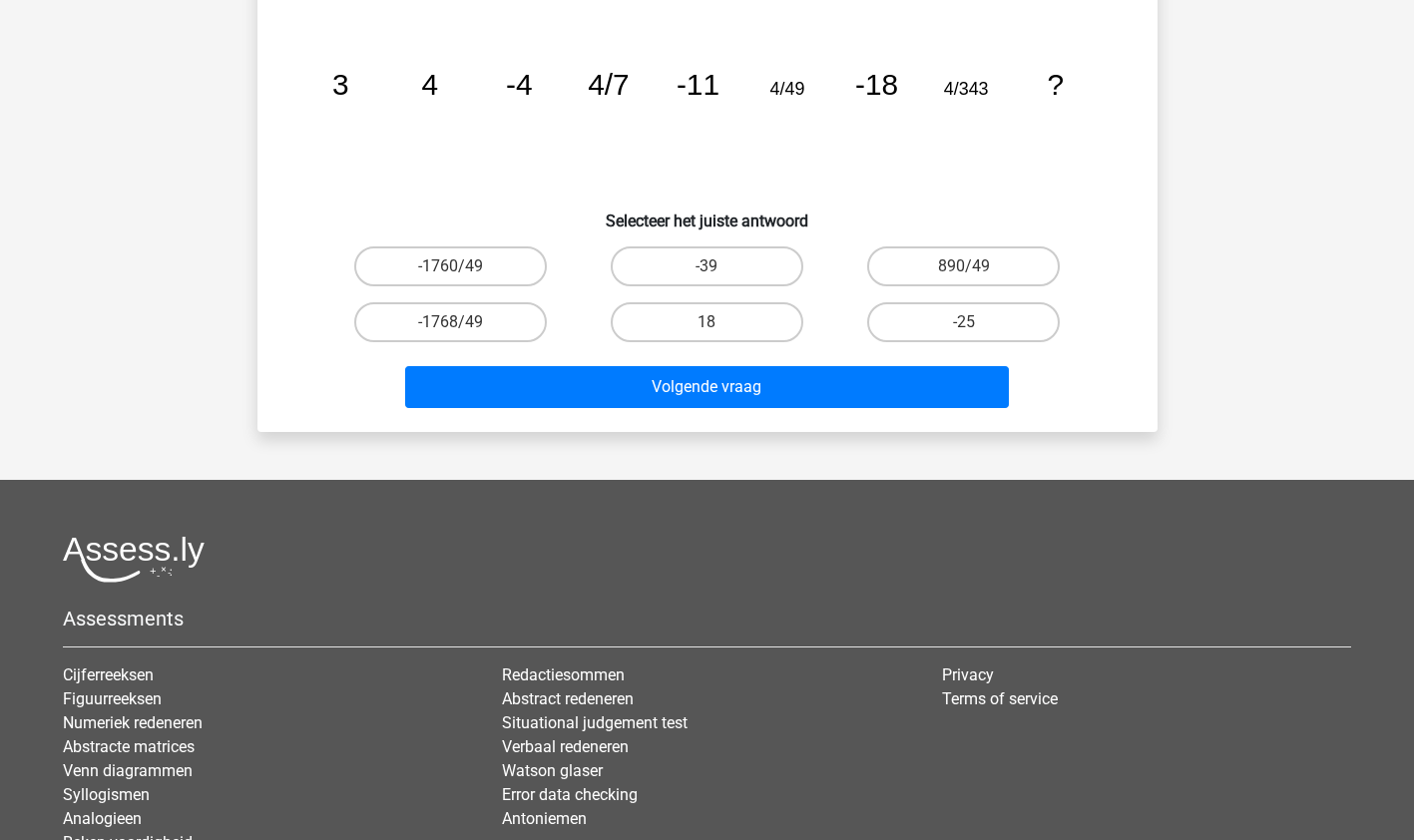 scroll, scrollTop: 100, scrollLeft: 0, axis: vertical 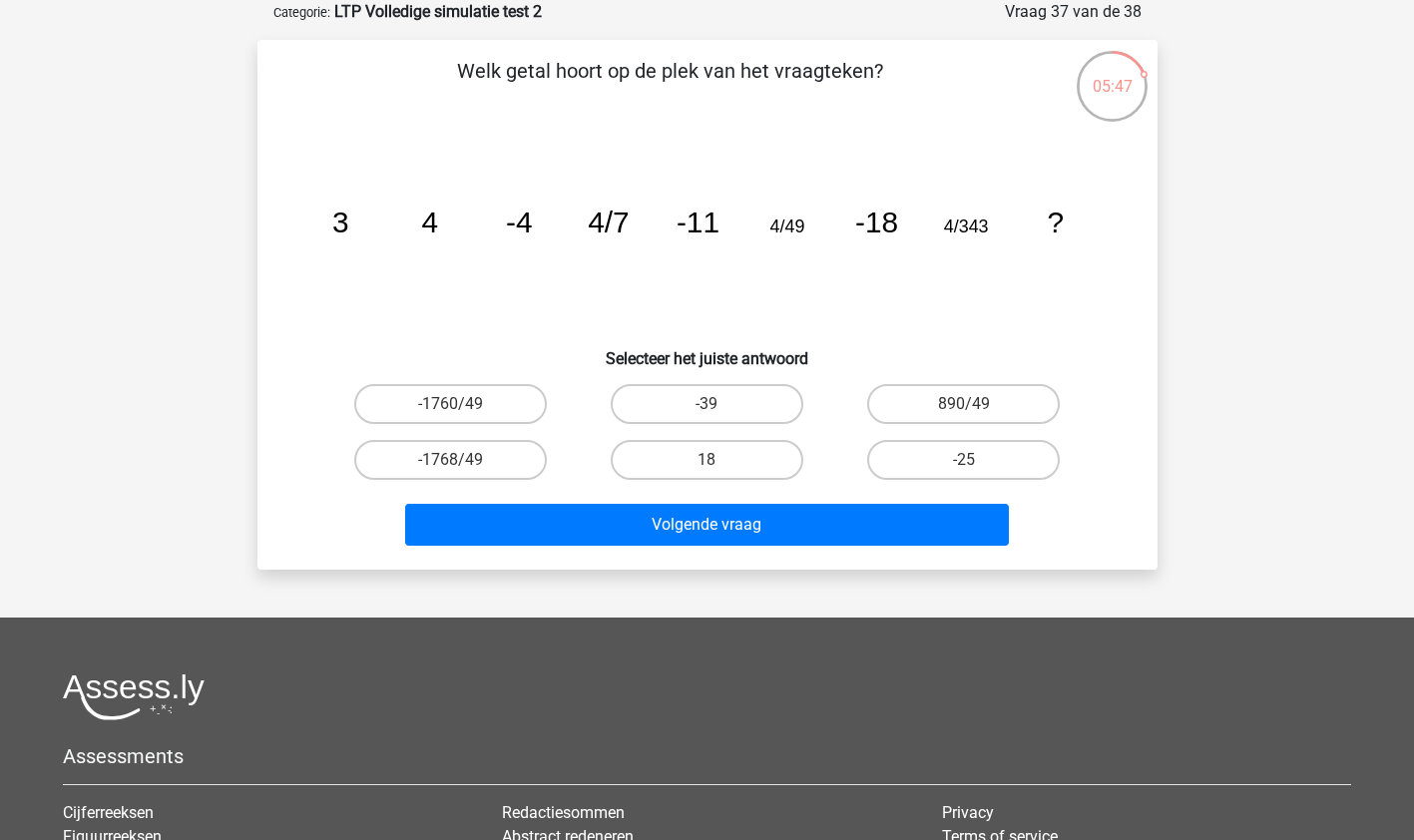 click on "-25" at bounding box center (963, 460) 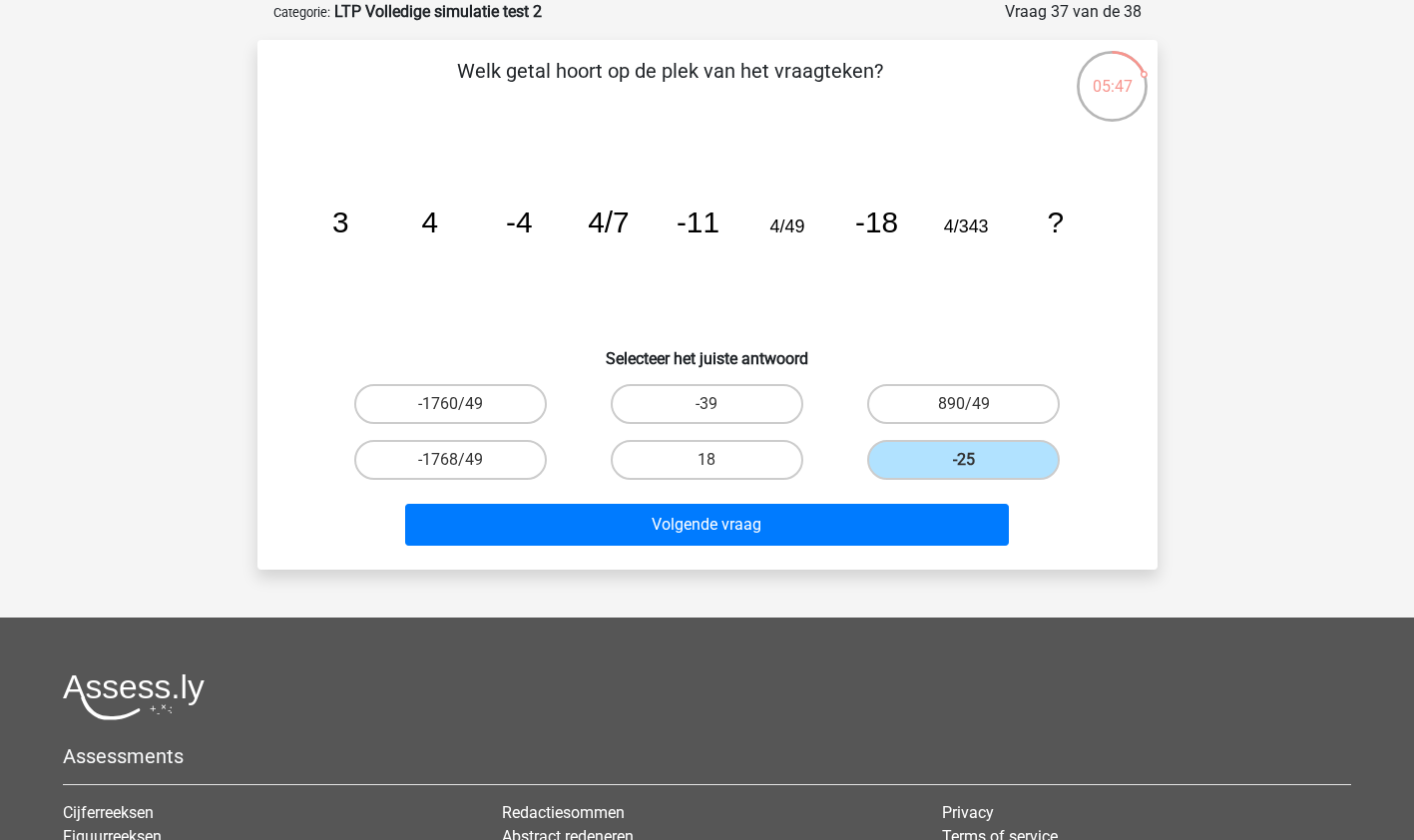 click on "Volgende vraag" at bounding box center [707, 525] 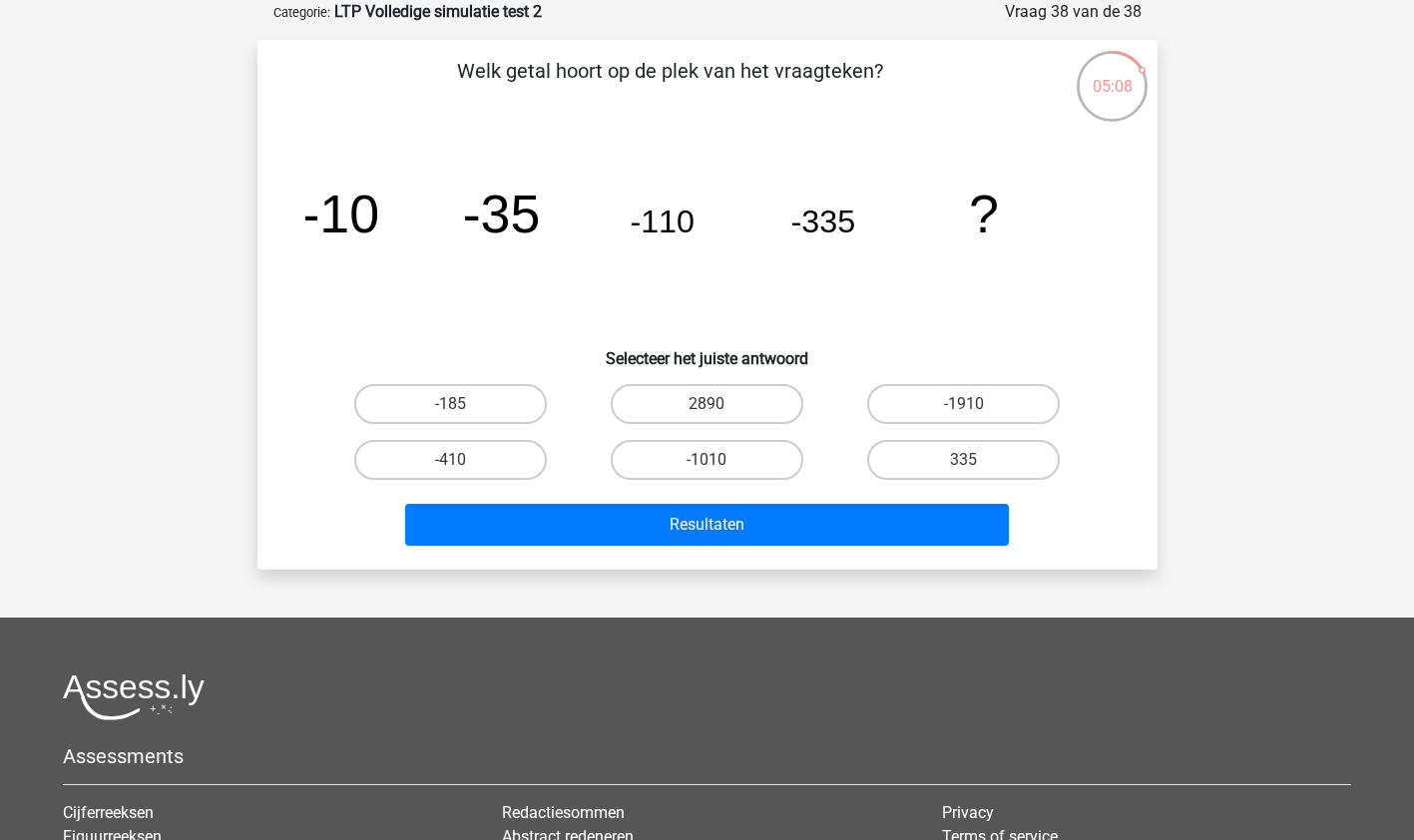 click on "-1010" at bounding box center (712, 466) 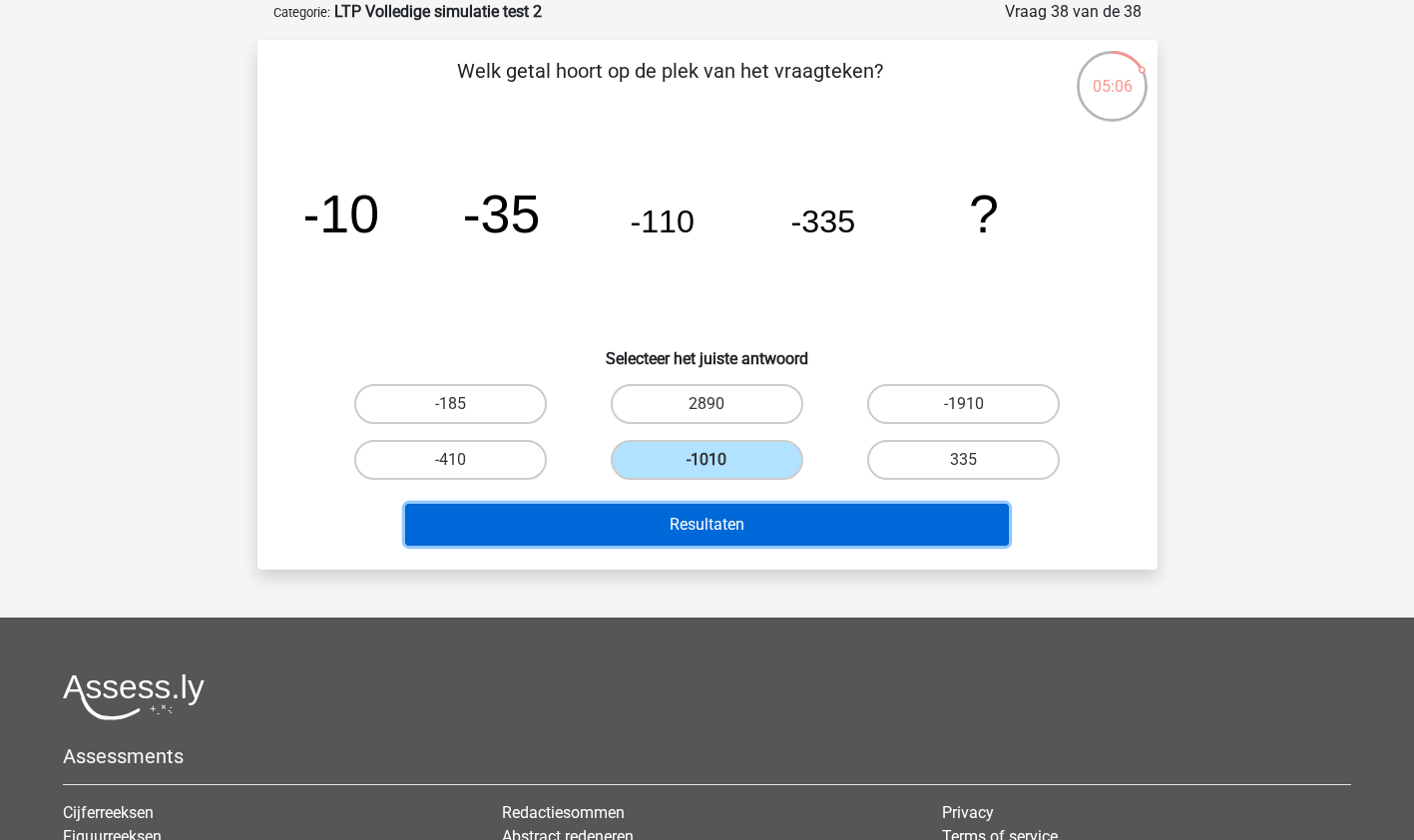 click on "Resultaten" at bounding box center [707, 525] 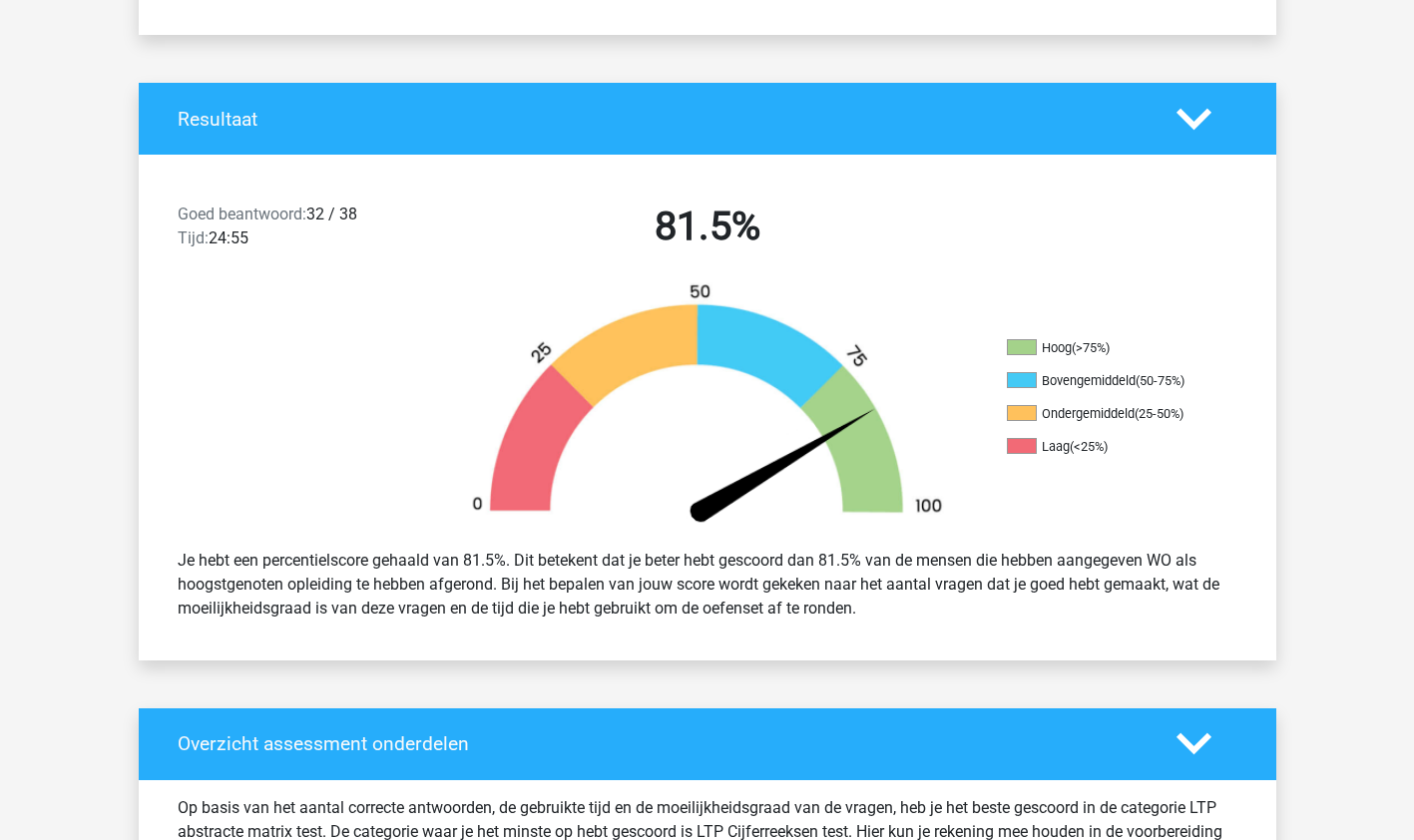 scroll, scrollTop: 354, scrollLeft: 0, axis: vertical 